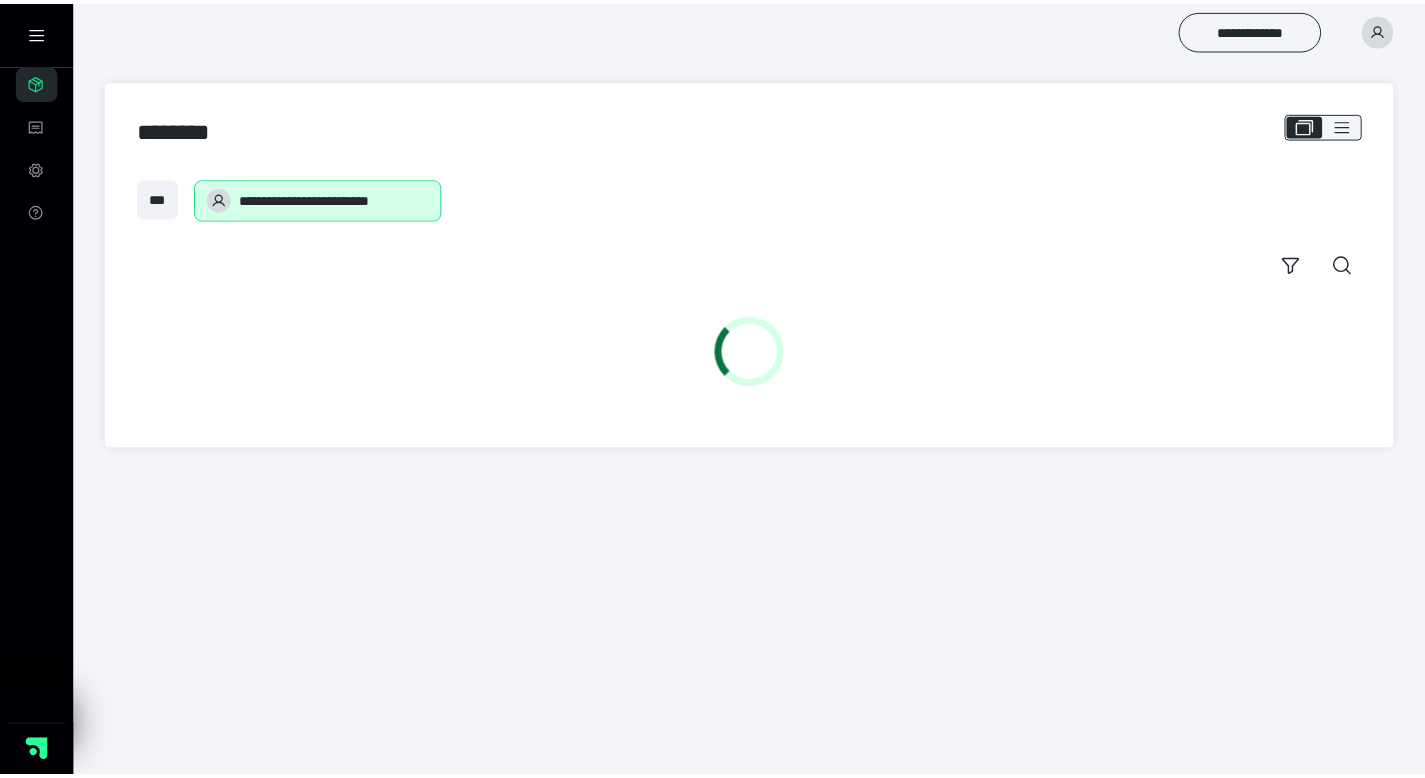 scroll, scrollTop: 0, scrollLeft: 0, axis: both 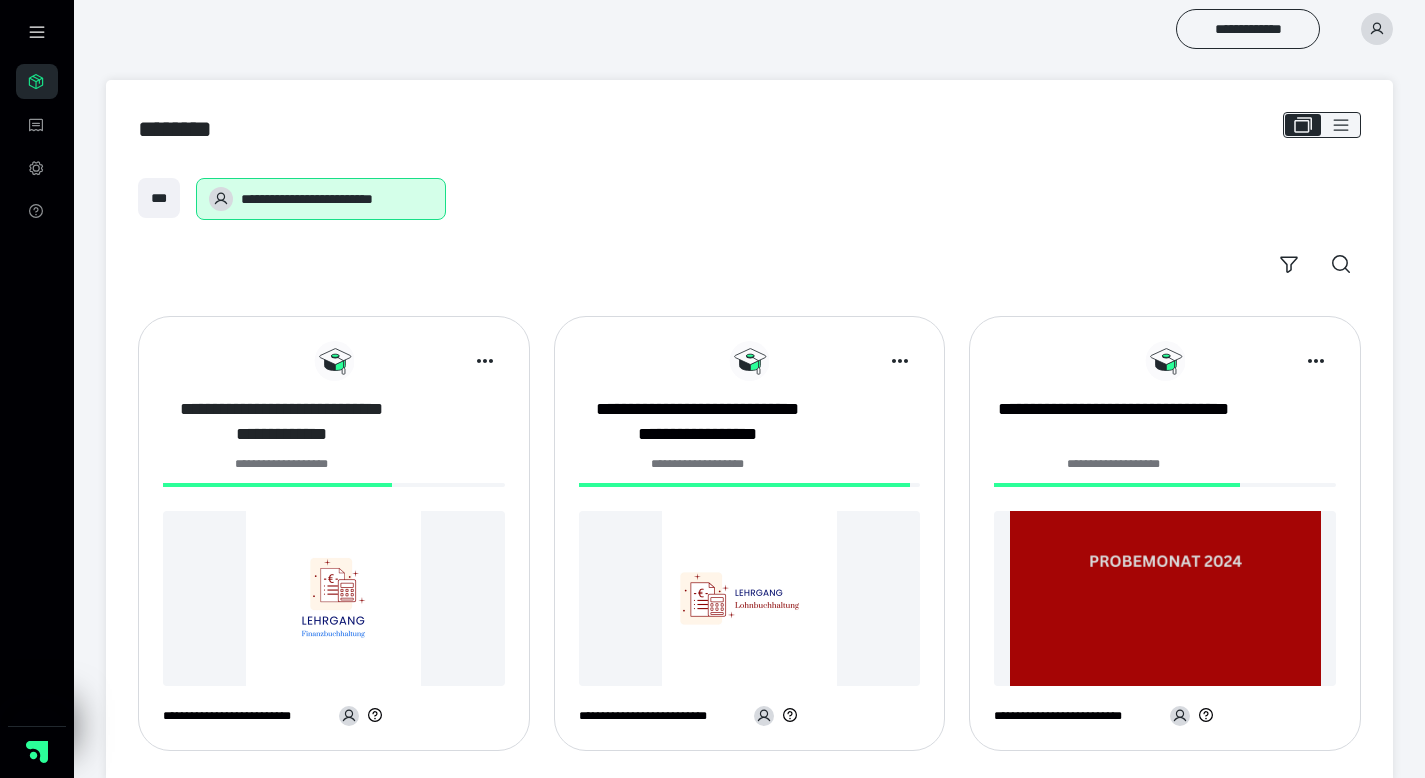 click on "**********" at bounding box center (282, 422) 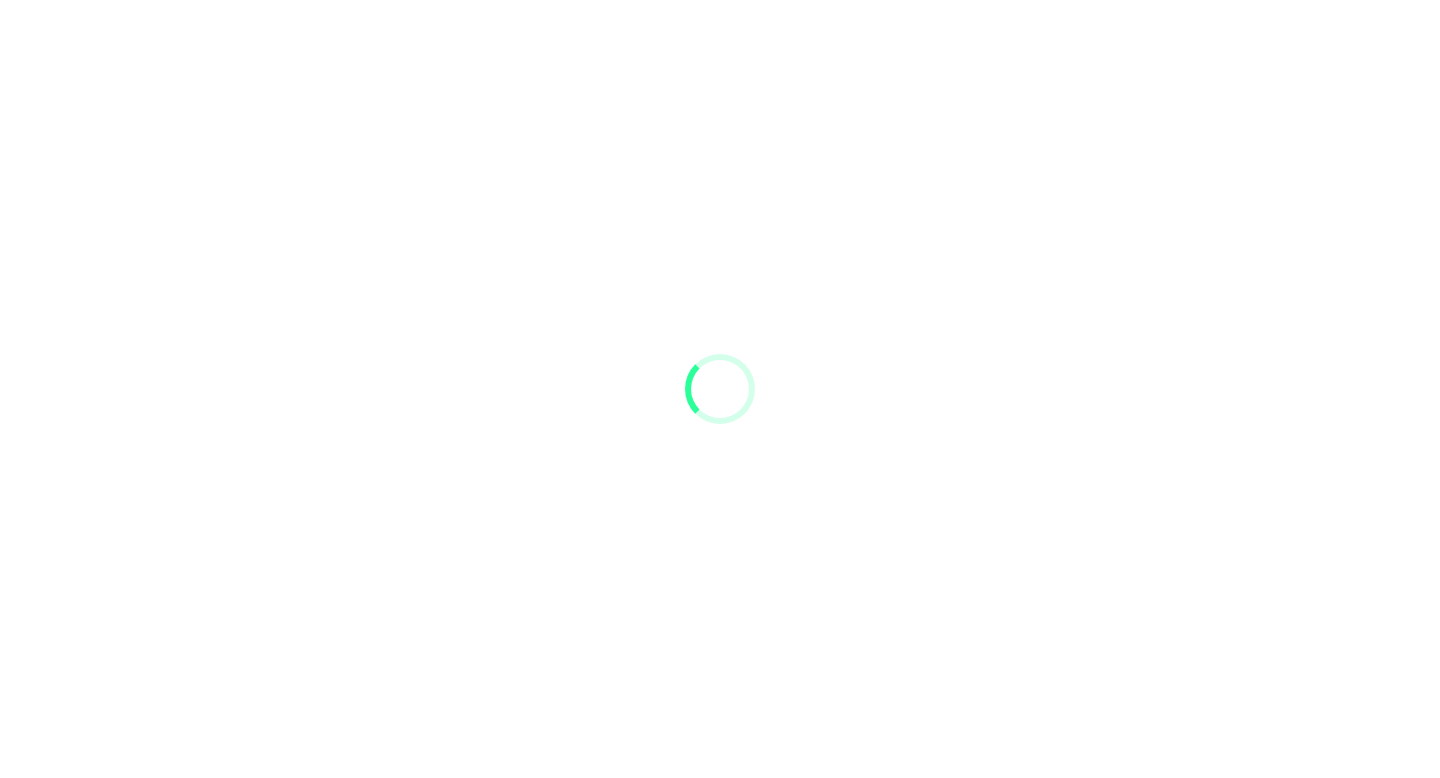 scroll, scrollTop: 0, scrollLeft: 0, axis: both 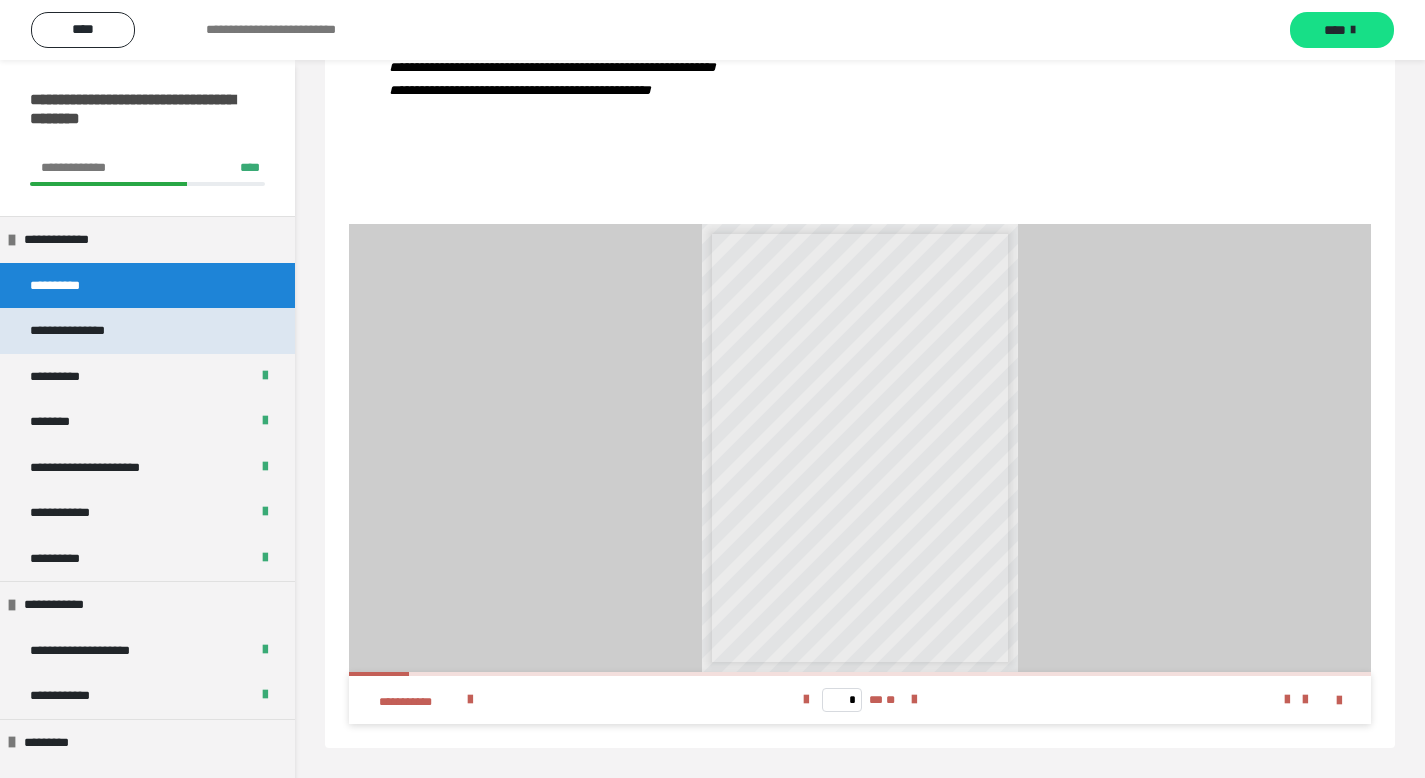 click on "**********" at bounding box center (88, 331) 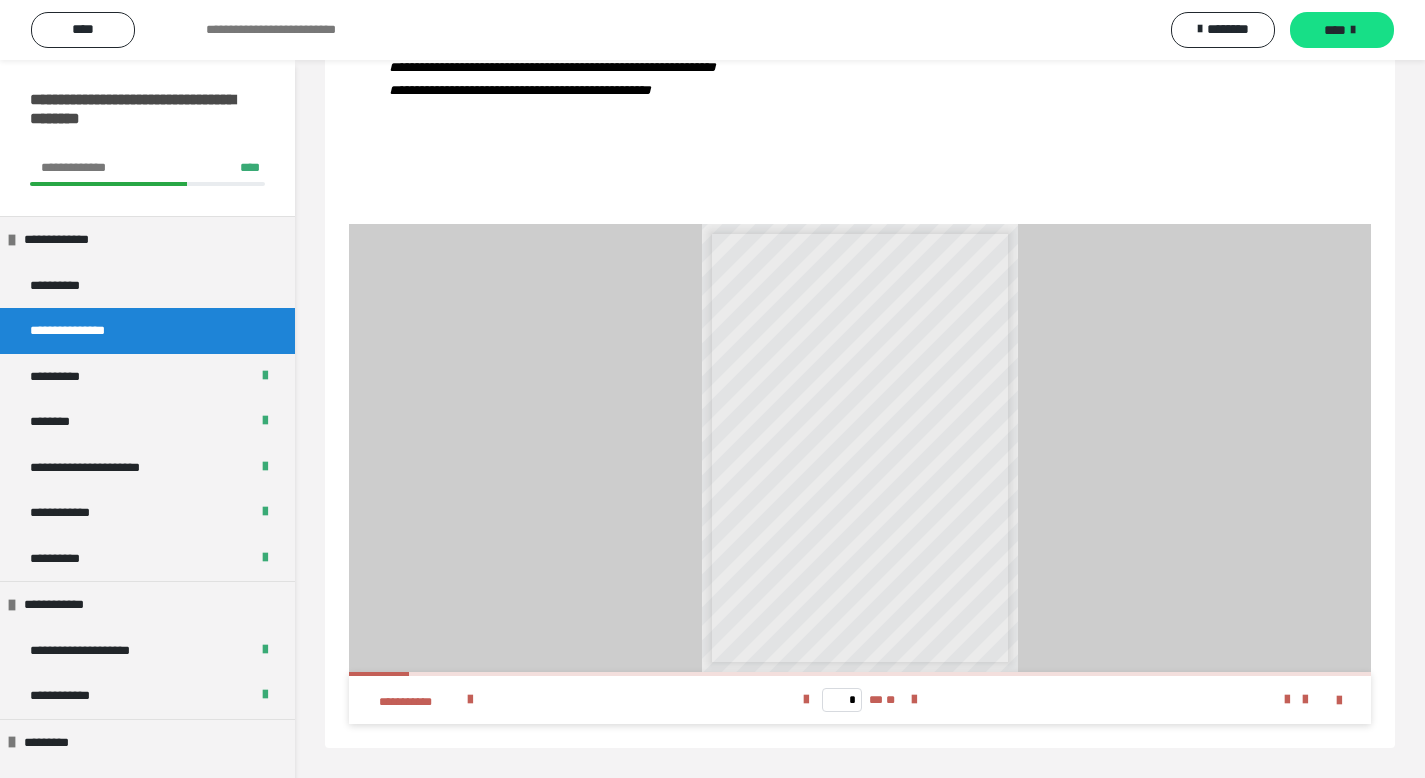 scroll, scrollTop: 60, scrollLeft: 0, axis: vertical 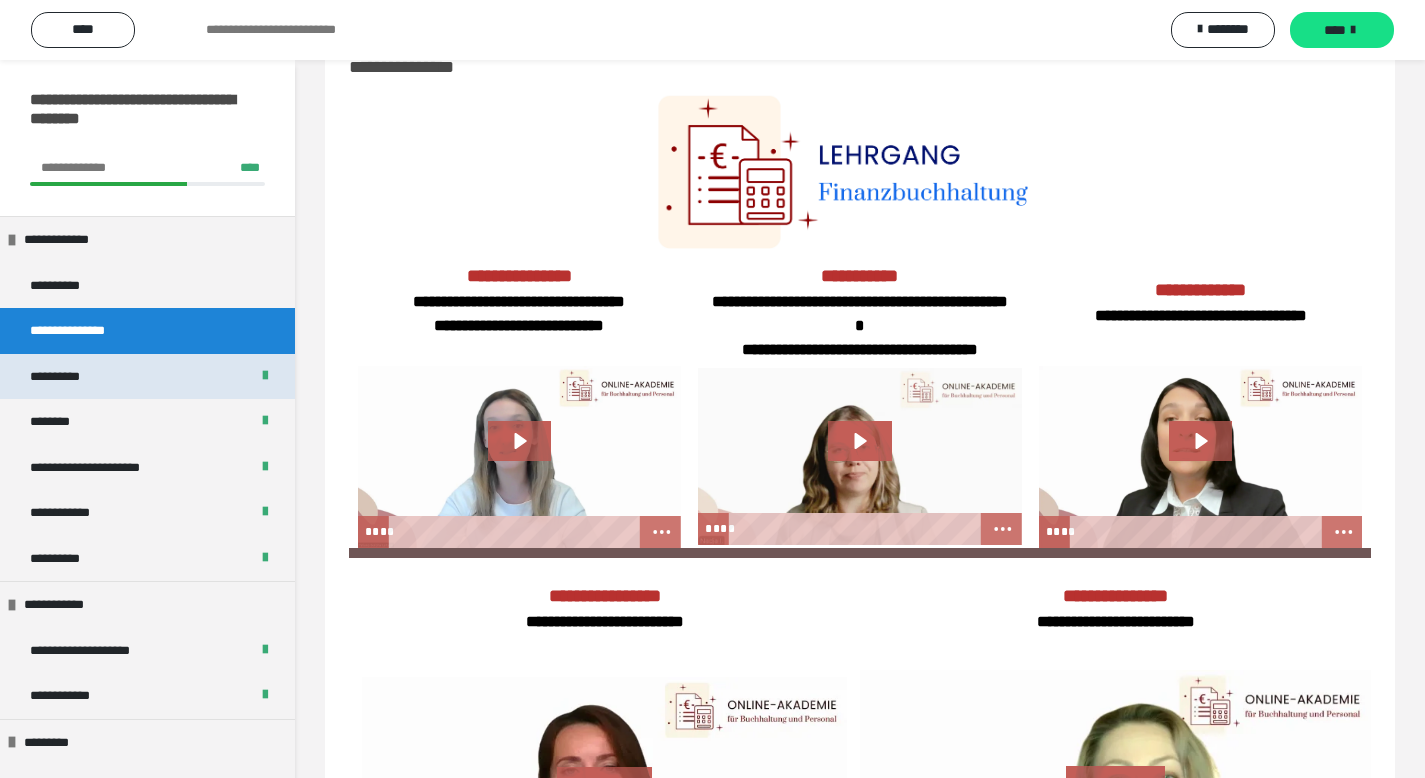 click on "**********" at bounding box center (69, 377) 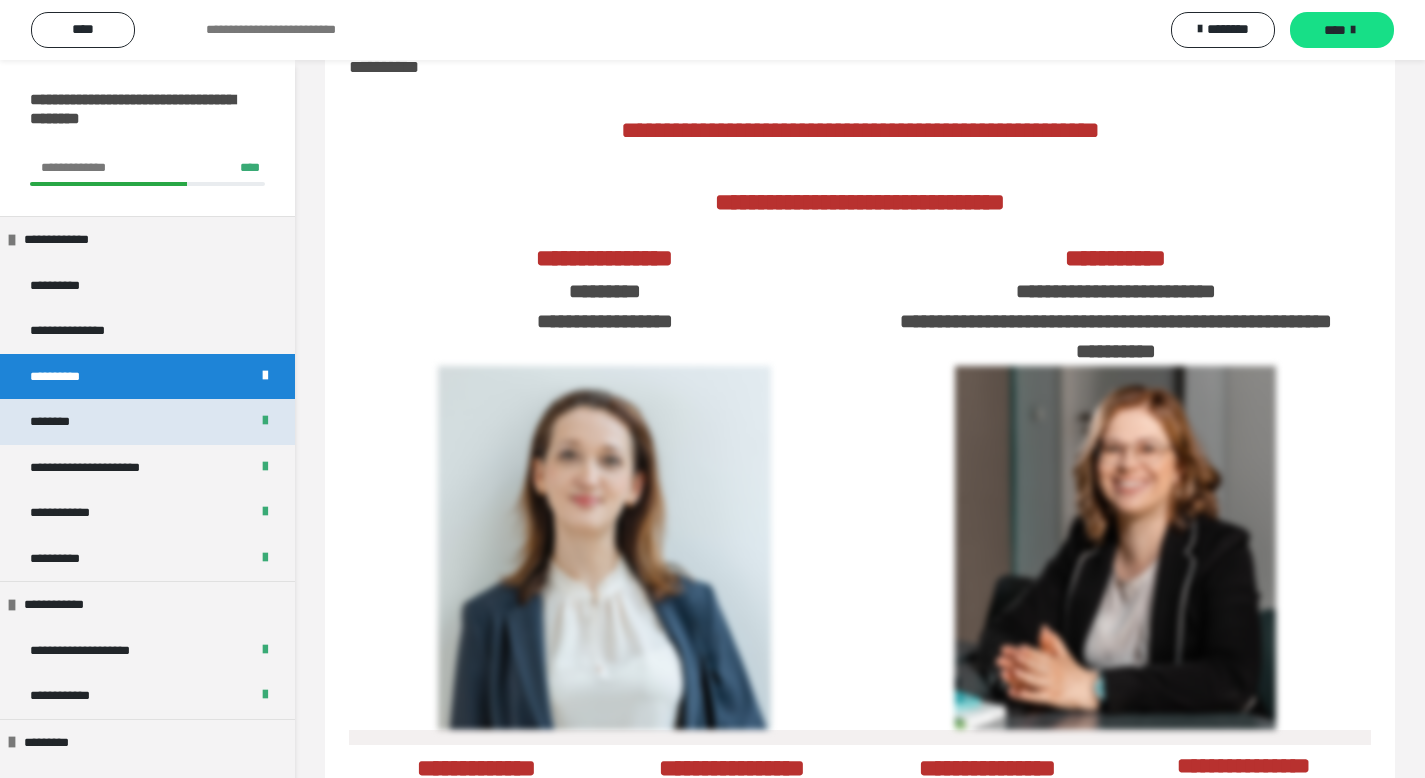 click on "********" at bounding box center (59, 422) 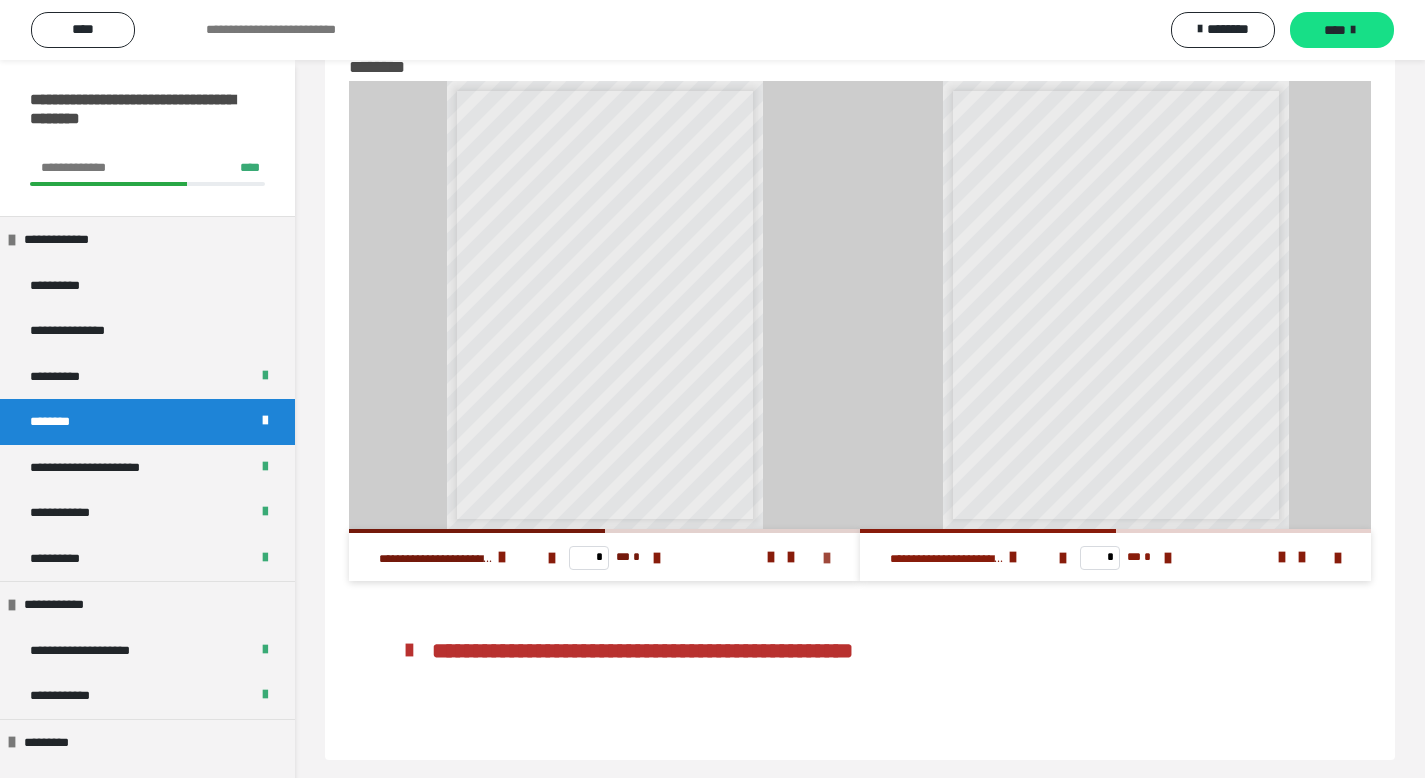 click at bounding box center [827, 558] 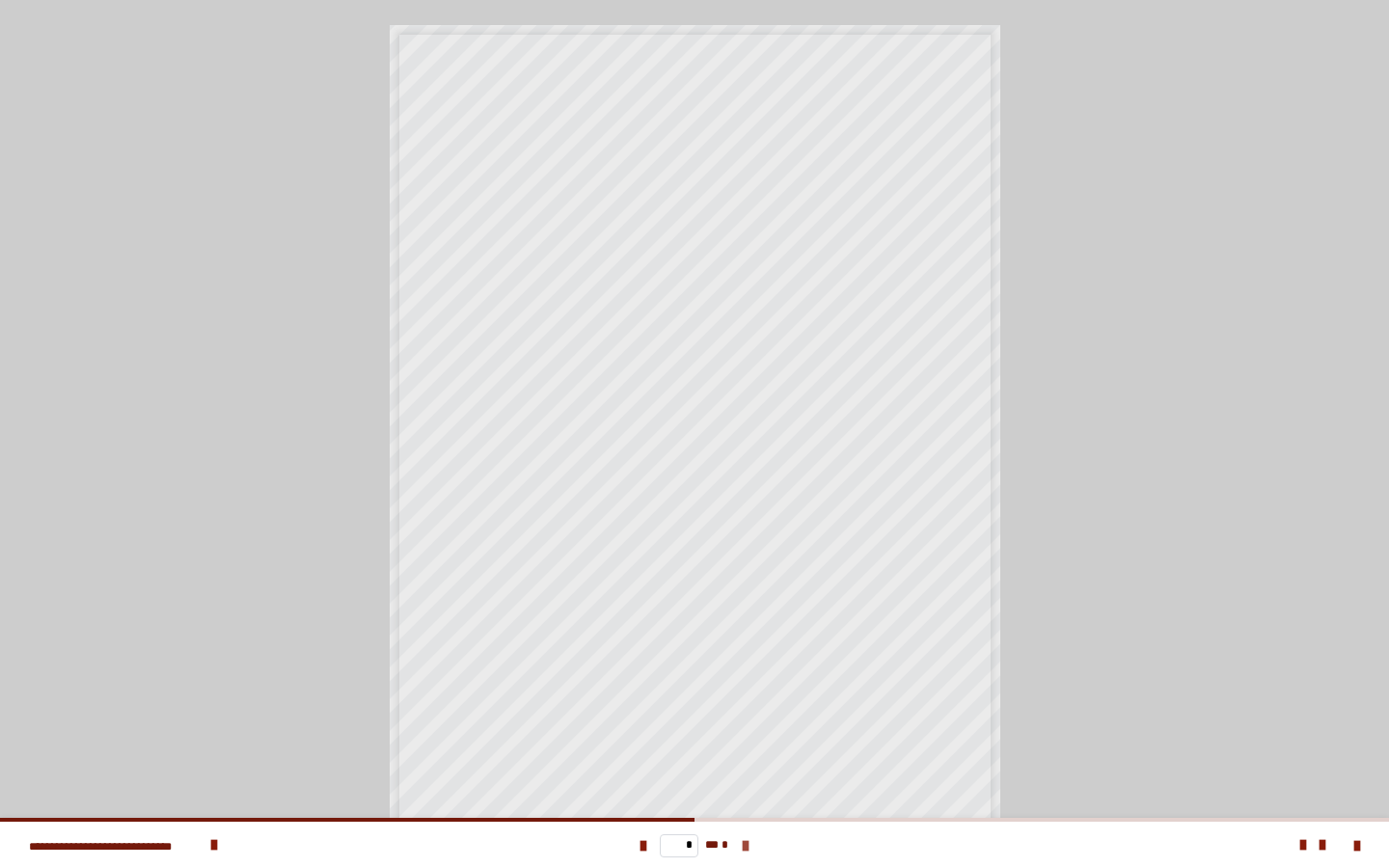 click at bounding box center (746, 846) 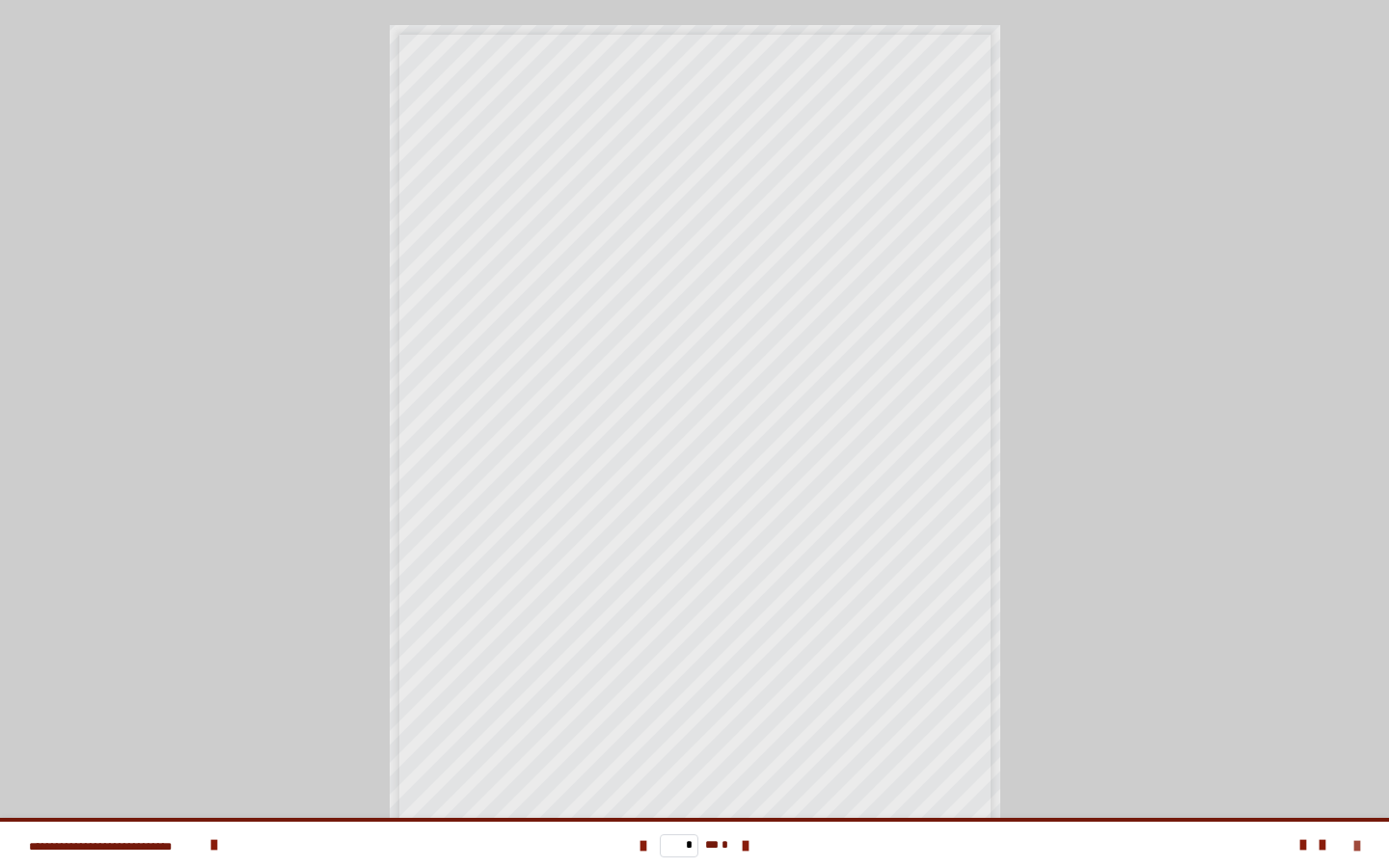 click at bounding box center (1357, 846) 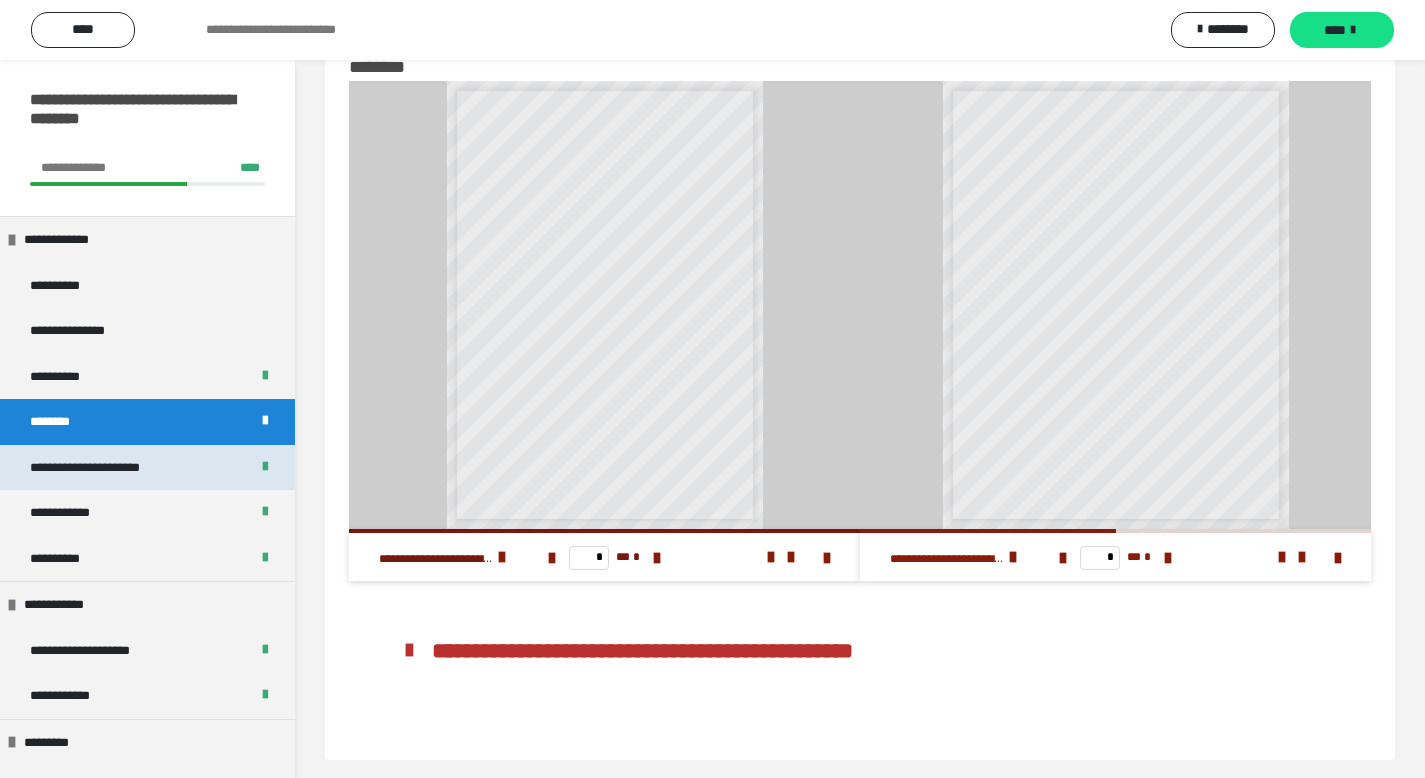 click on "**********" at bounding box center (108, 468) 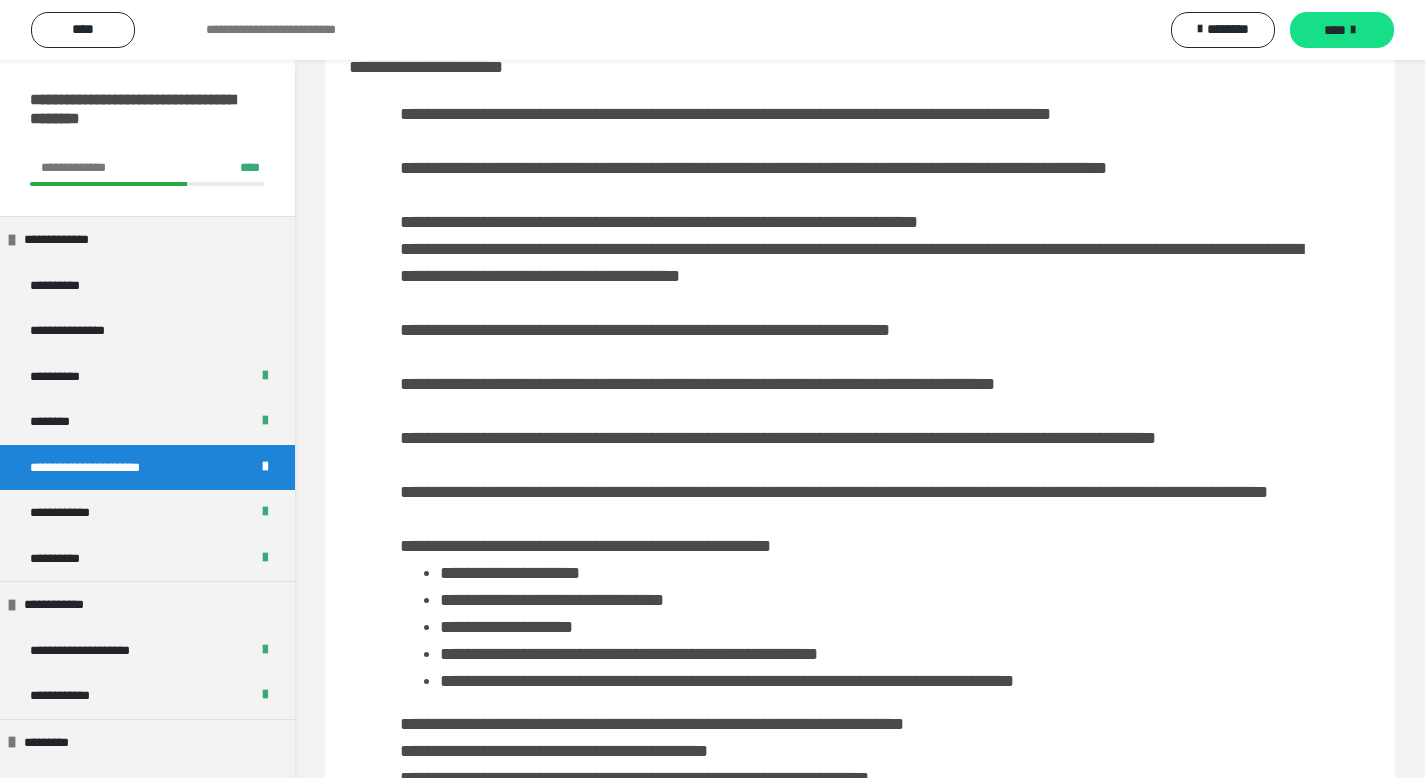 scroll, scrollTop: 0, scrollLeft: 0, axis: both 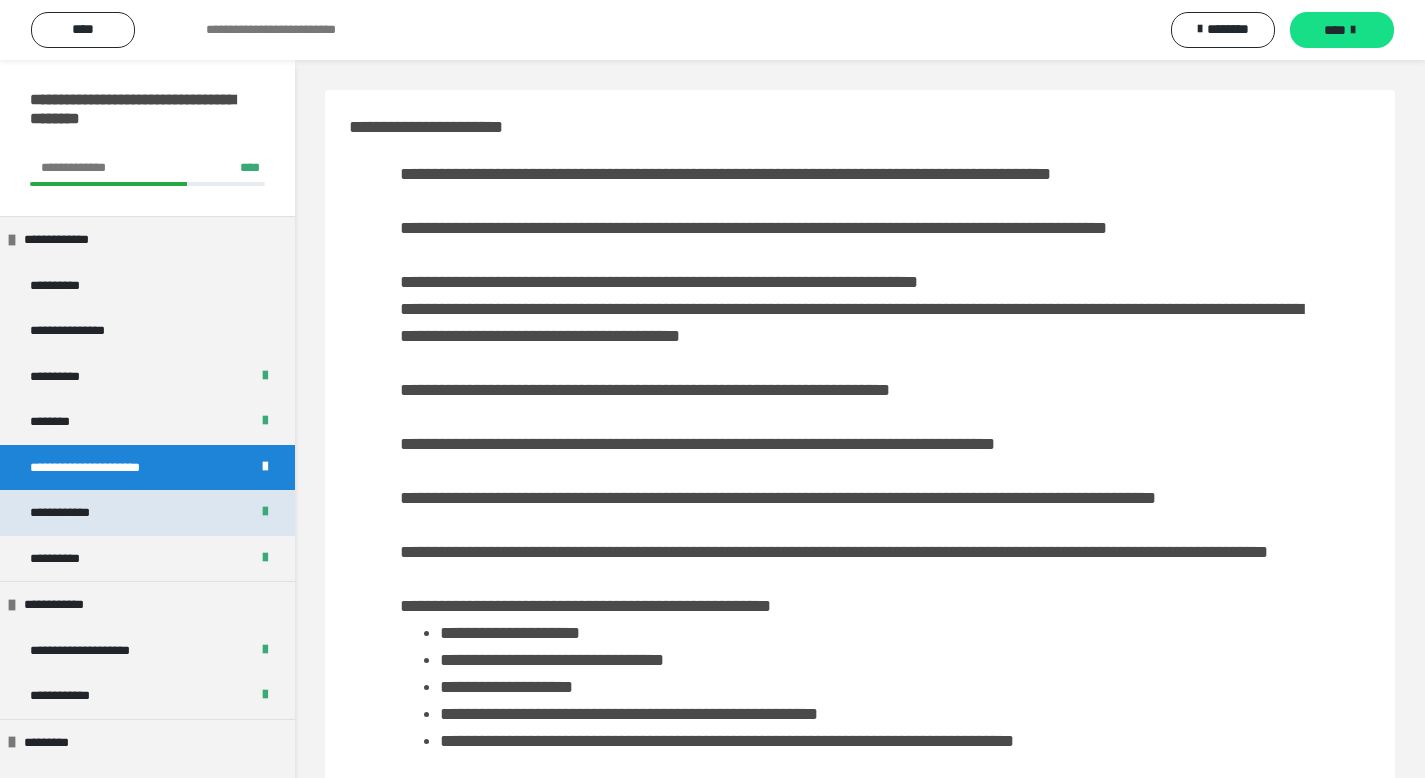 click on "**********" at bounding box center (76, 513) 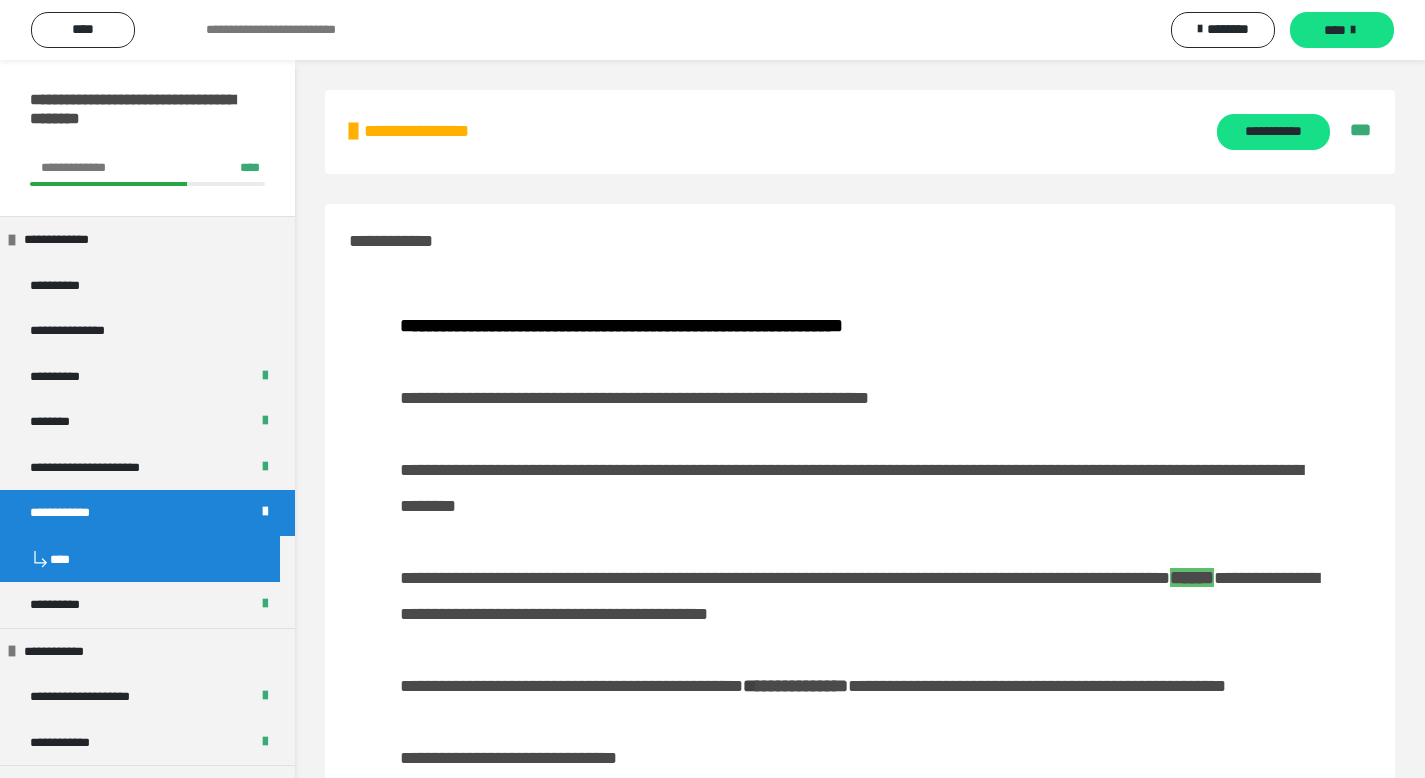 scroll, scrollTop: 236, scrollLeft: 0, axis: vertical 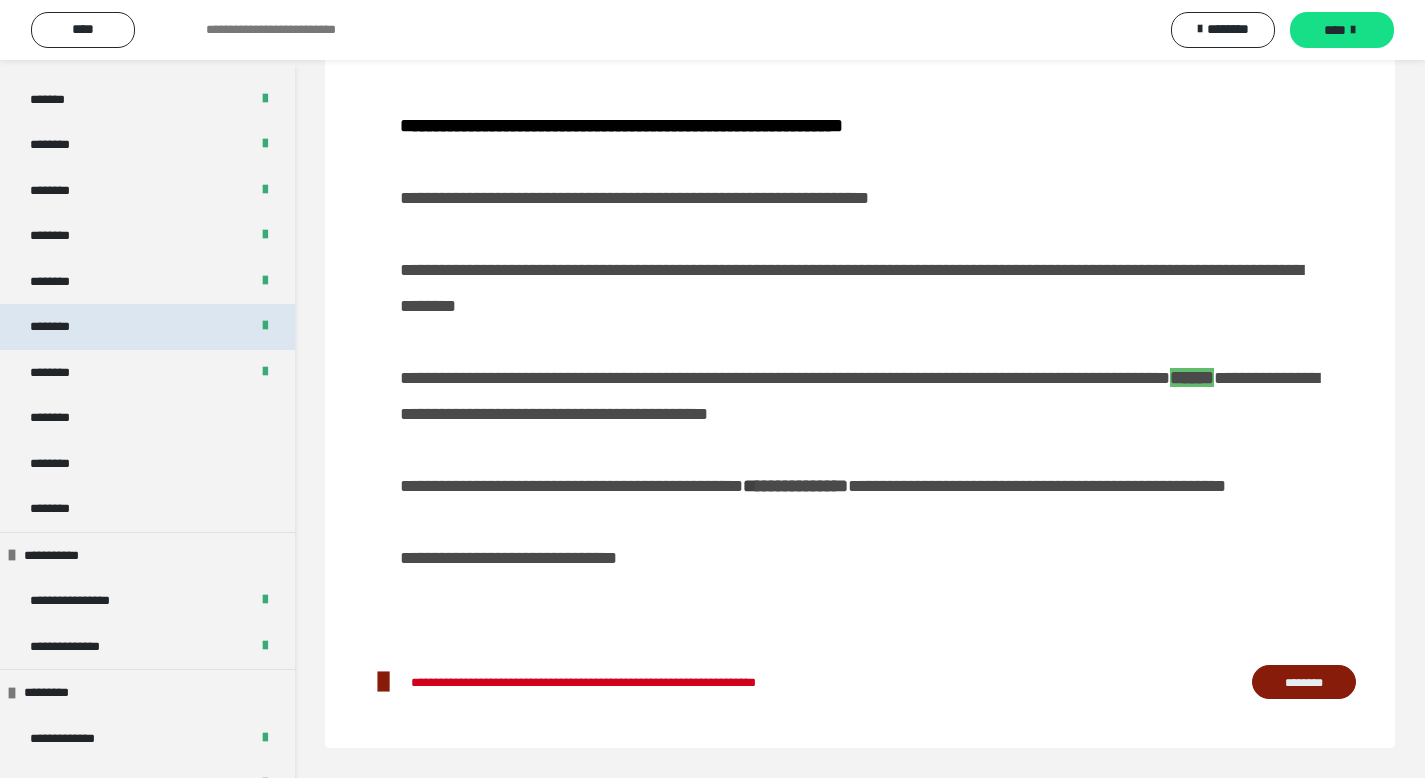 click on "********" at bounding box center (61, 327) 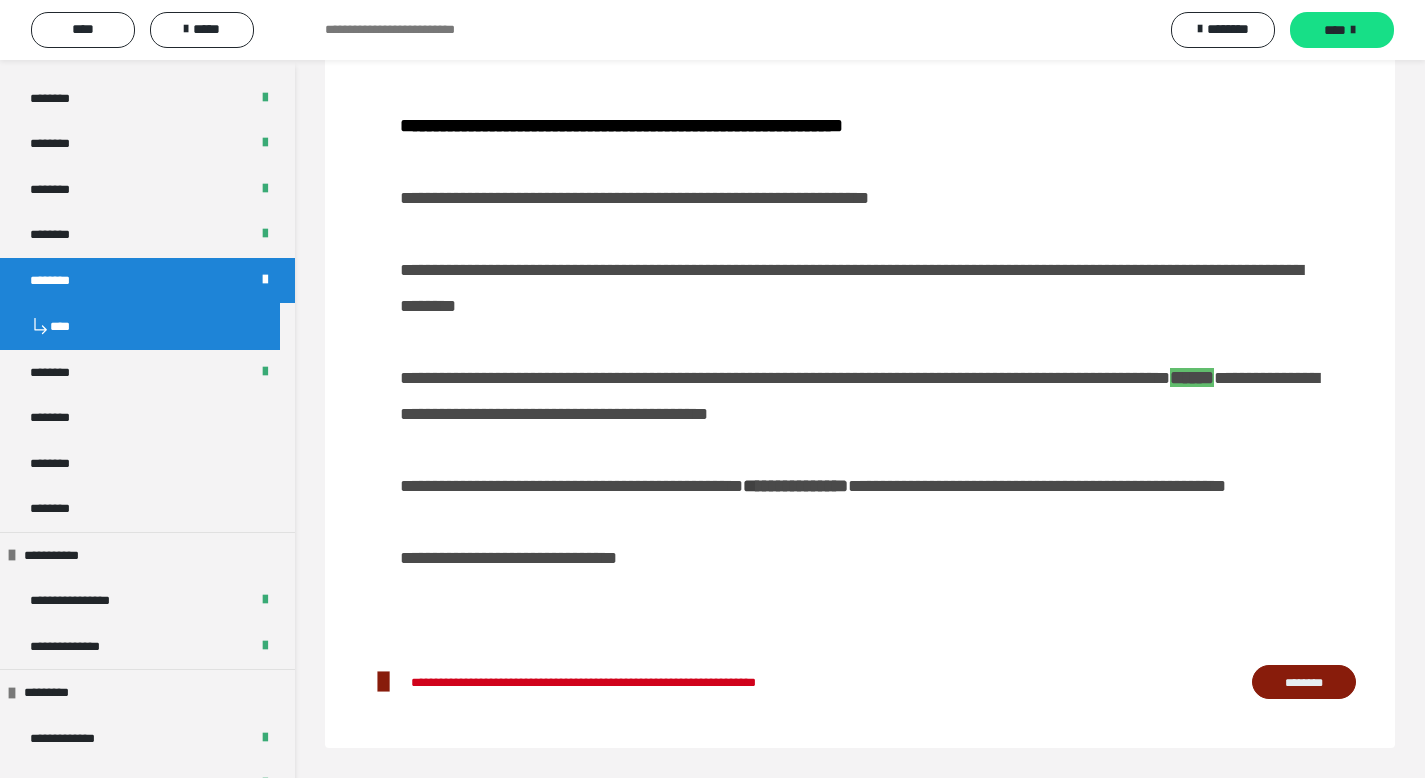 scroll, scrollTop: 414, scrollLeft: 0, axis: vertical 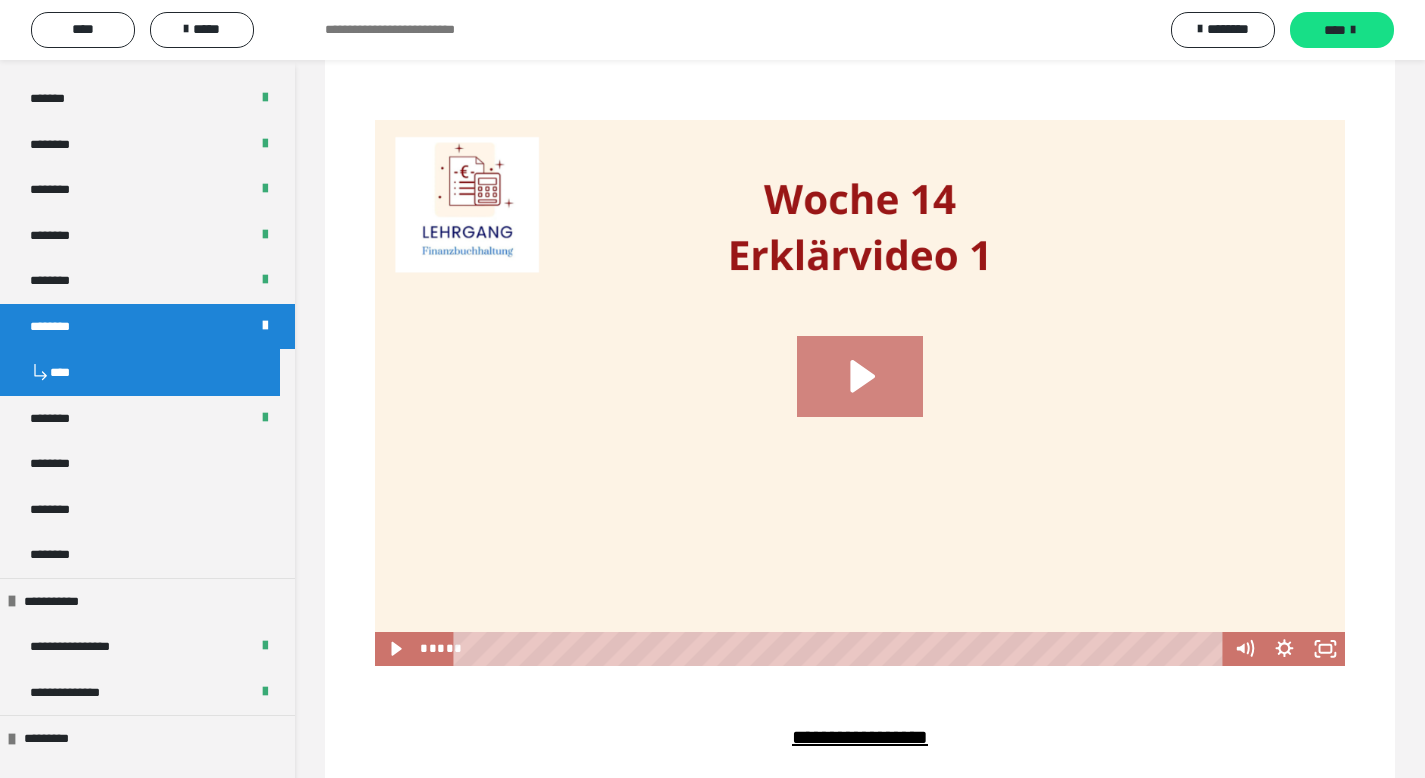 click 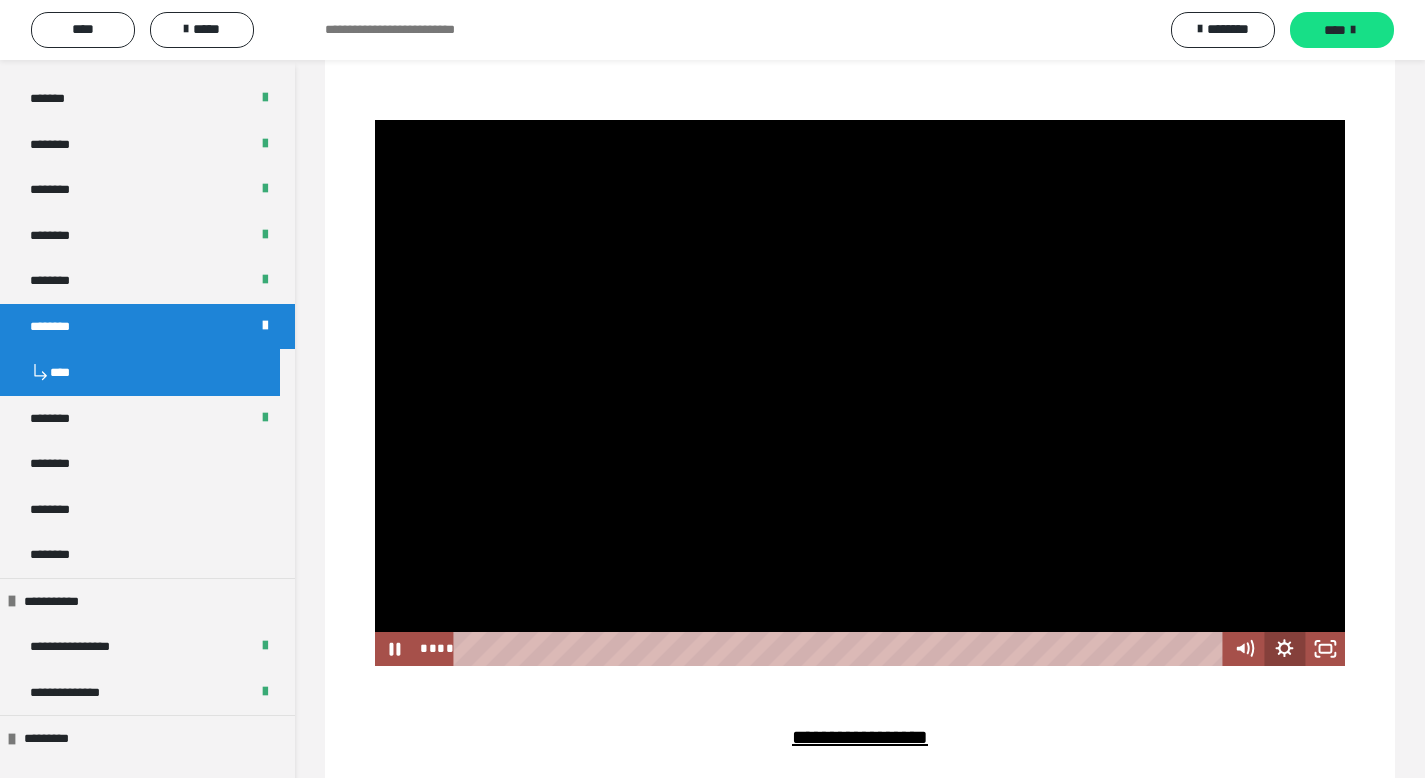 click 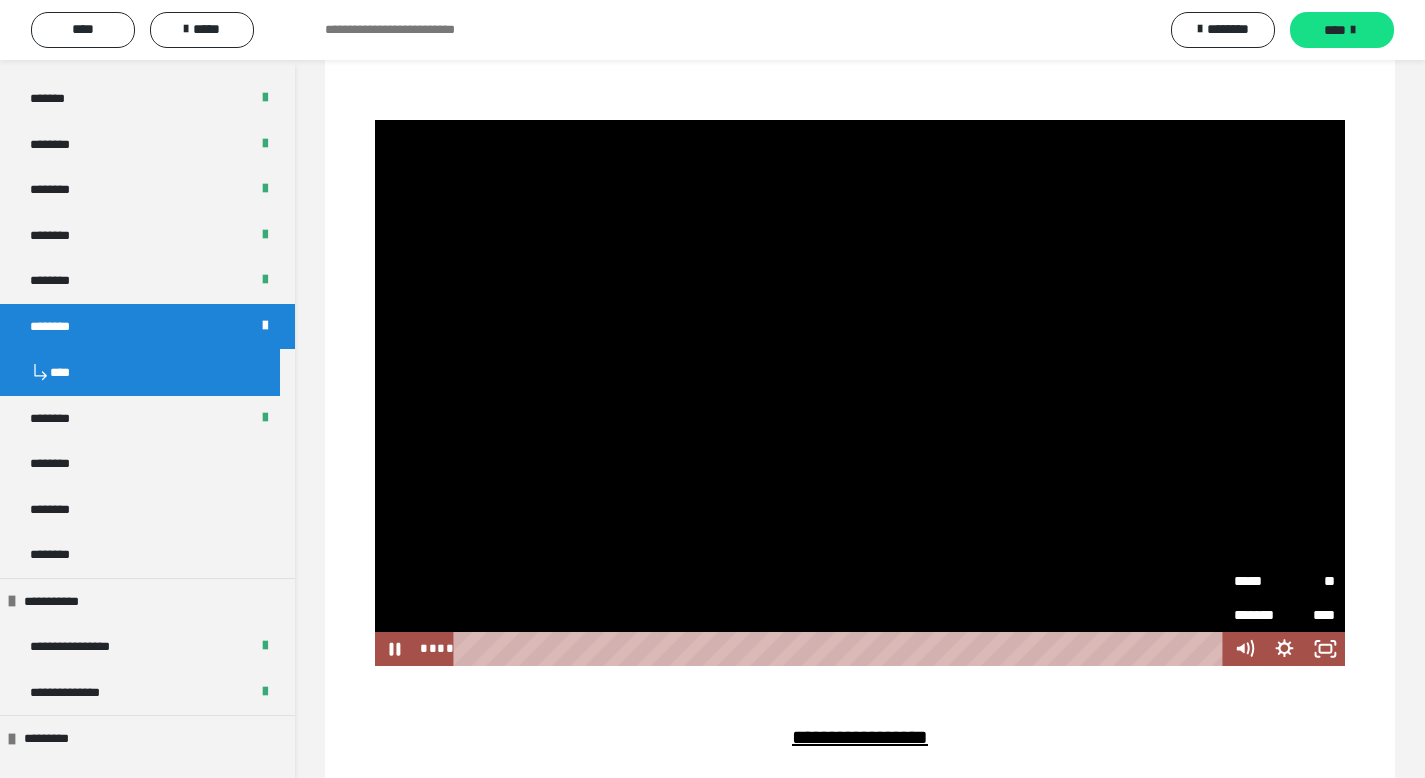 click on "*****" at bounding box center (1259, 581) 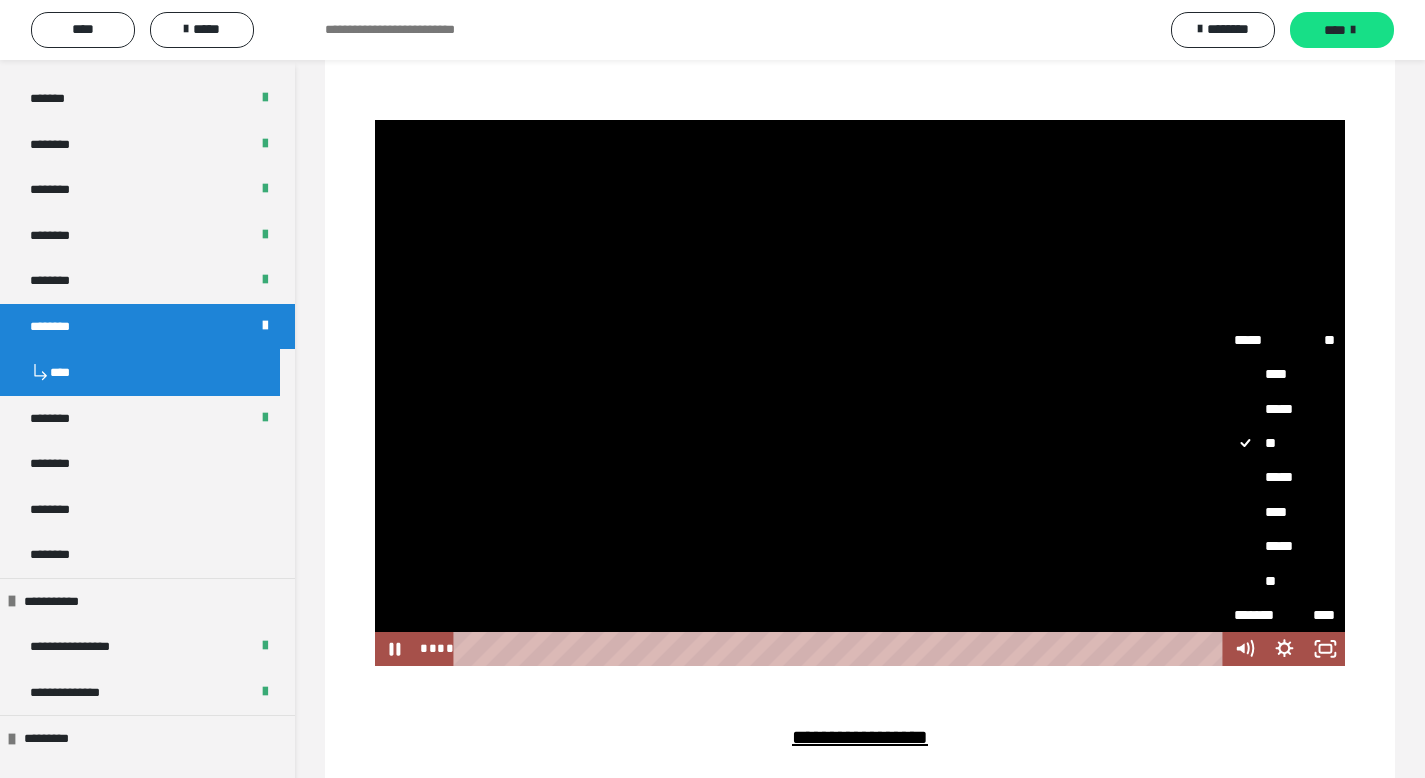 click on "**" at bounding box center [1284, 581] 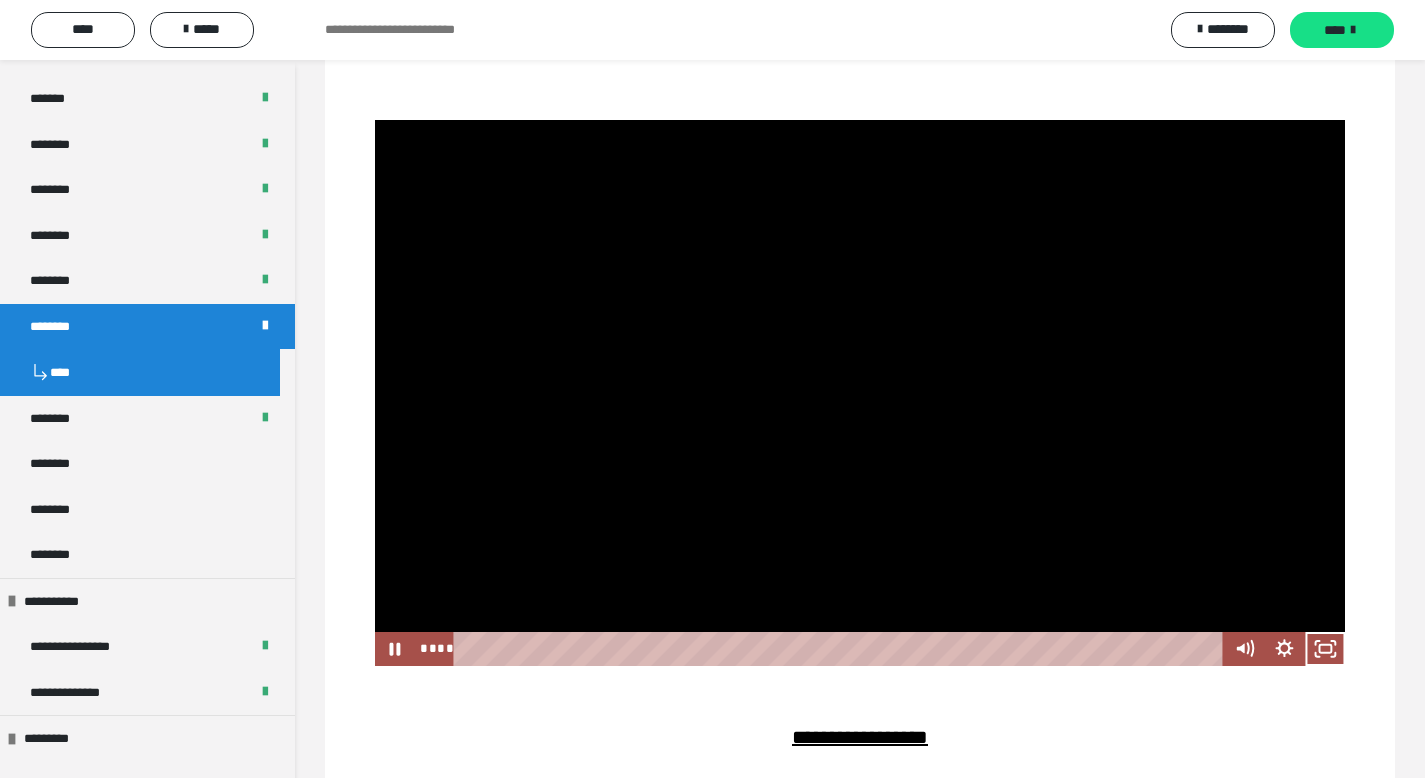 click at bounding box center [860, 393] 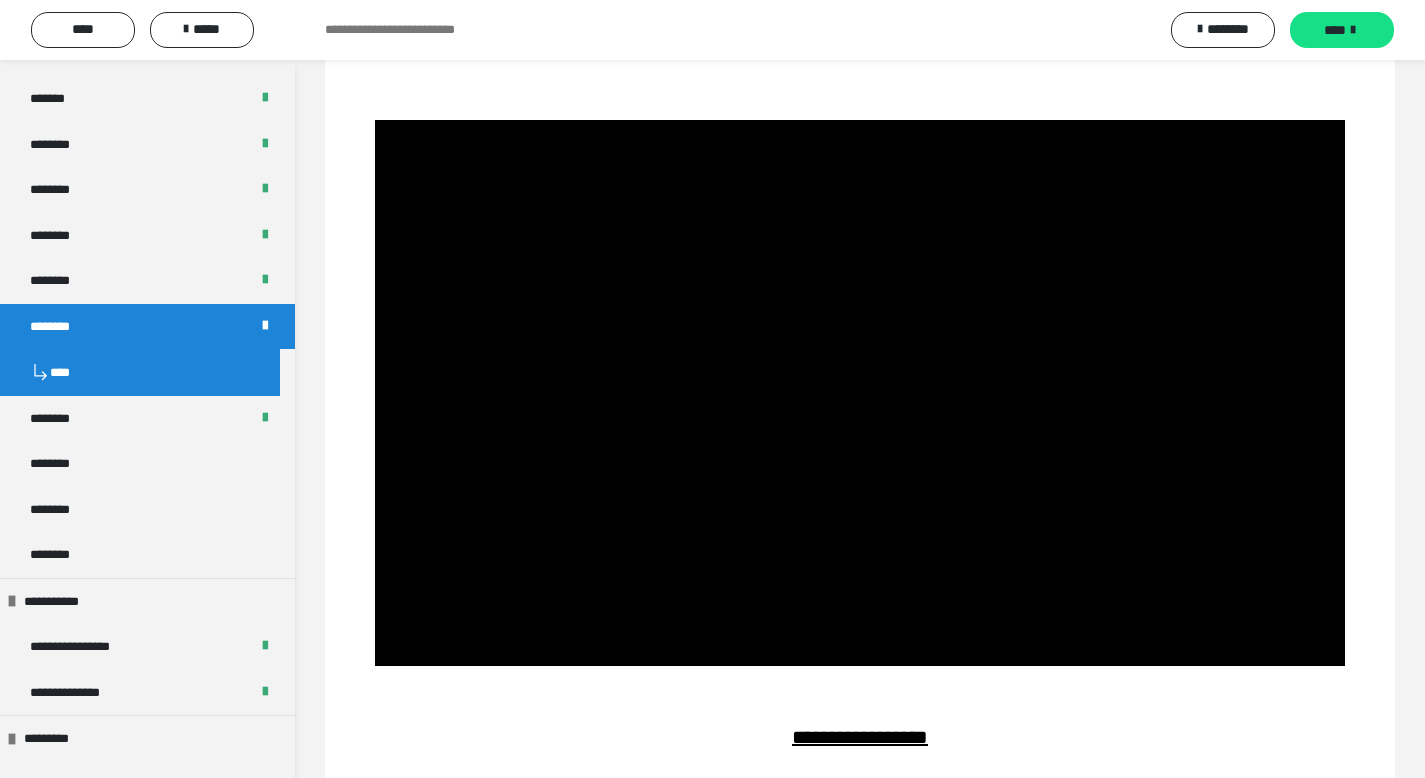 type 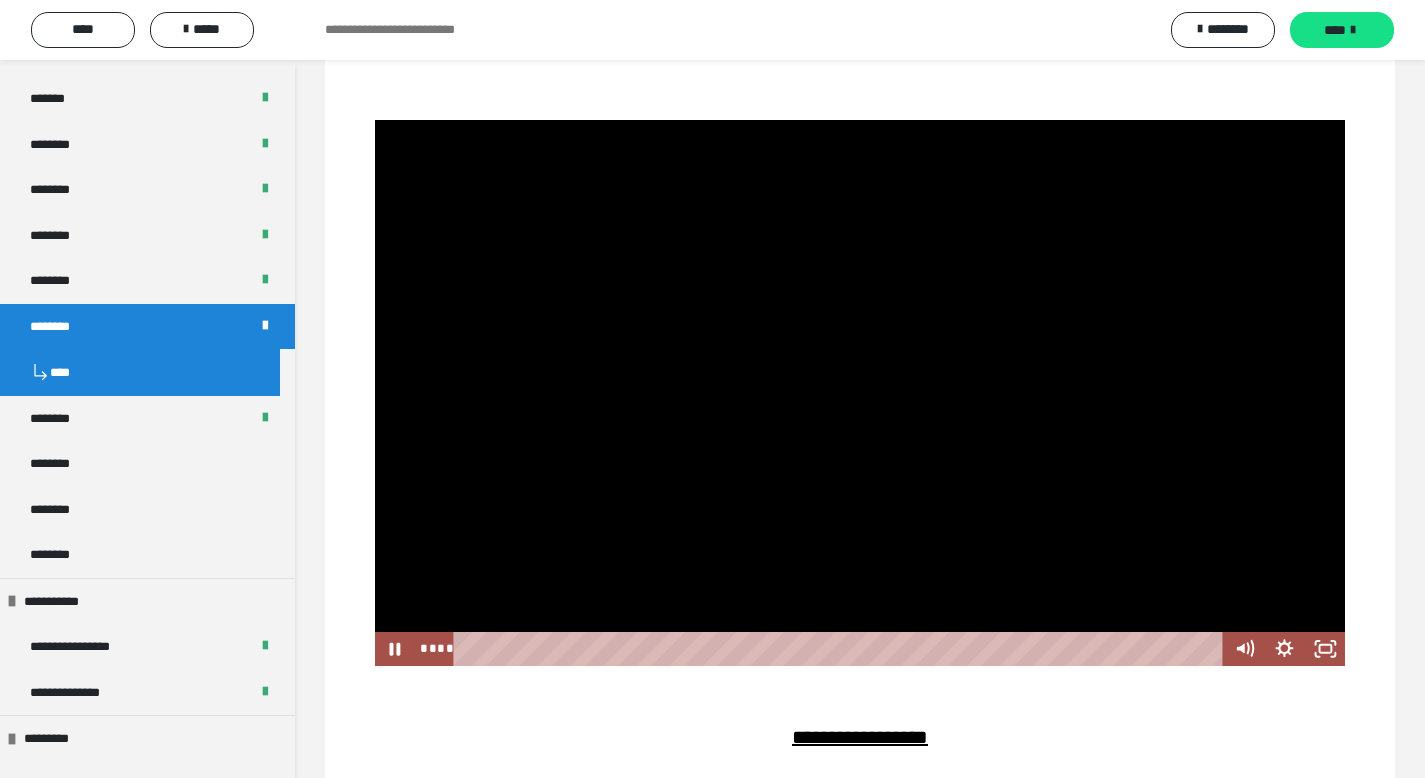 click at bounding box center (860, 393) 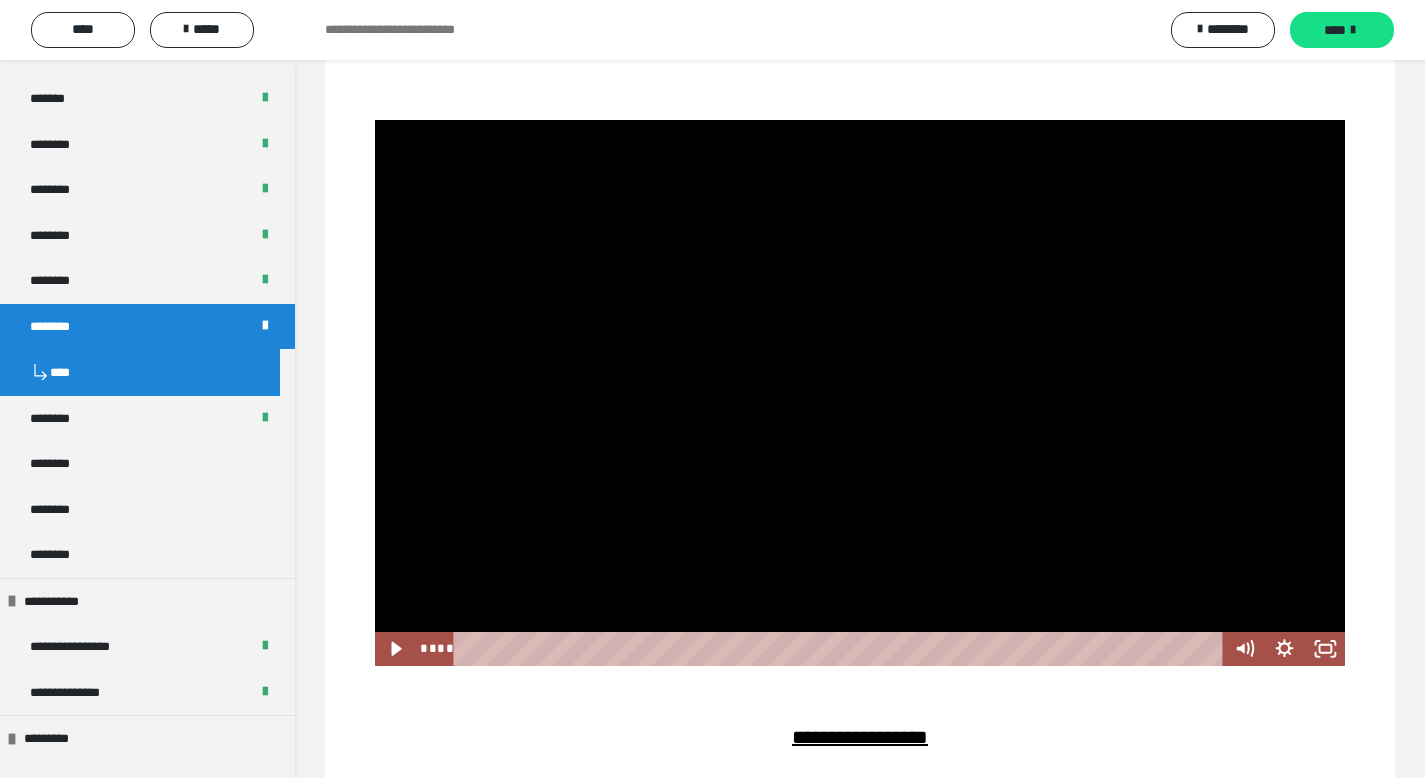 scroll, scrollTop: 1014, scrollLeft: 0, axis: vertical 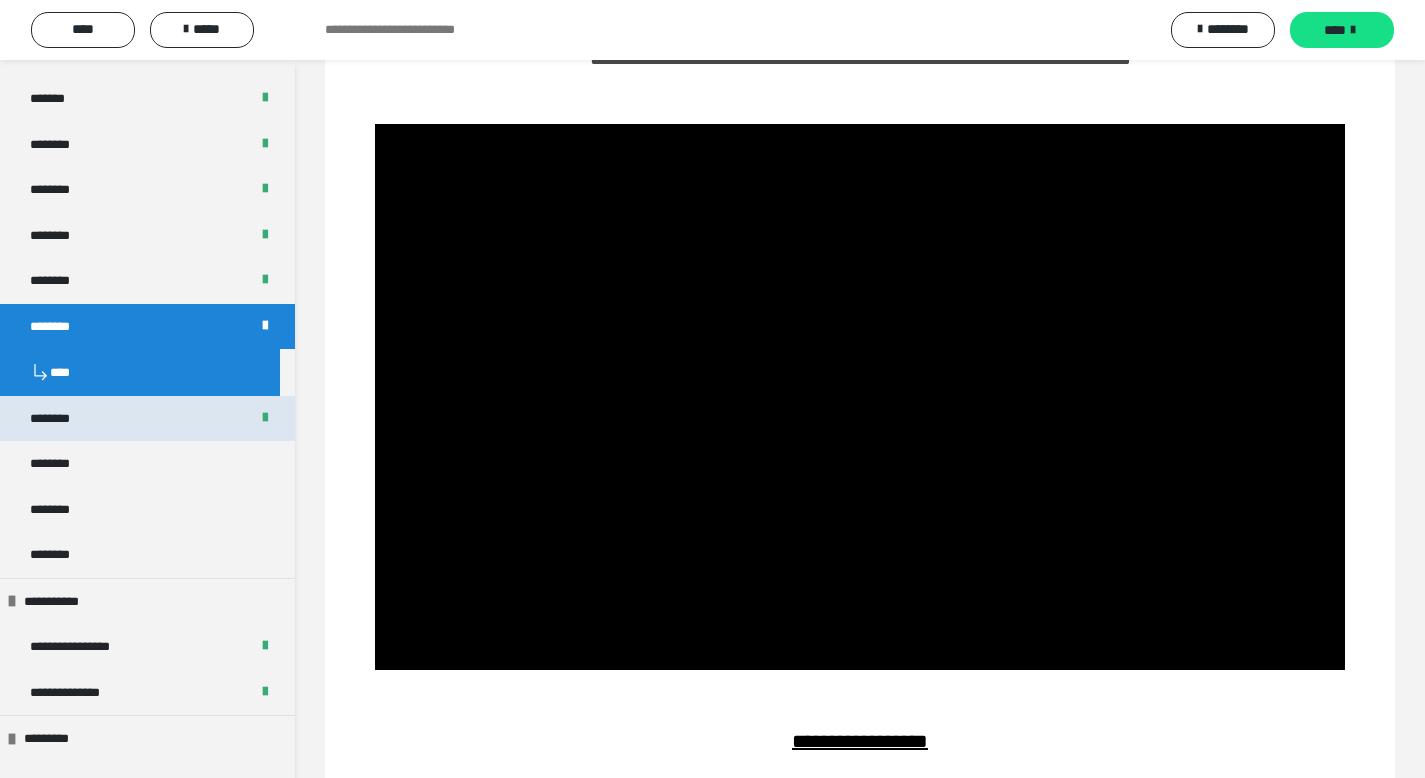 click on "********" at bounding box center [60, 419] 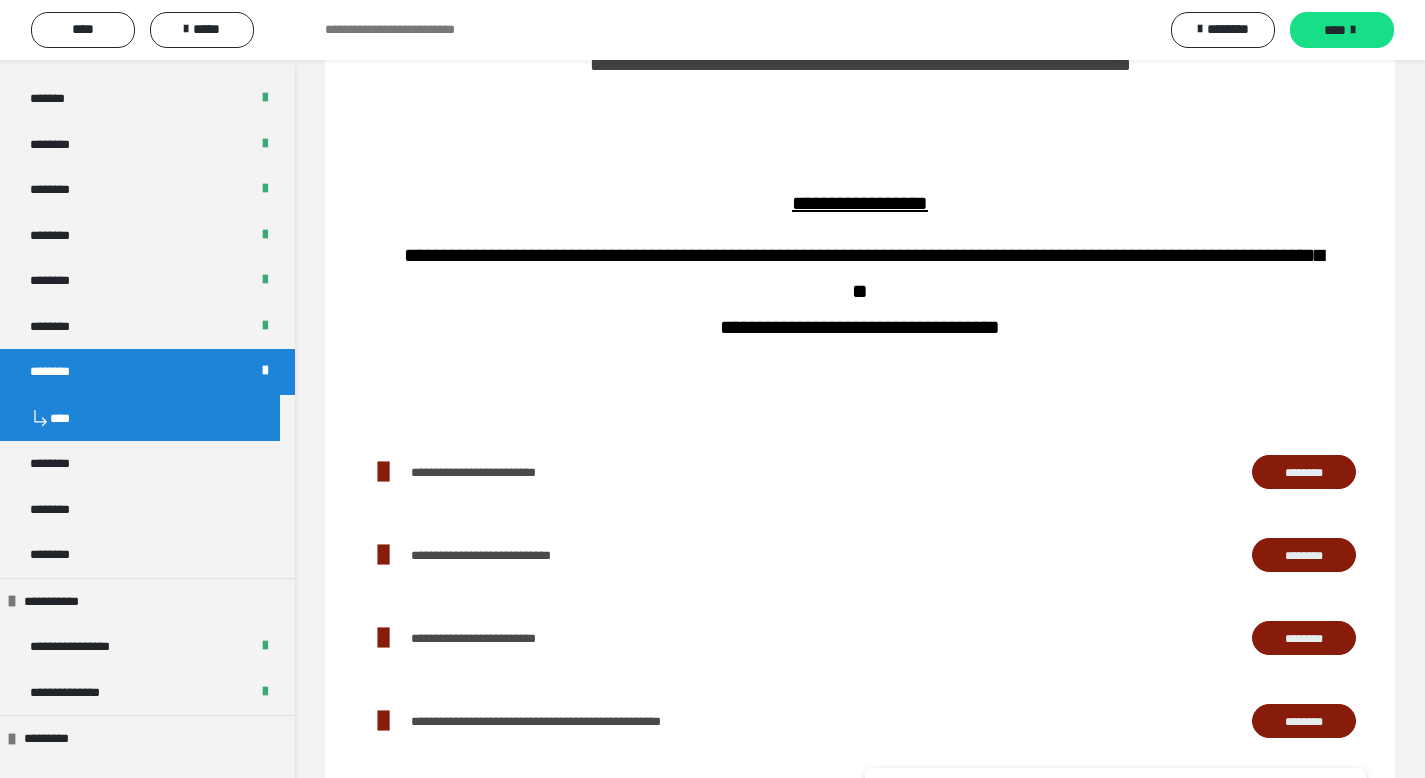 scroll, scrollTop: 0, scrollLeft: 0, axis: both 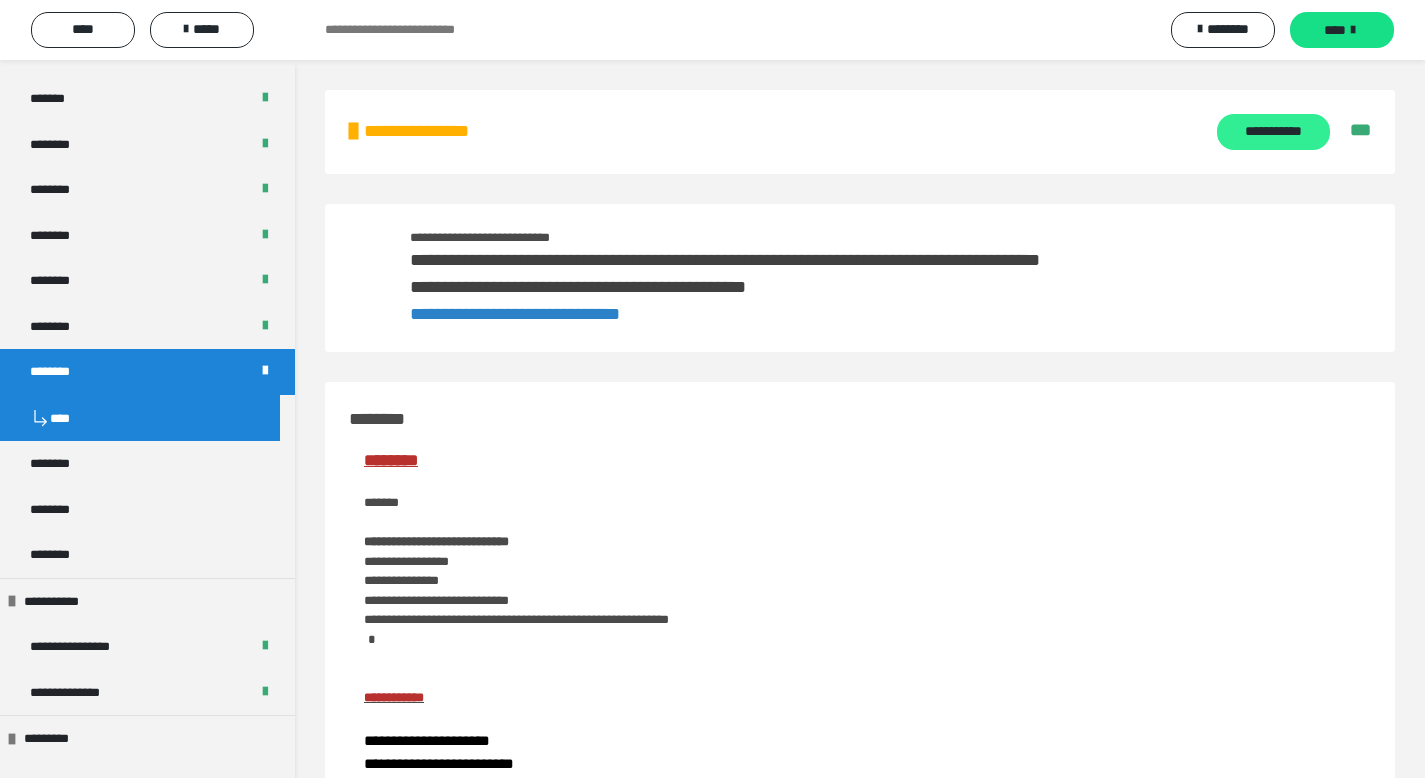 click on "**********" at bounding box center [1273, 132] 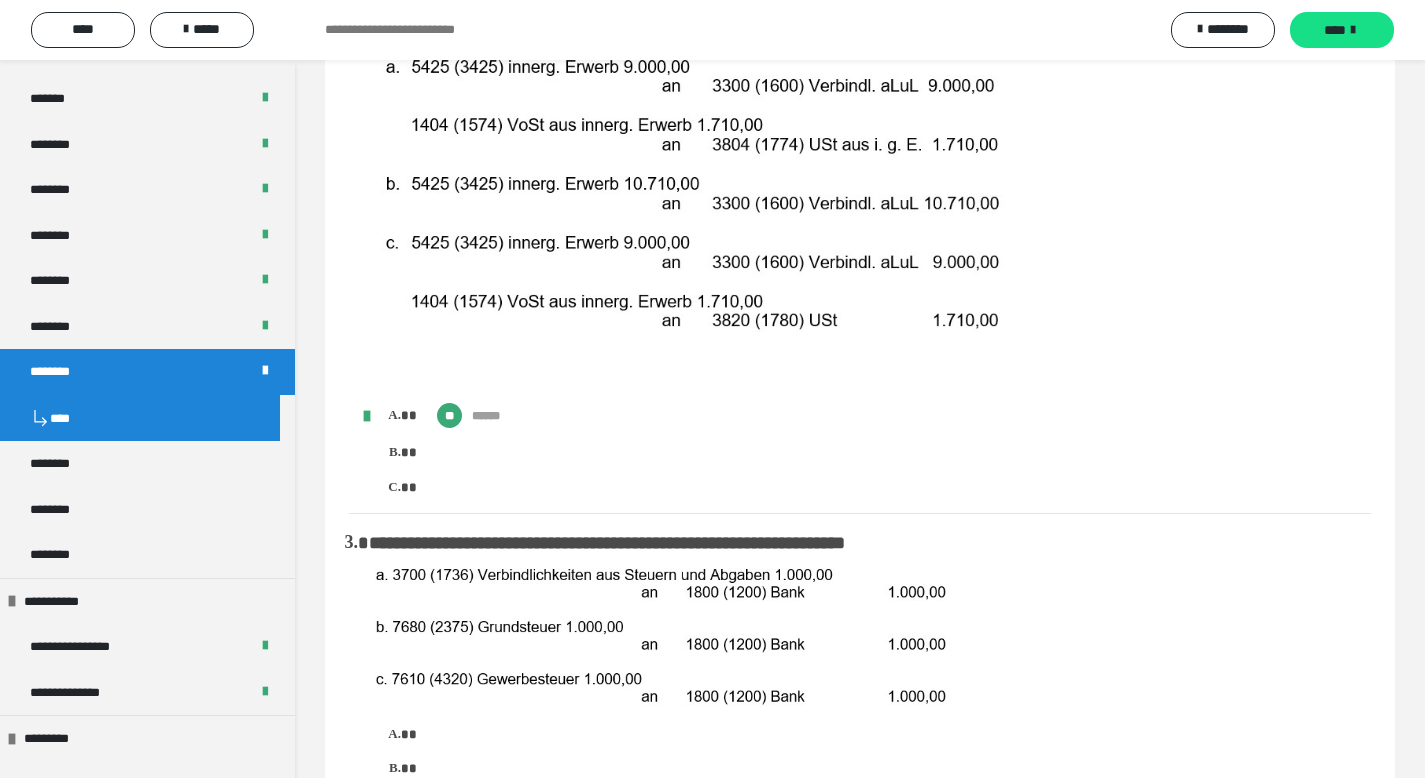 scroll, scrollTop: 0, scrollLeft: 0, axis: both 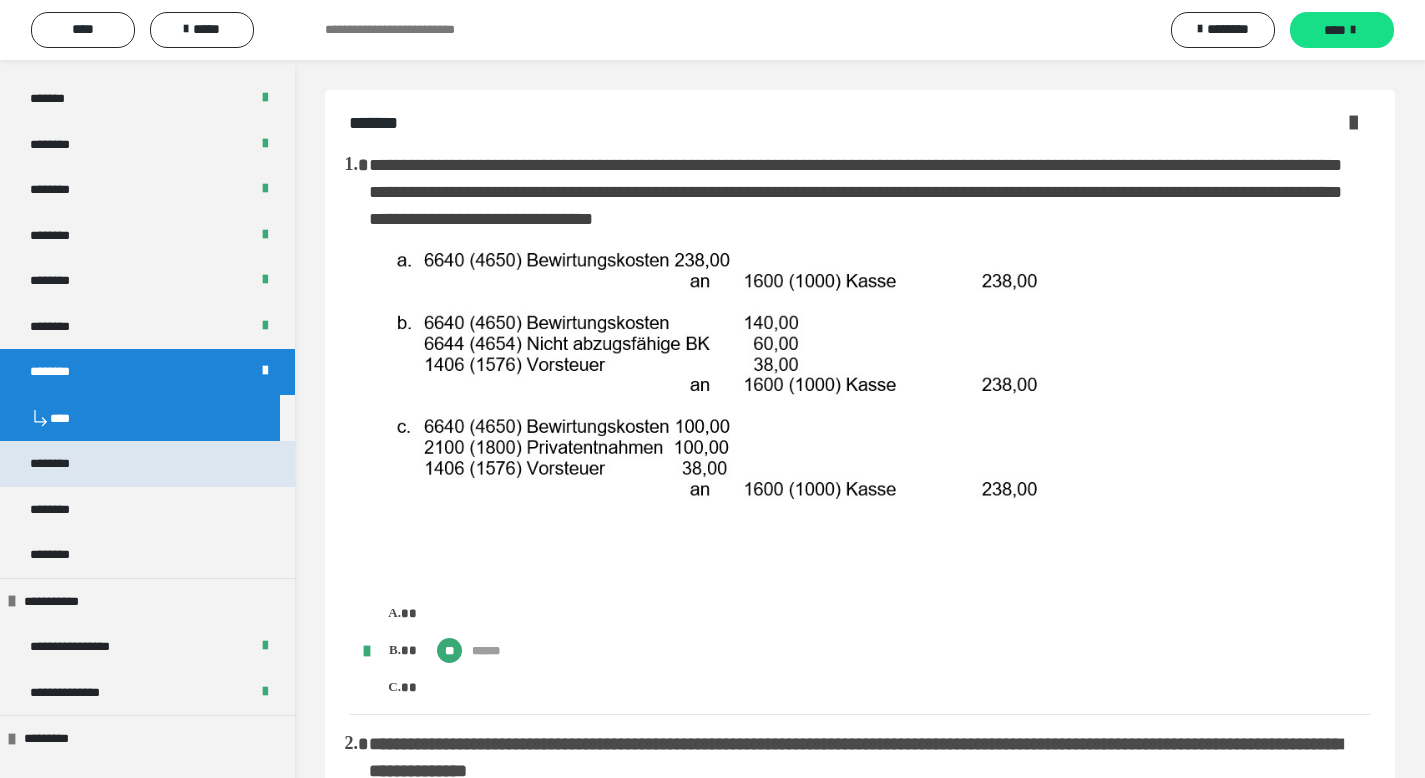 click on "********" at bounding box center (147, 464) 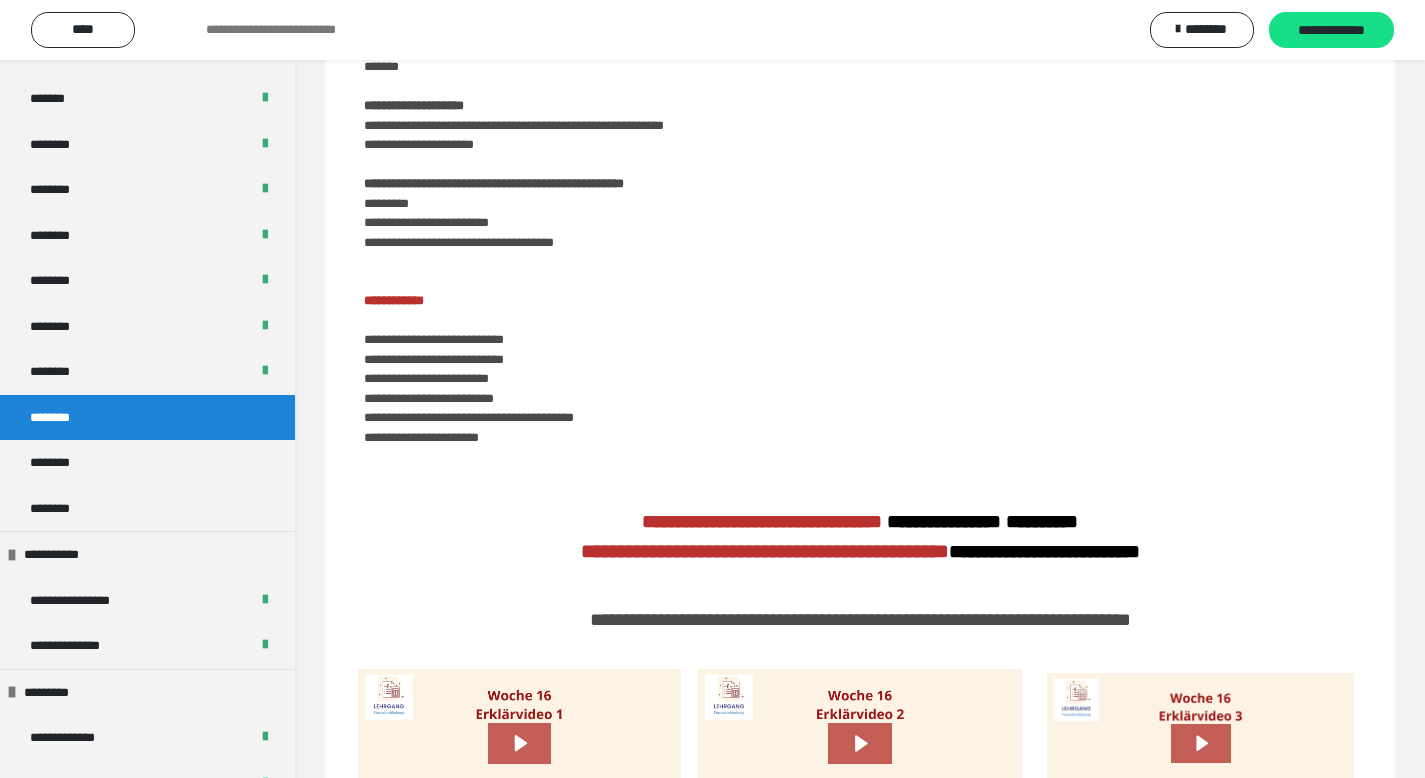 scroll, scrollTop: 359, scrollLeft: 0, axis: vertical 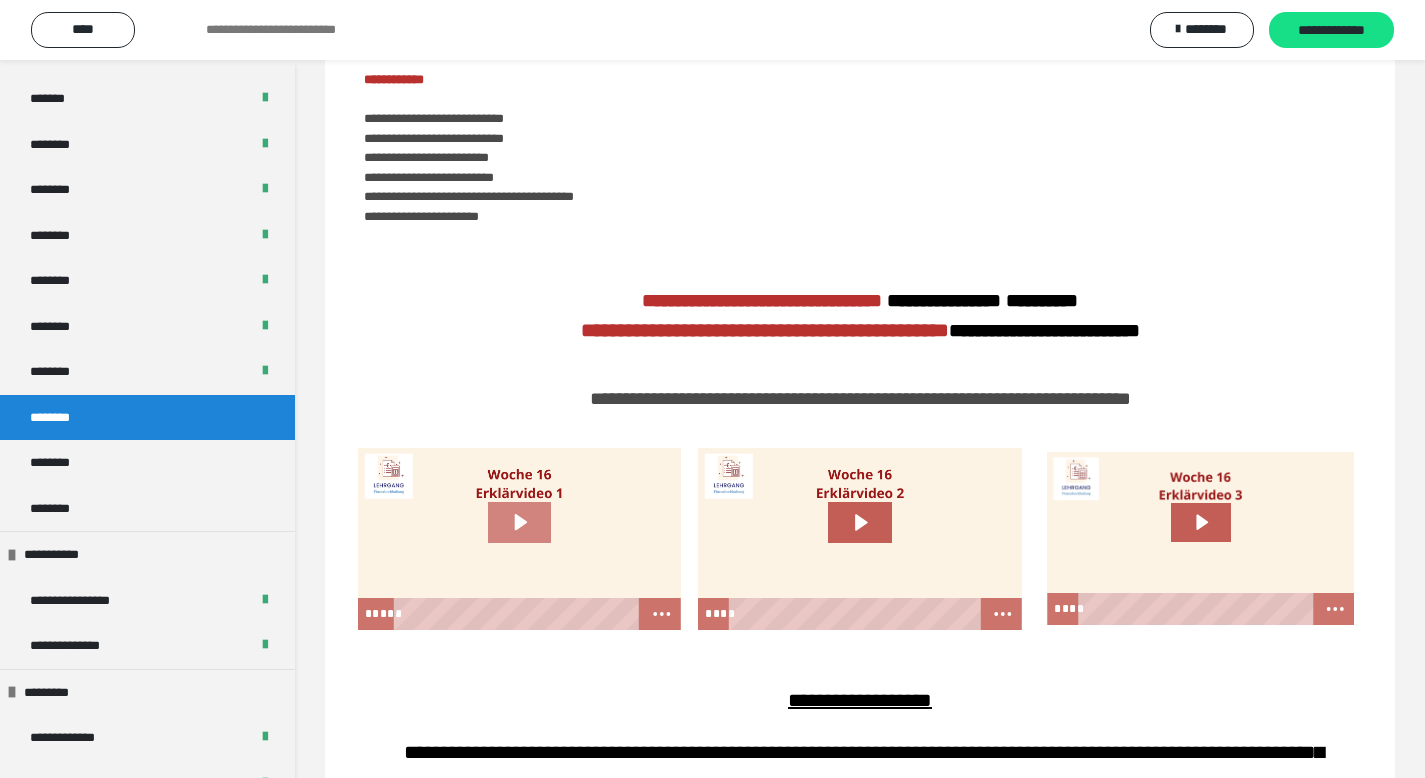 click 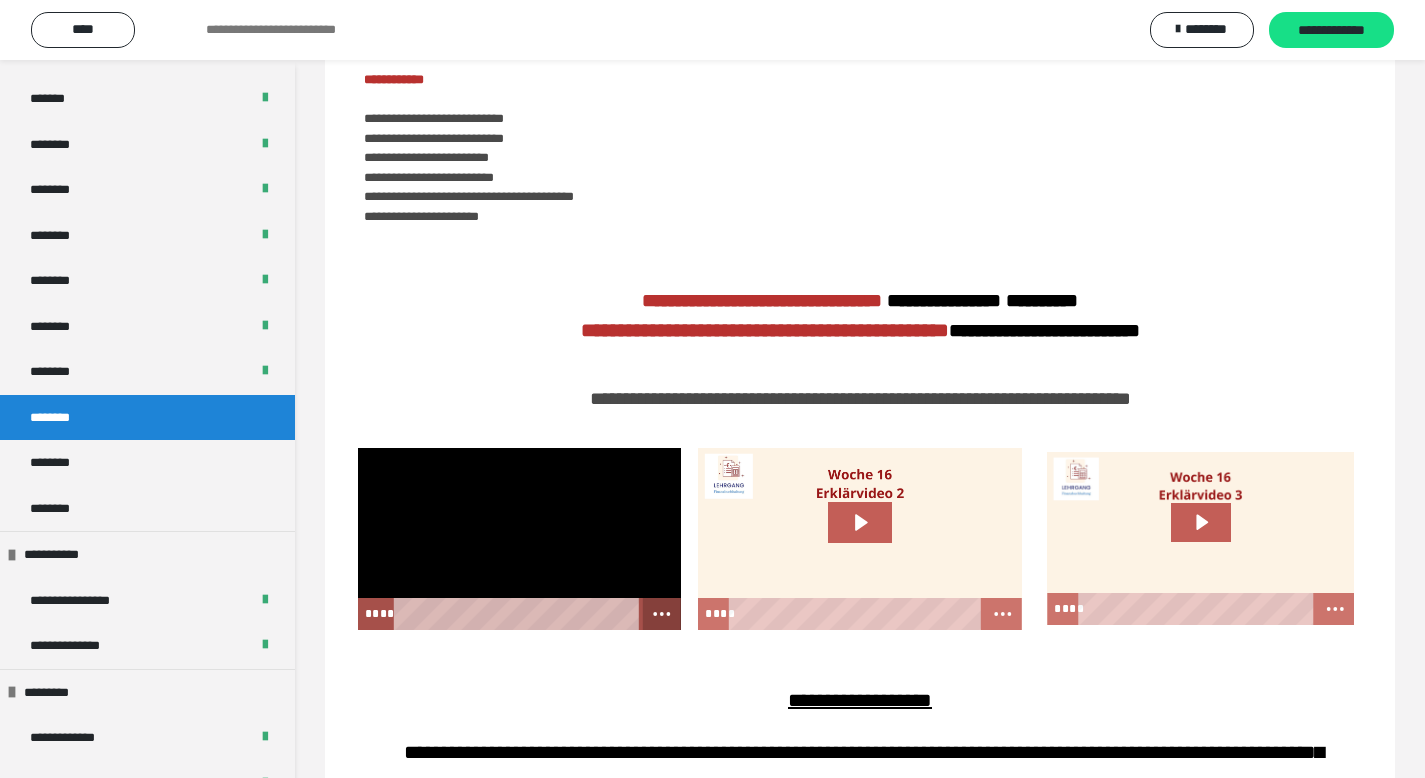 click 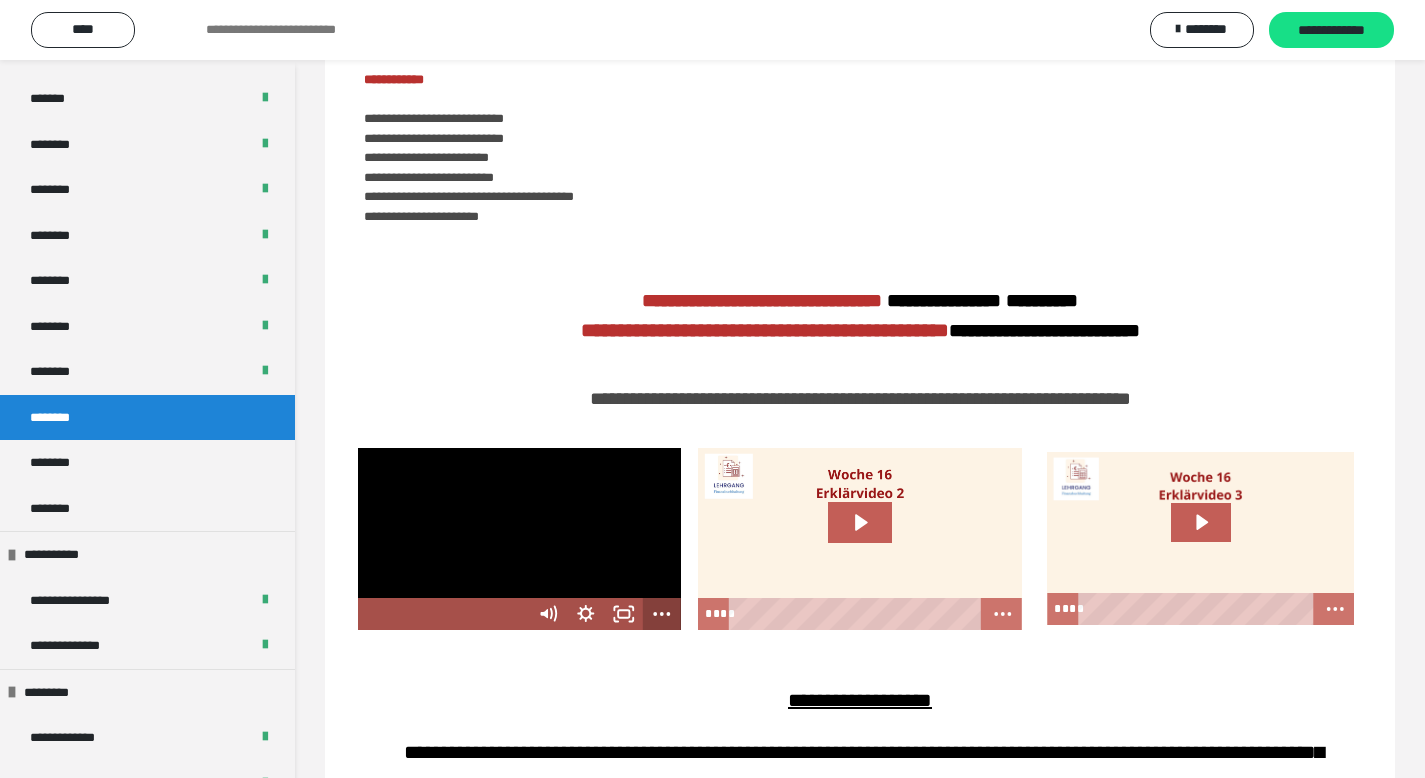click 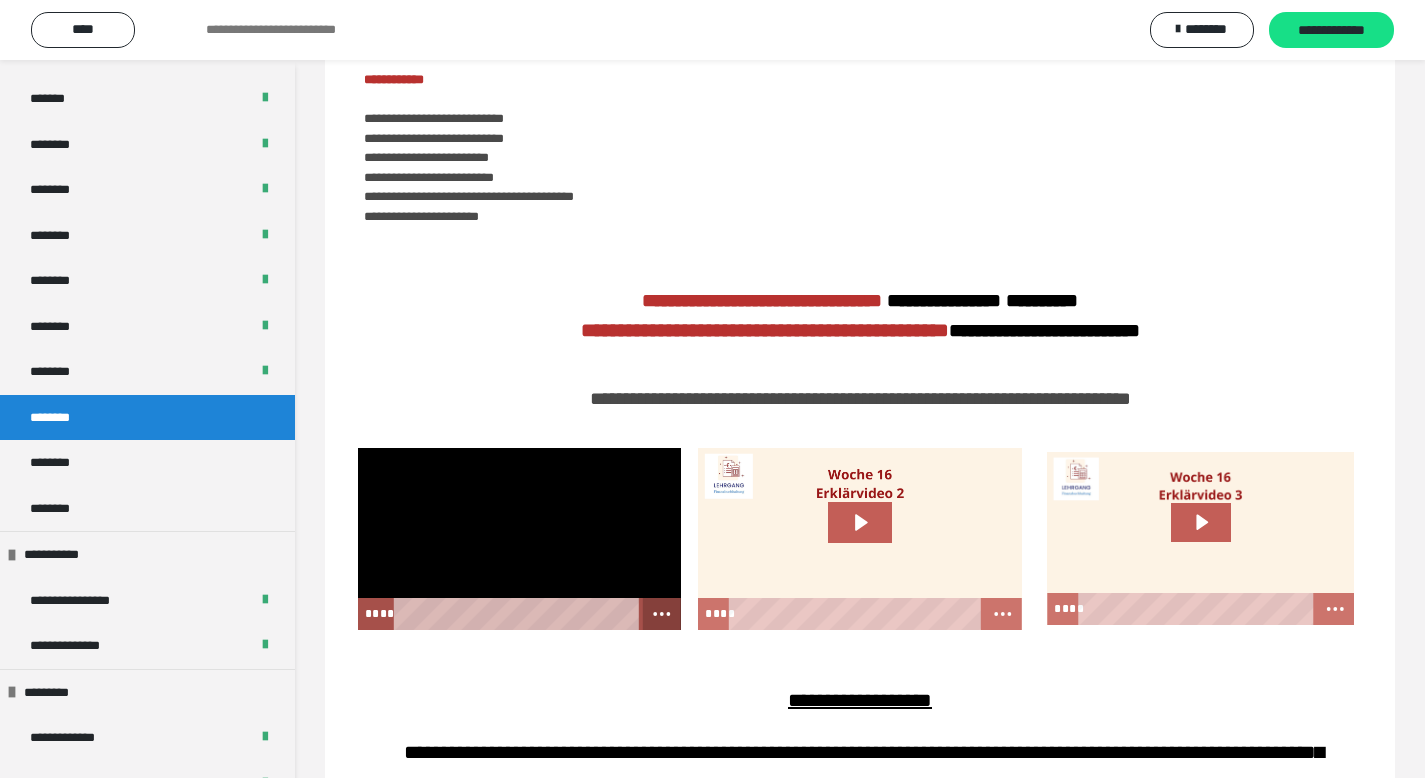 click 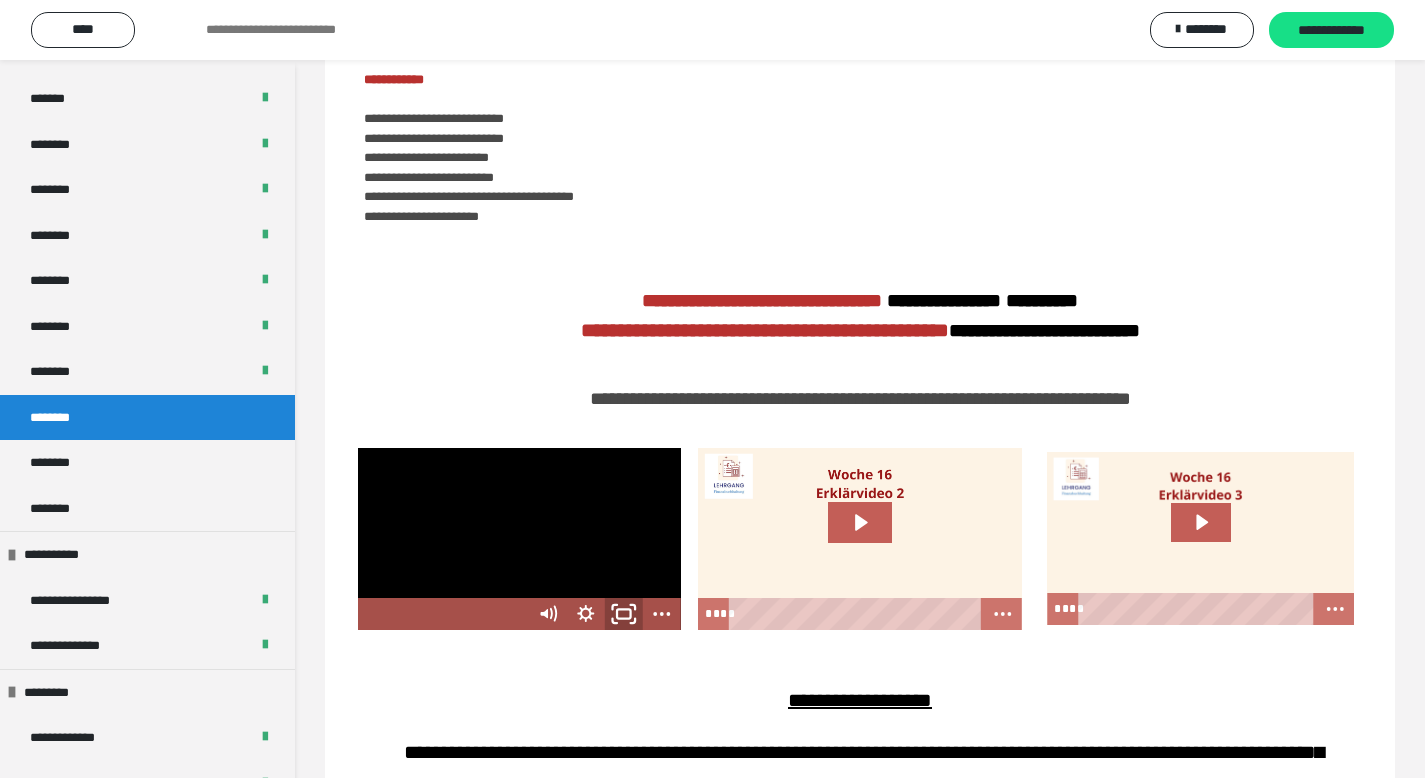 click 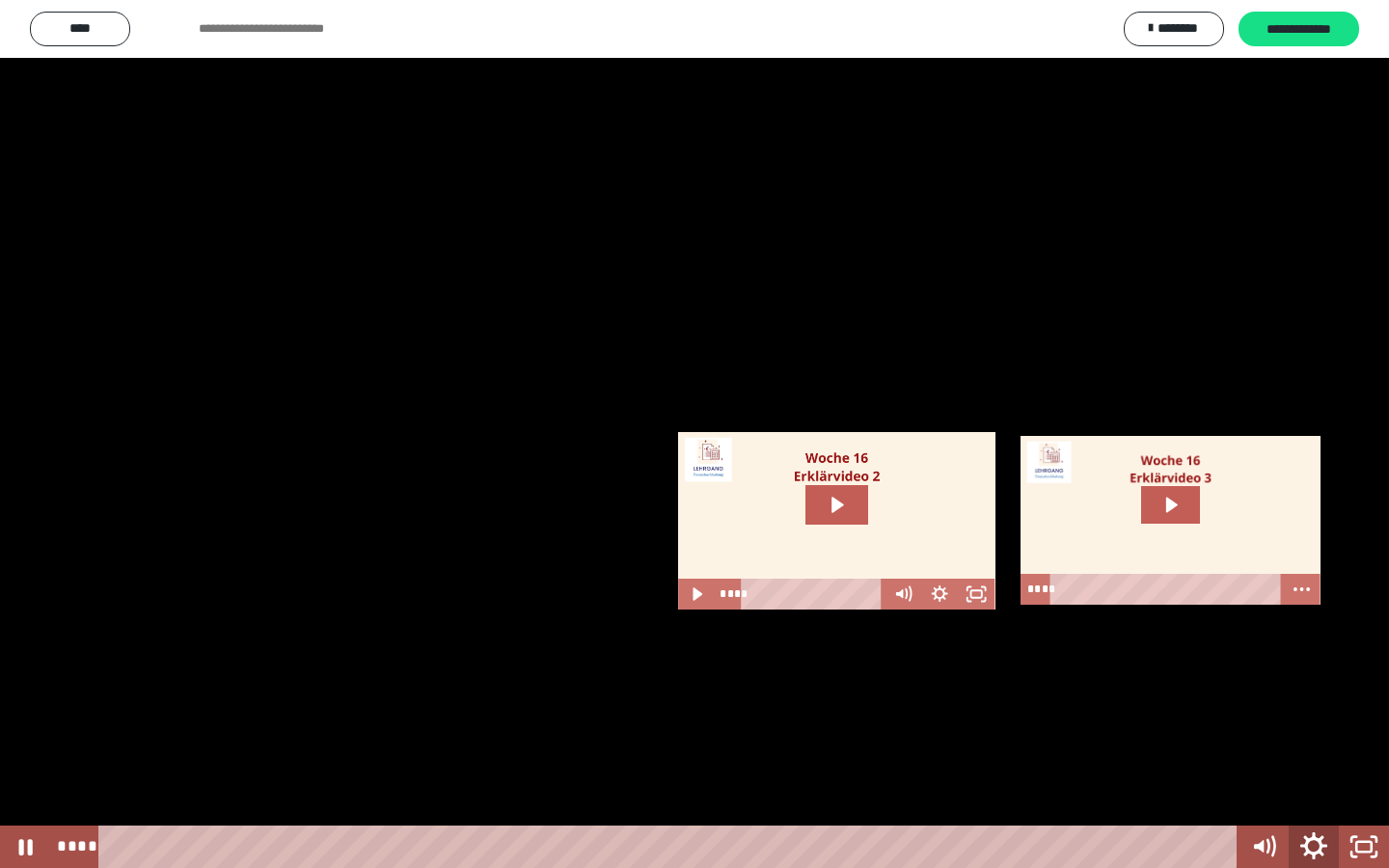 click 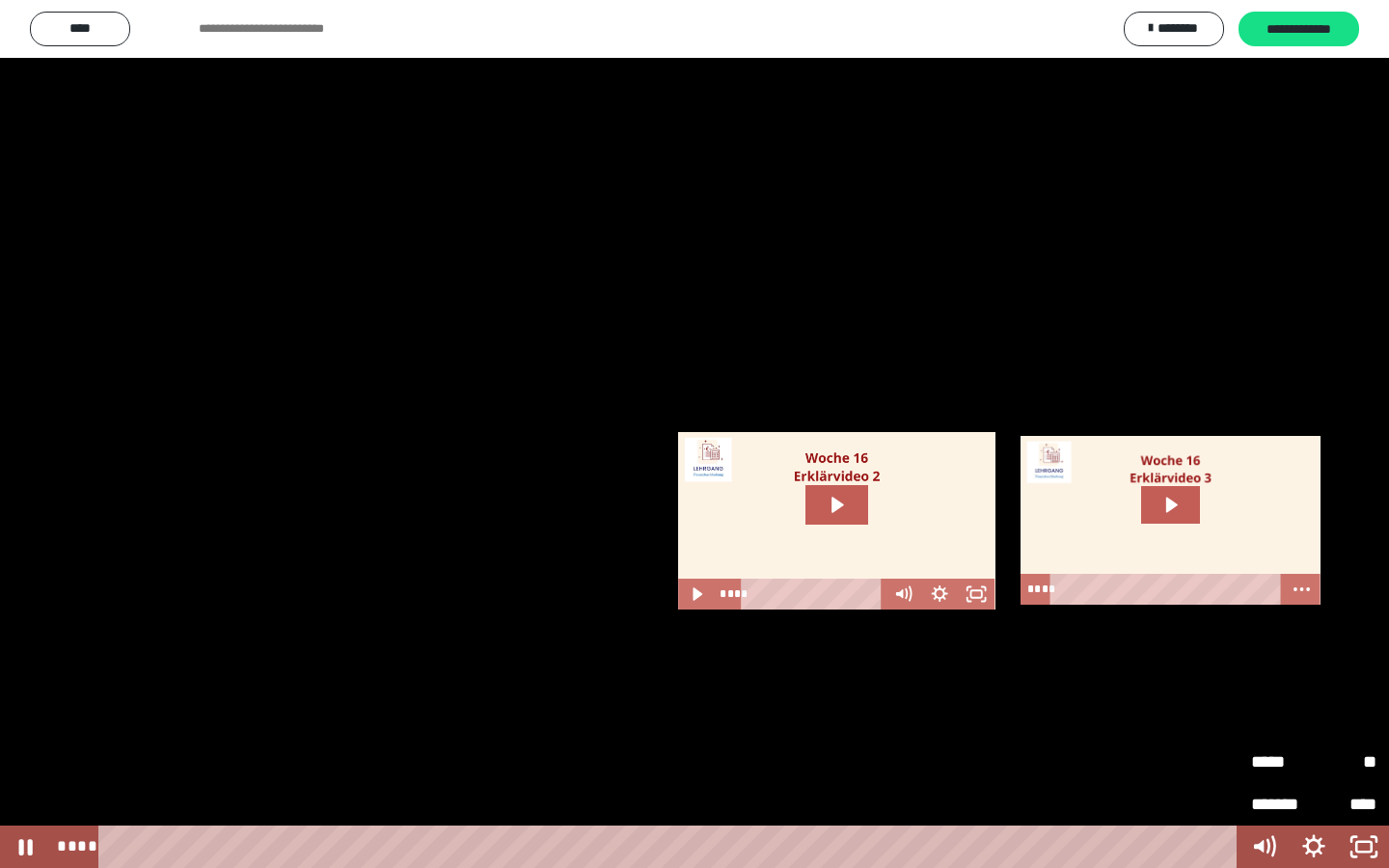 click on "*******" at bounding box center [1282, 804] 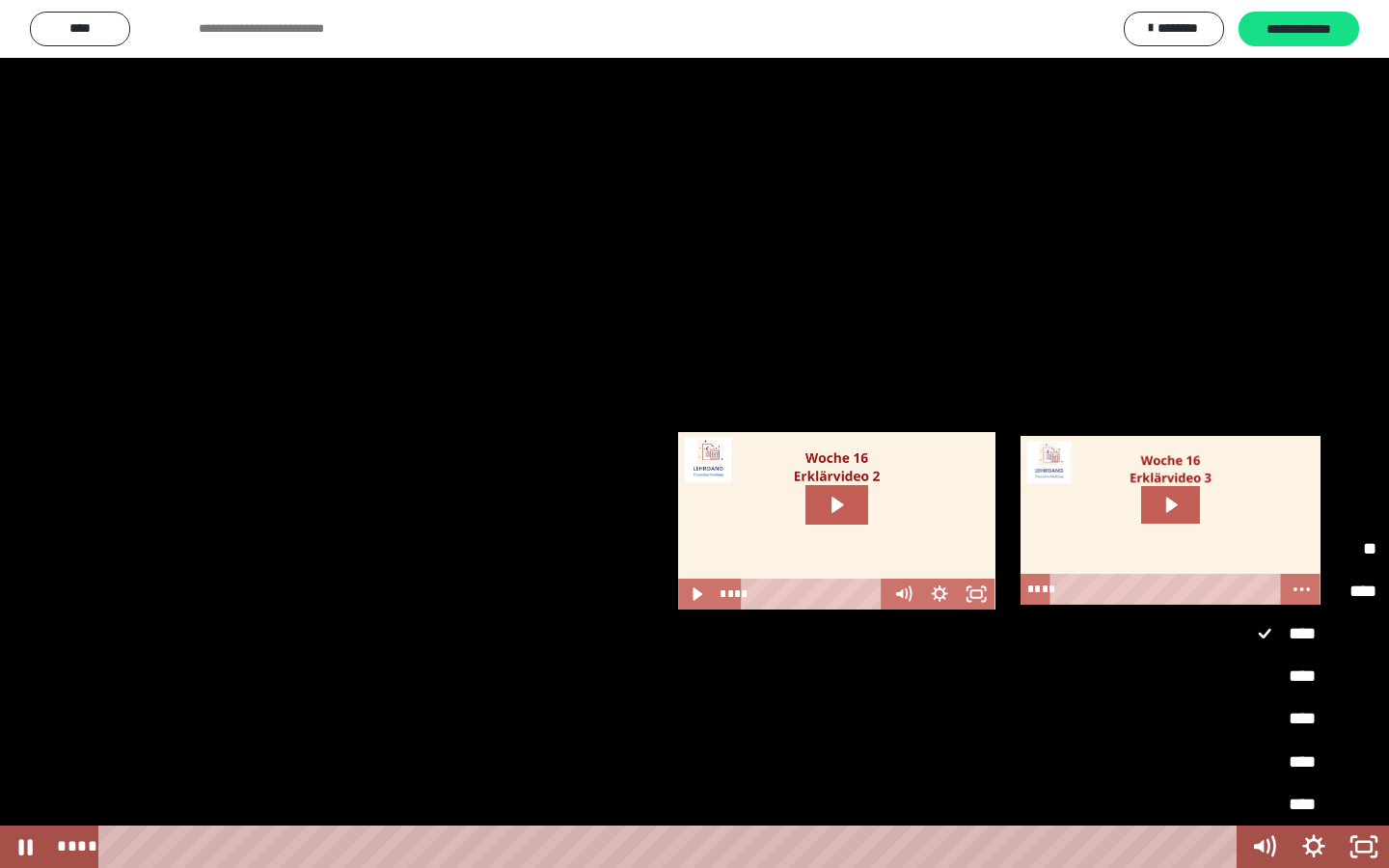 click at bounding box center (694, 434) 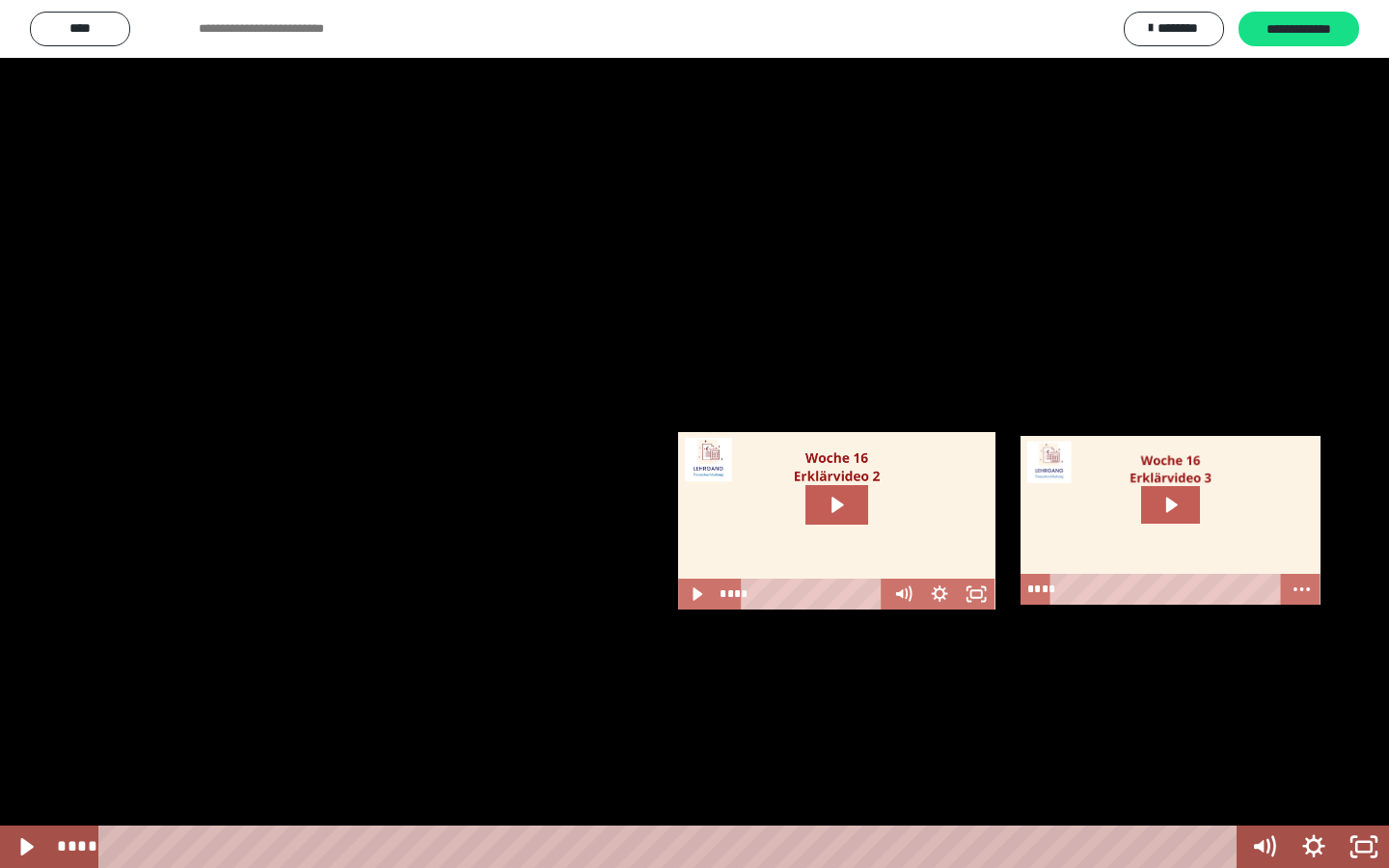 click at bounding box center (694, 434) 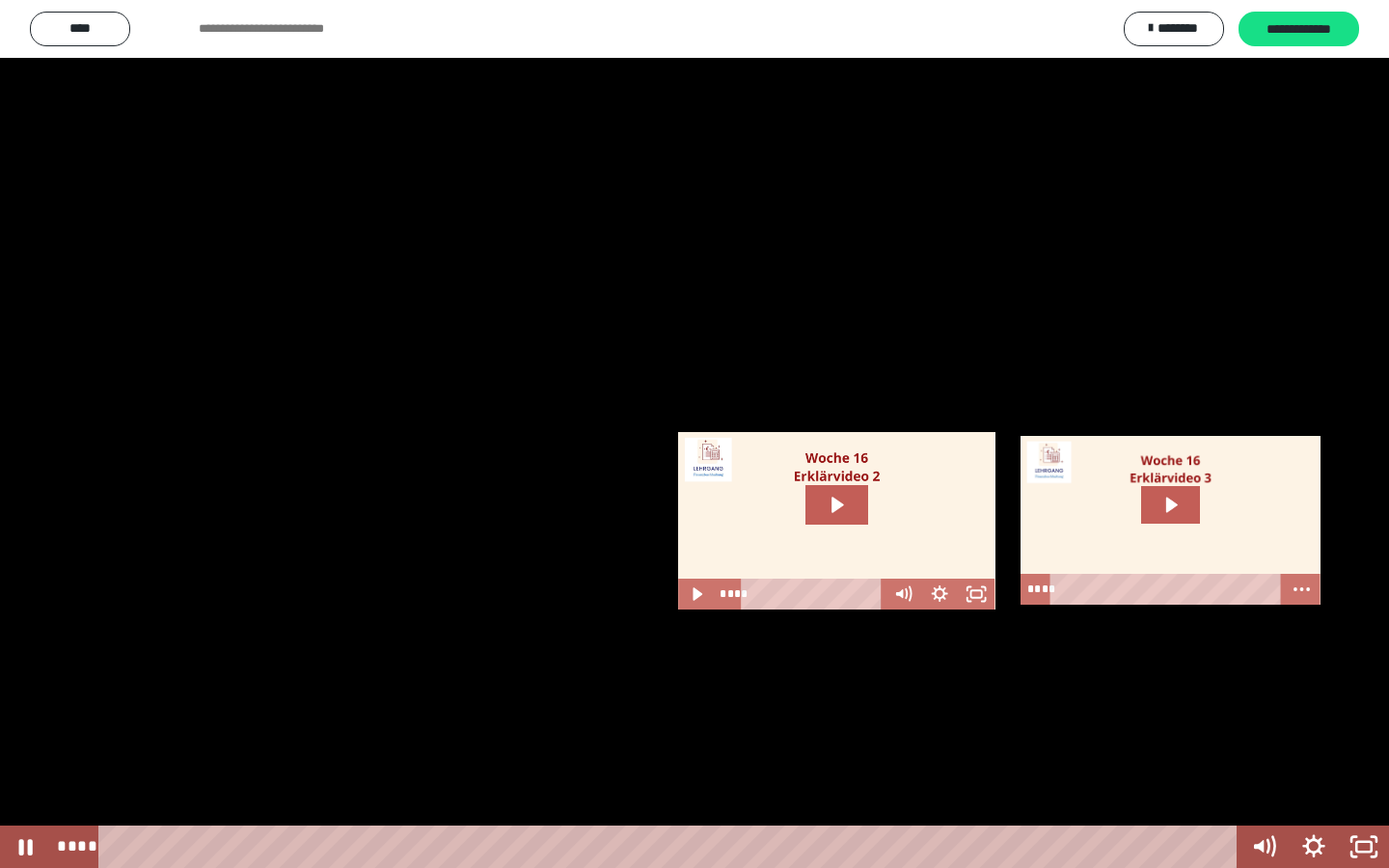 click at bounding box center (694, 434) 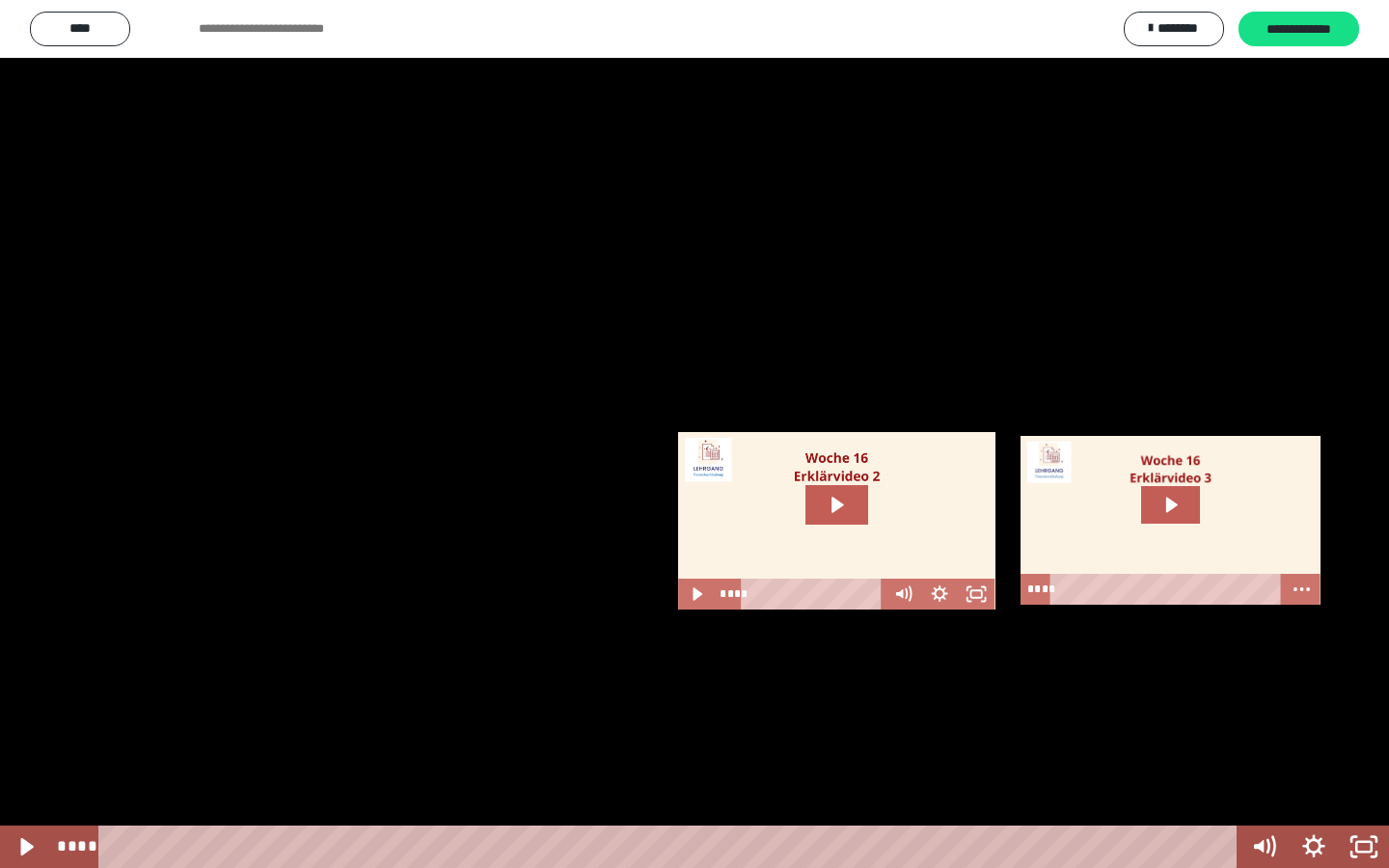 type 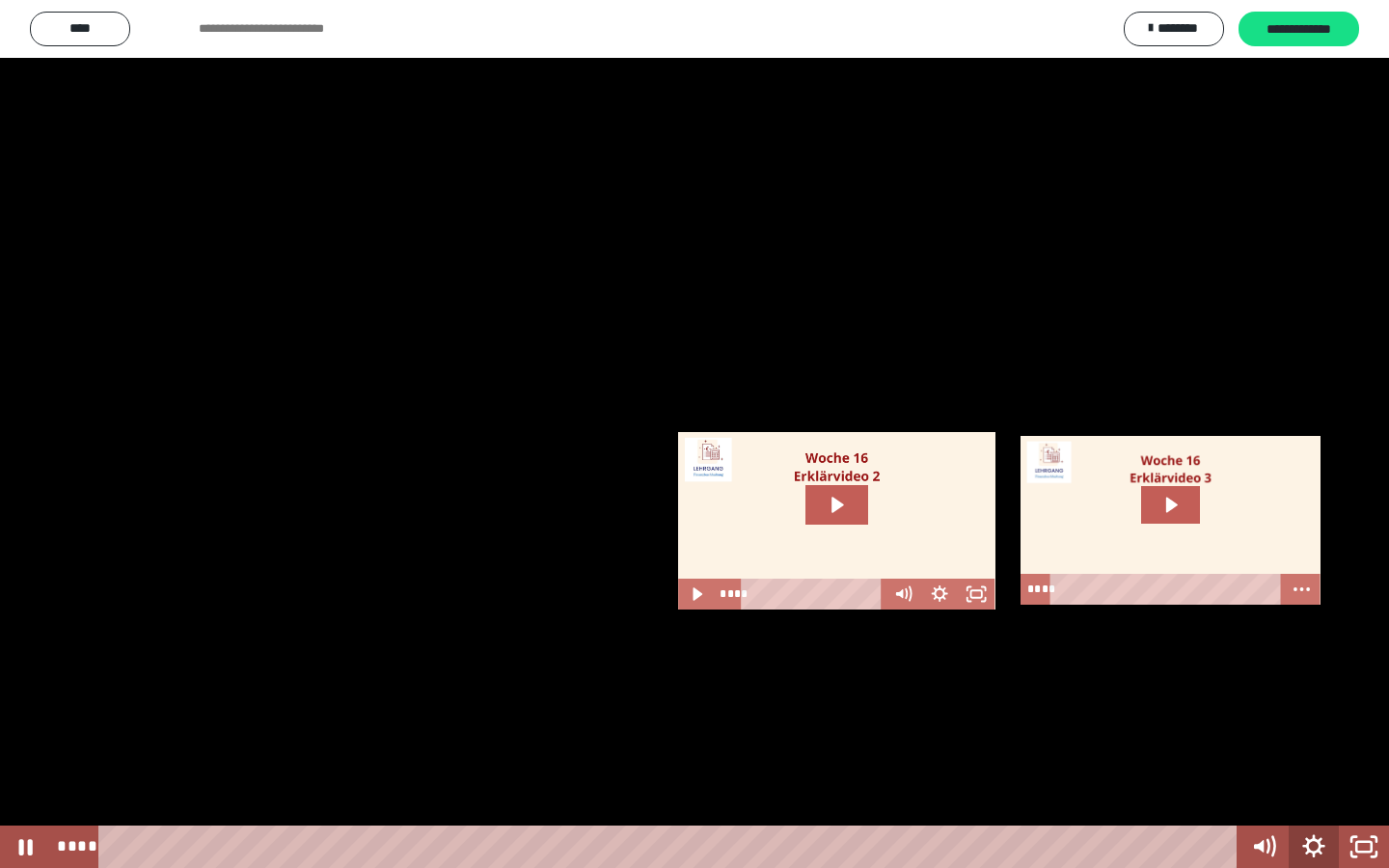 click 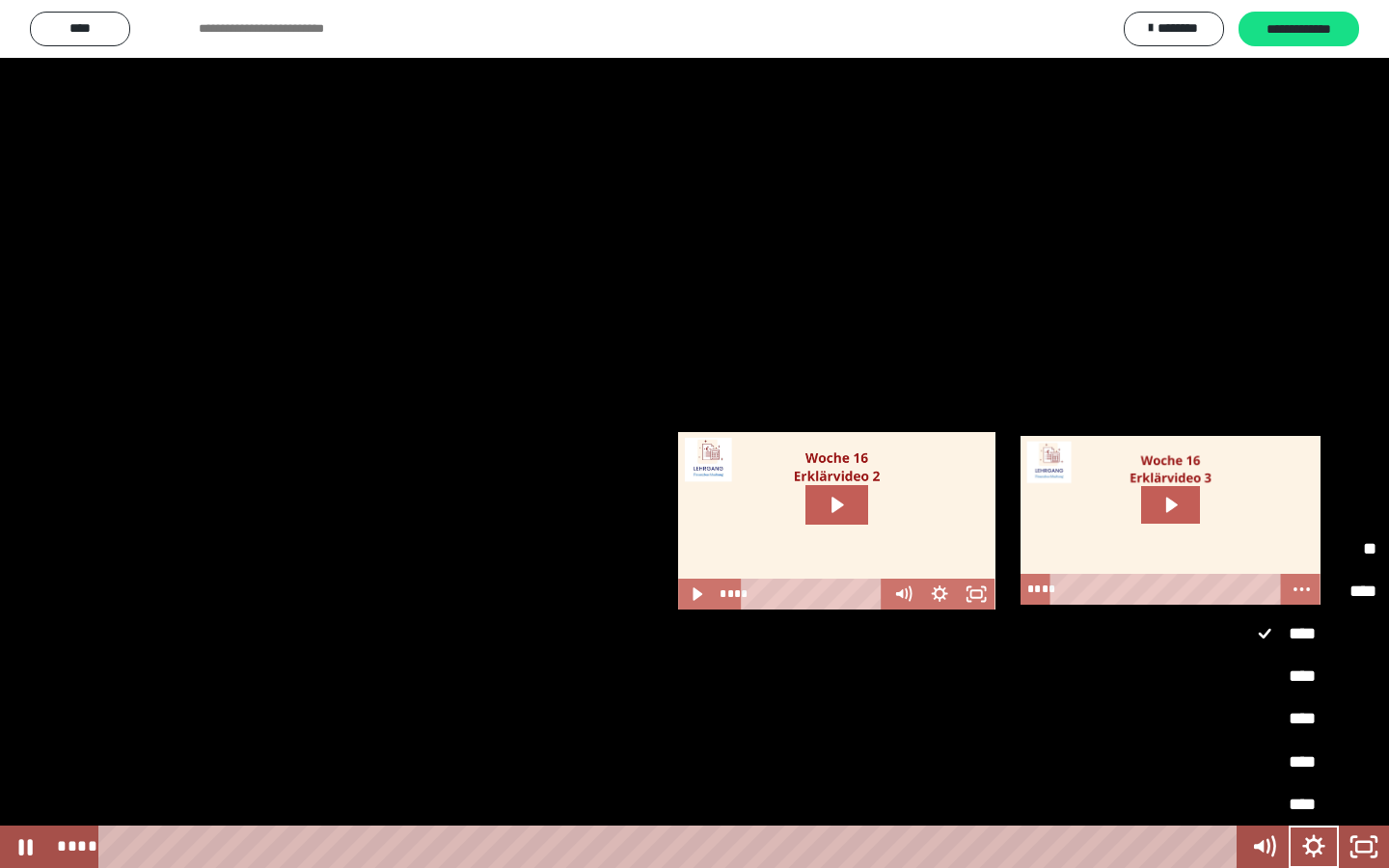 drag, startPoint x: 1333, startPoint y: 799, endPoint x: 1320, endPoint y: 847, distance: 49.72927 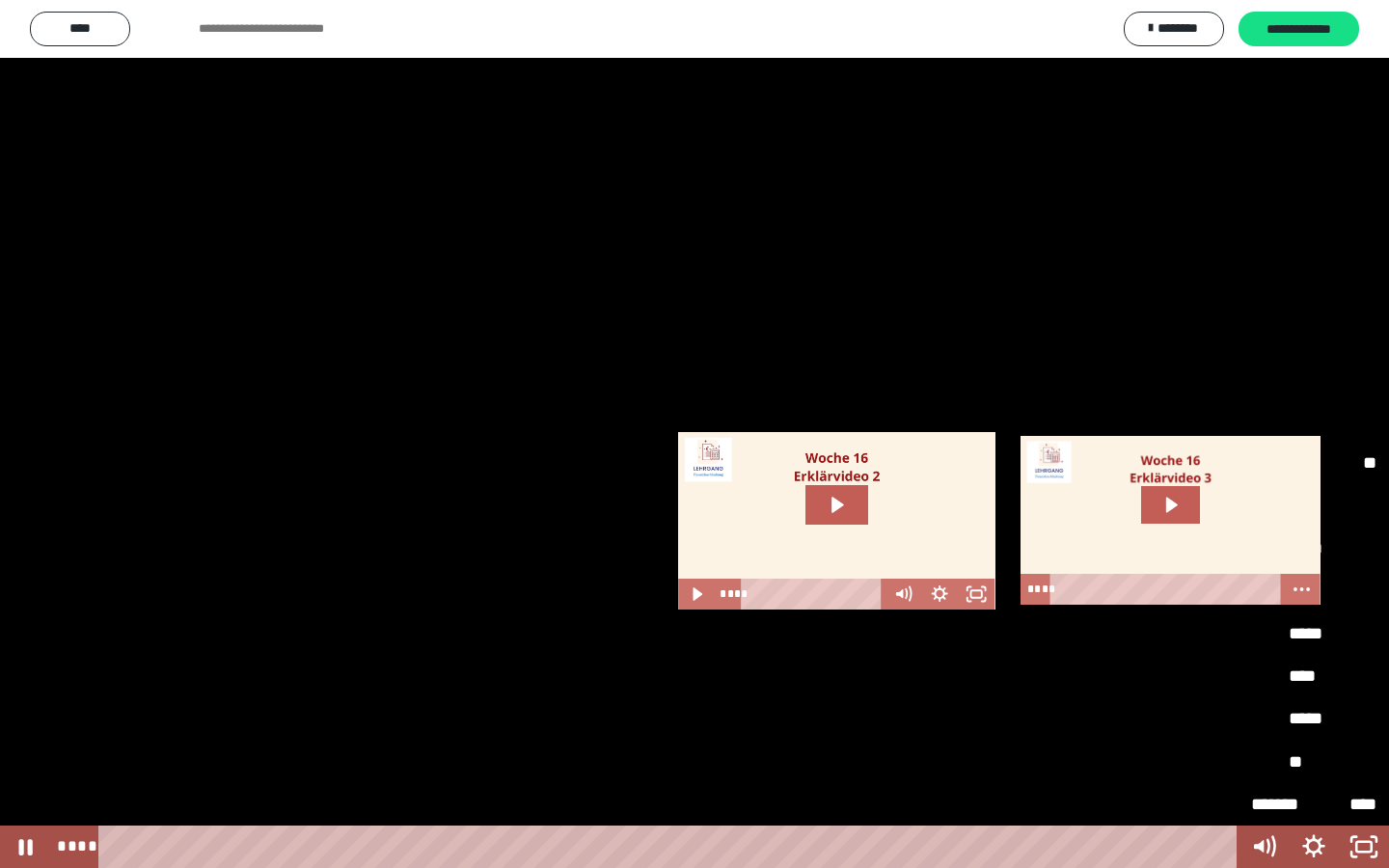 drag, startPoint x: 1288, startPoint y: 758, endPoint x: 1073, endPoint y: 646, distance: 242.42318 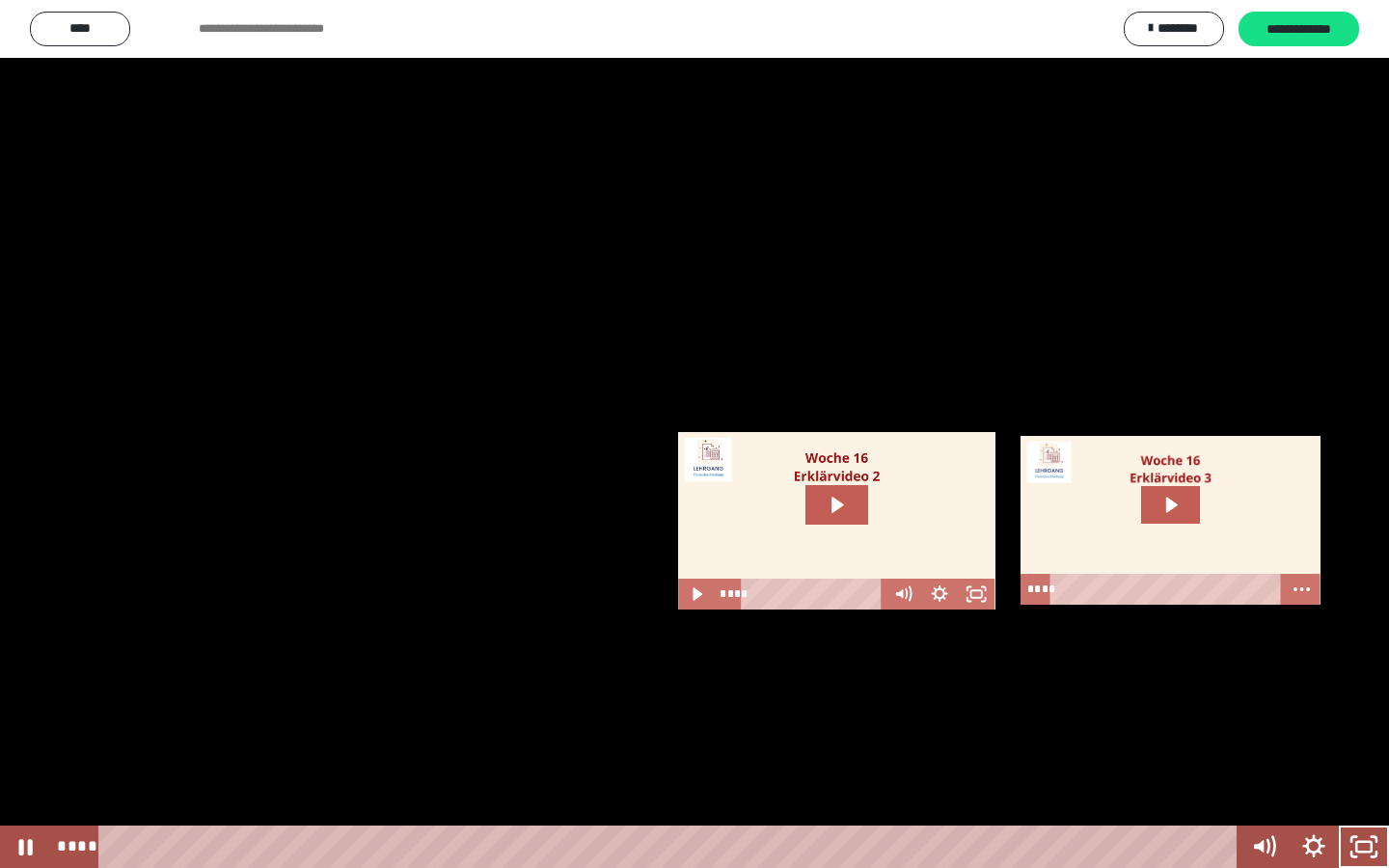 click at bounding box center (694, 434) 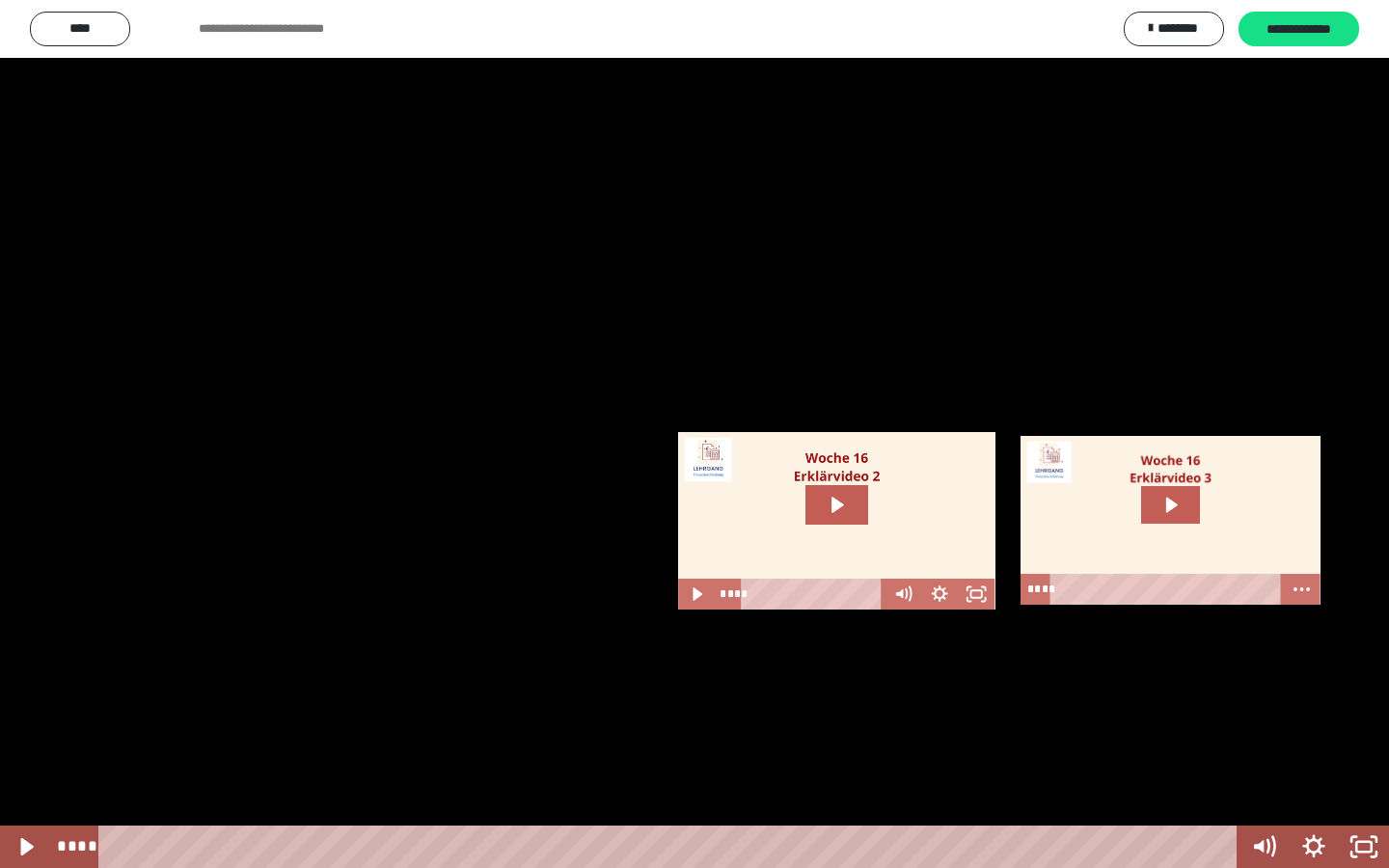 click at bounding box center [694, 434] 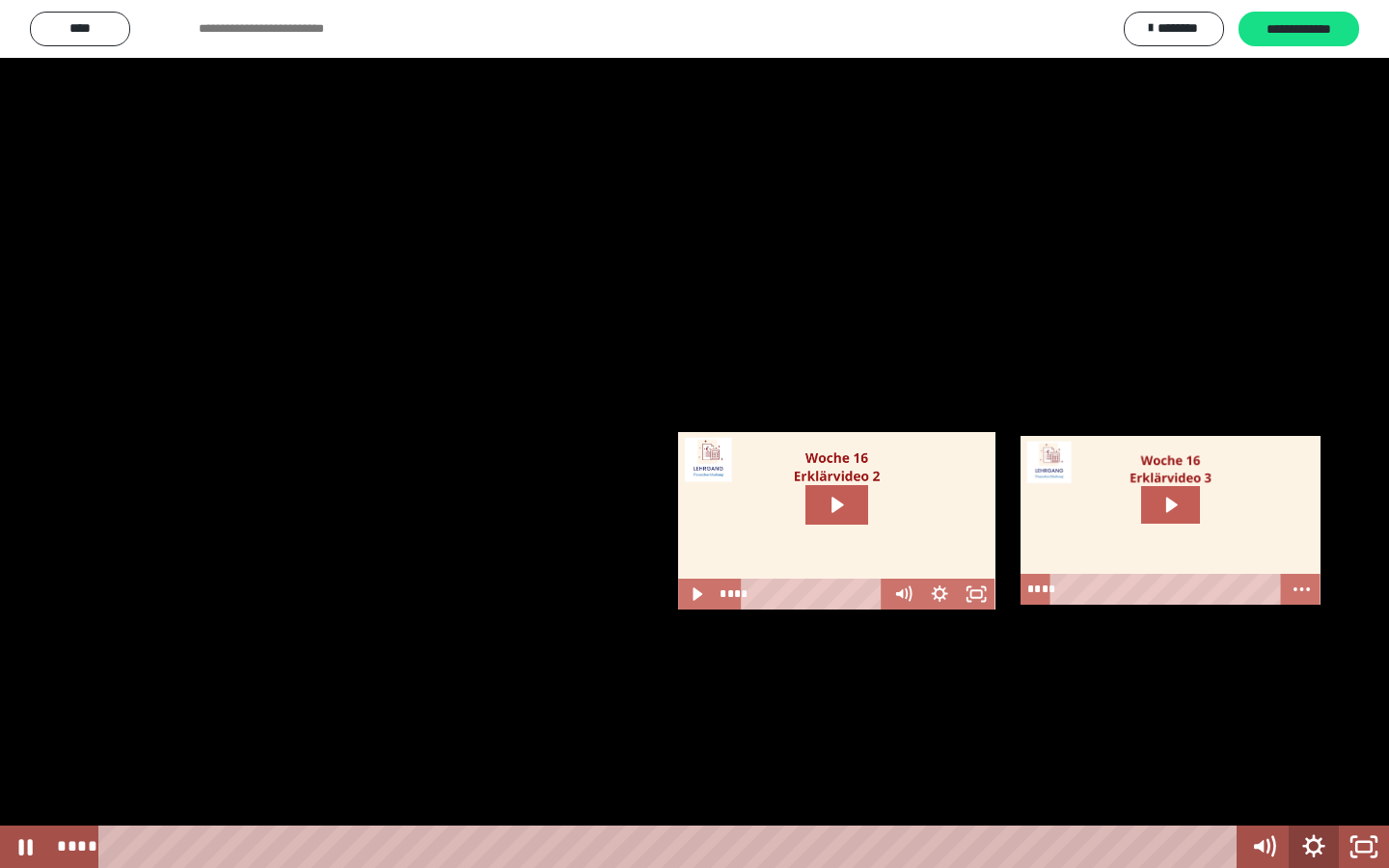 click 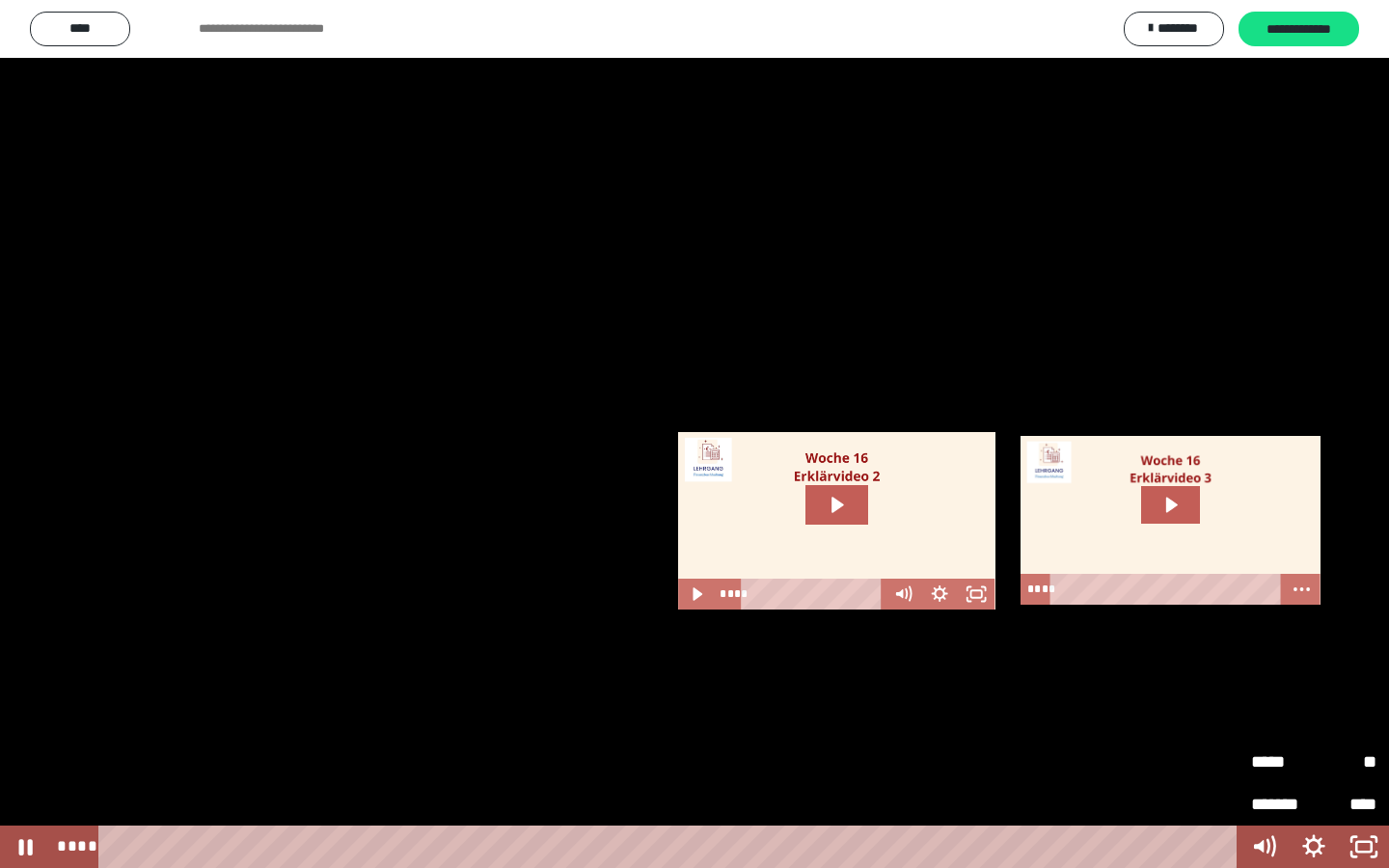 click on "**" at bounding box center [1345, 762] 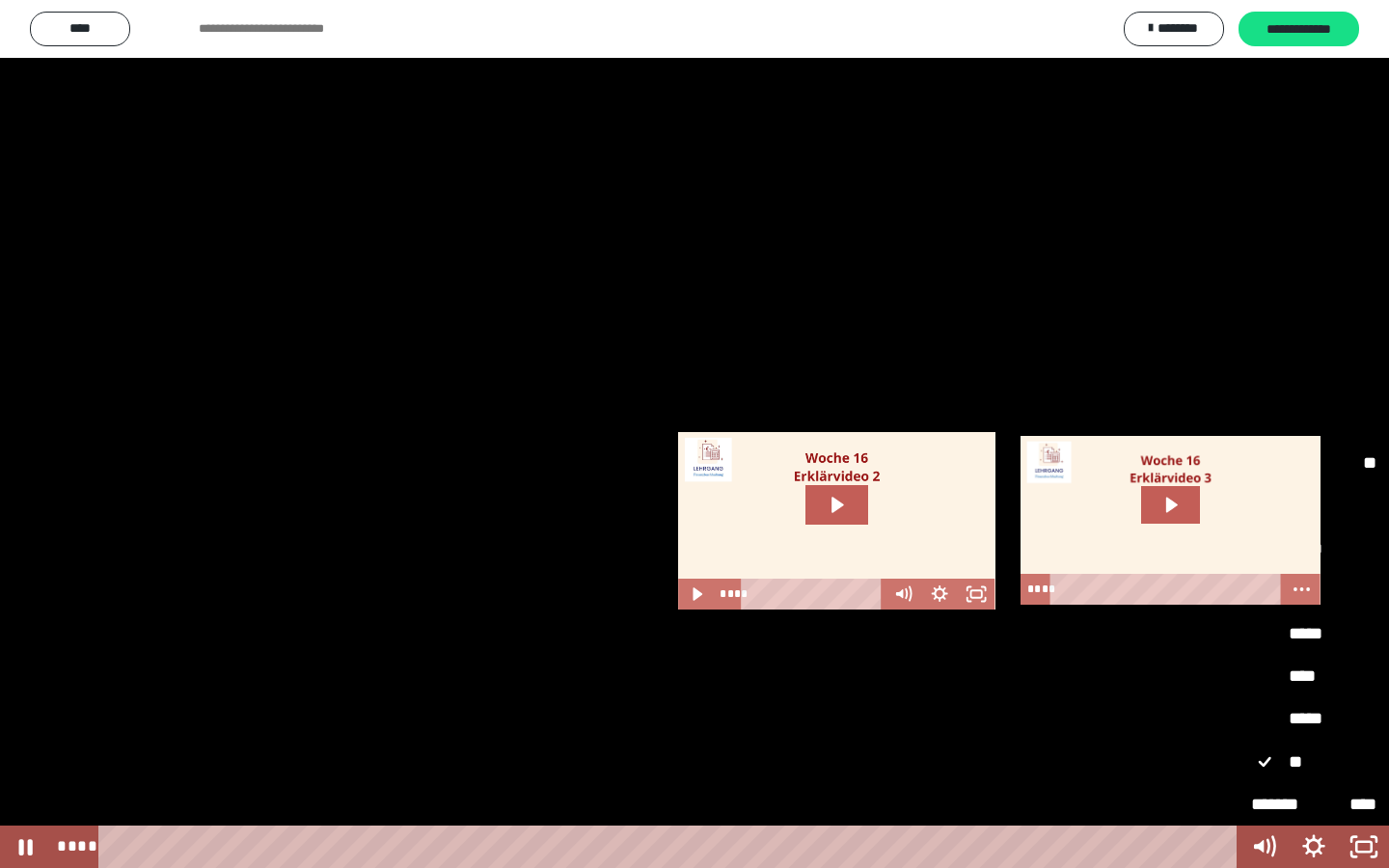 click on "*****" at bounding box center (1314, 719) 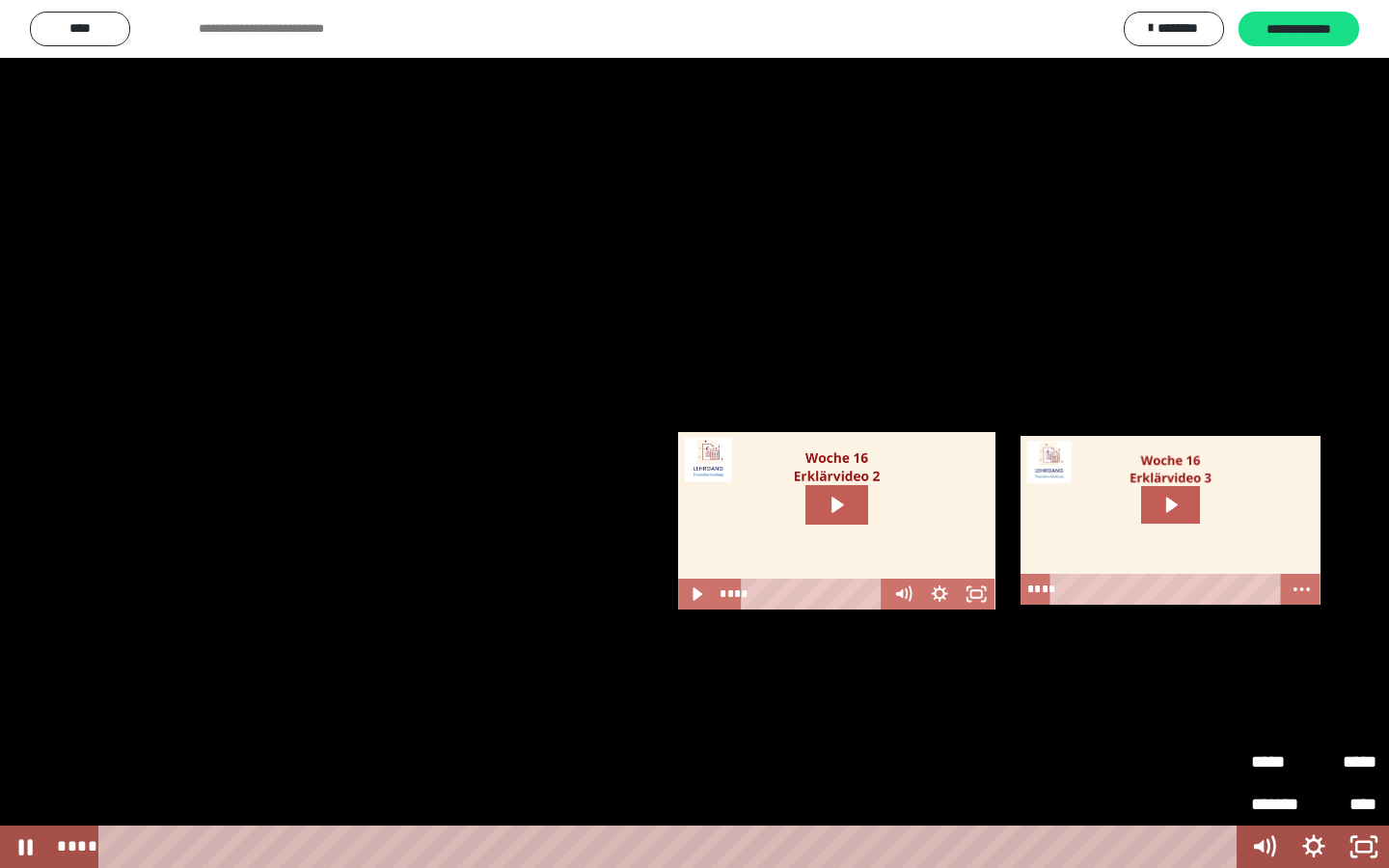 click at bounding box center [694, 434] 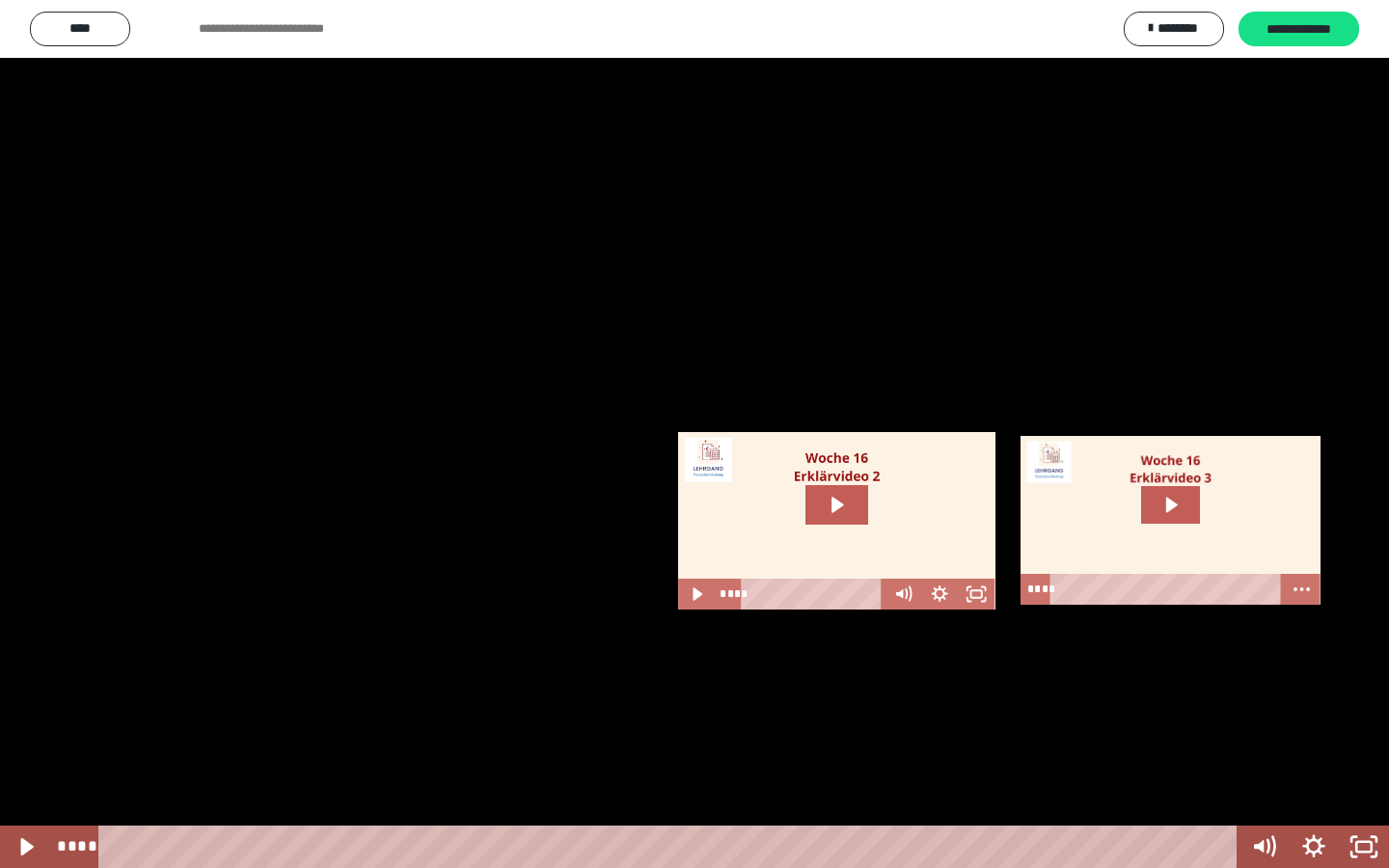 click at bounding box center (694, 434) 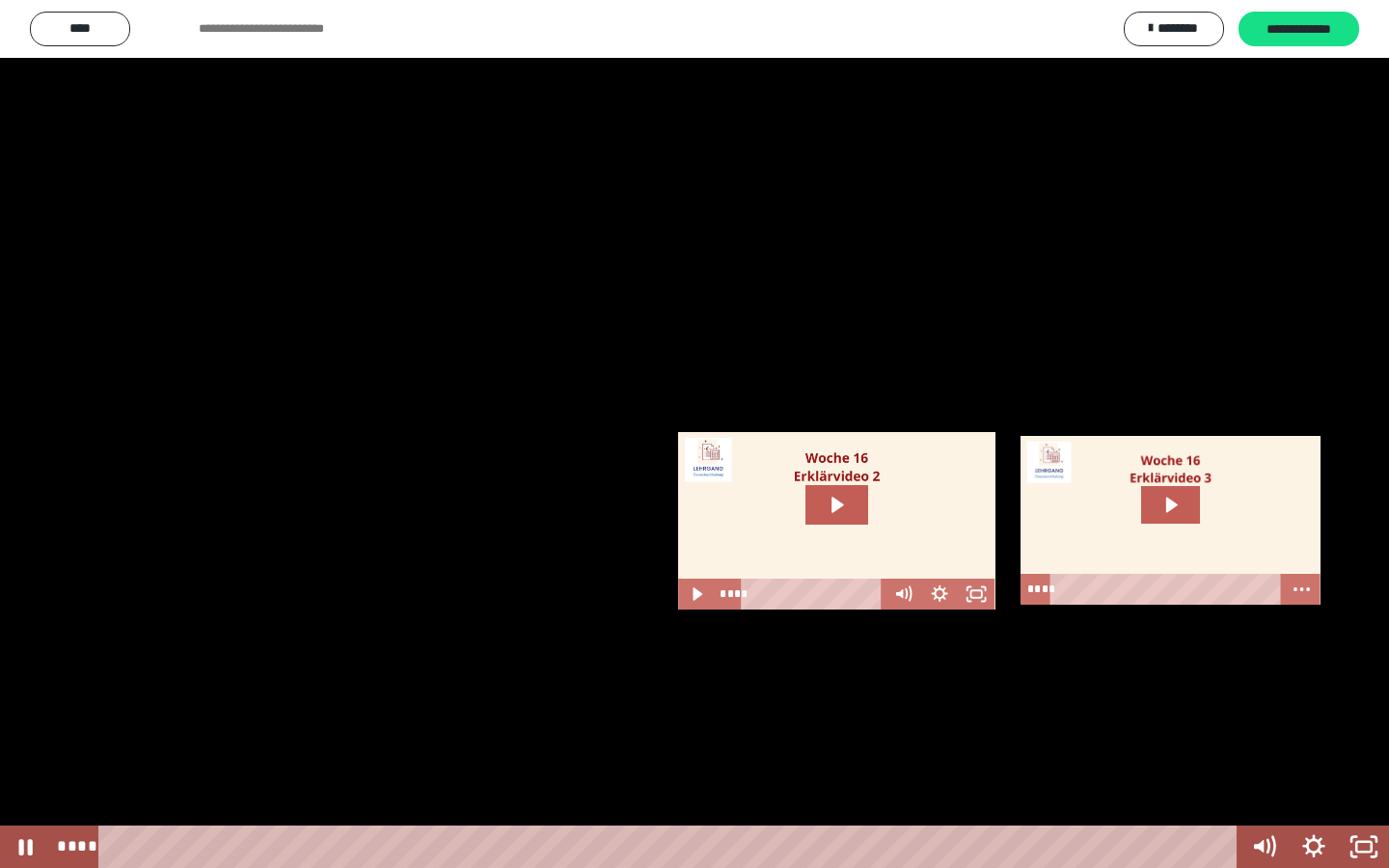 click at bounding box center [694, 434] 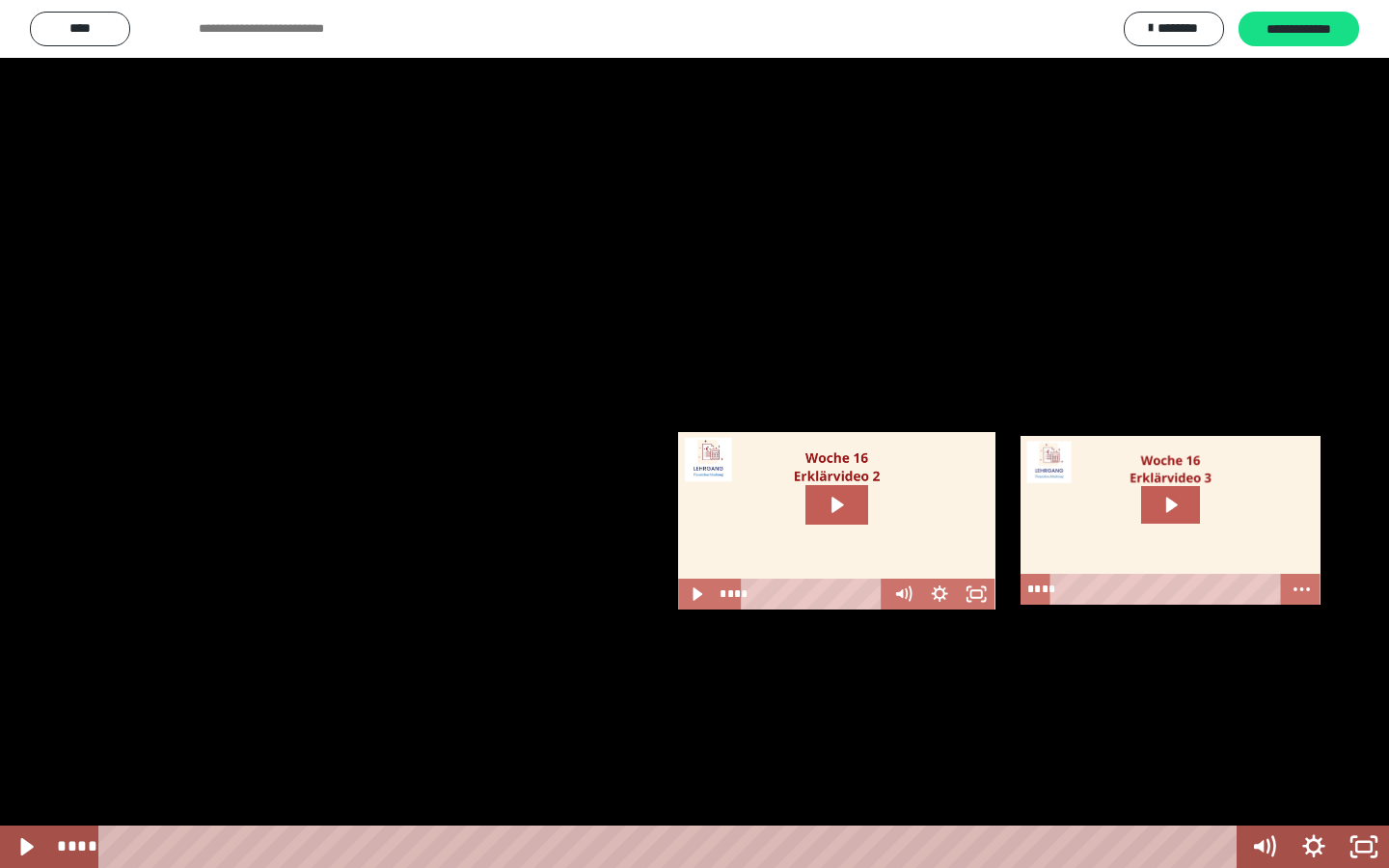 click at bounding box center (694, 434) 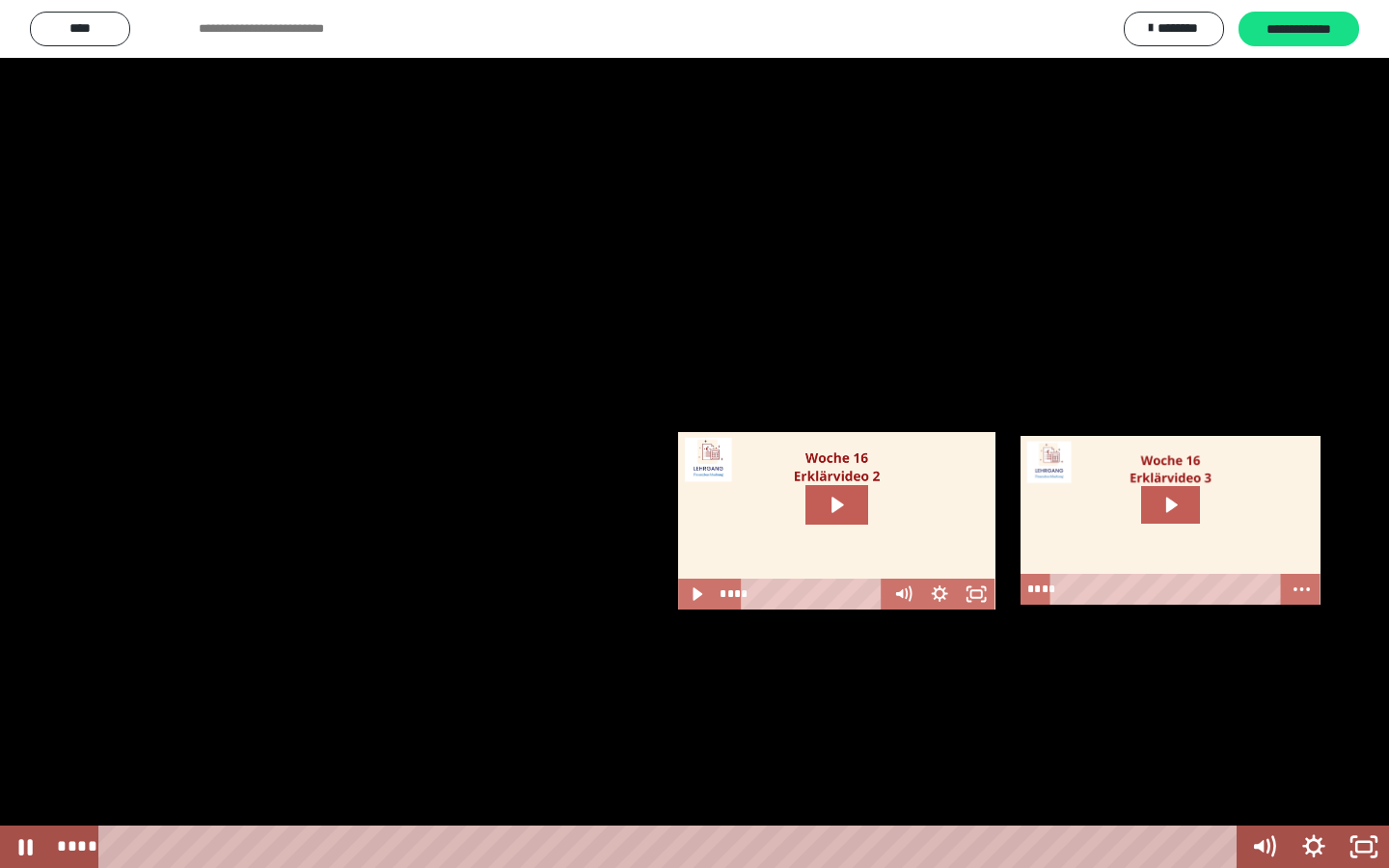 click at bounding box center (694, 434) 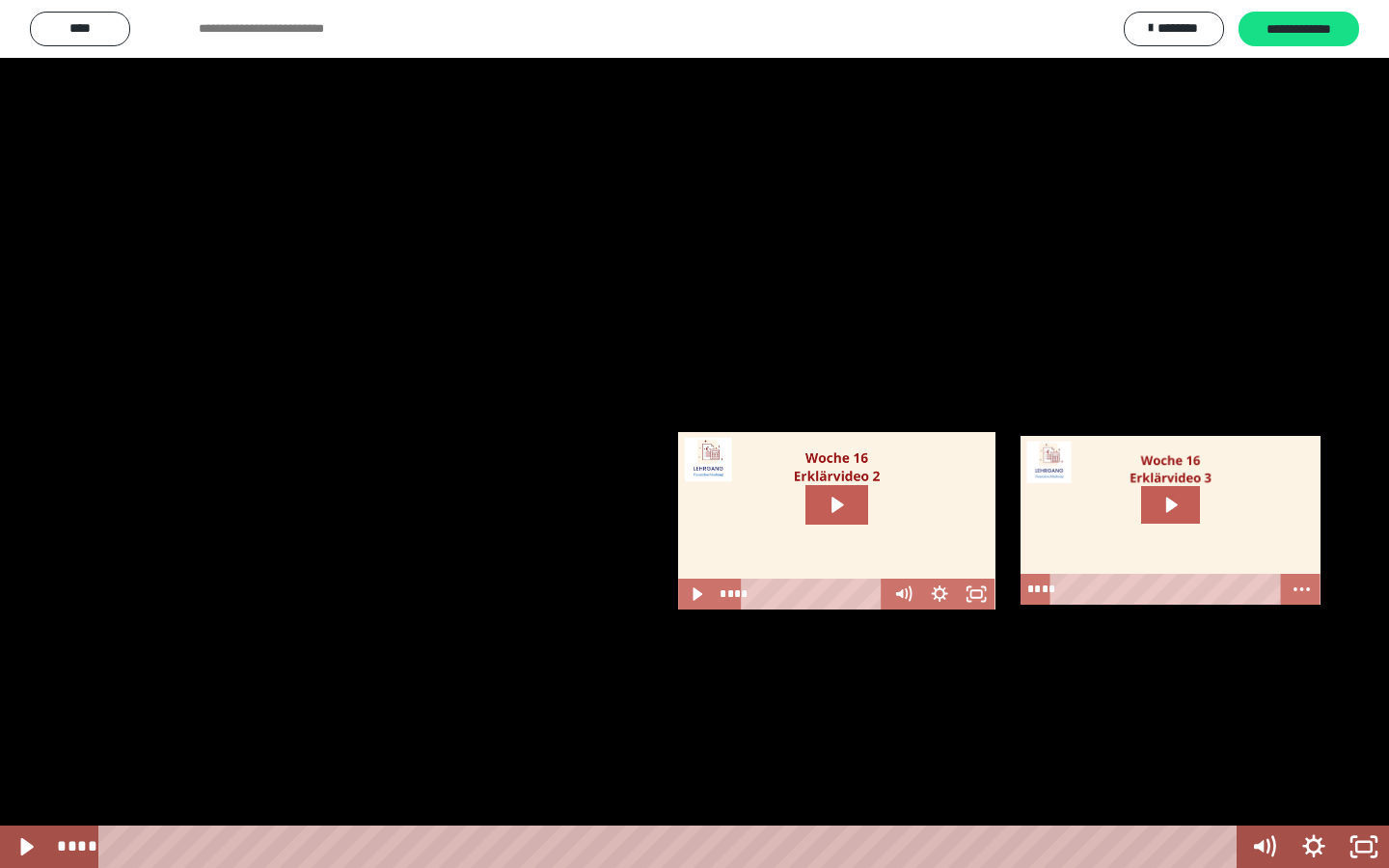 click at bounding box center (694, 434) 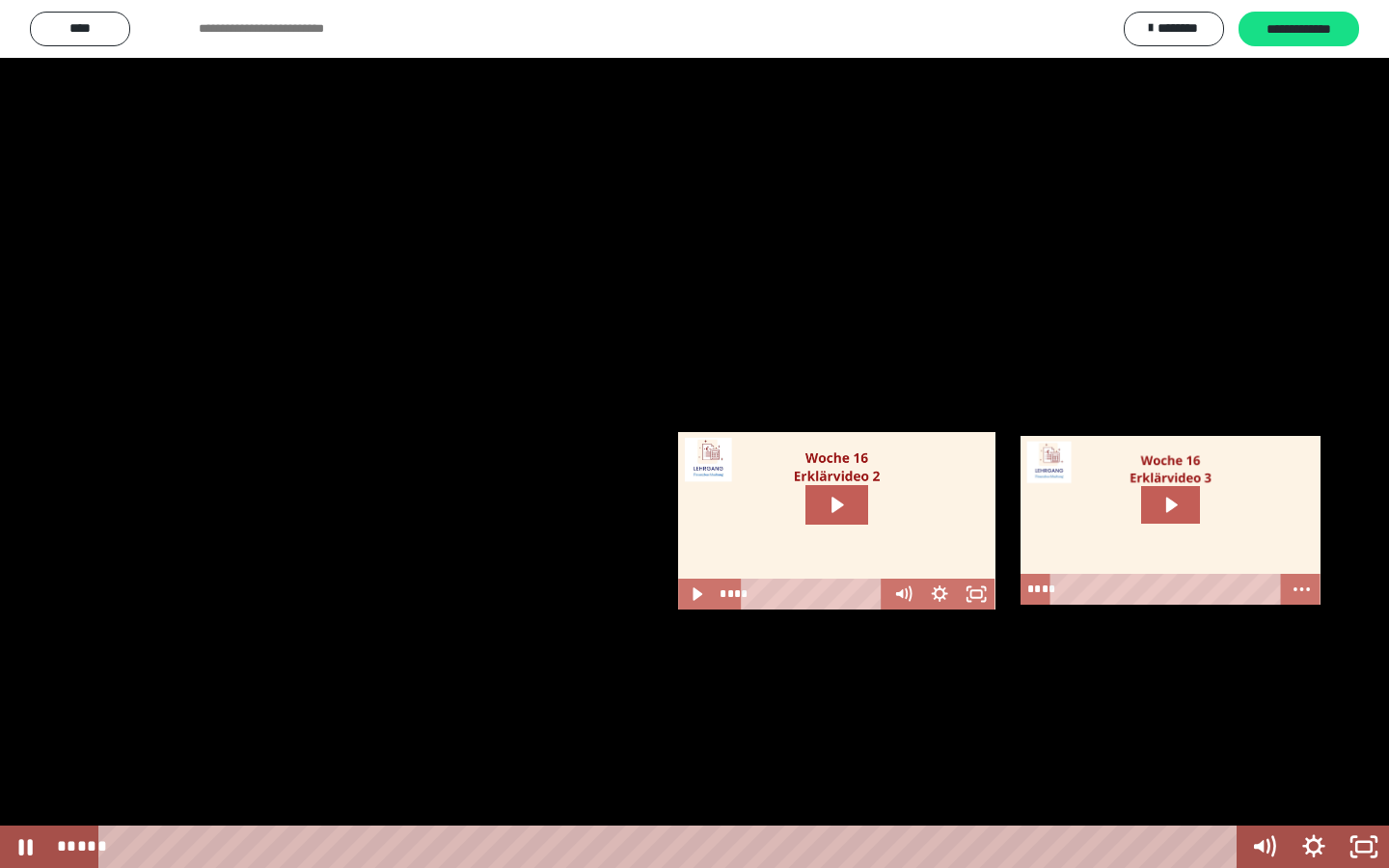 click at bounding box center (694, 434) 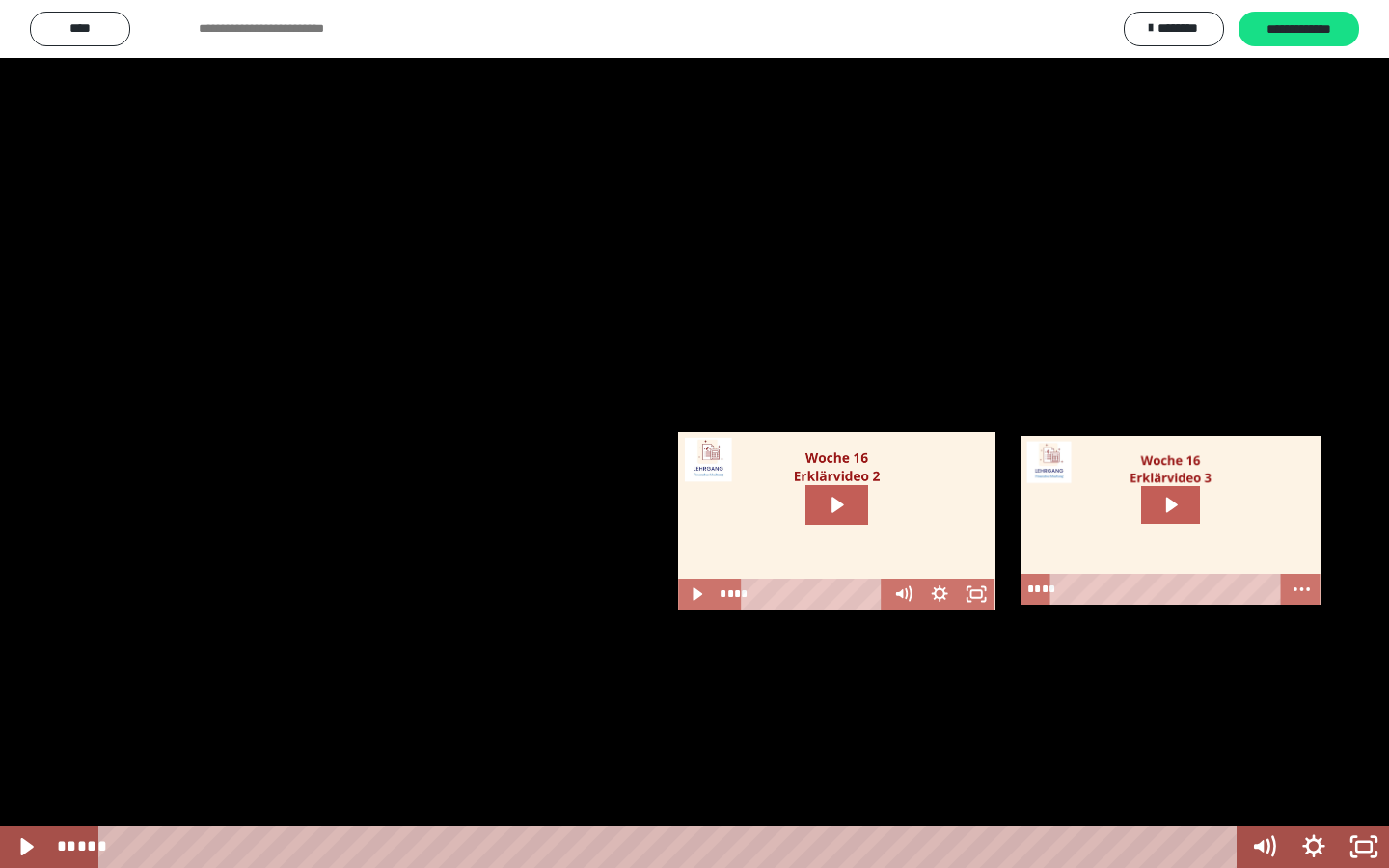 click at bounding box center [694, 434] 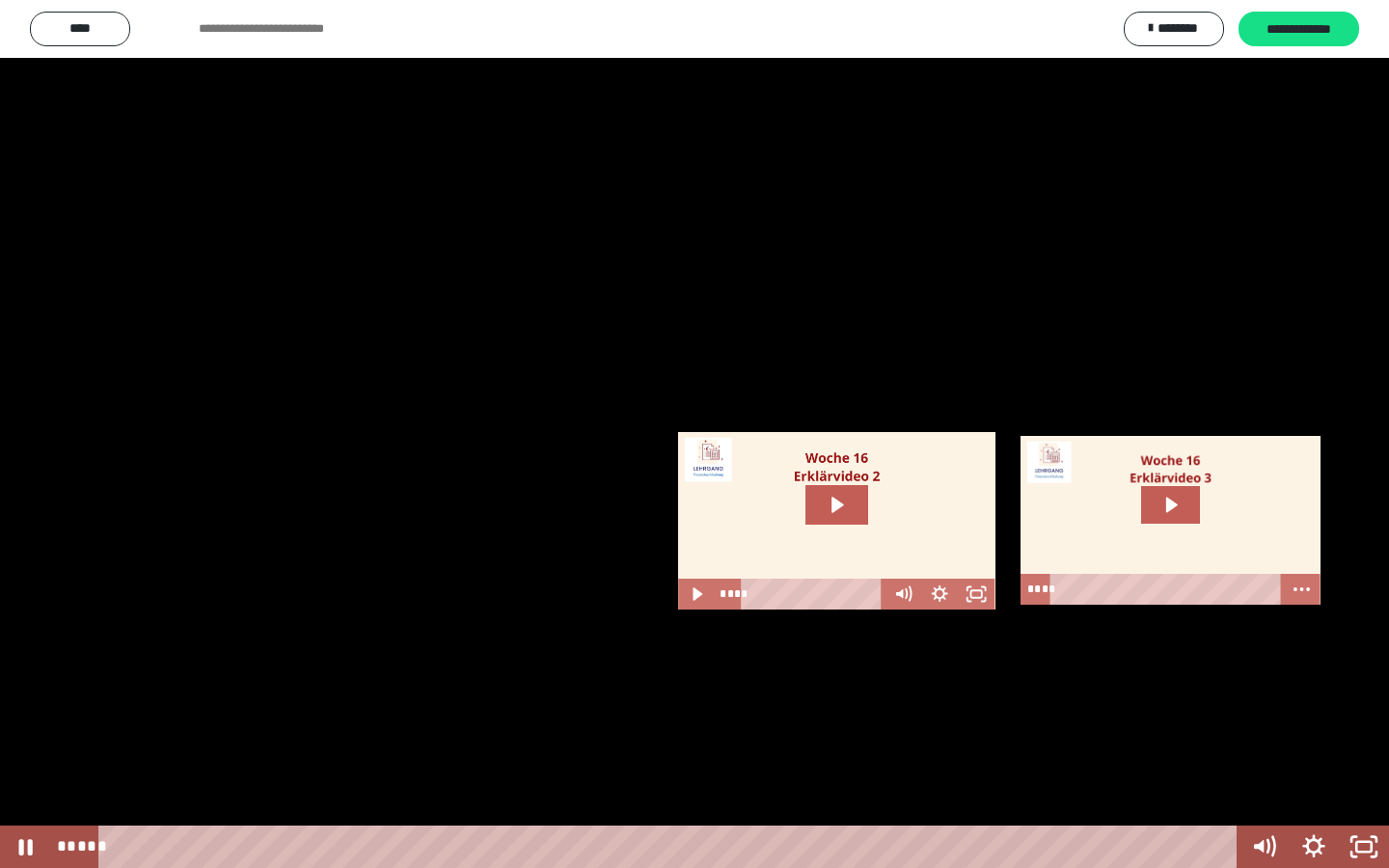 click at bounding box center (694, 434) 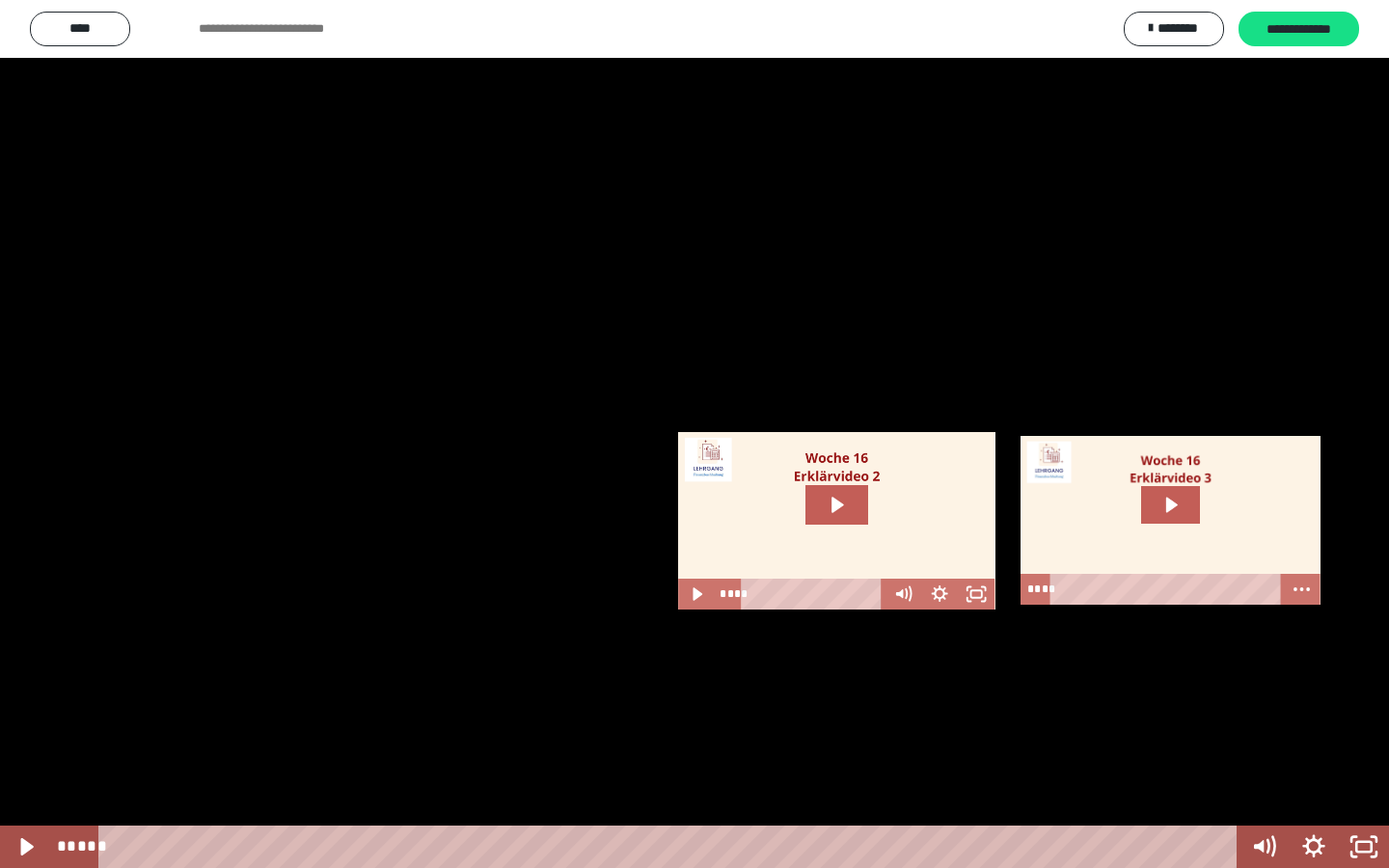 click at bounding box center [694, 434] 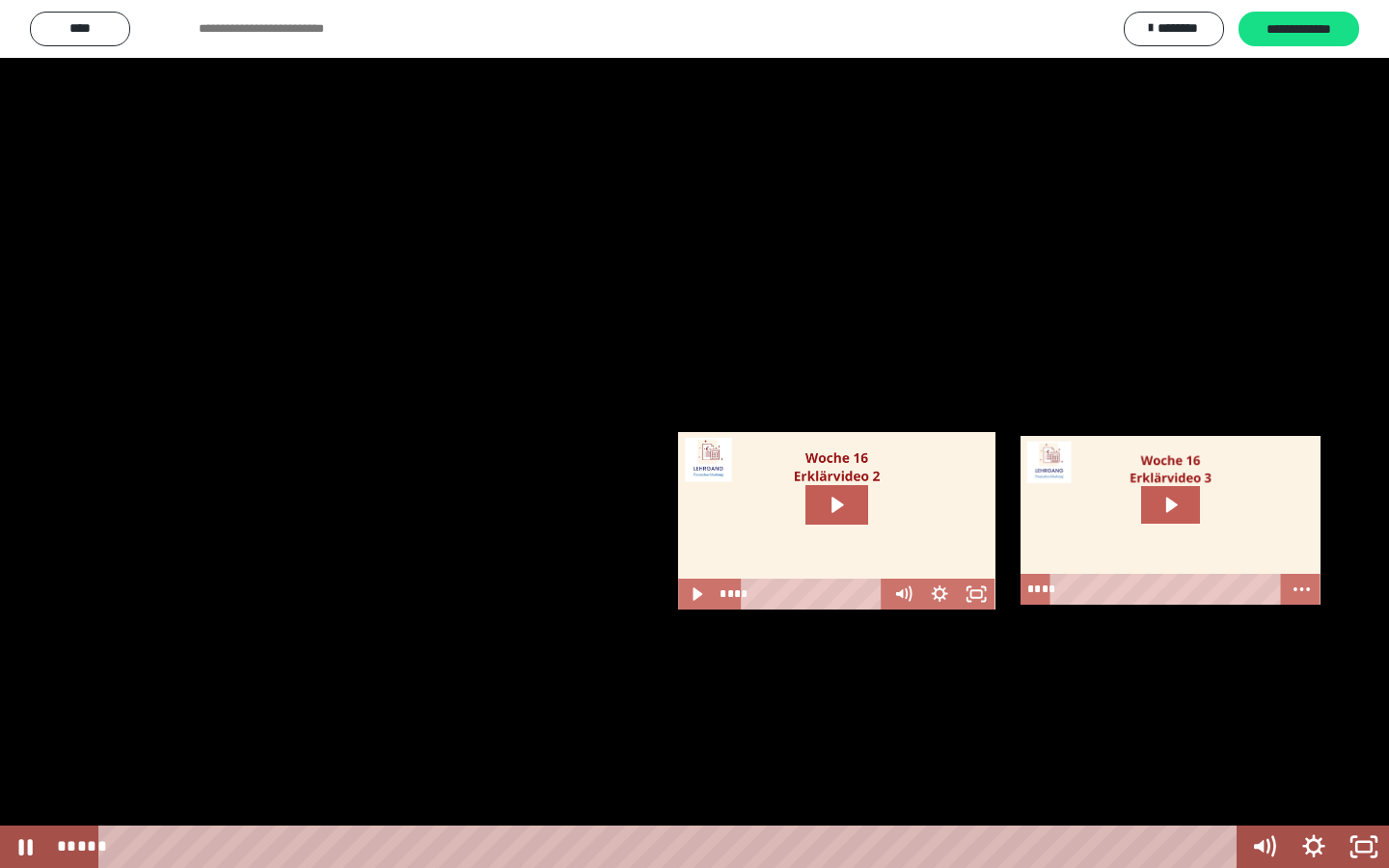 click at bounding box center (694, 434) 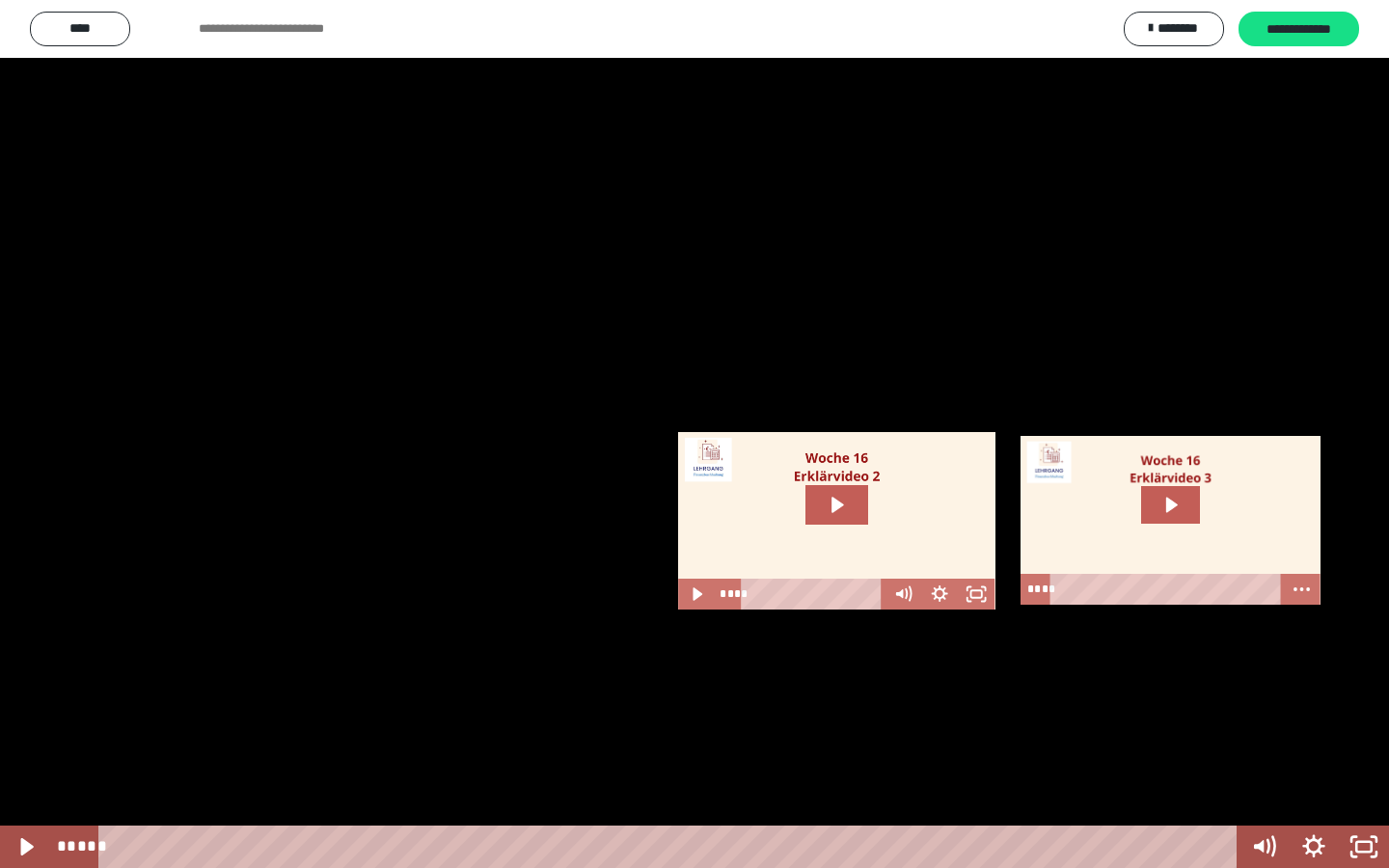 click at bounding box center [694, 434] 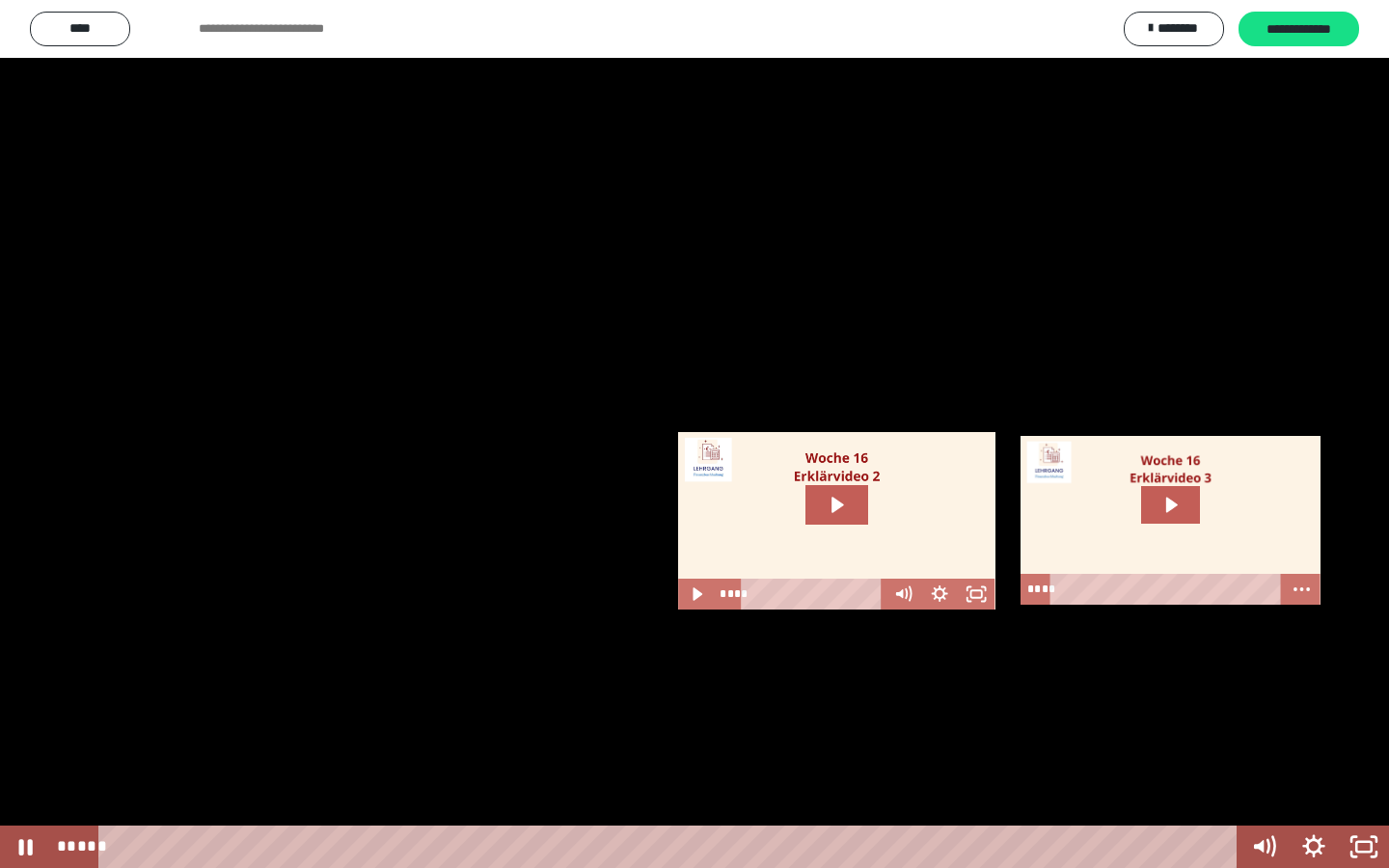click at bounding box center [694, 434] 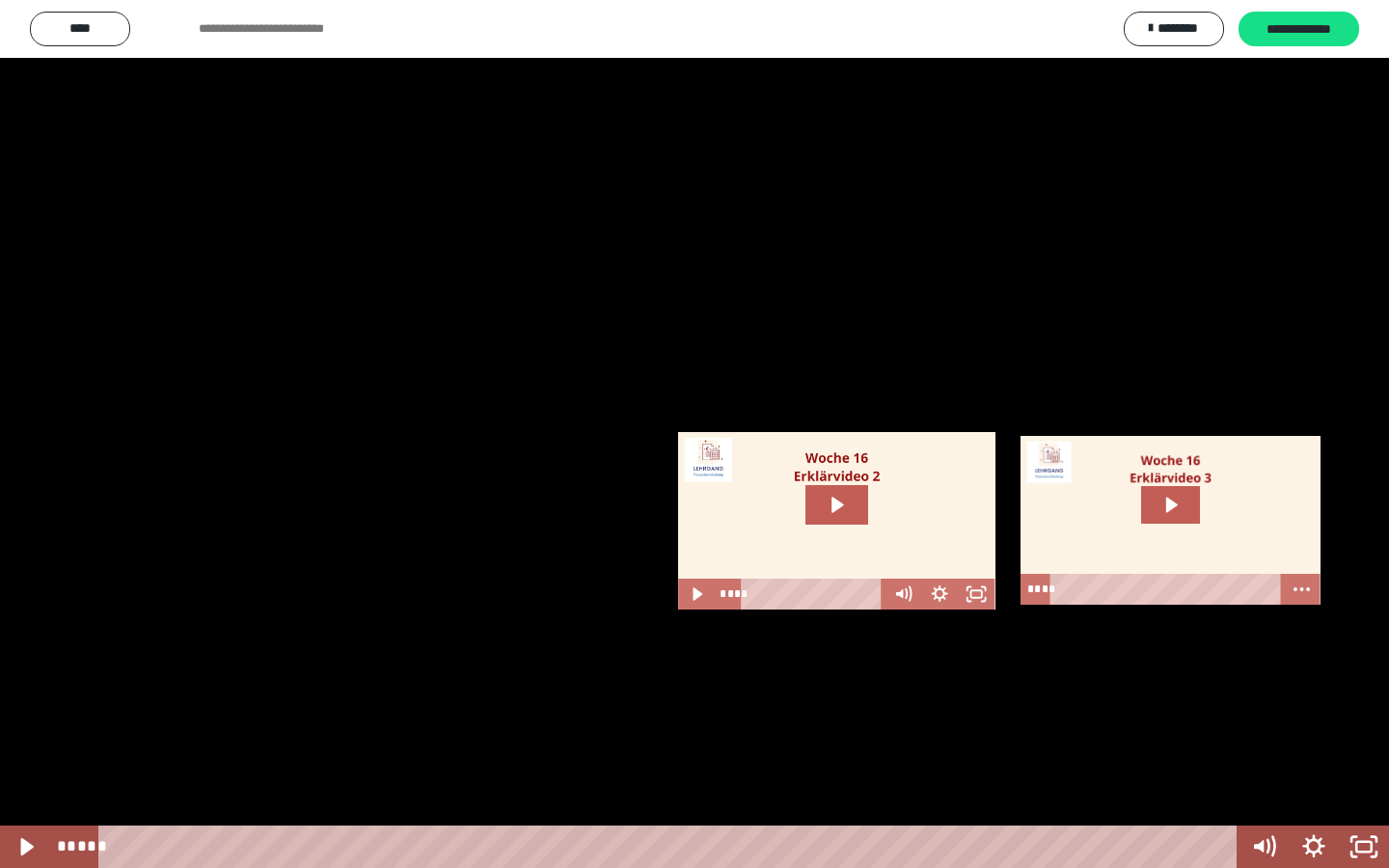 click at bounding box center (694, 434) 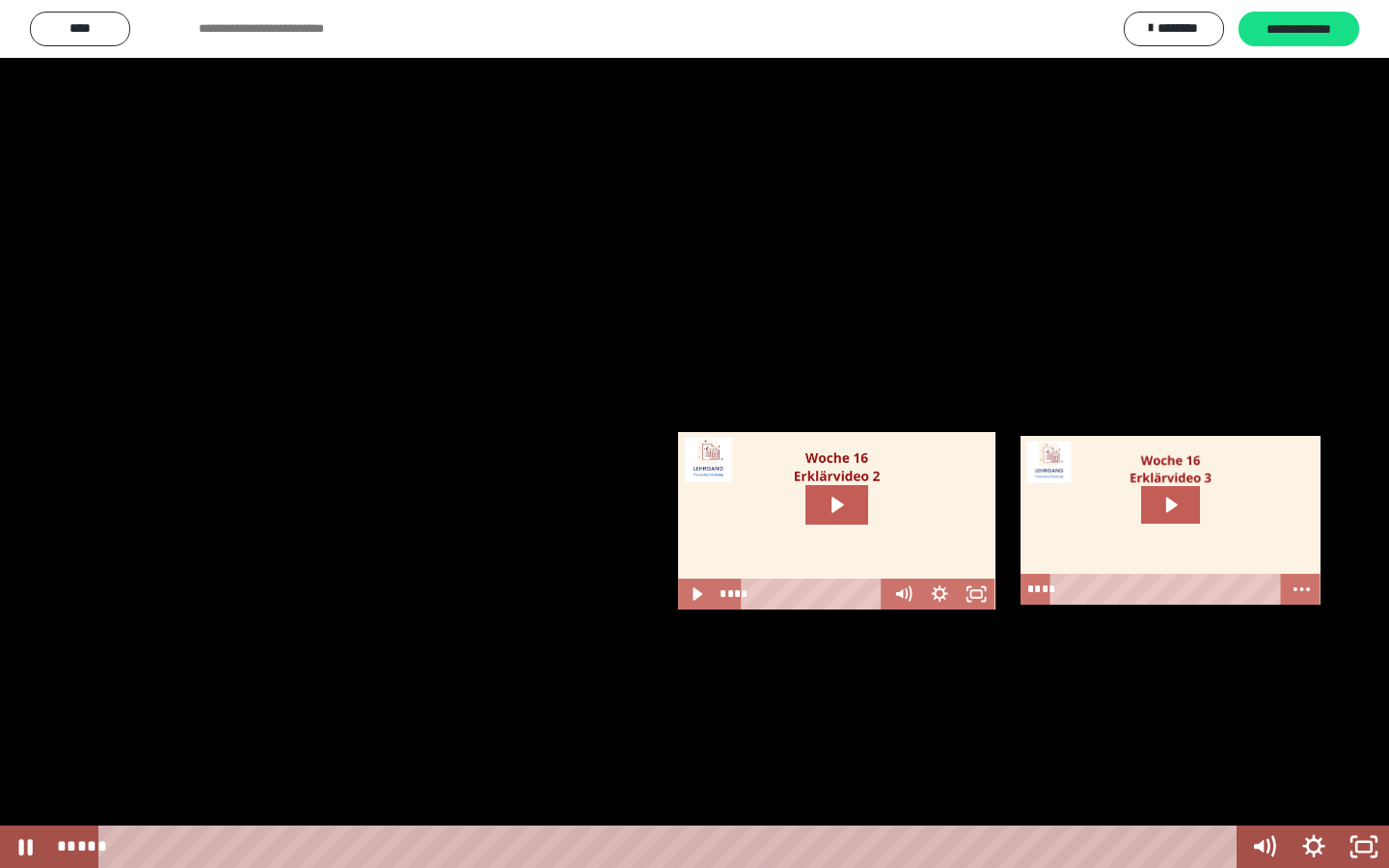 click at bounding box center [694, 434] 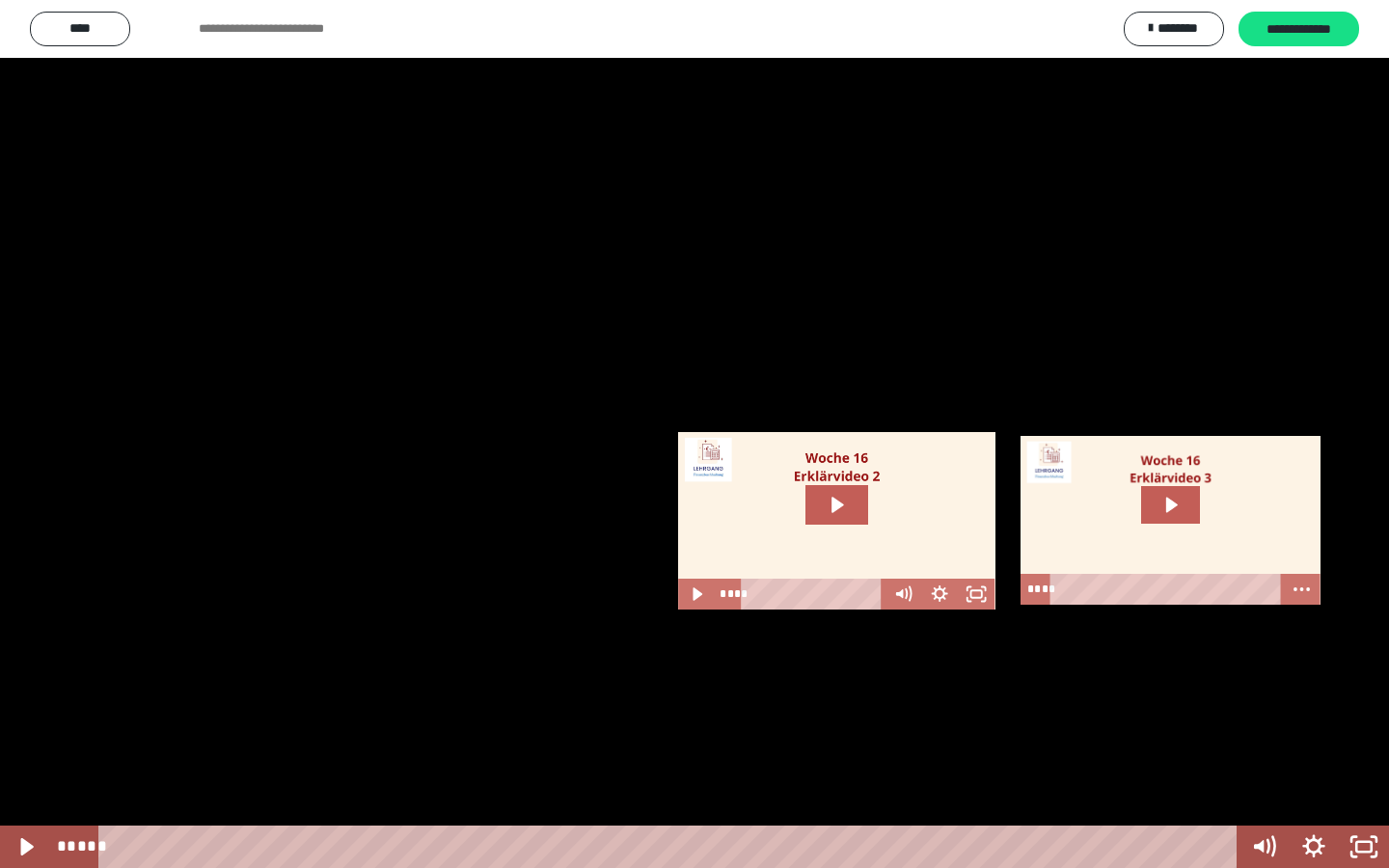 click at bounding box center [694, 434] 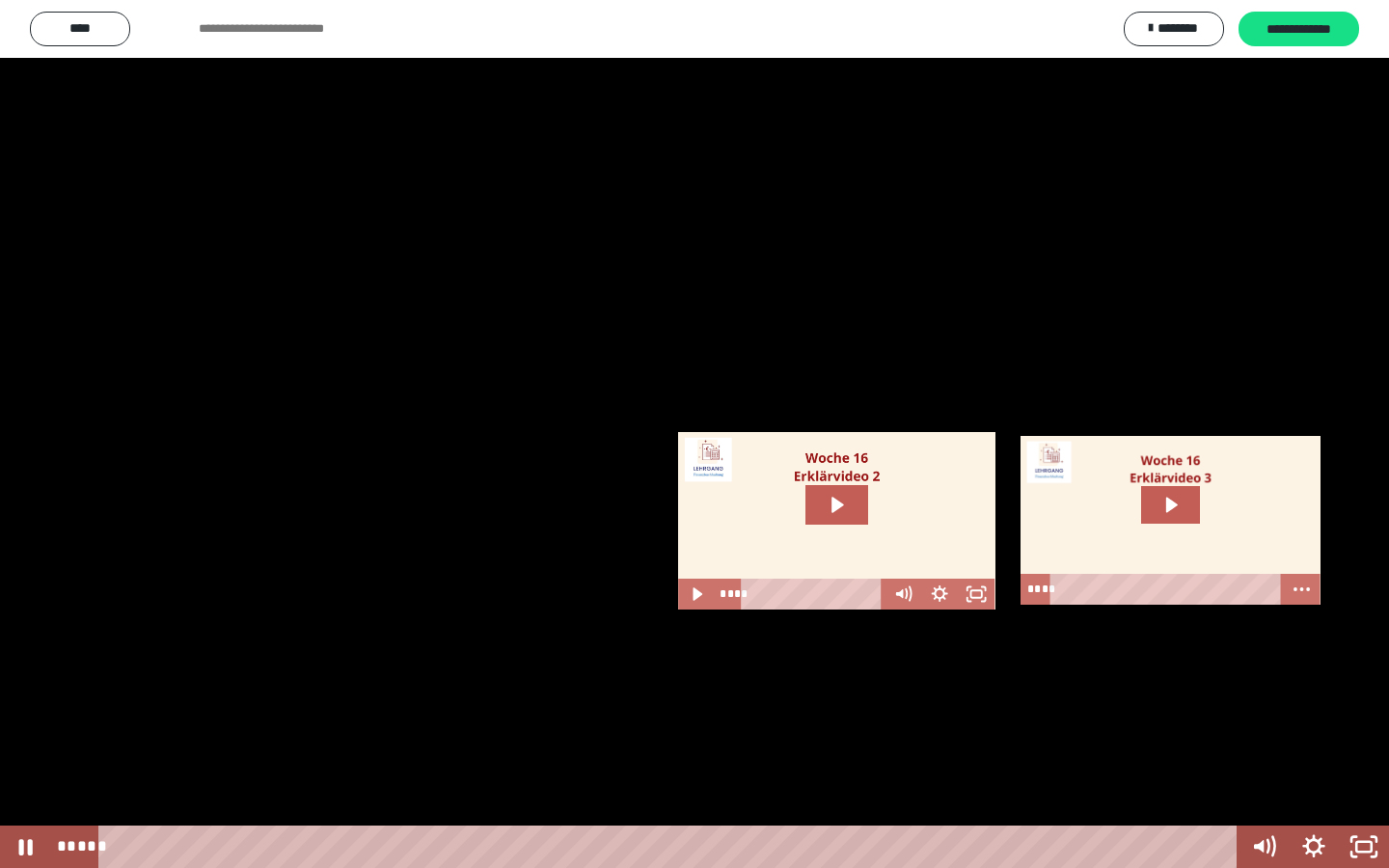 click at bounding box center [694, 434] 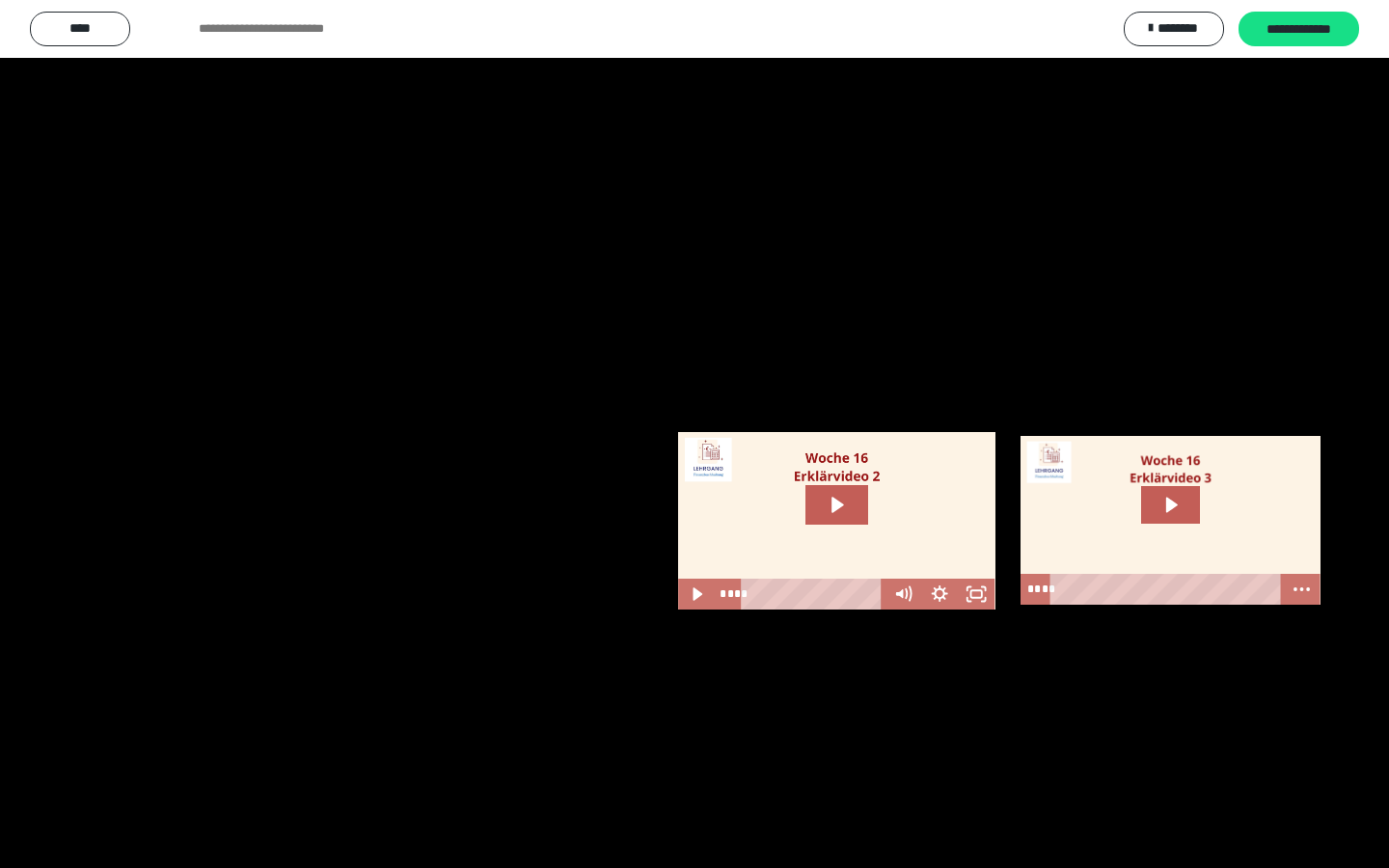 click at bounding box center (694, 434) 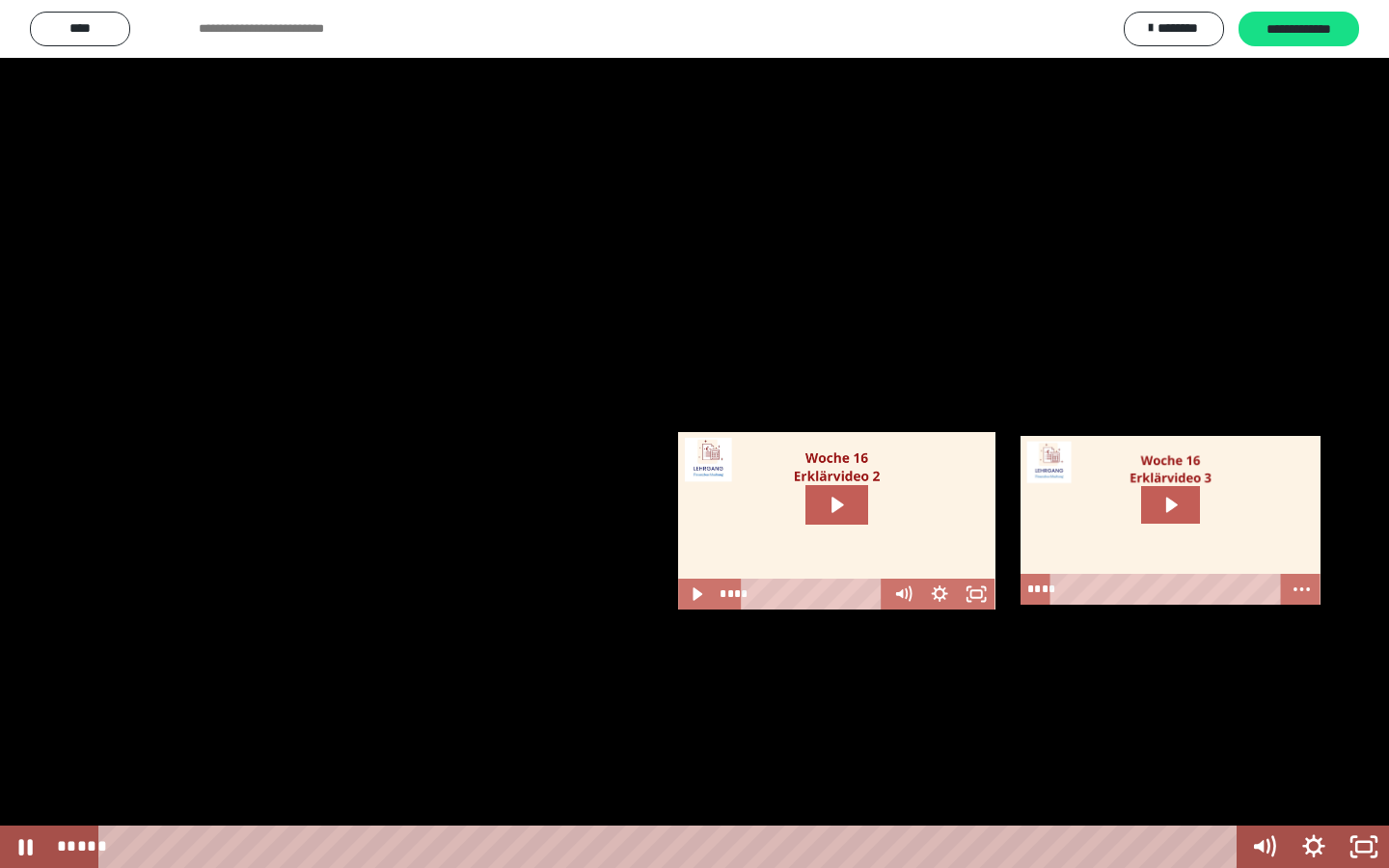 click at bounding box center (694, 434) 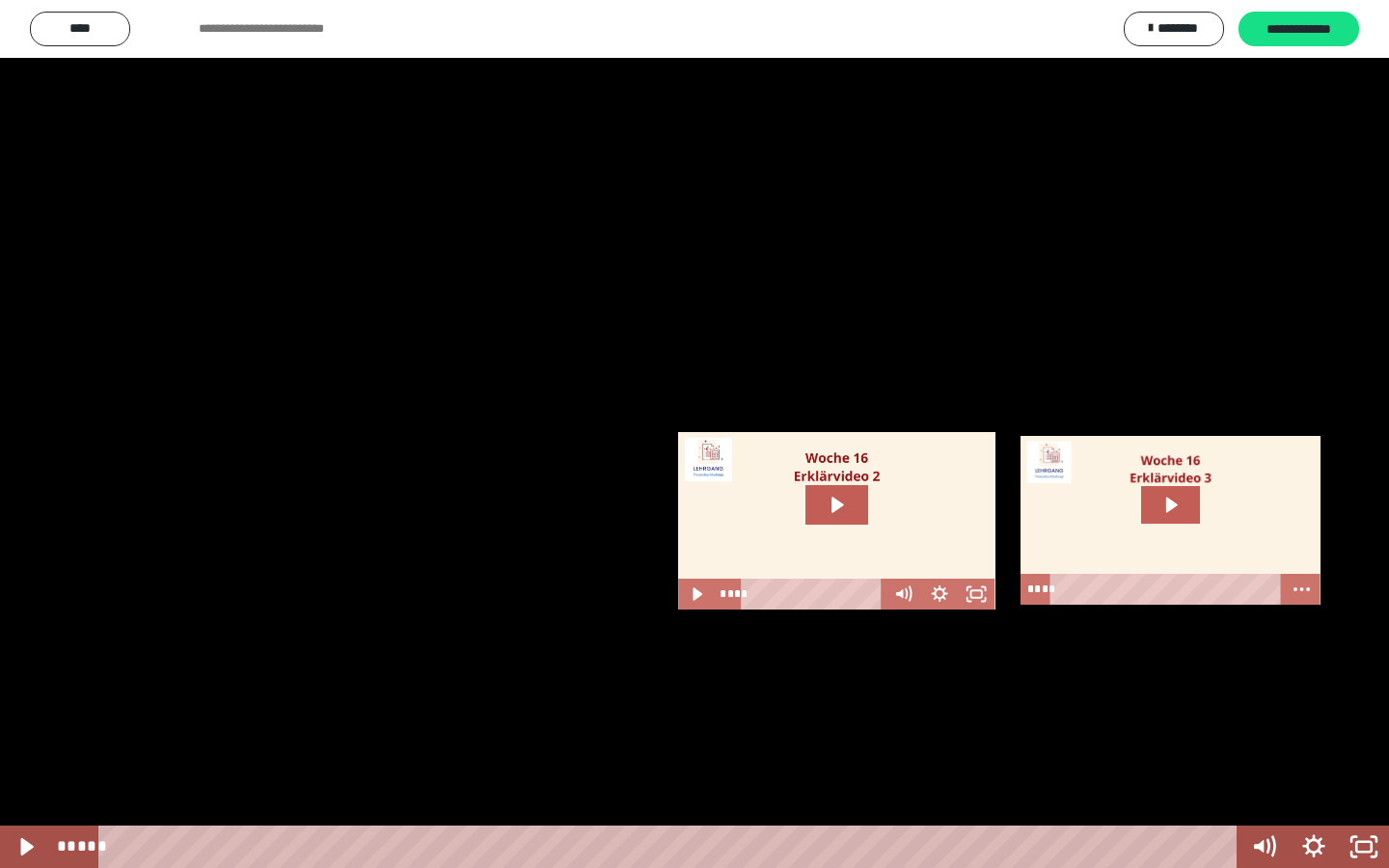 click at bounding box center (694, 434) 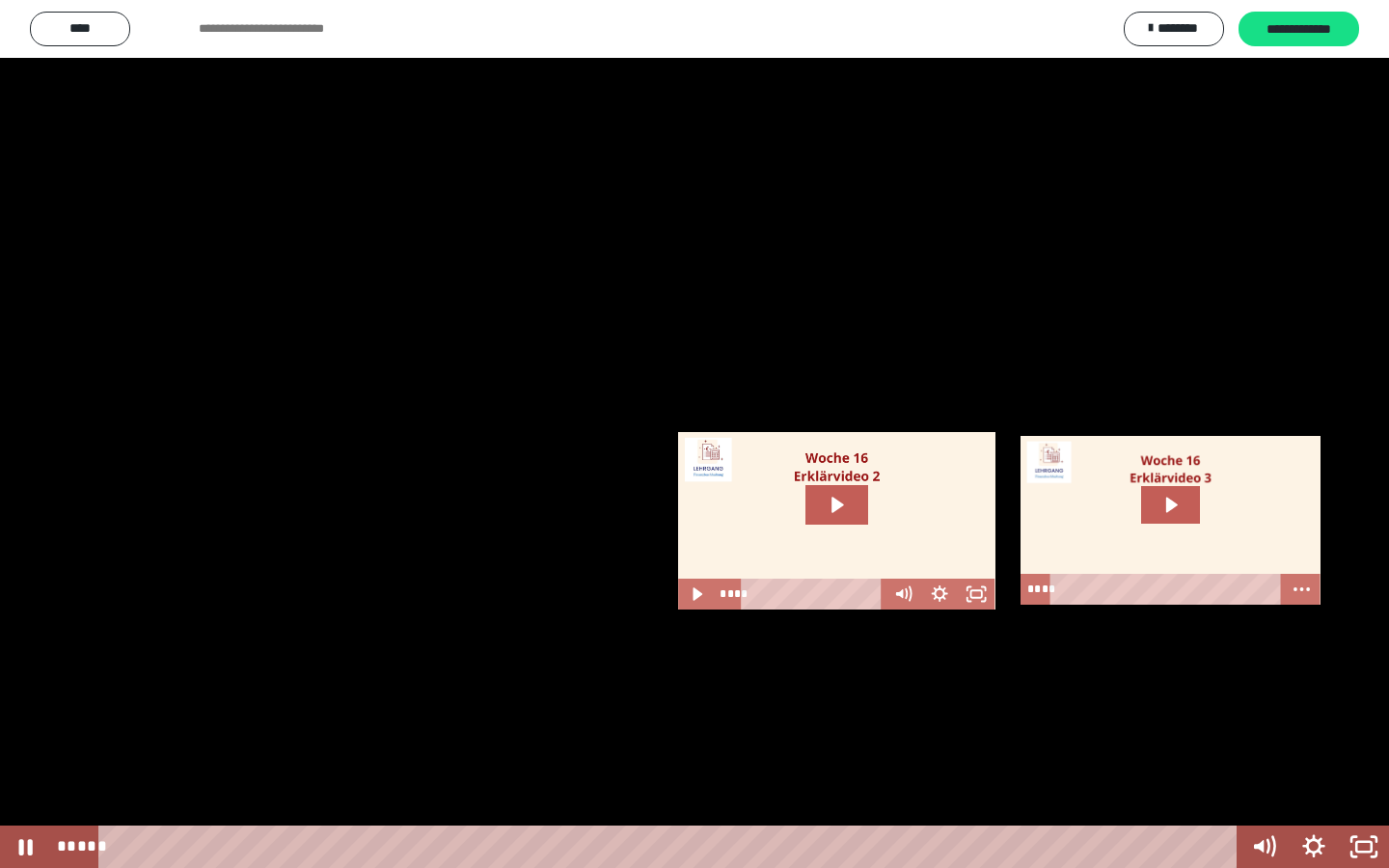 click at bounding box center [694, 434] 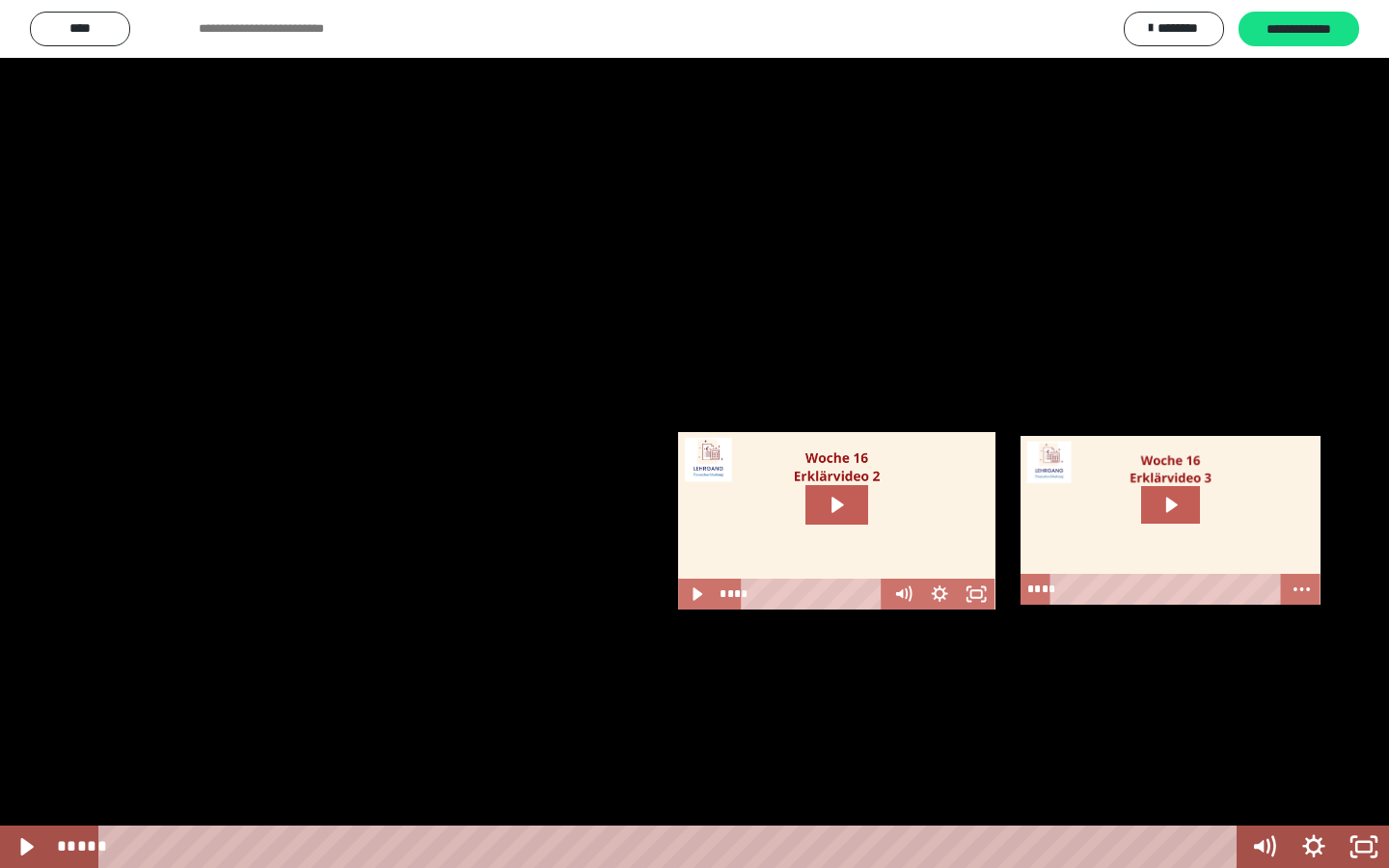click at bounding box center (694, 434) 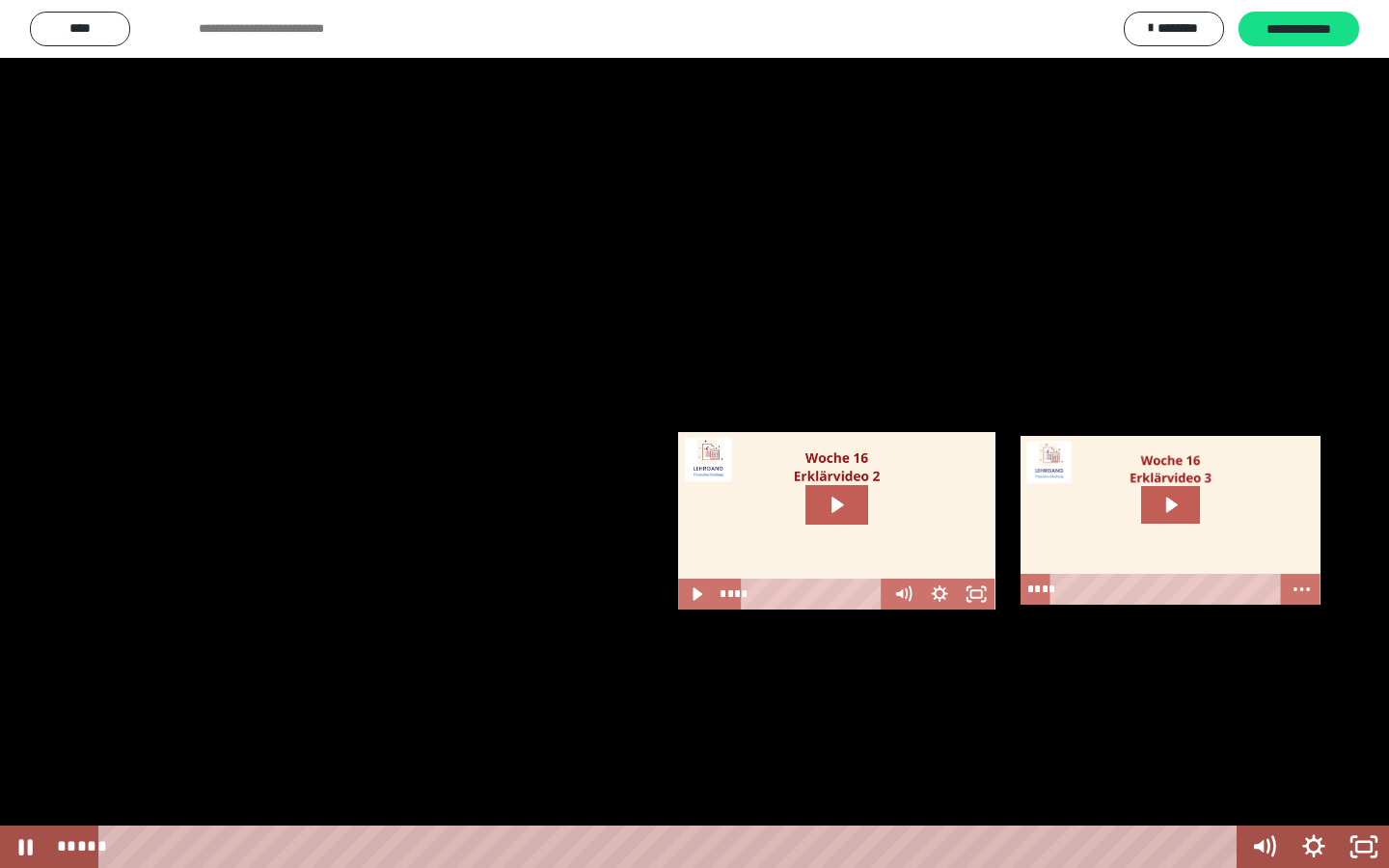 click at bounding box center [694, 434] 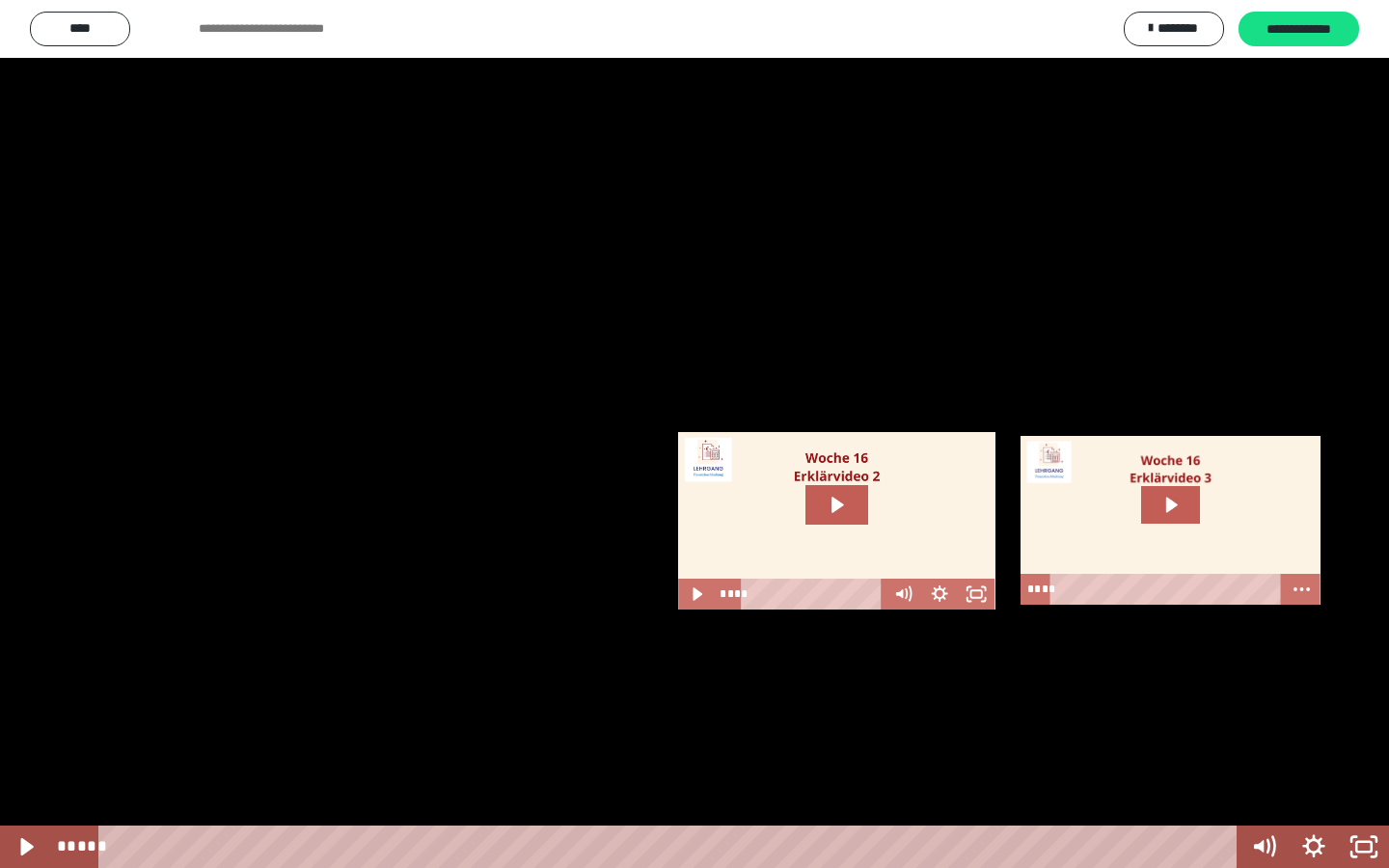 click at bounding box center [694, 434] 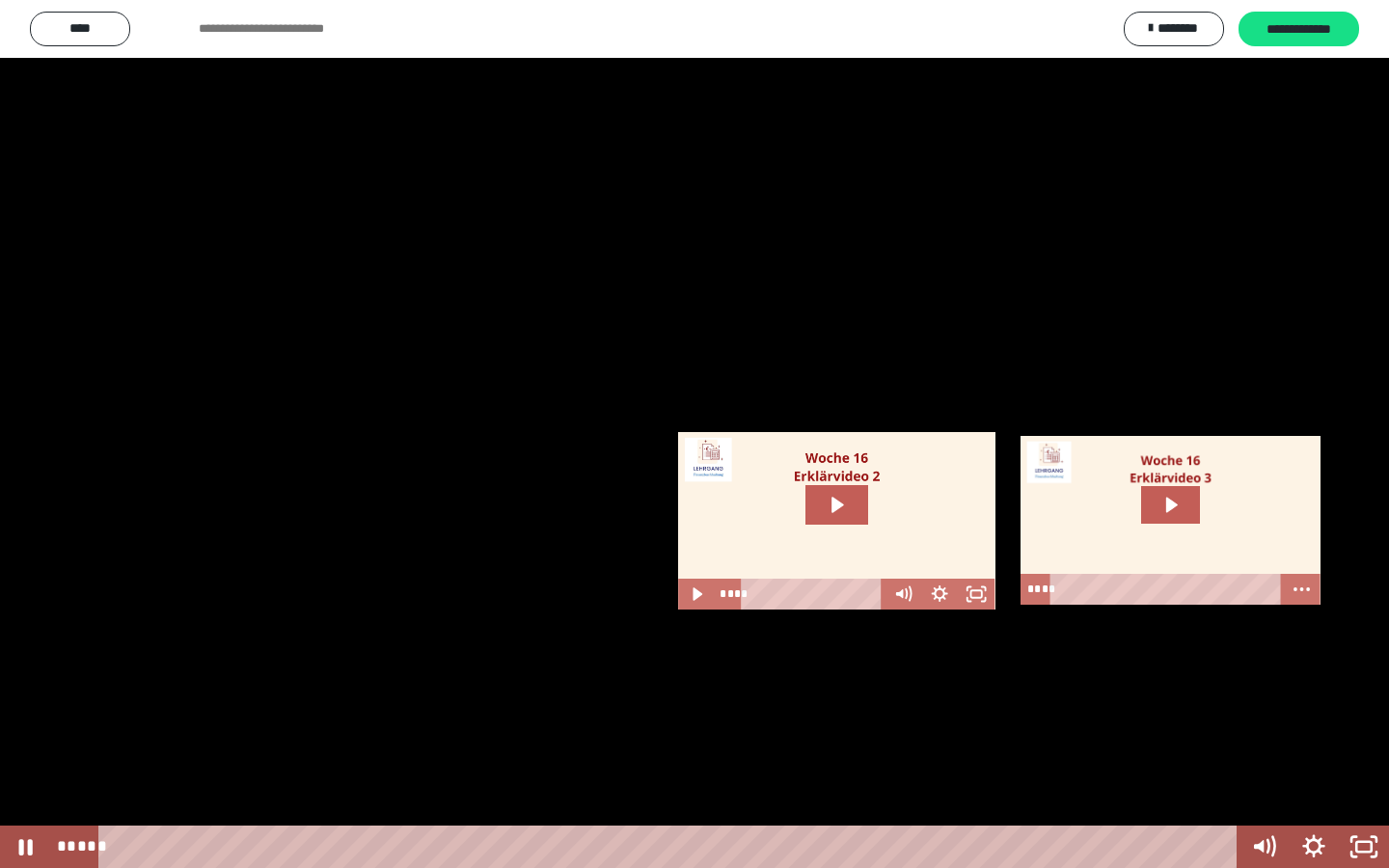 click at bounding box center (694, 434) 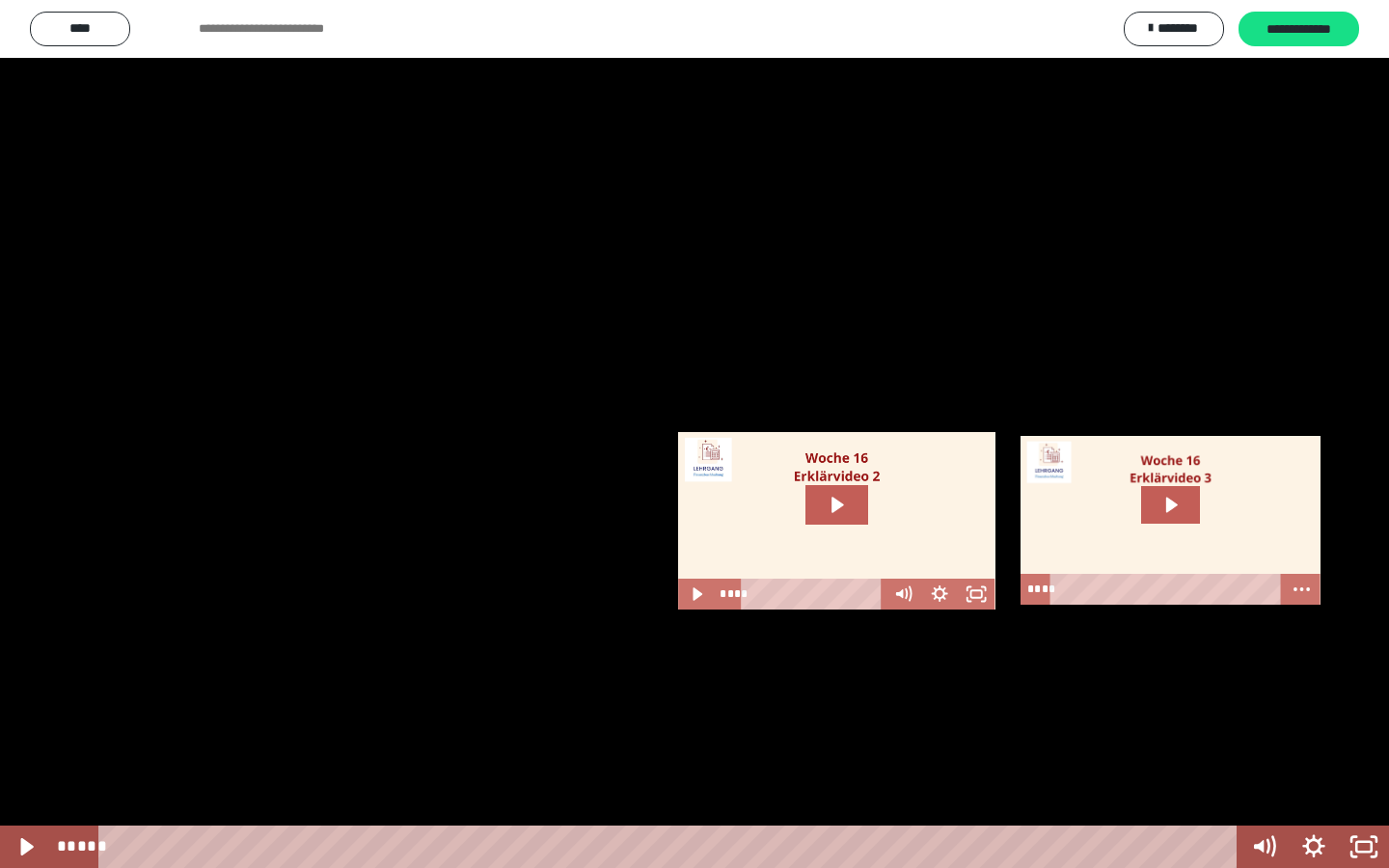 click at bounding box center (694, 434) 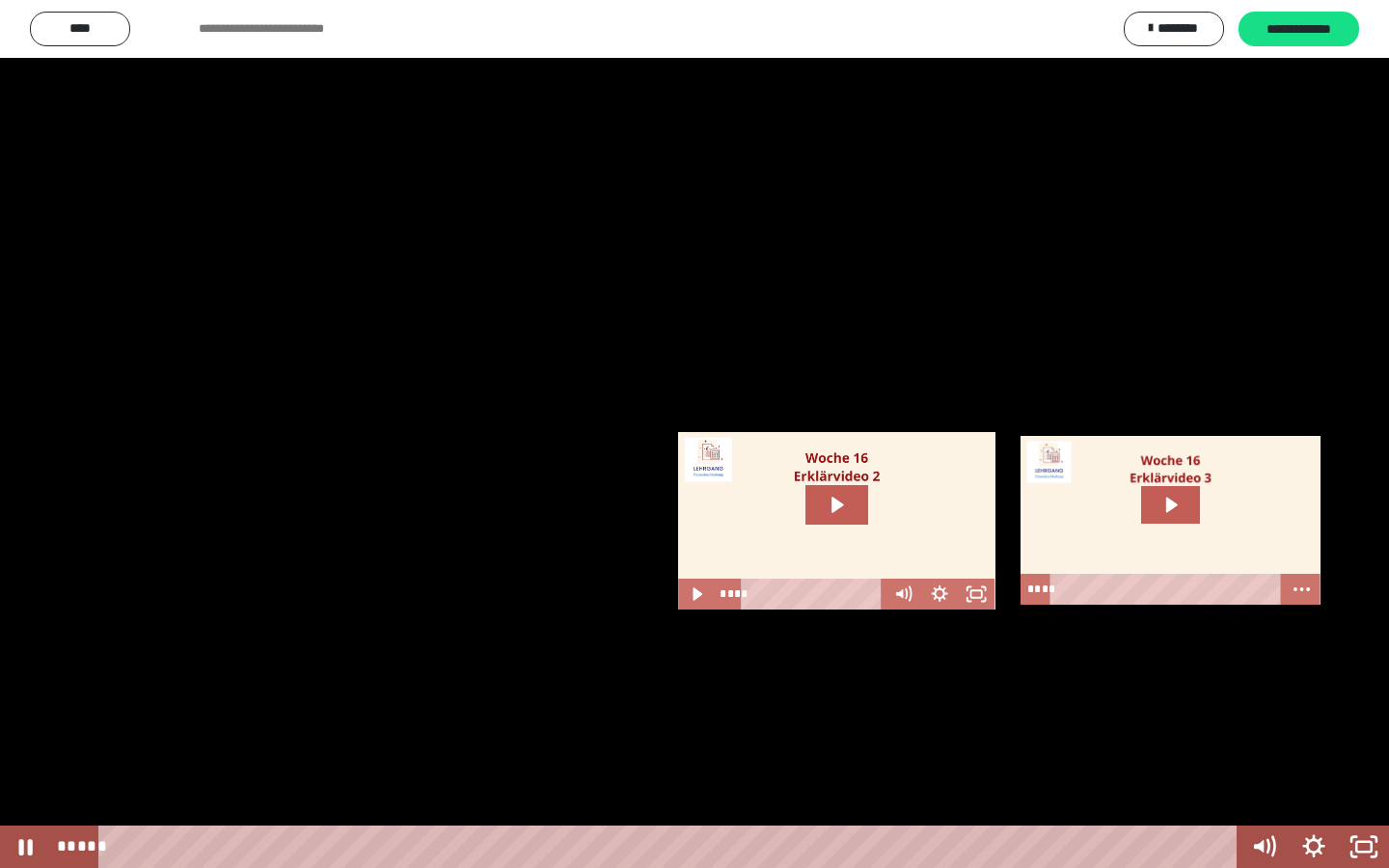 click at bounding box center [694, 434] 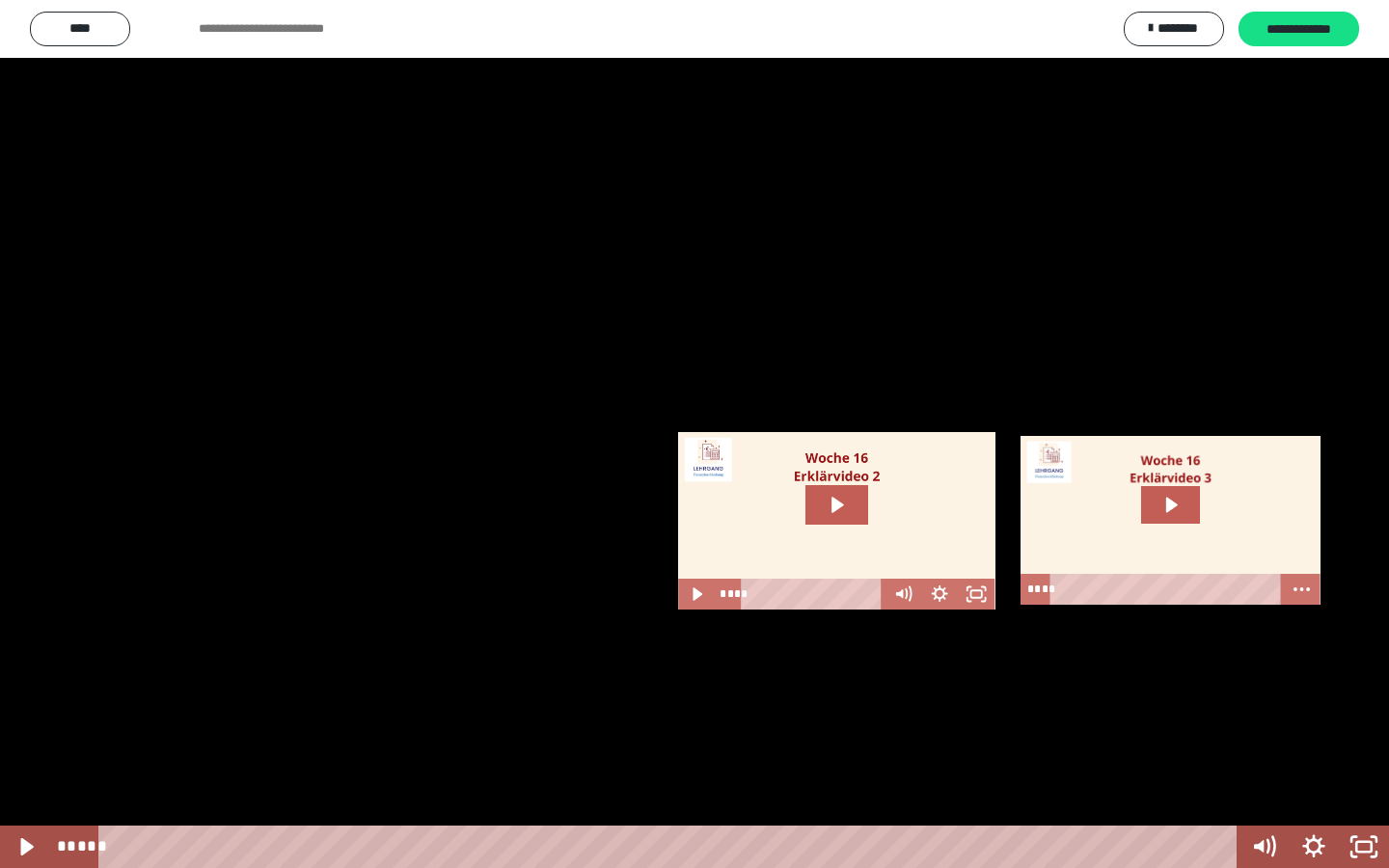 click at bounding box center [694, 434] 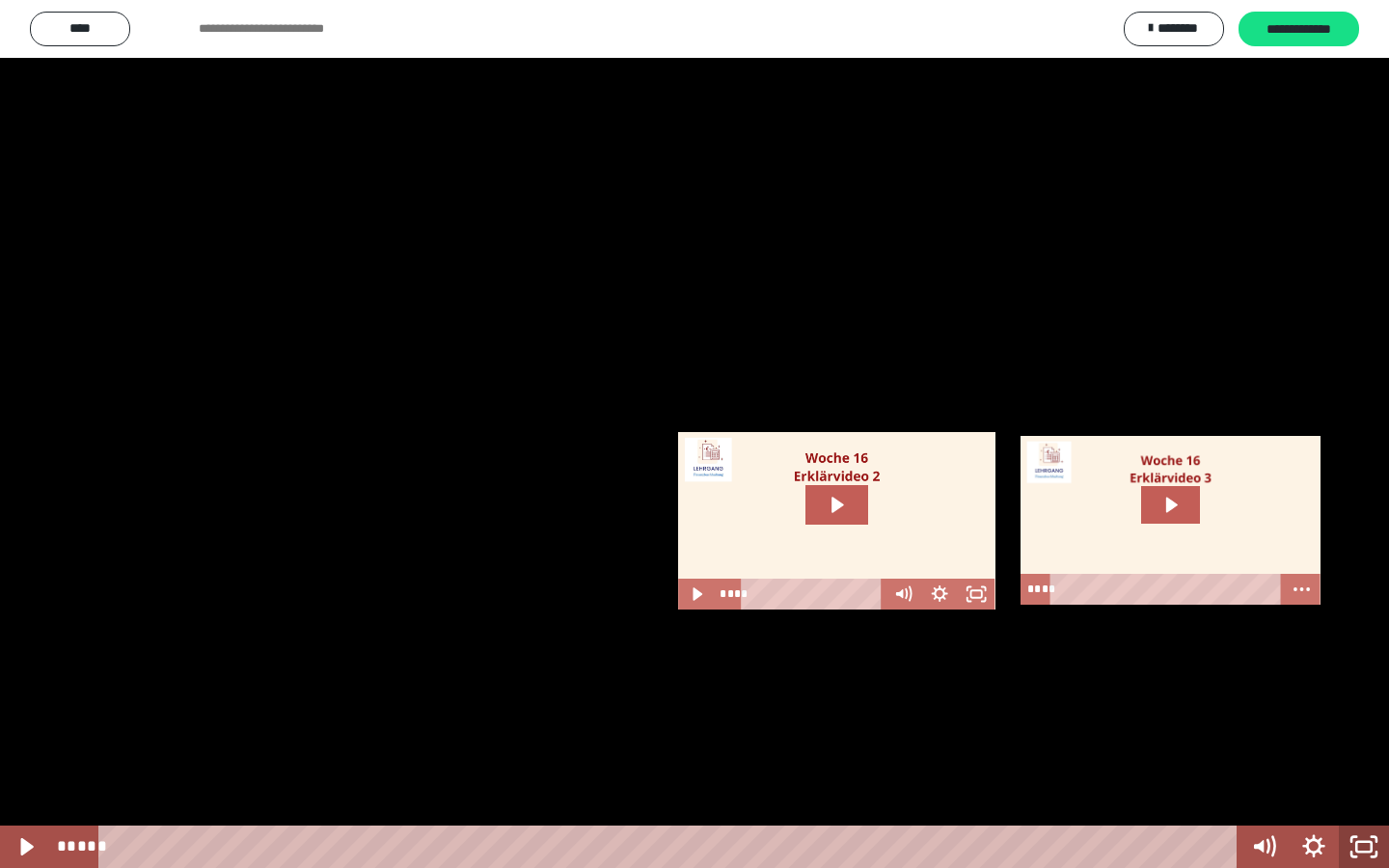 click 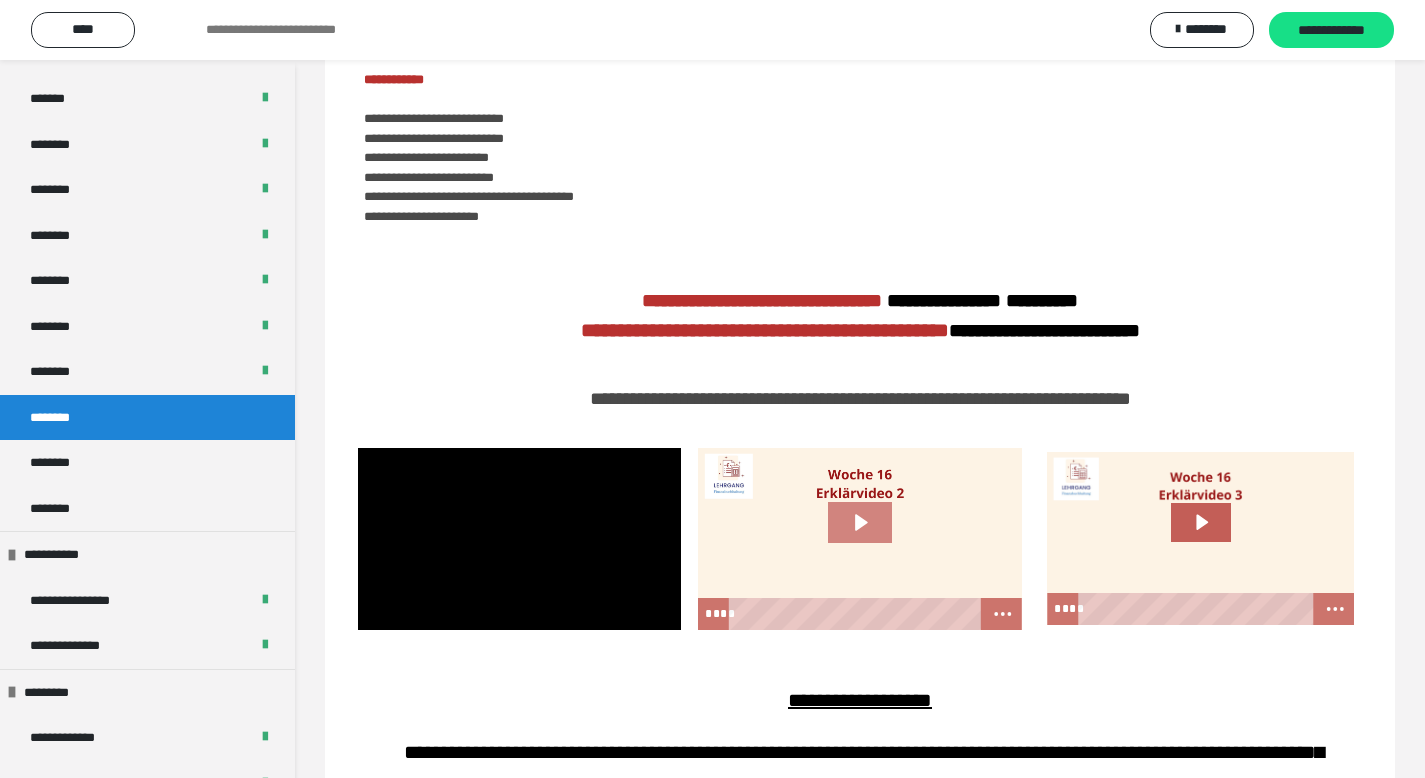 click 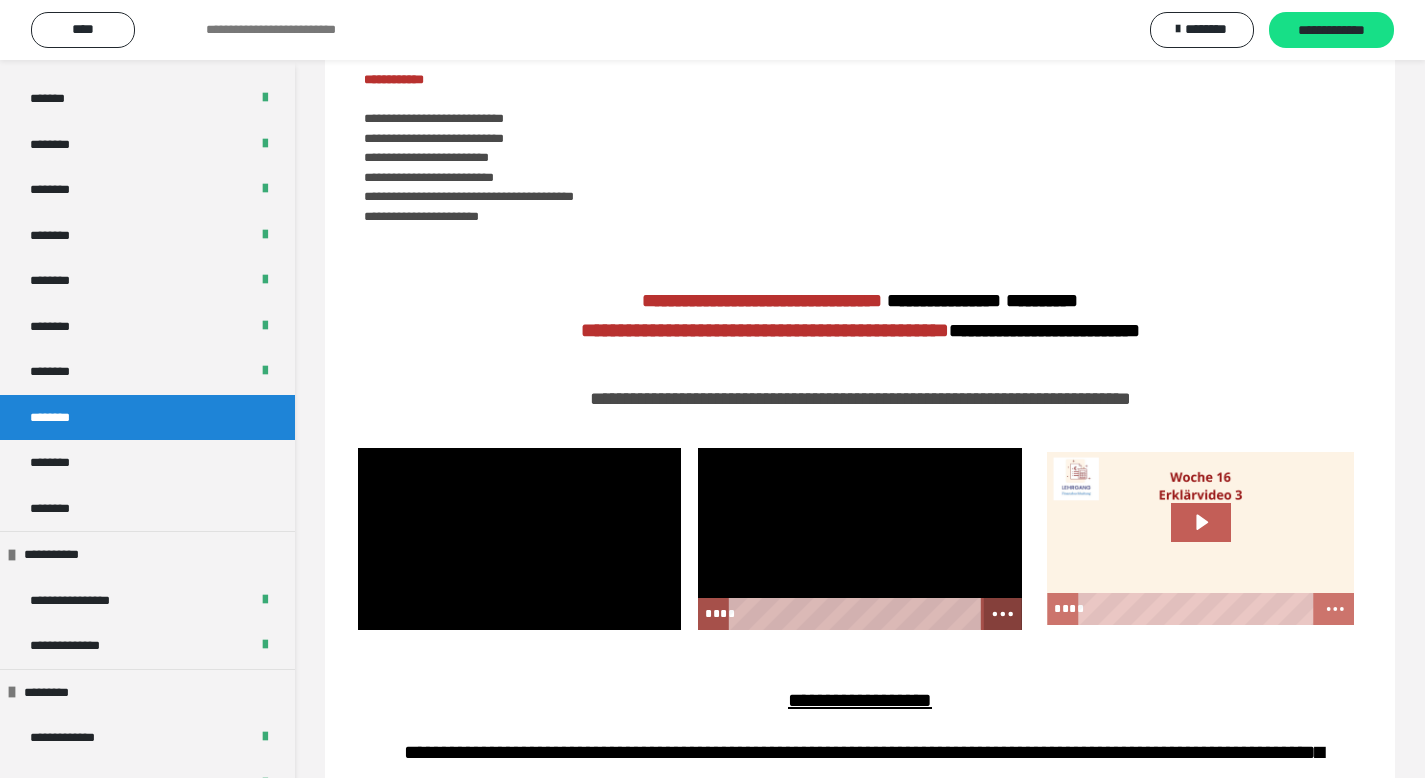 click 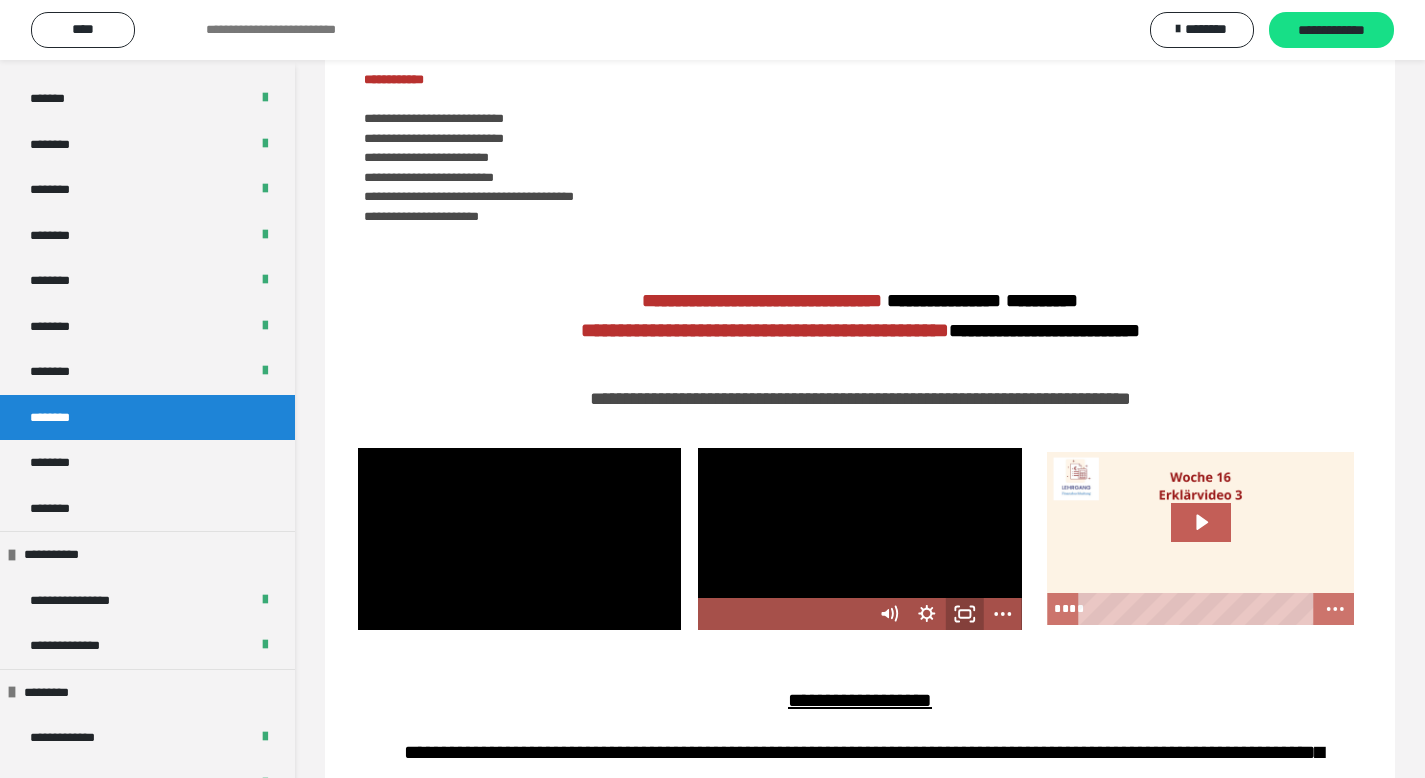 click 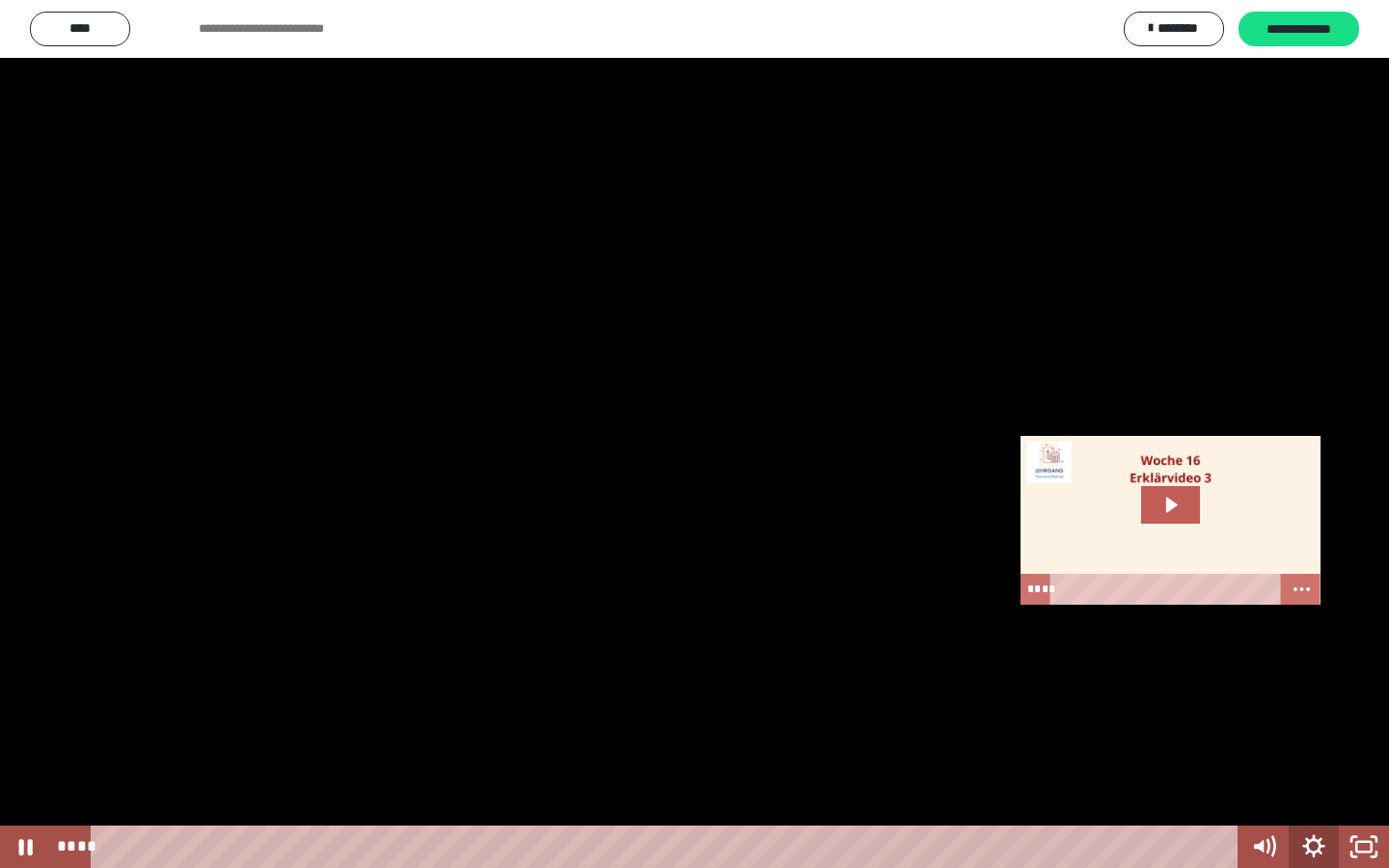 click 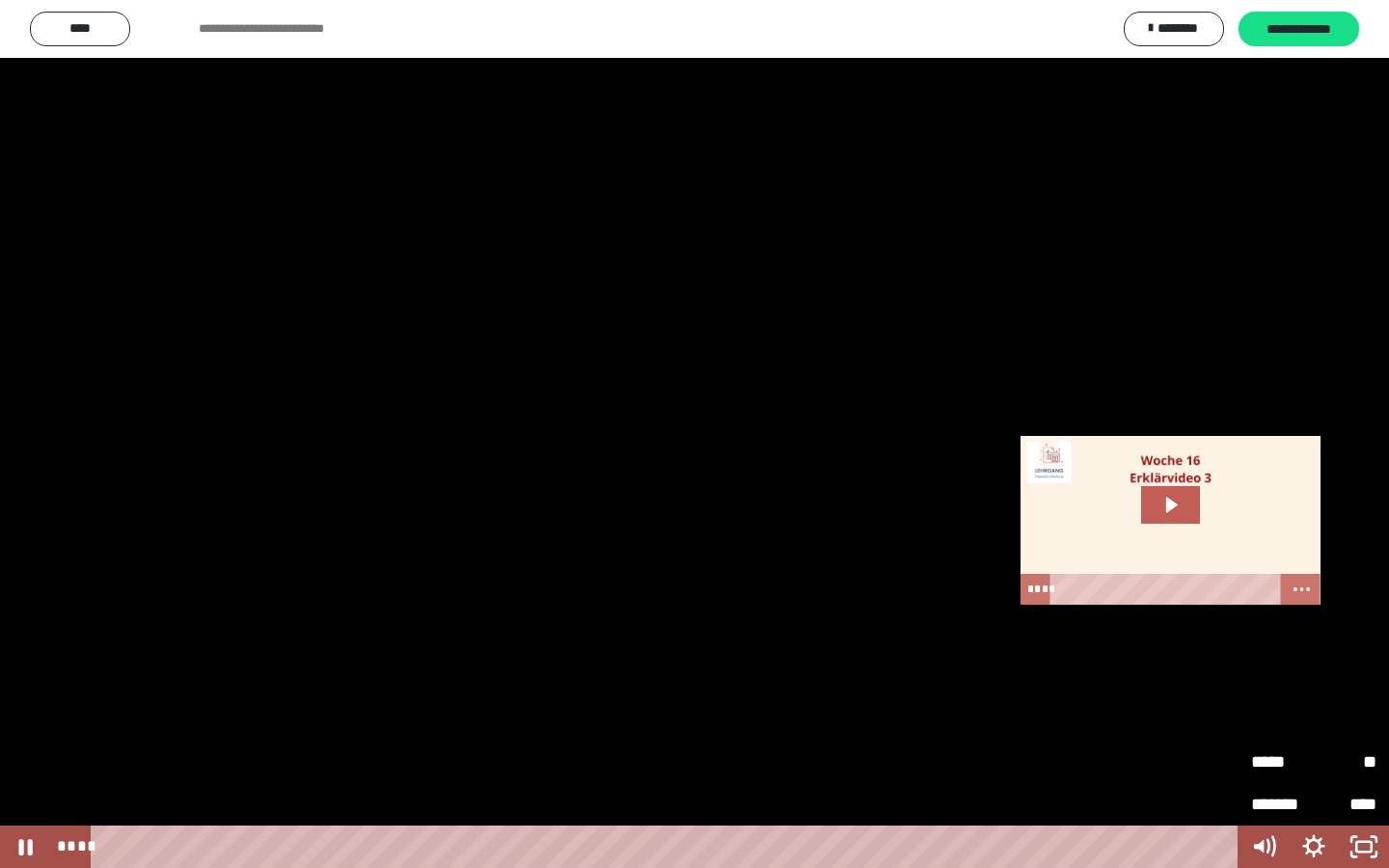 click on "**" at bounding box center [1345, 762] 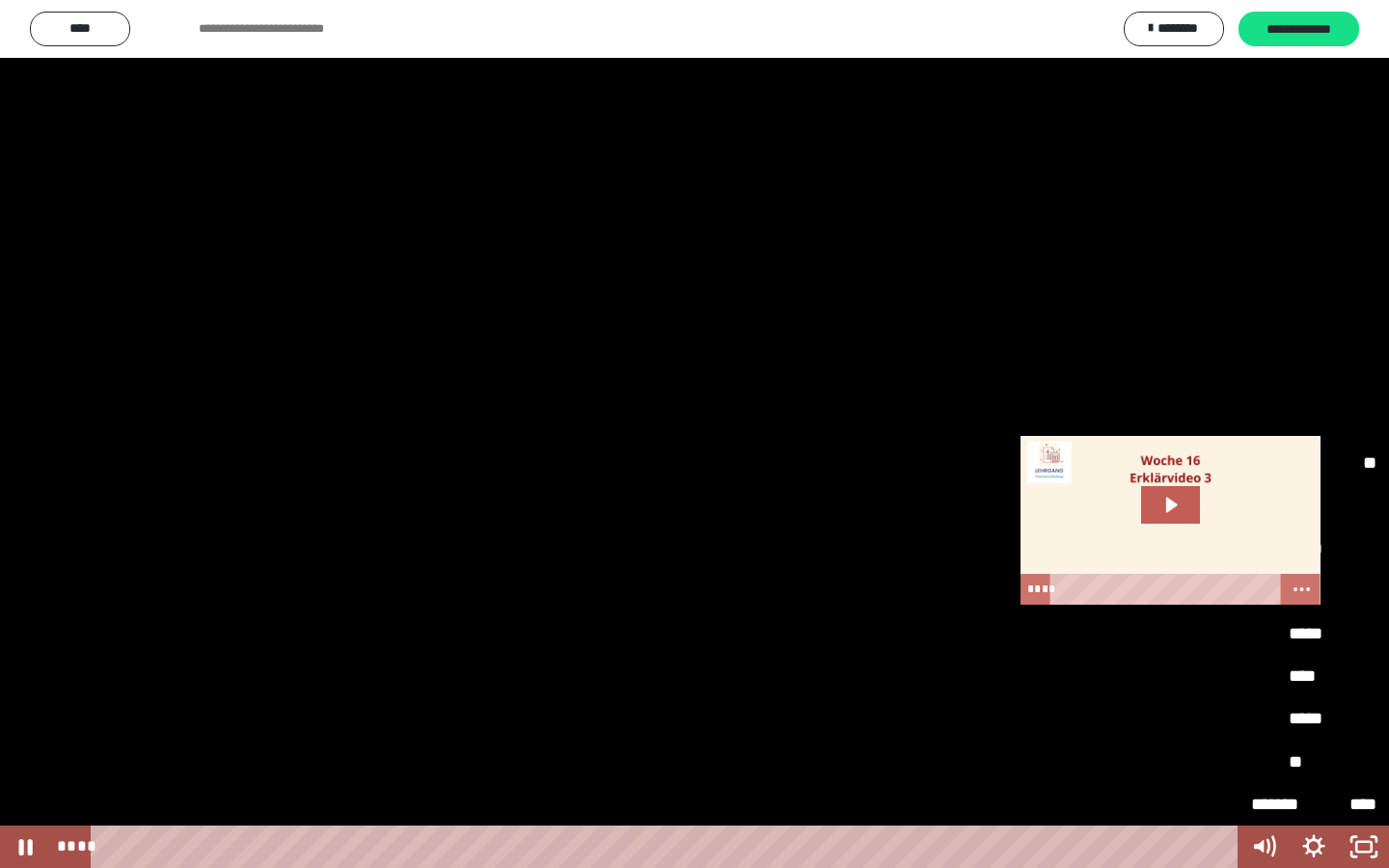 click on "**" at bounding box center [1314, 763] 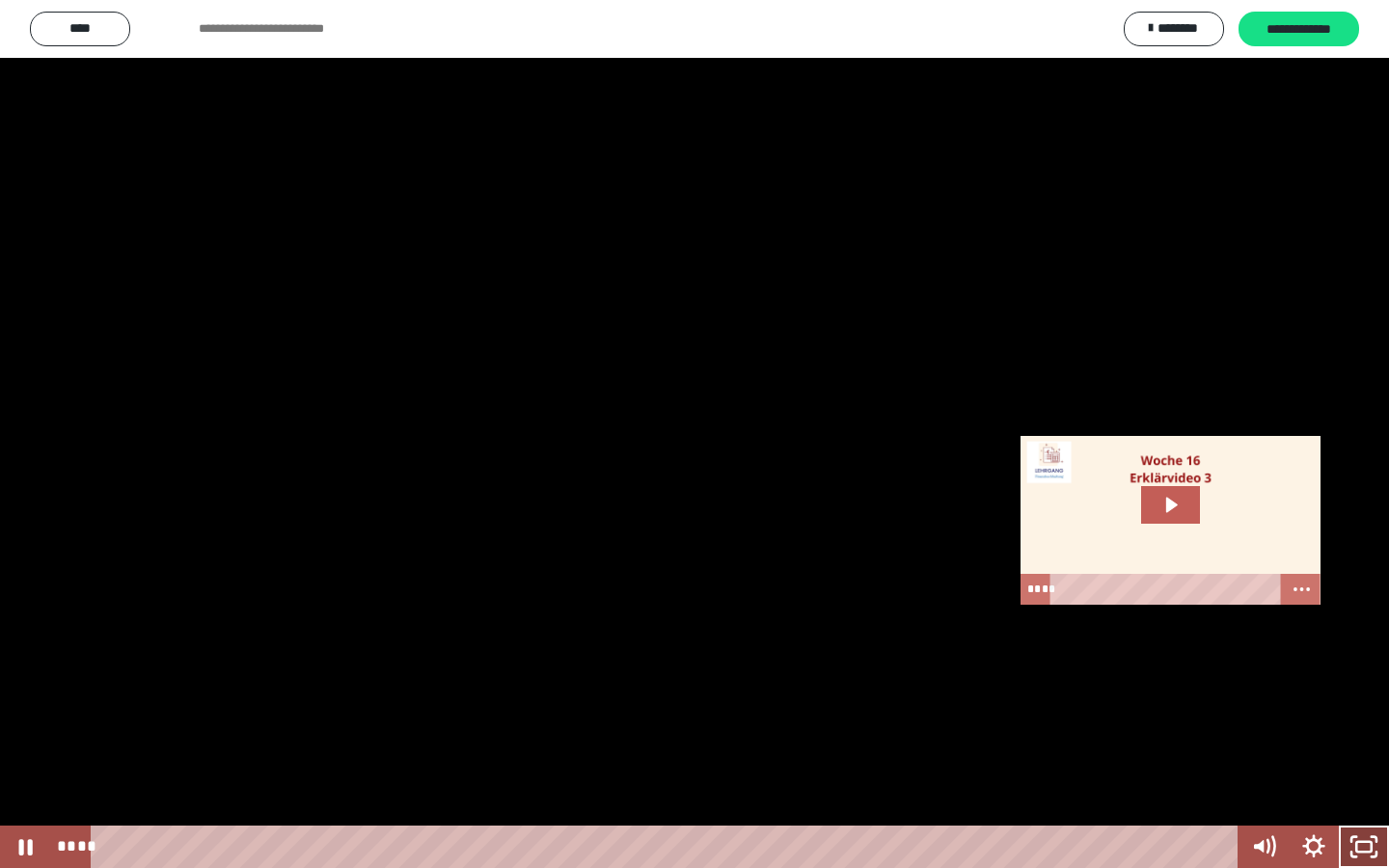 drag, startPoint x: 1355, startPoint y: 848, endPoint x: 1356, endPoint y: 730, distance: 118.0042 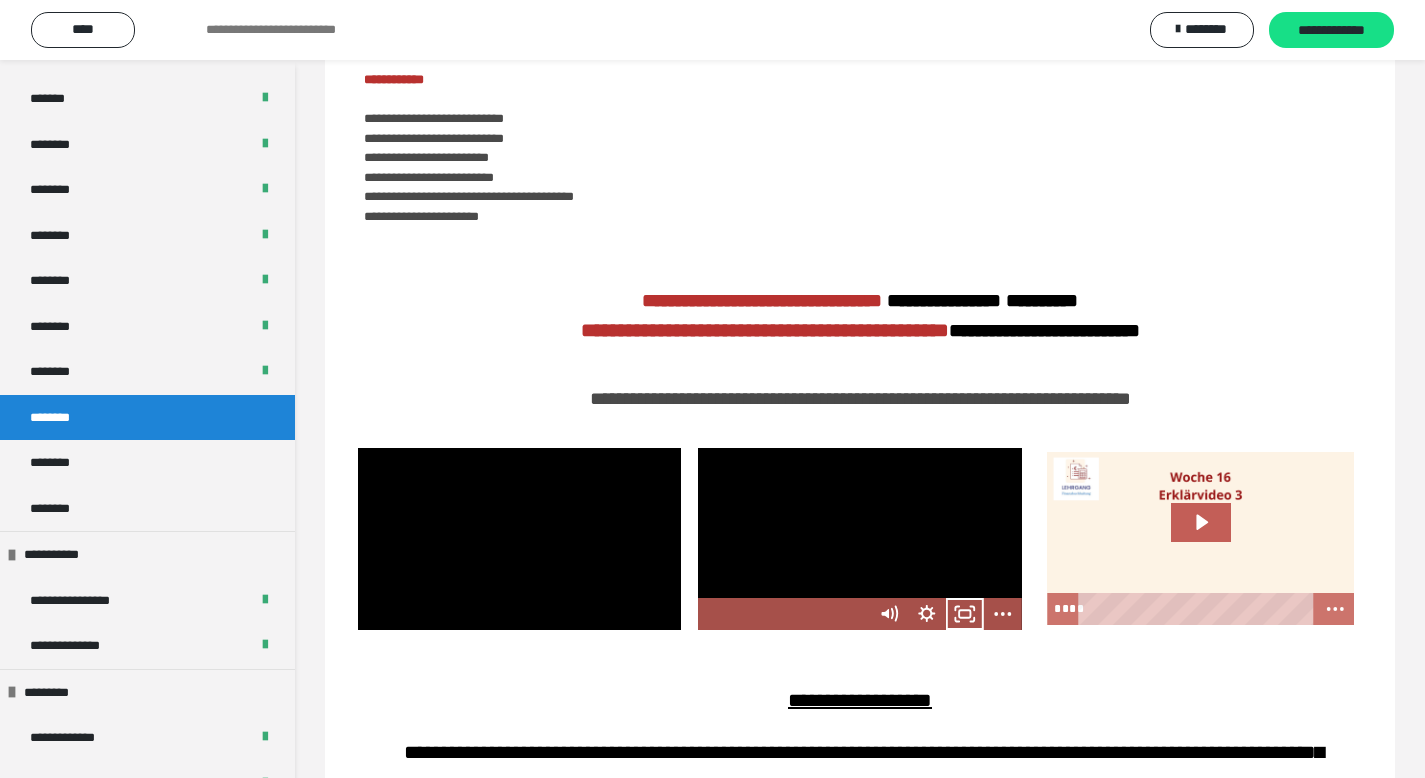 click 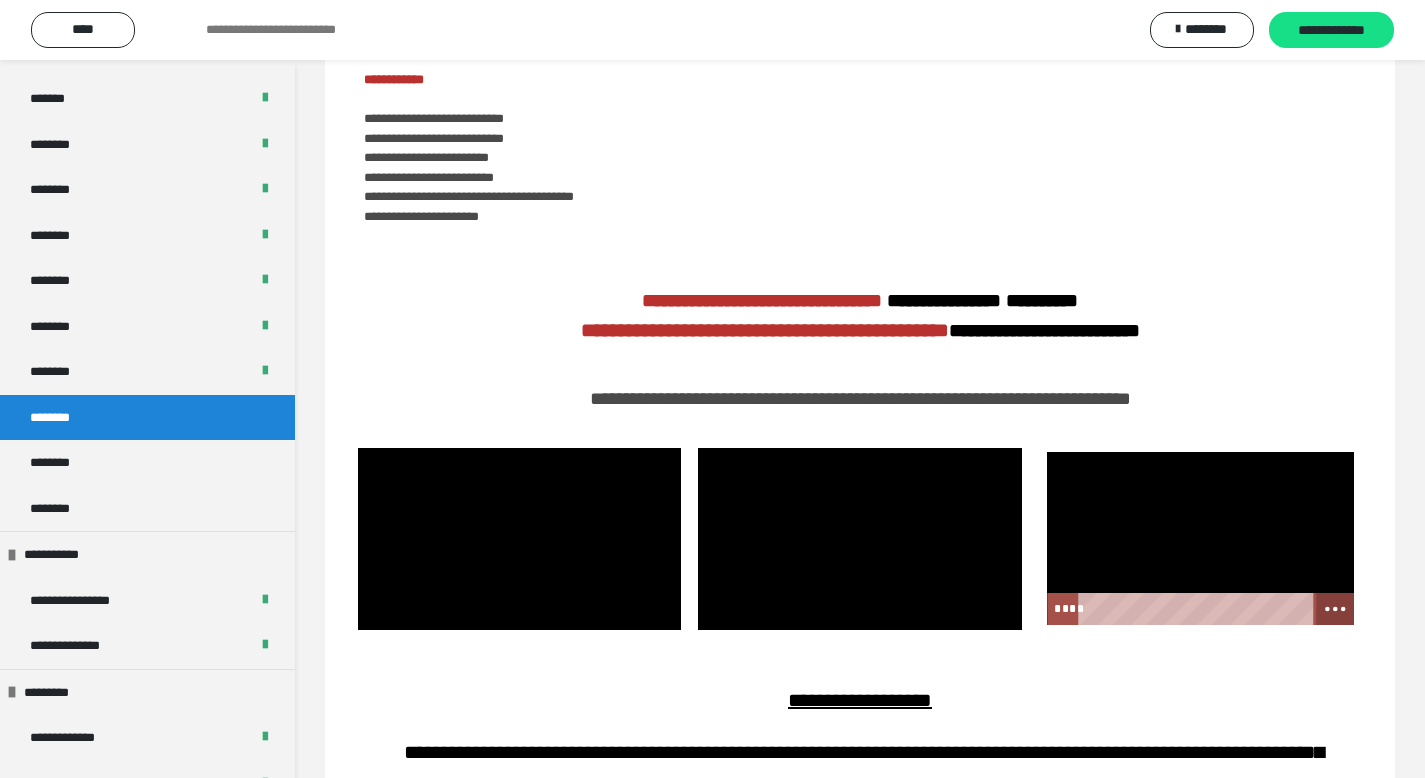 click 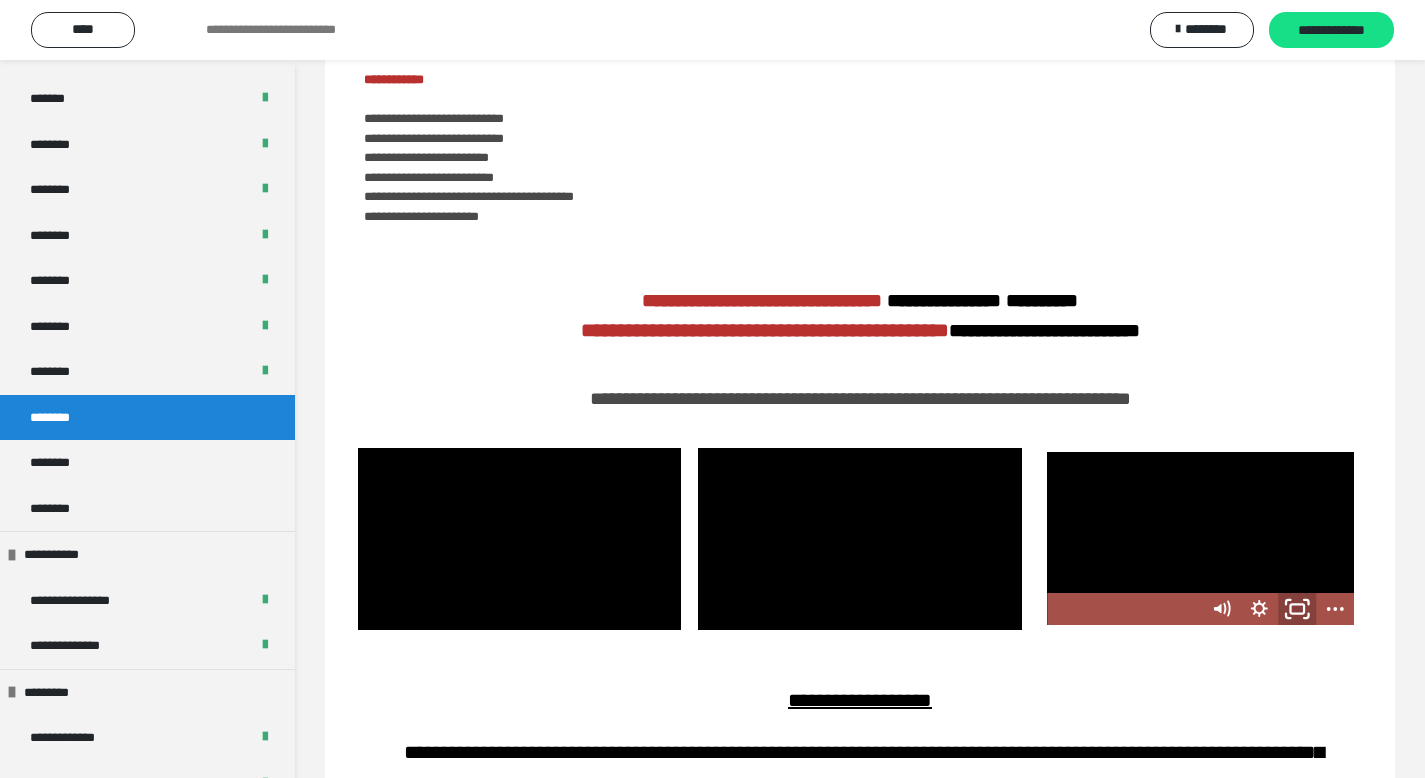 click 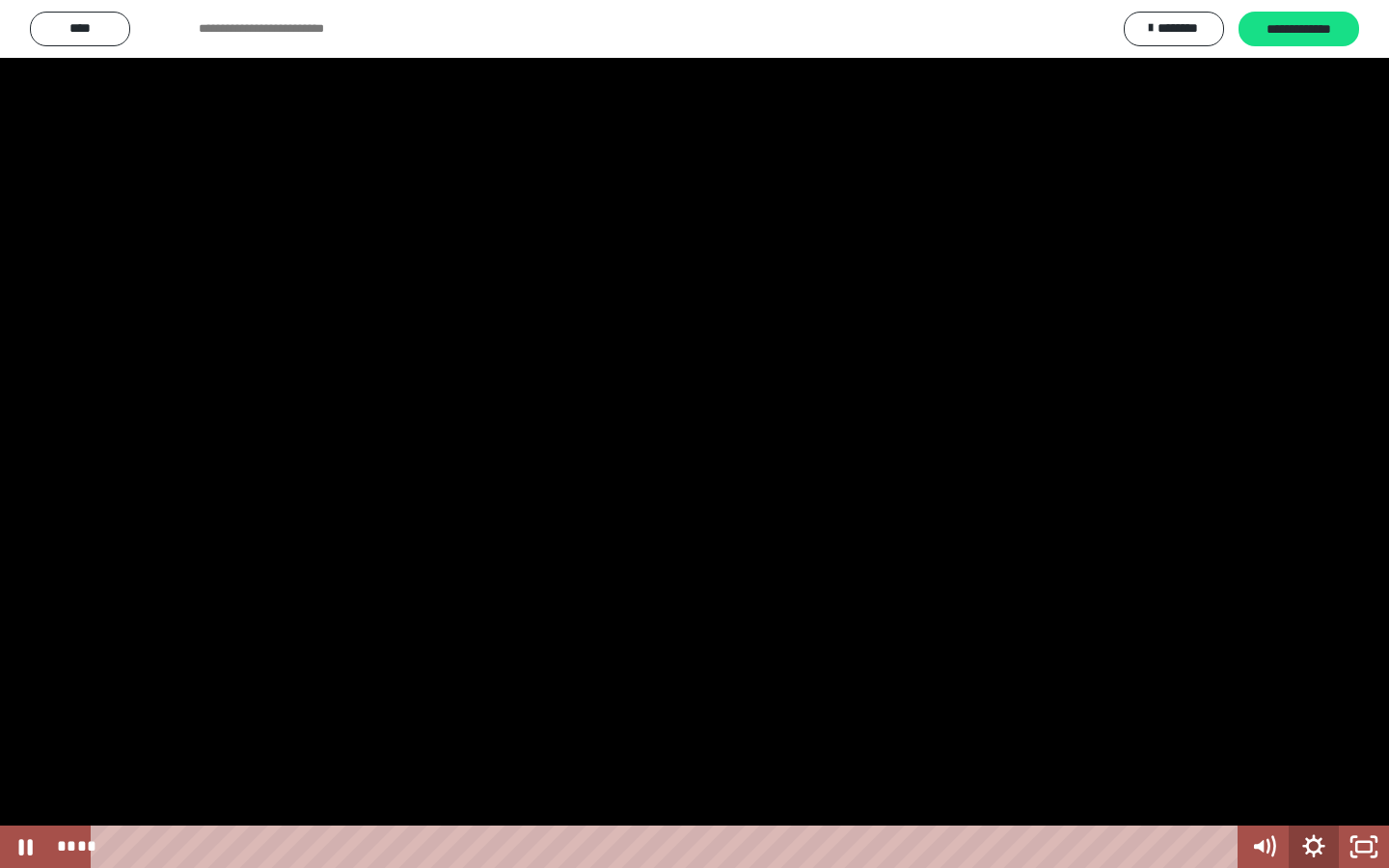 click 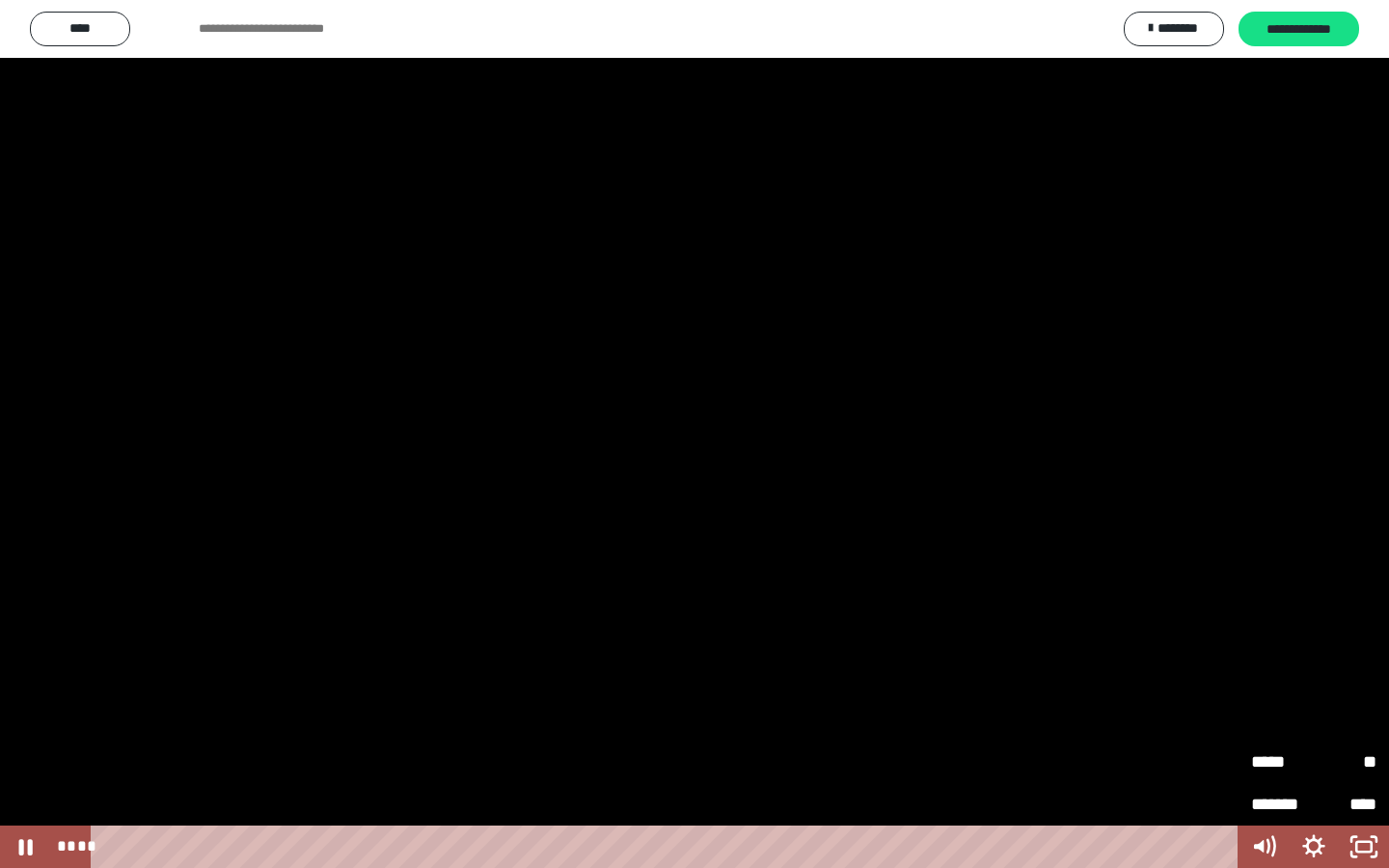 click on "*****" at bounding box center (1282, 759) 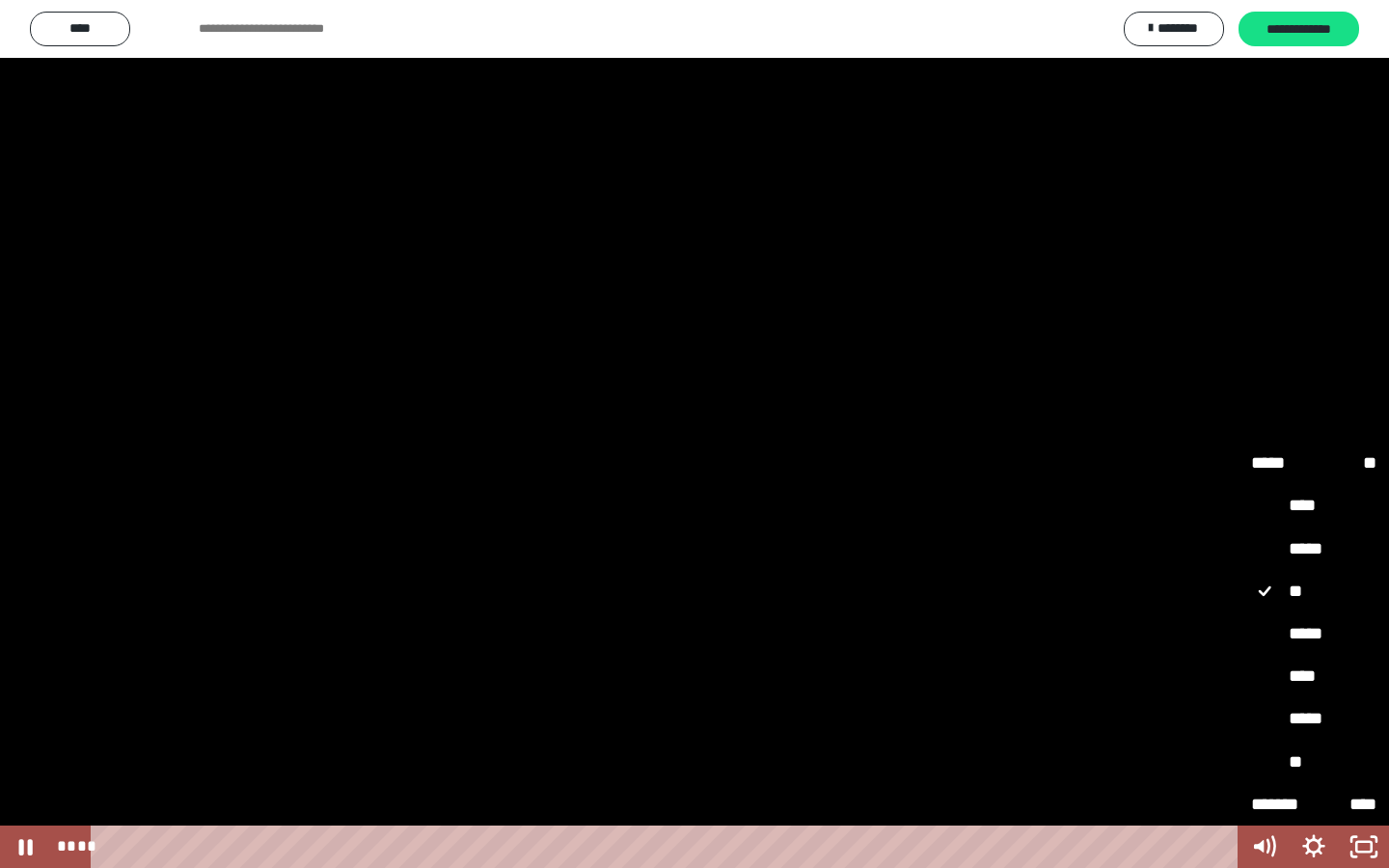 click on "*****" at bounding box center [1314, 719] 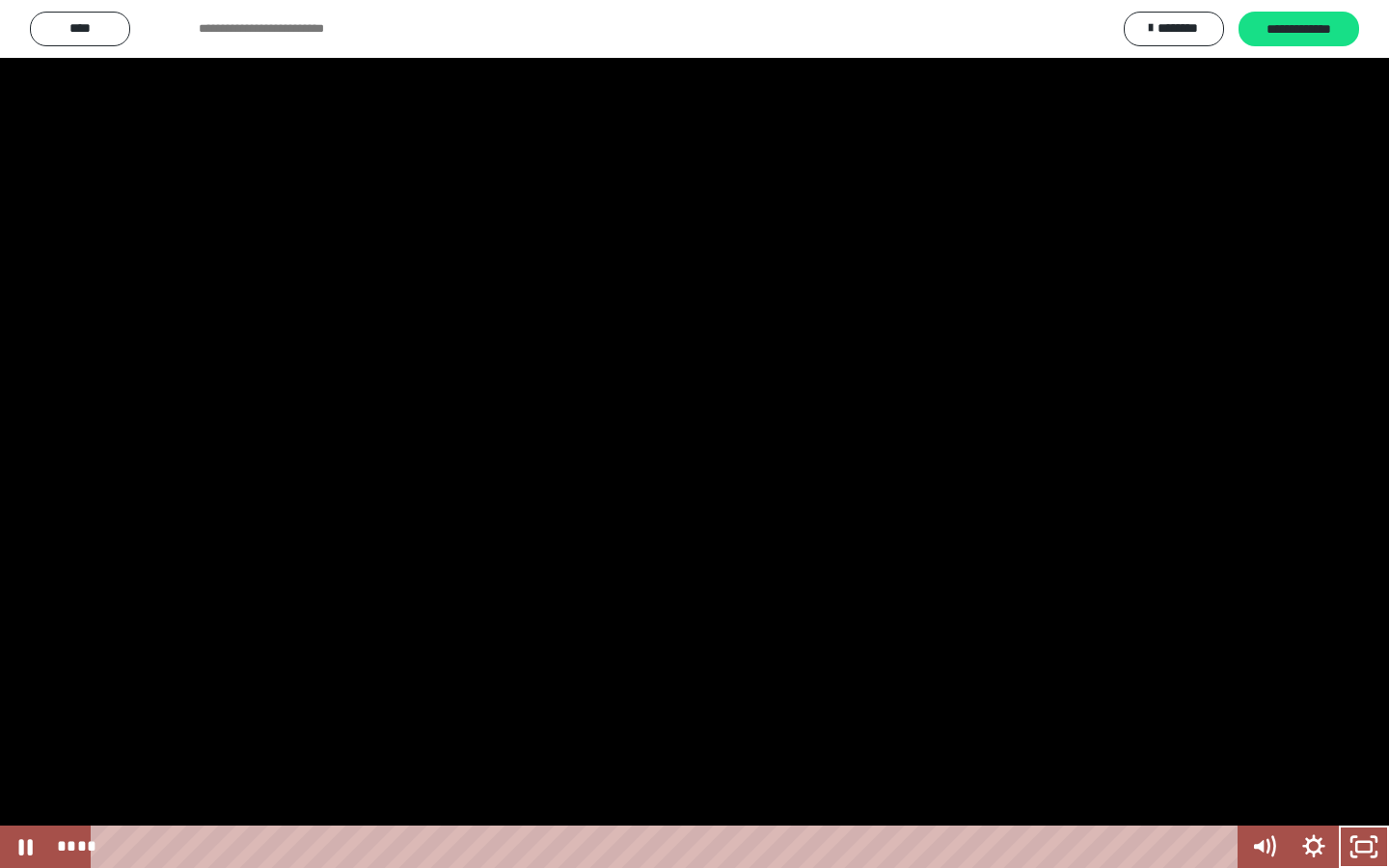 click at bounding box center [694, 434] 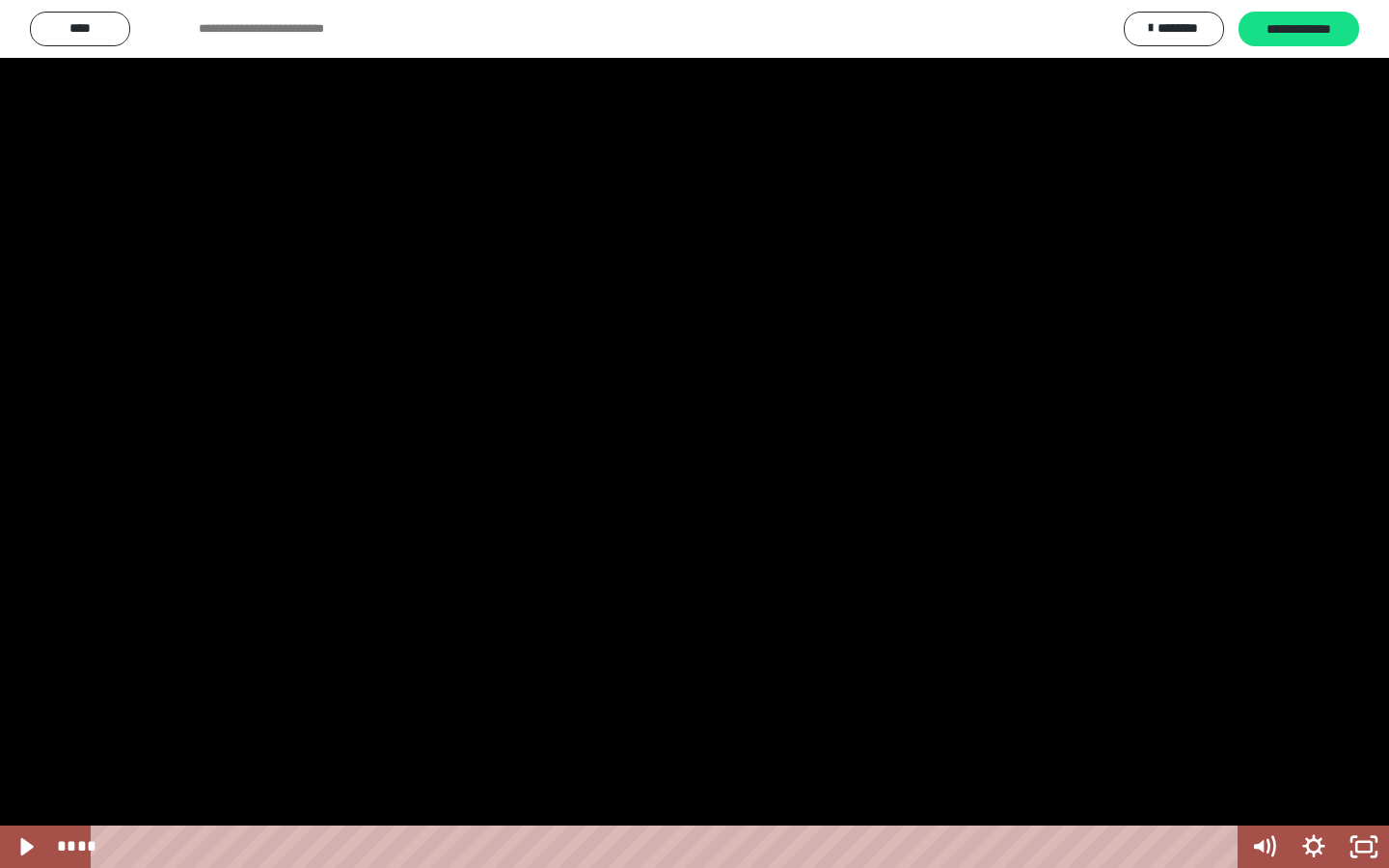 click at bounding box center (694, 434) 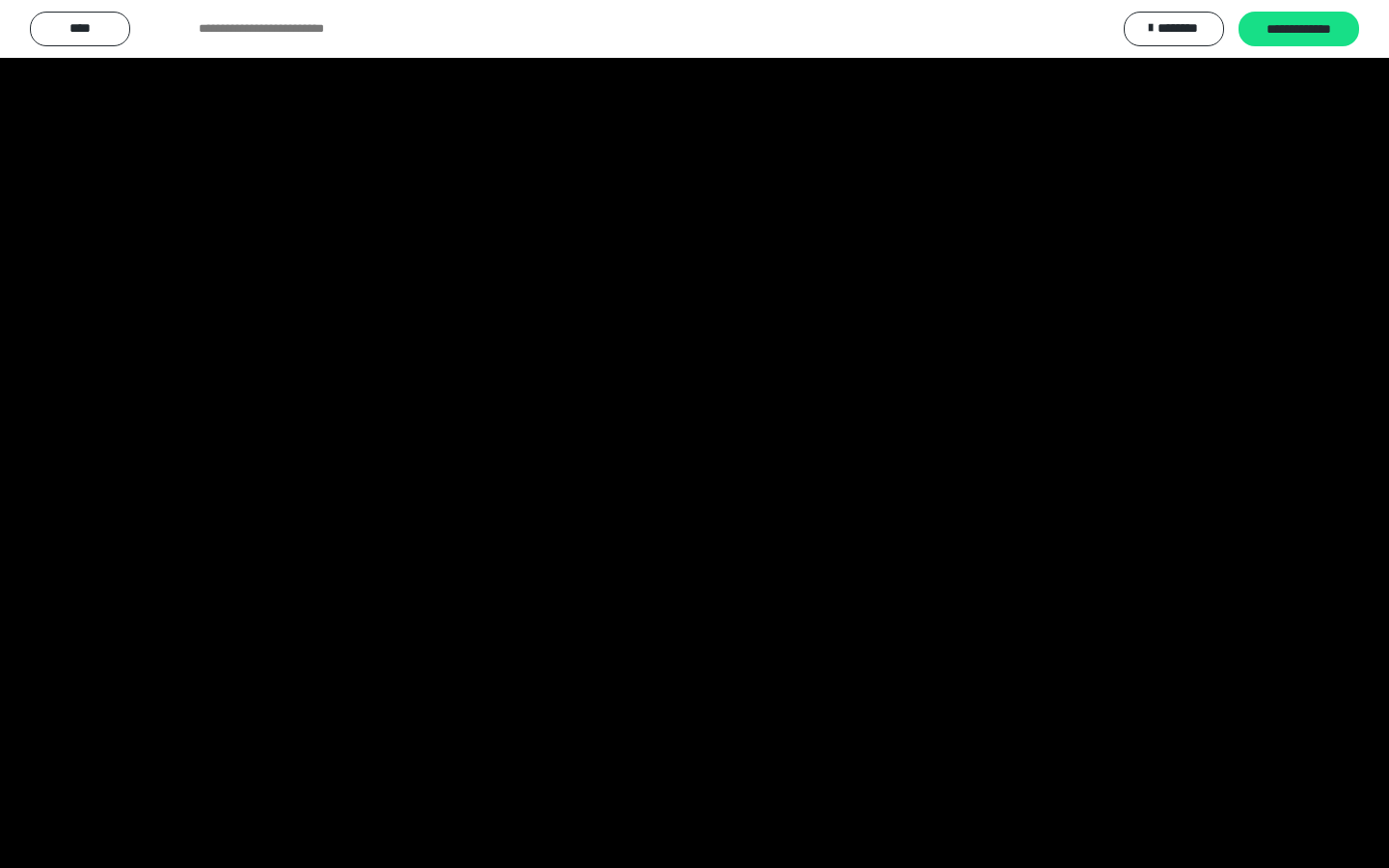 type 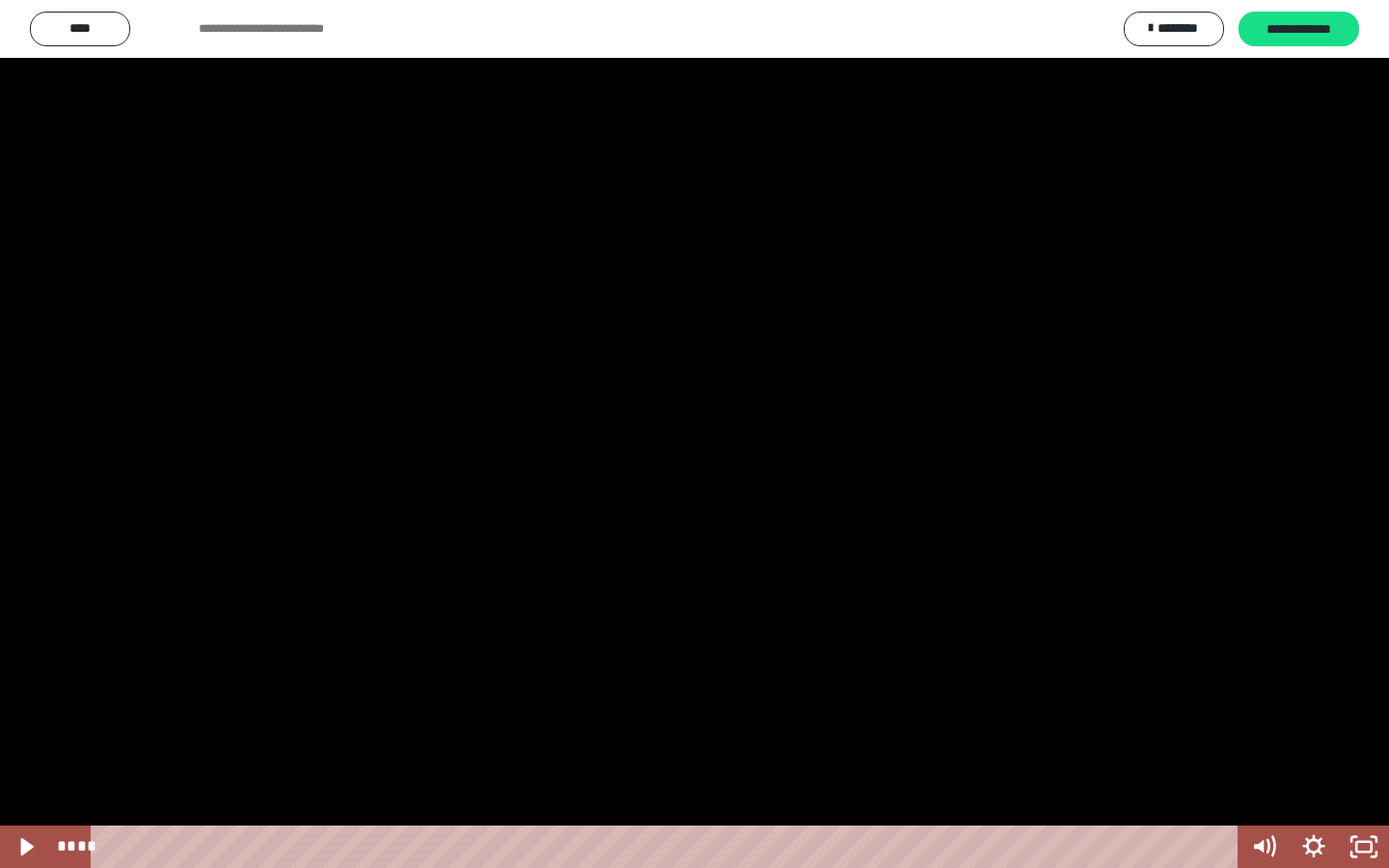 click at bounding box center (694, 434) 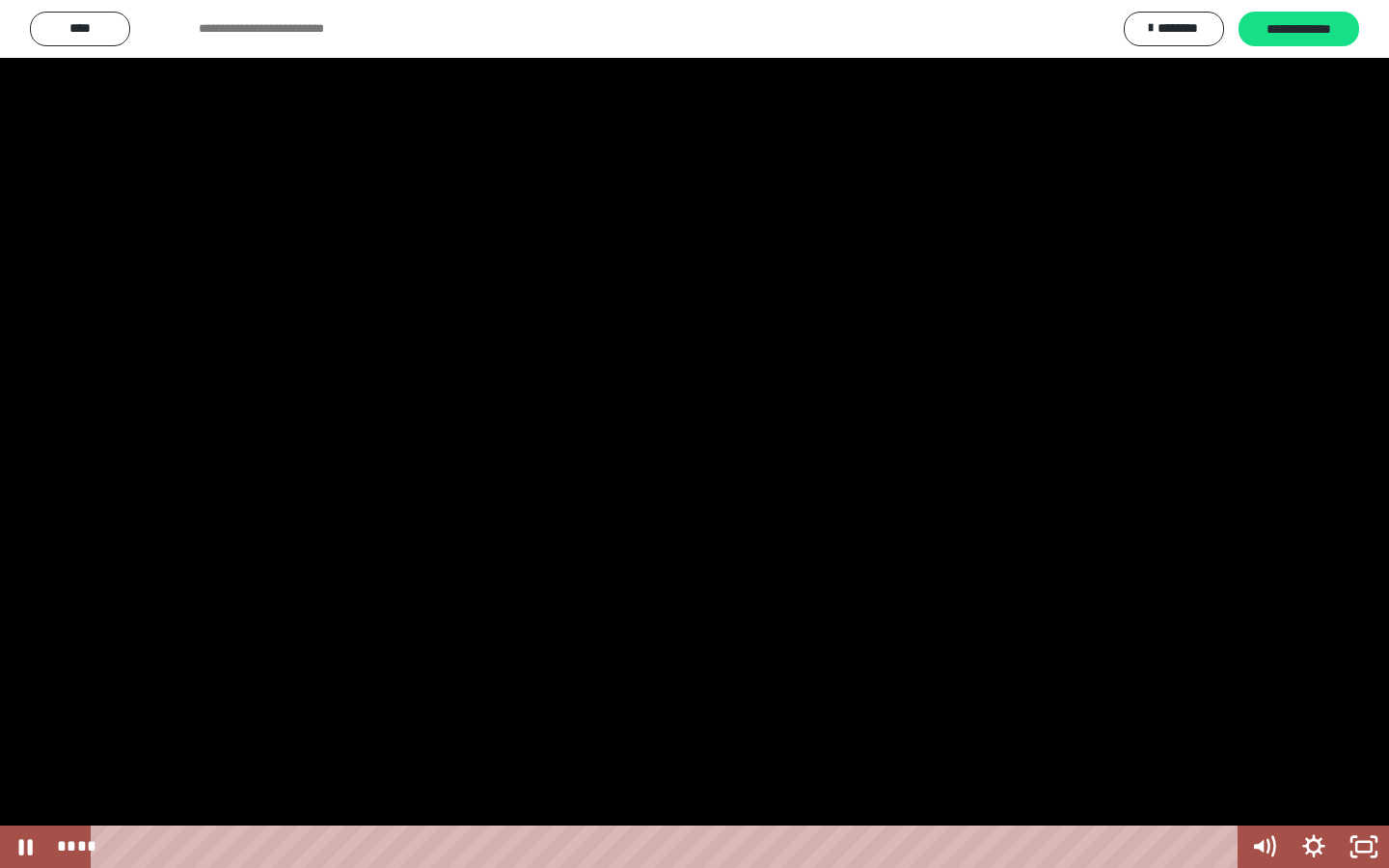 click at bounding box center [694, 434] 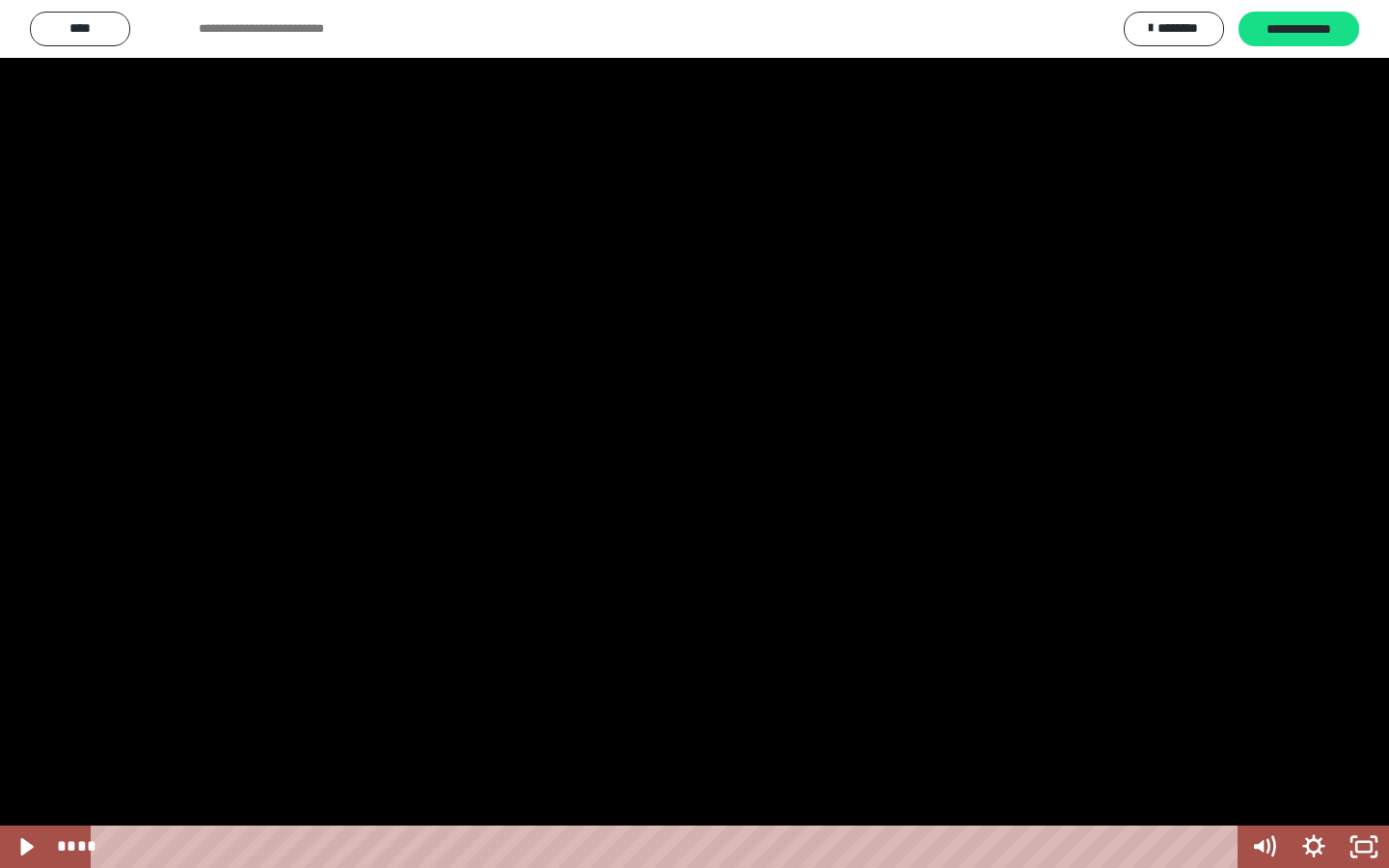 click at bounding box center [694, 434] 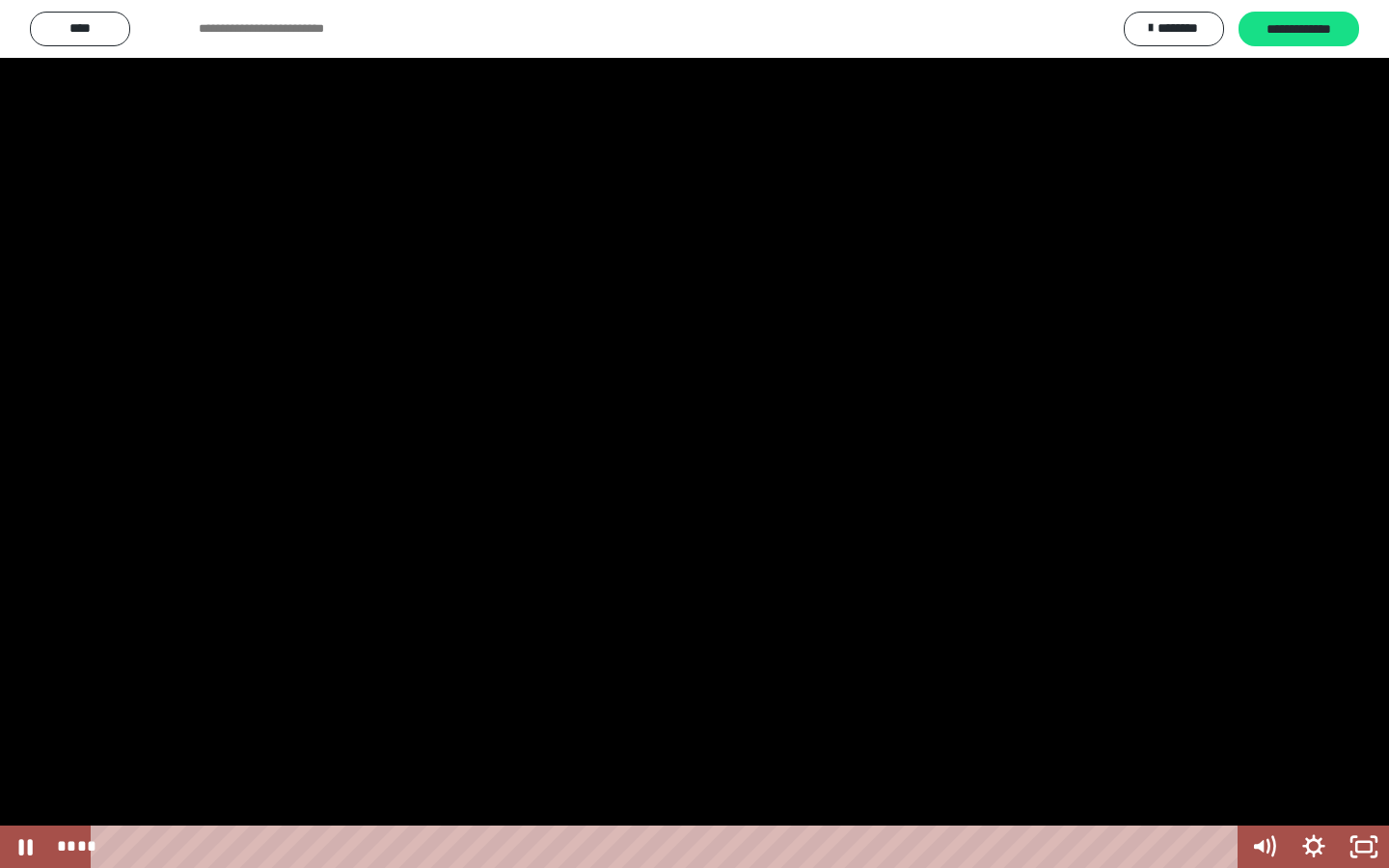 click at bounding box center (694, 434) 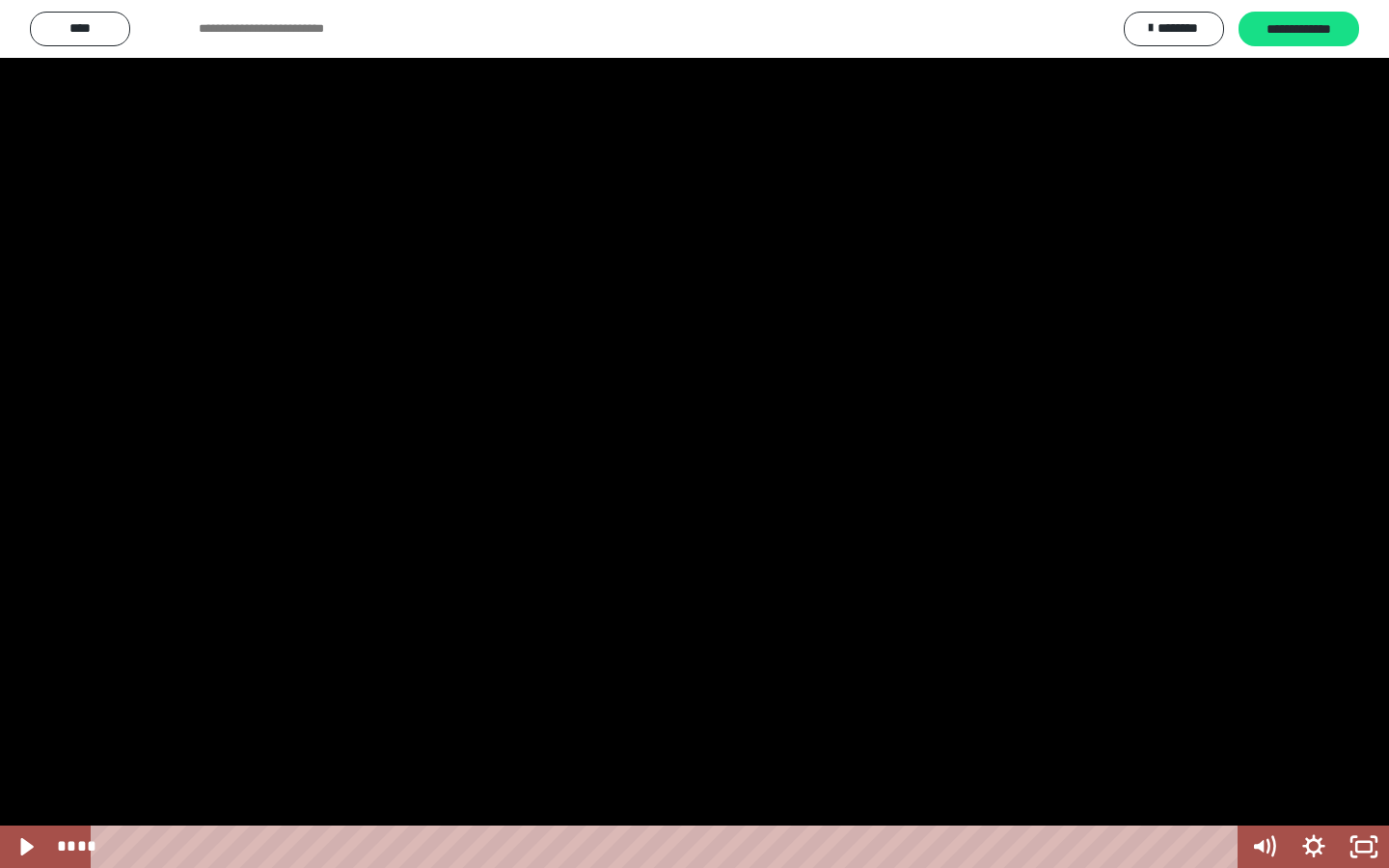click at bounding box center [694, 434] 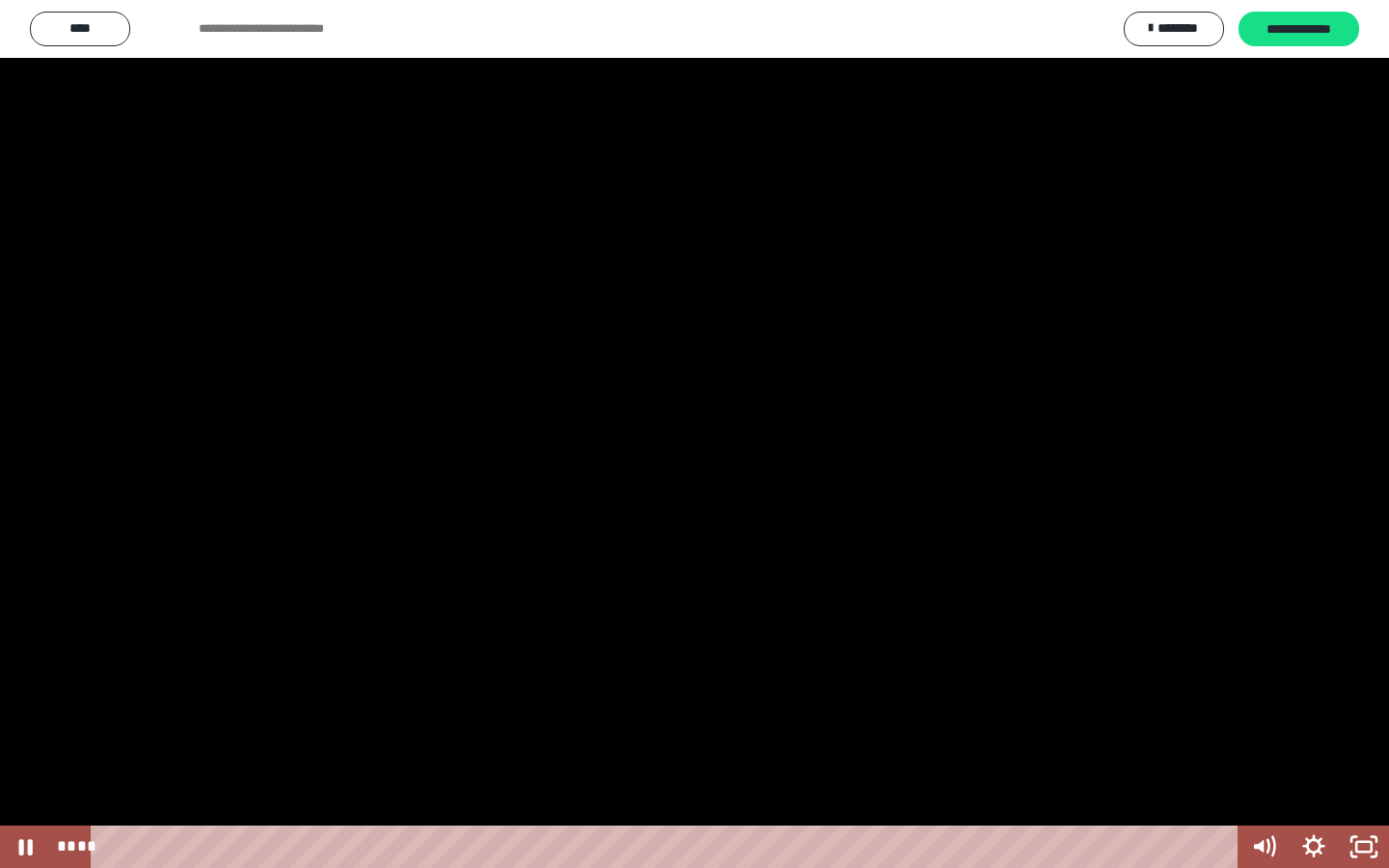 click at bounding box center (694, 434) 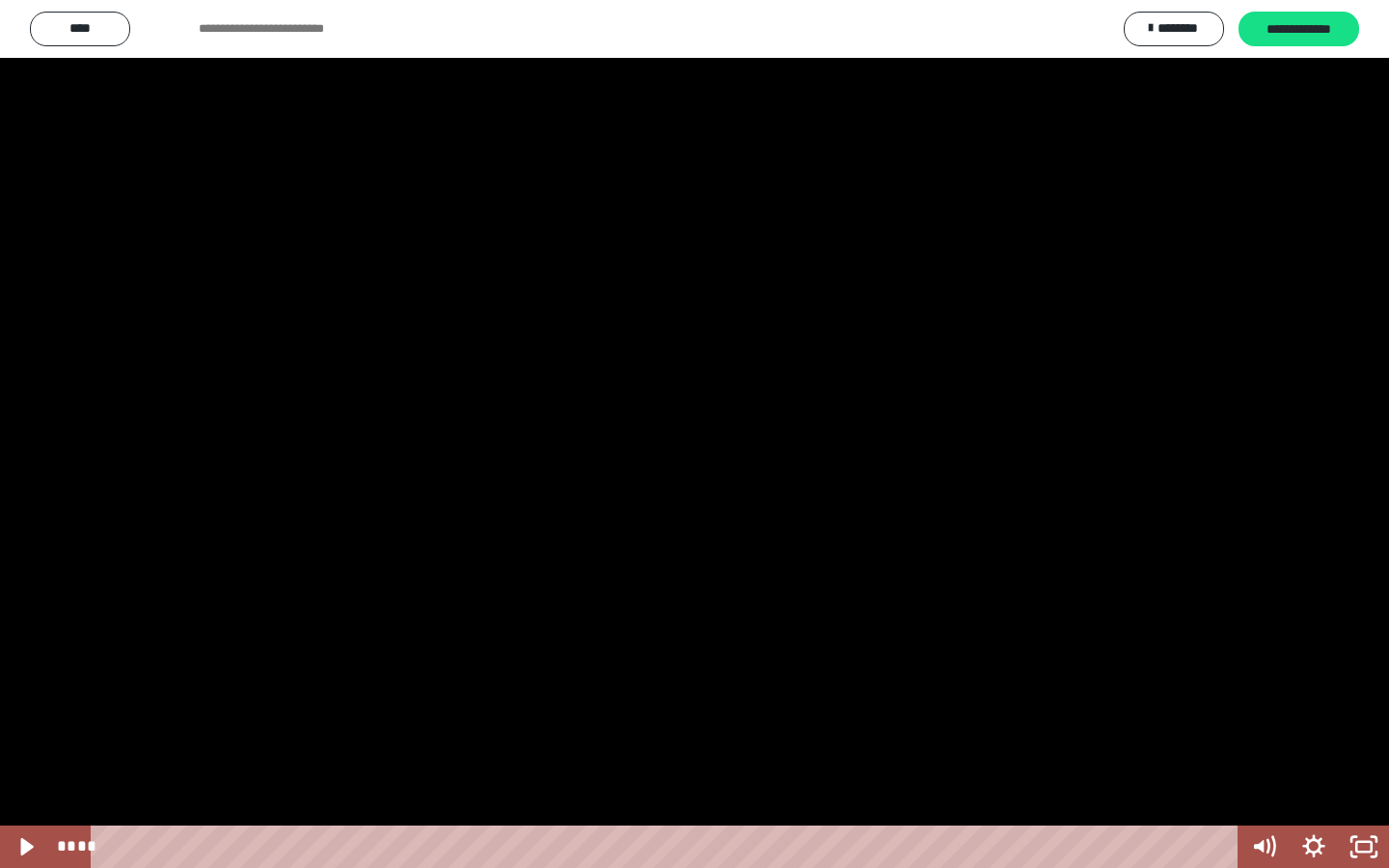 click at bounding box center (694, 434) 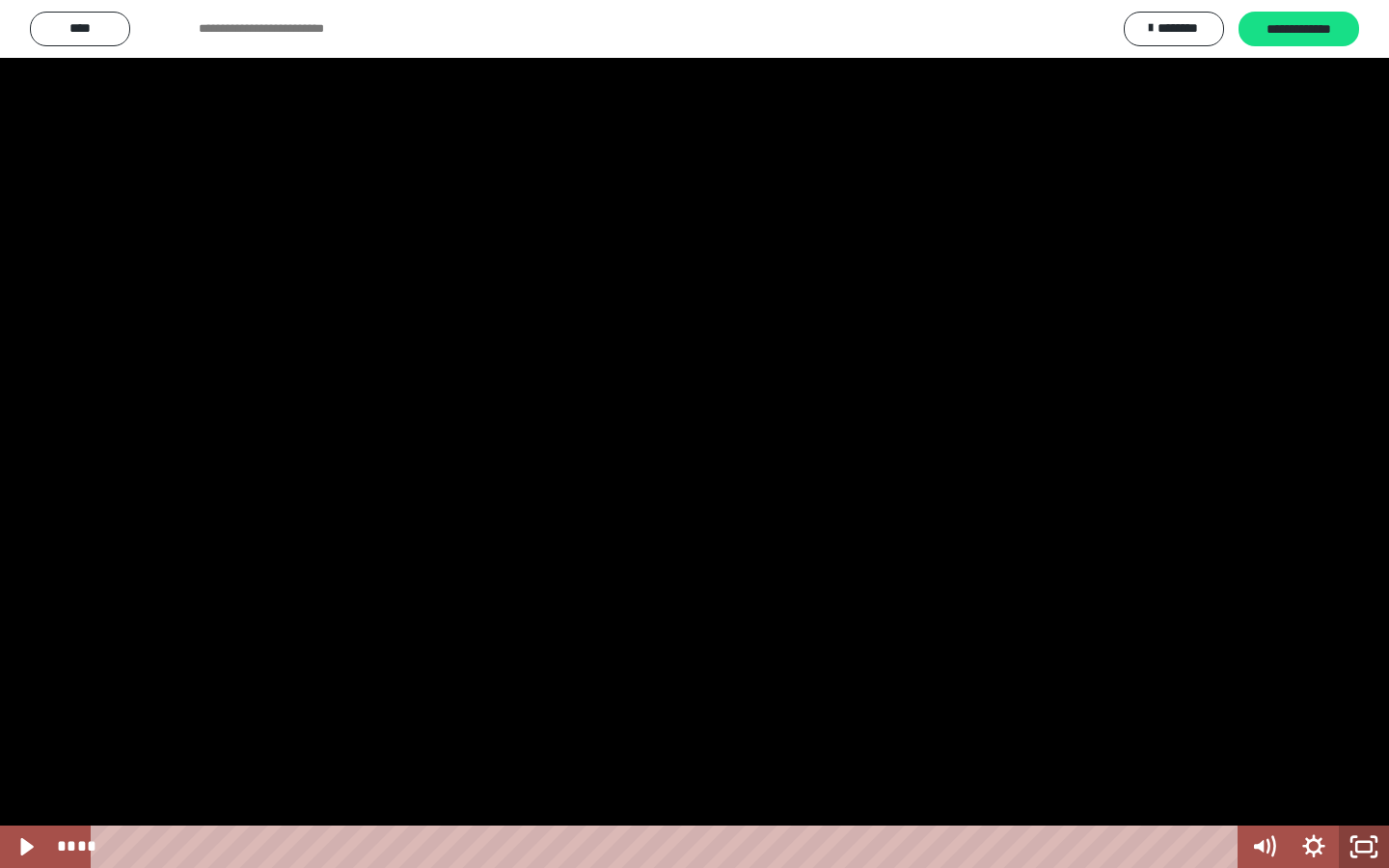 click 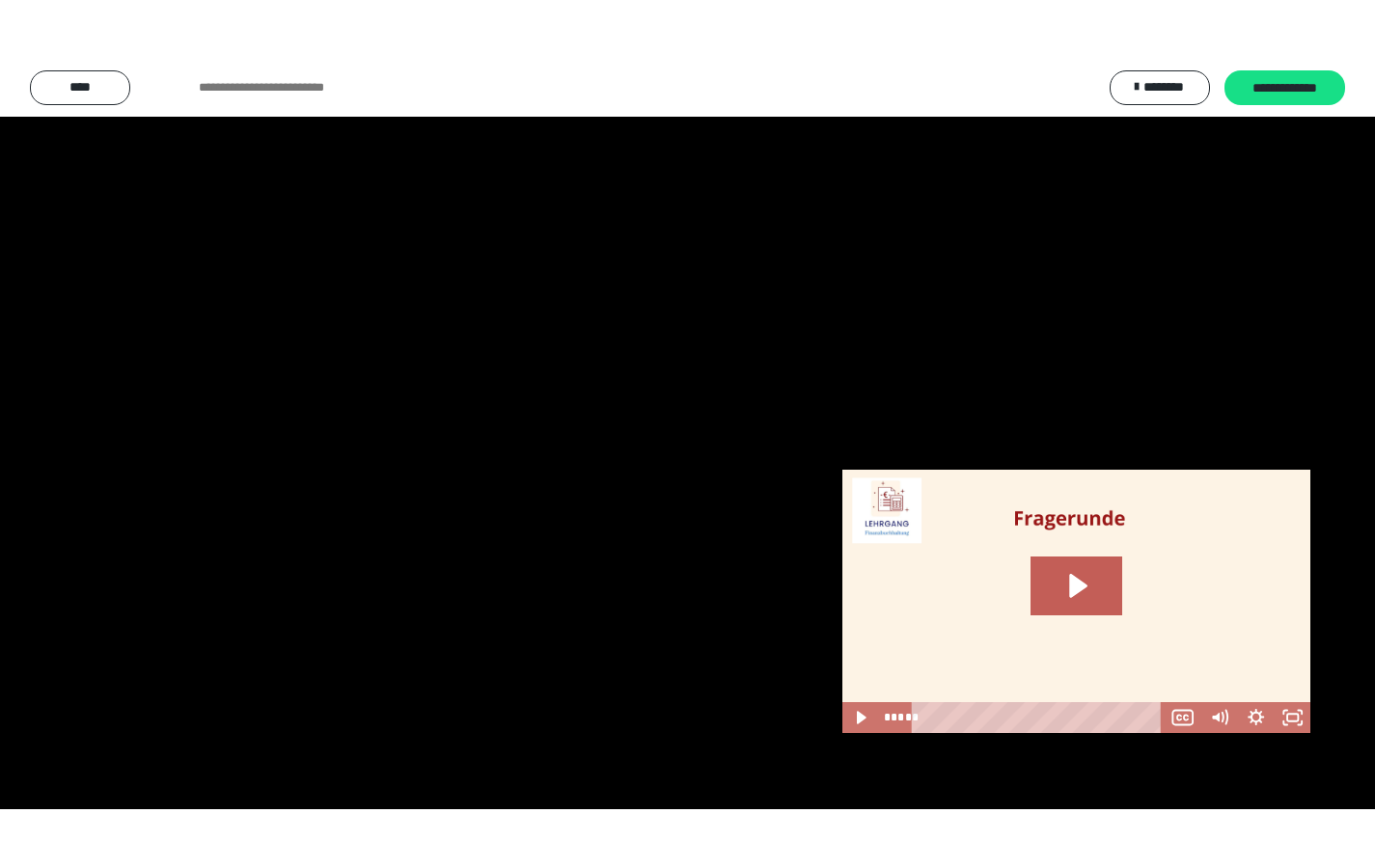 scroll, scrollTop: 2102, scrollLeft: 0, axis: vertical 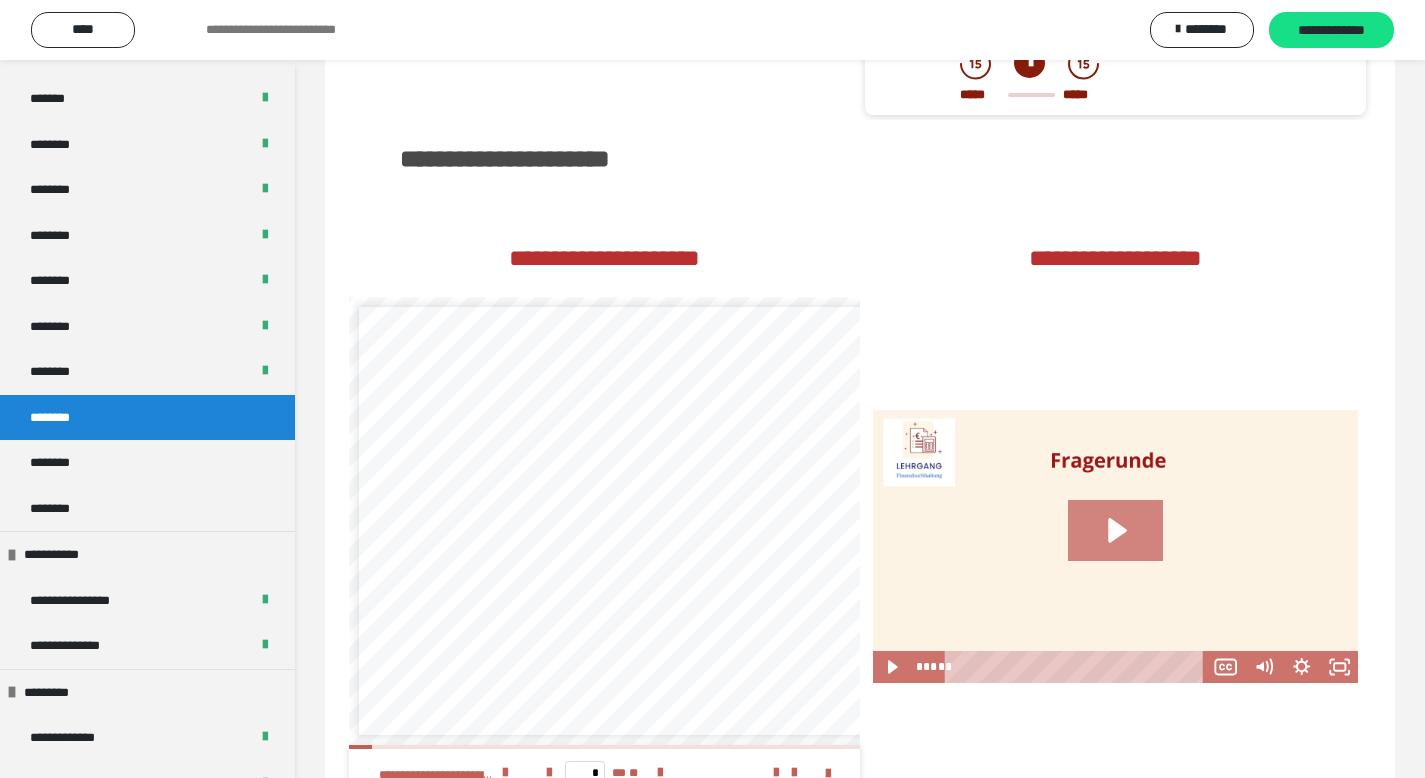 click 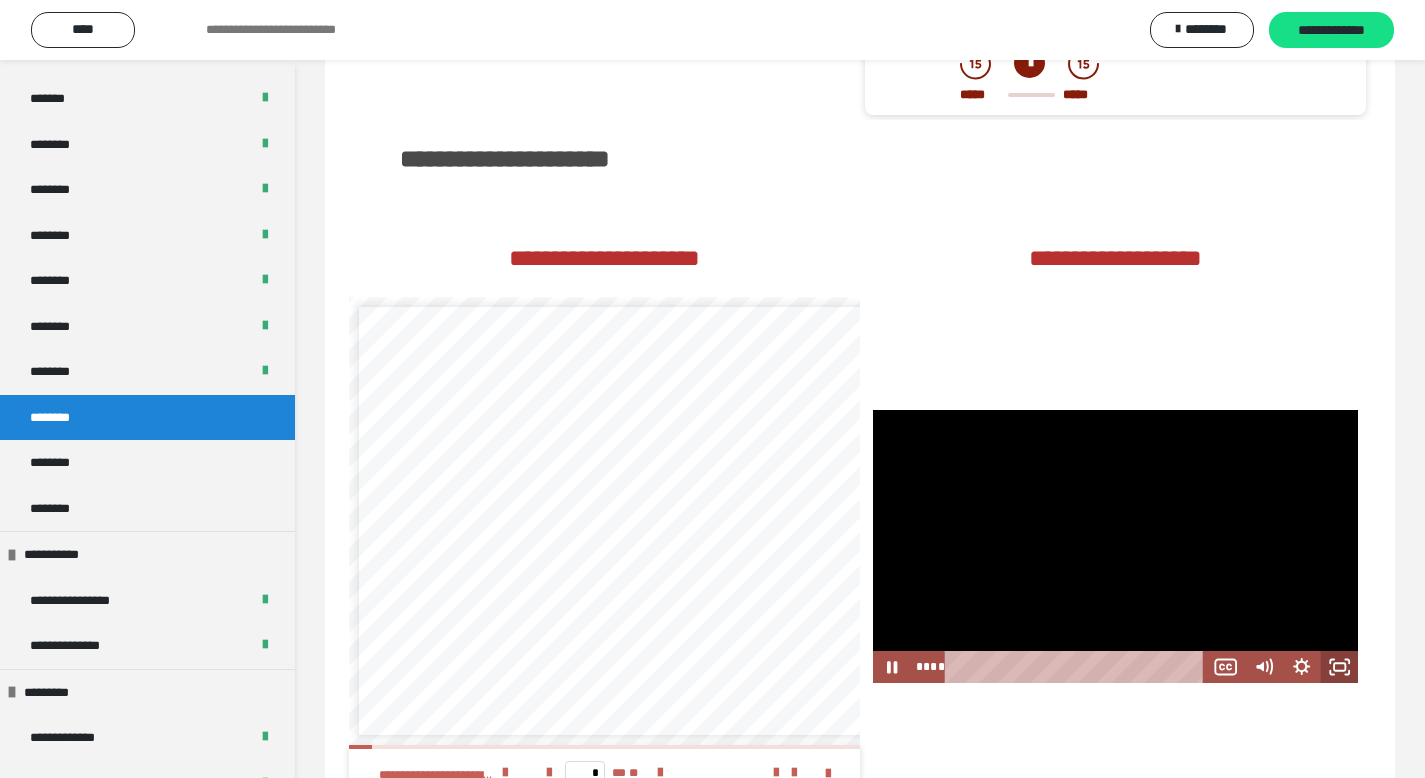 click 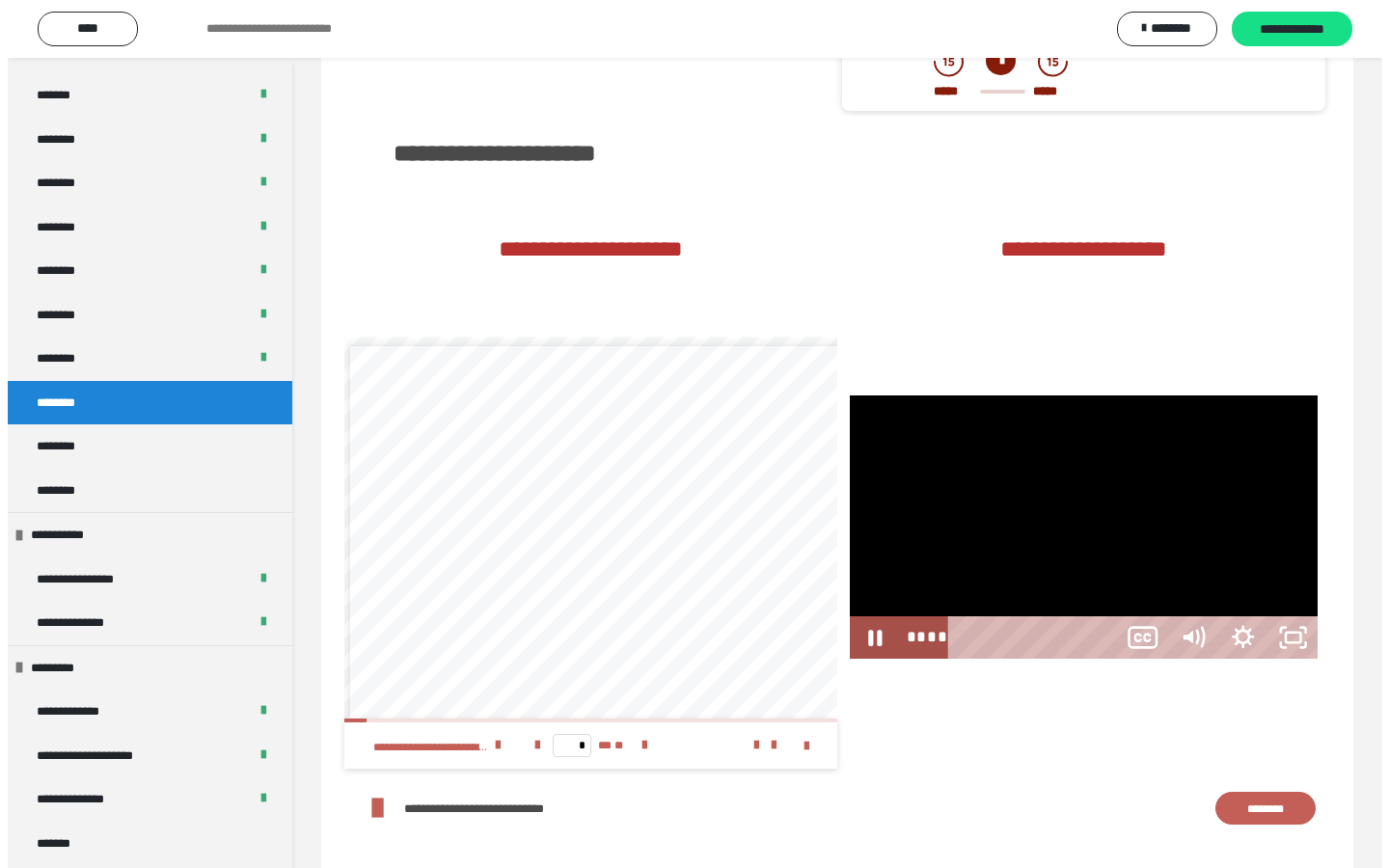 scroll, scrollTop: 2108, scrollLeft: 0, axis: vertical 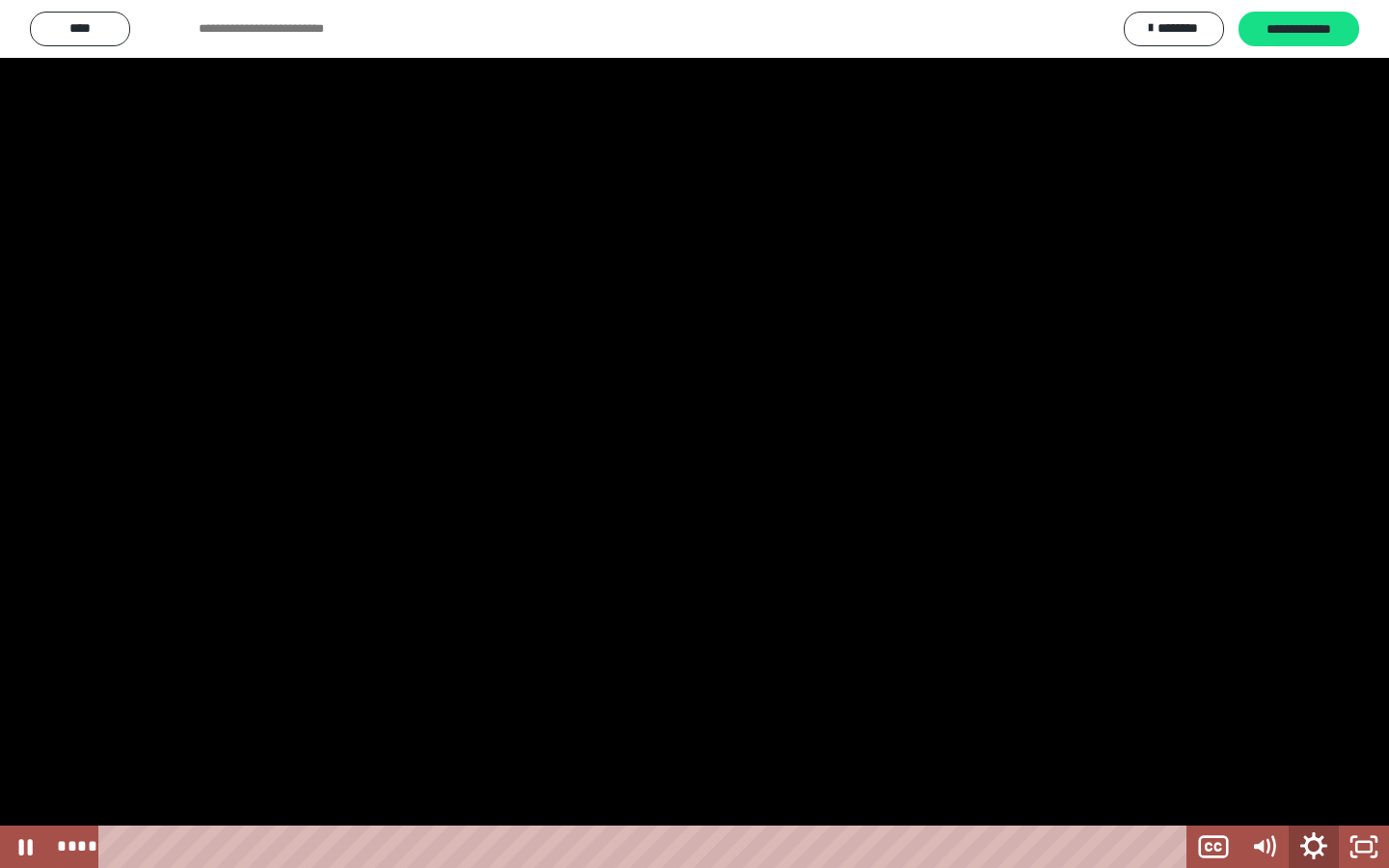 click 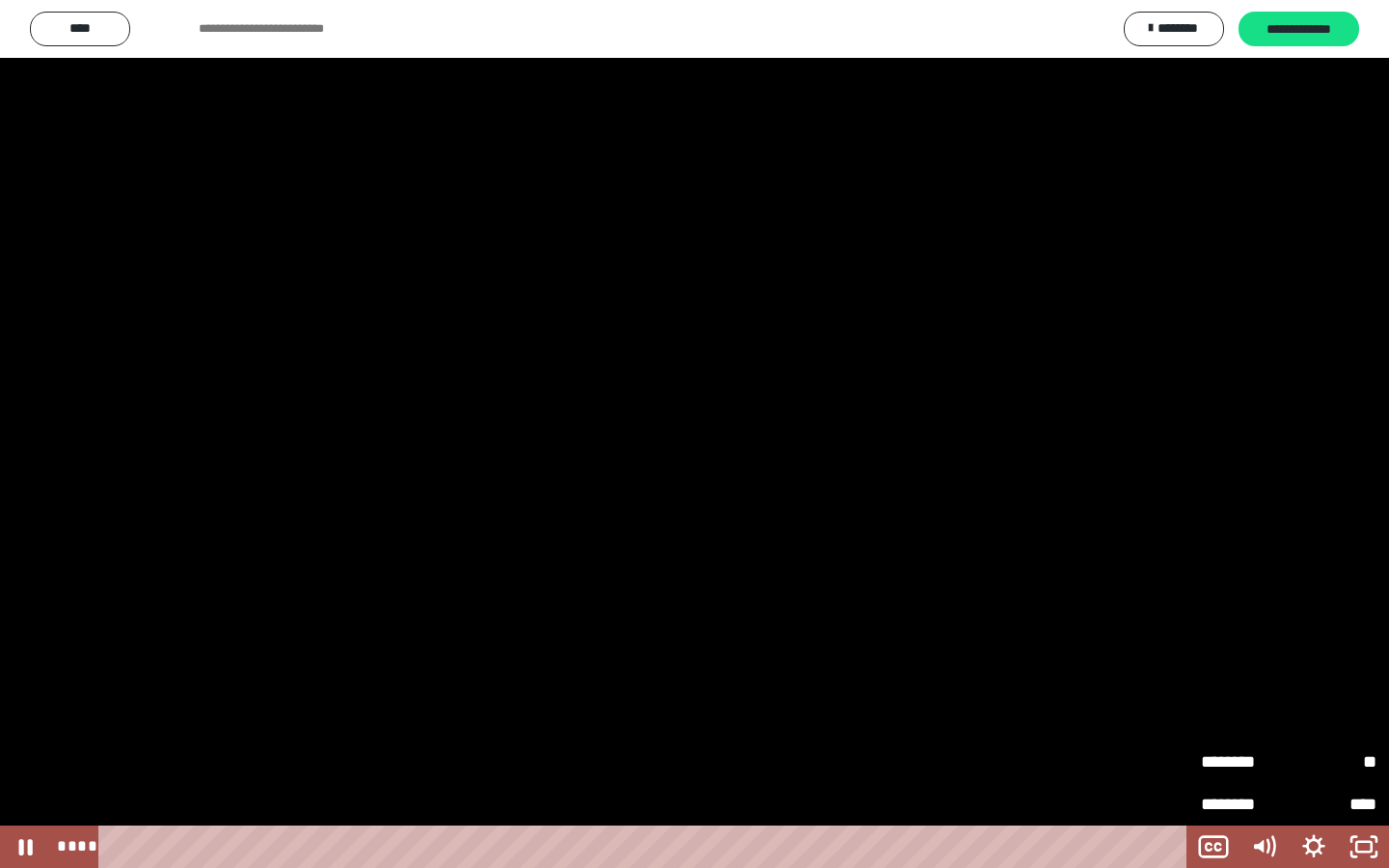 click on "********" at bounding box center [1244, 762] 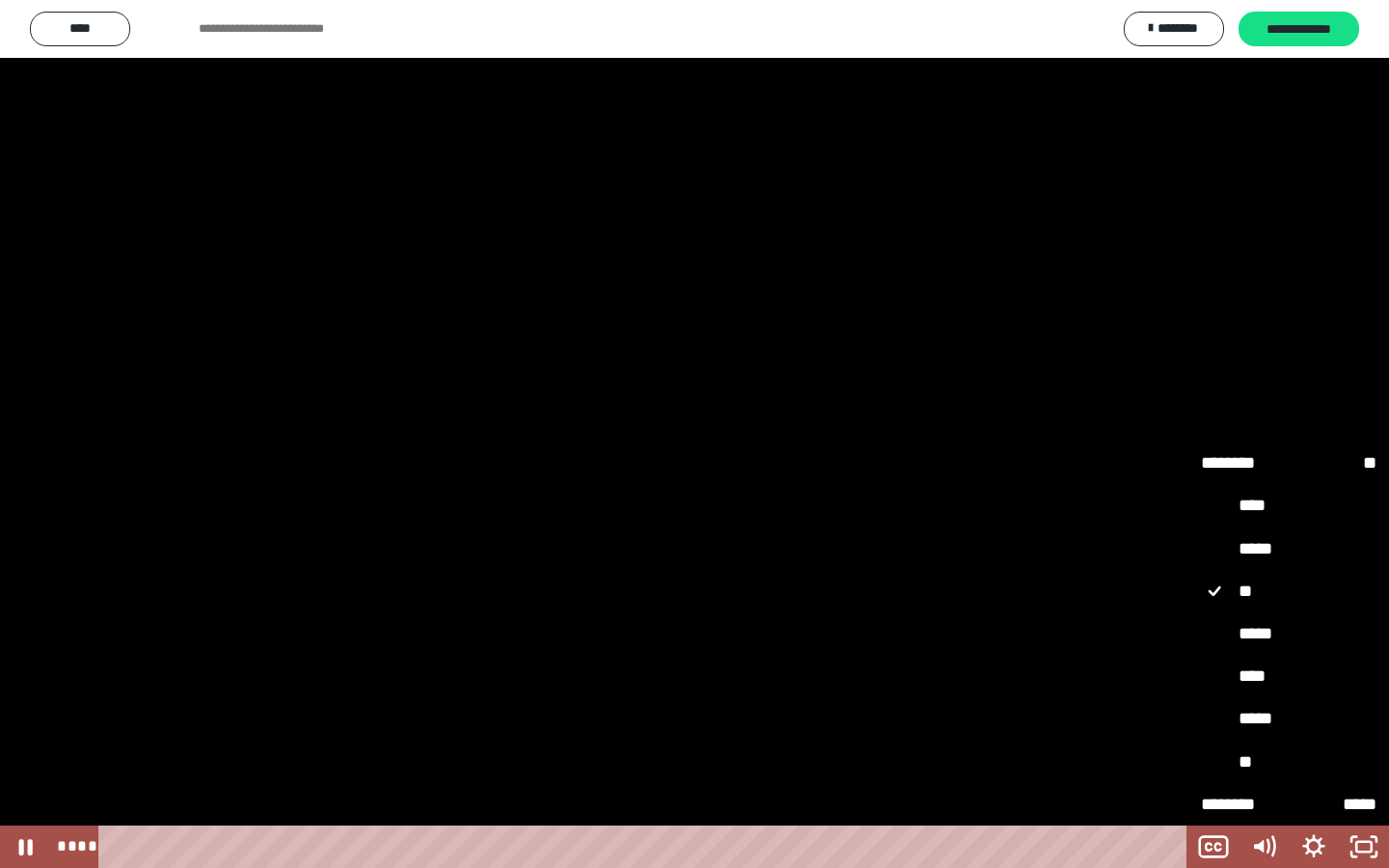click on "**" at bounding box center [1289, 763] 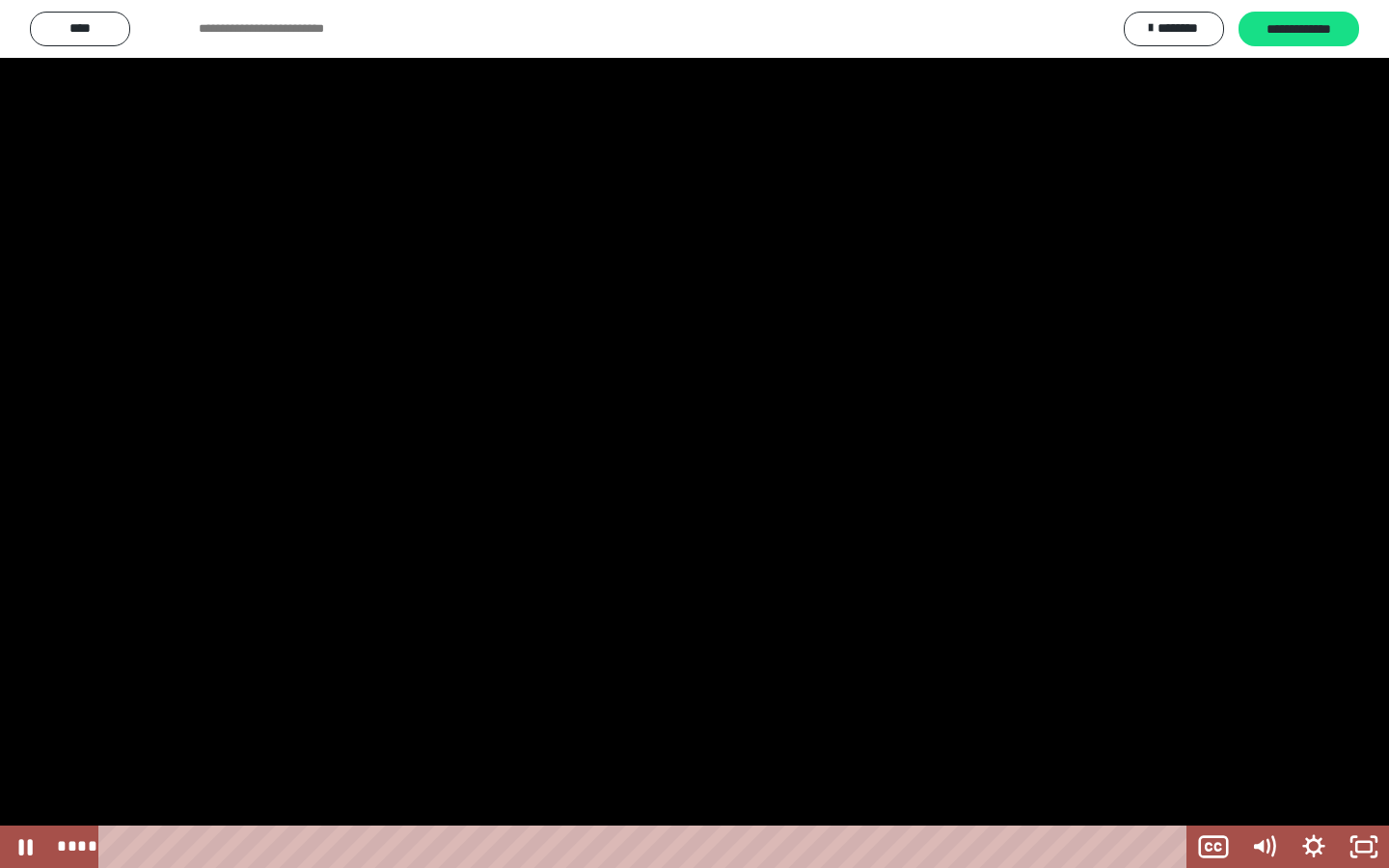 click at bounding box center (694, 434) 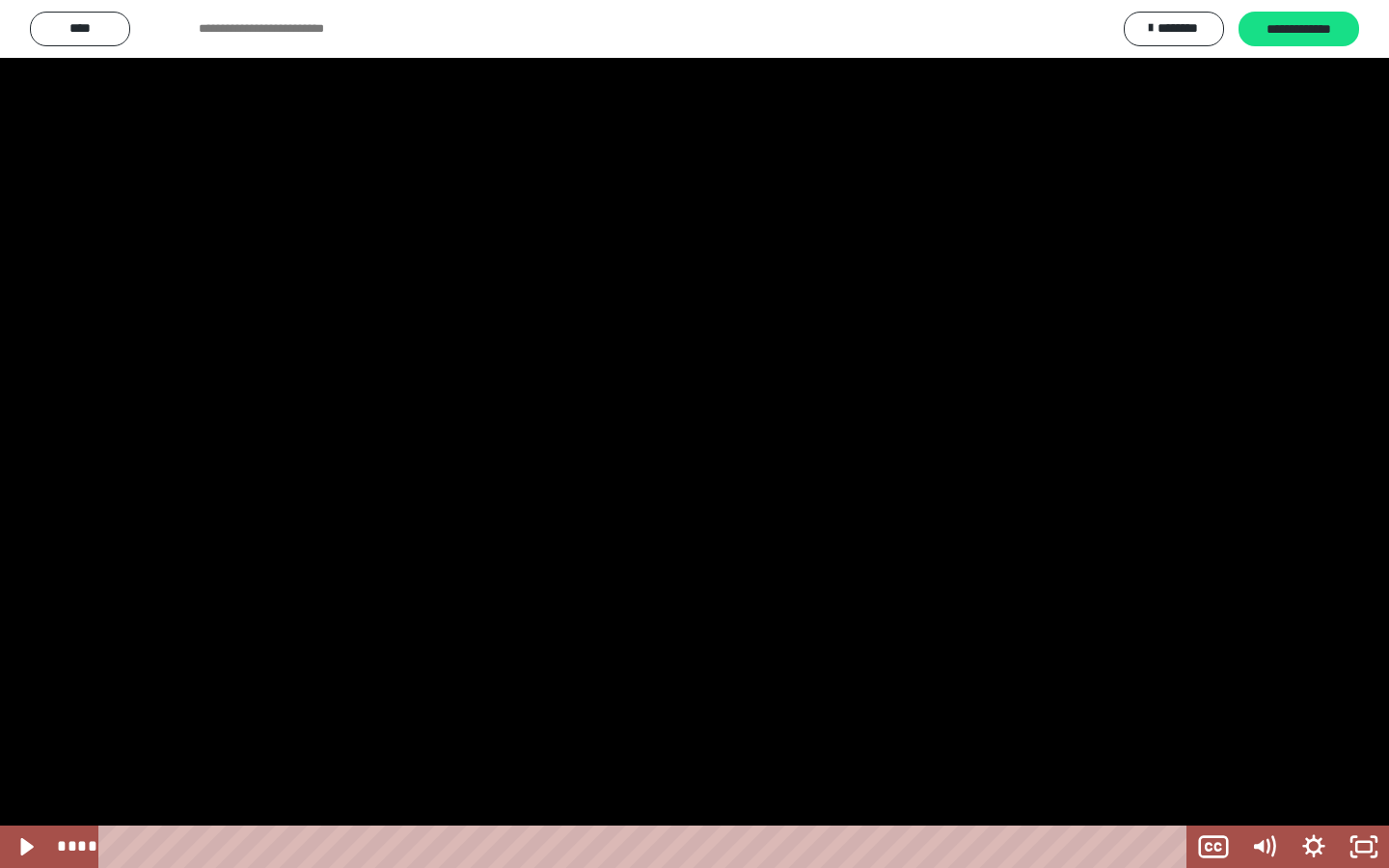 click at bounding box center [694, 434] 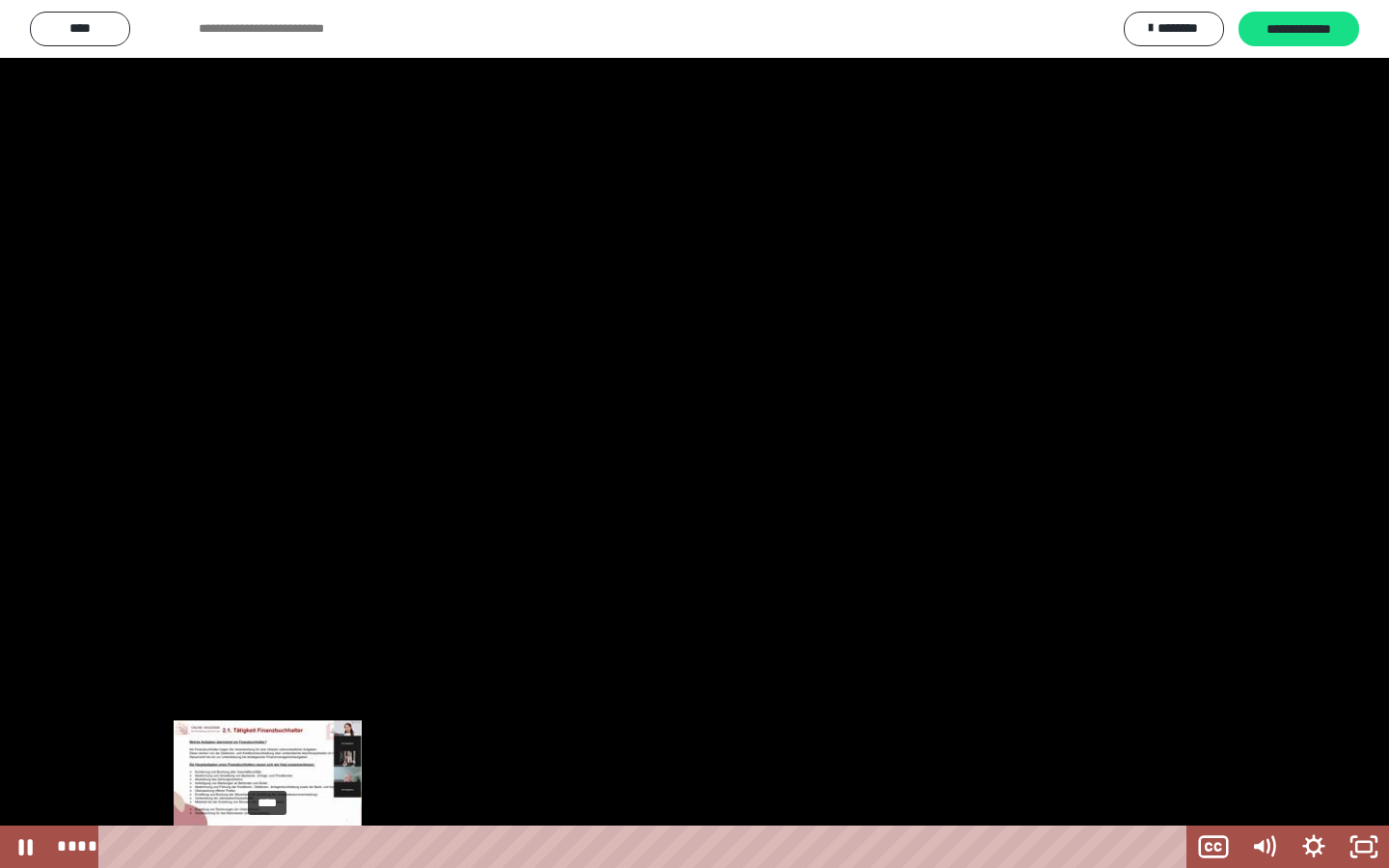 click on "****" at bounding box center [646, 847] 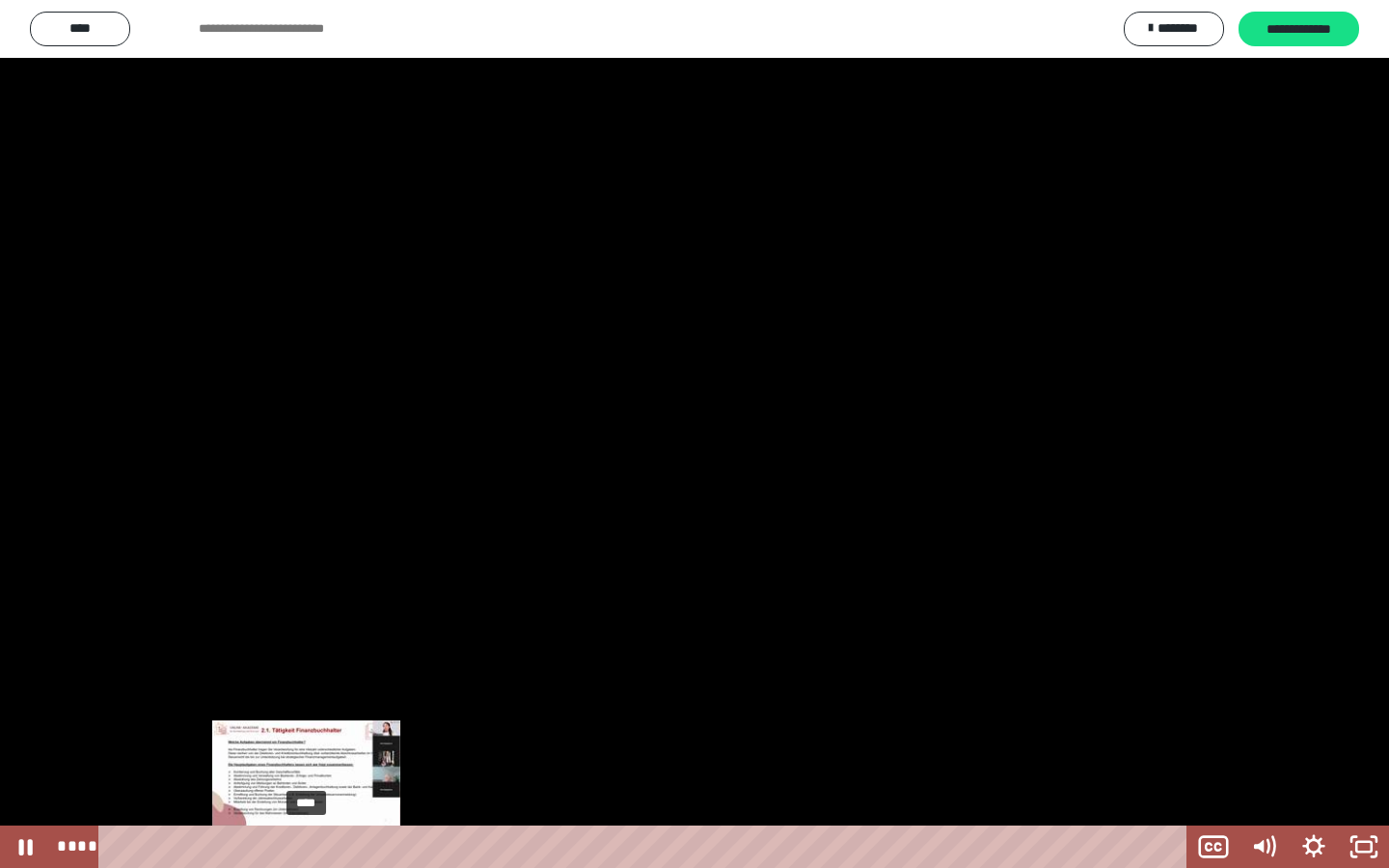 click on "****" at bounding box center (646, 847) 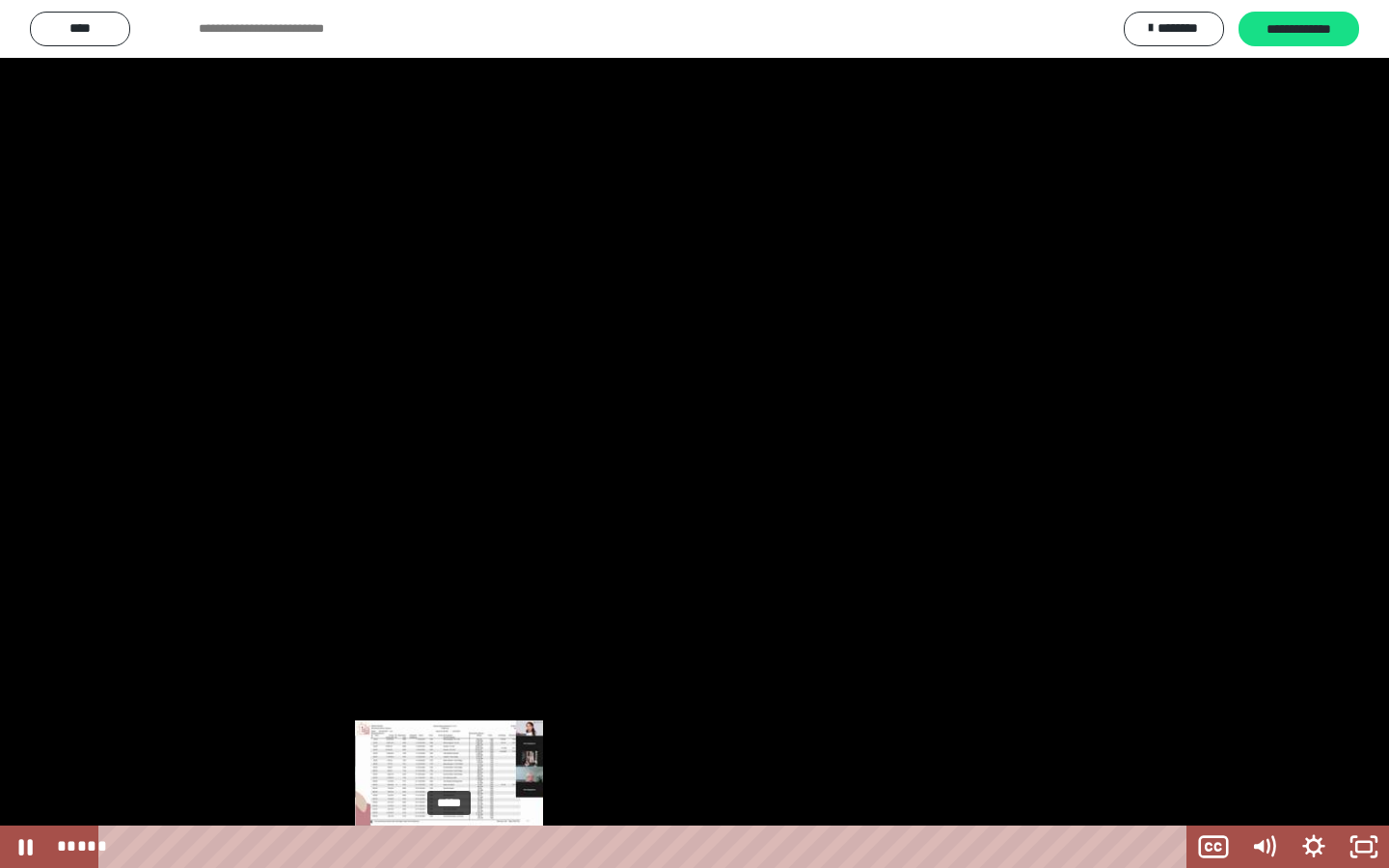 click on "*****" at bounding box center (646, 847) 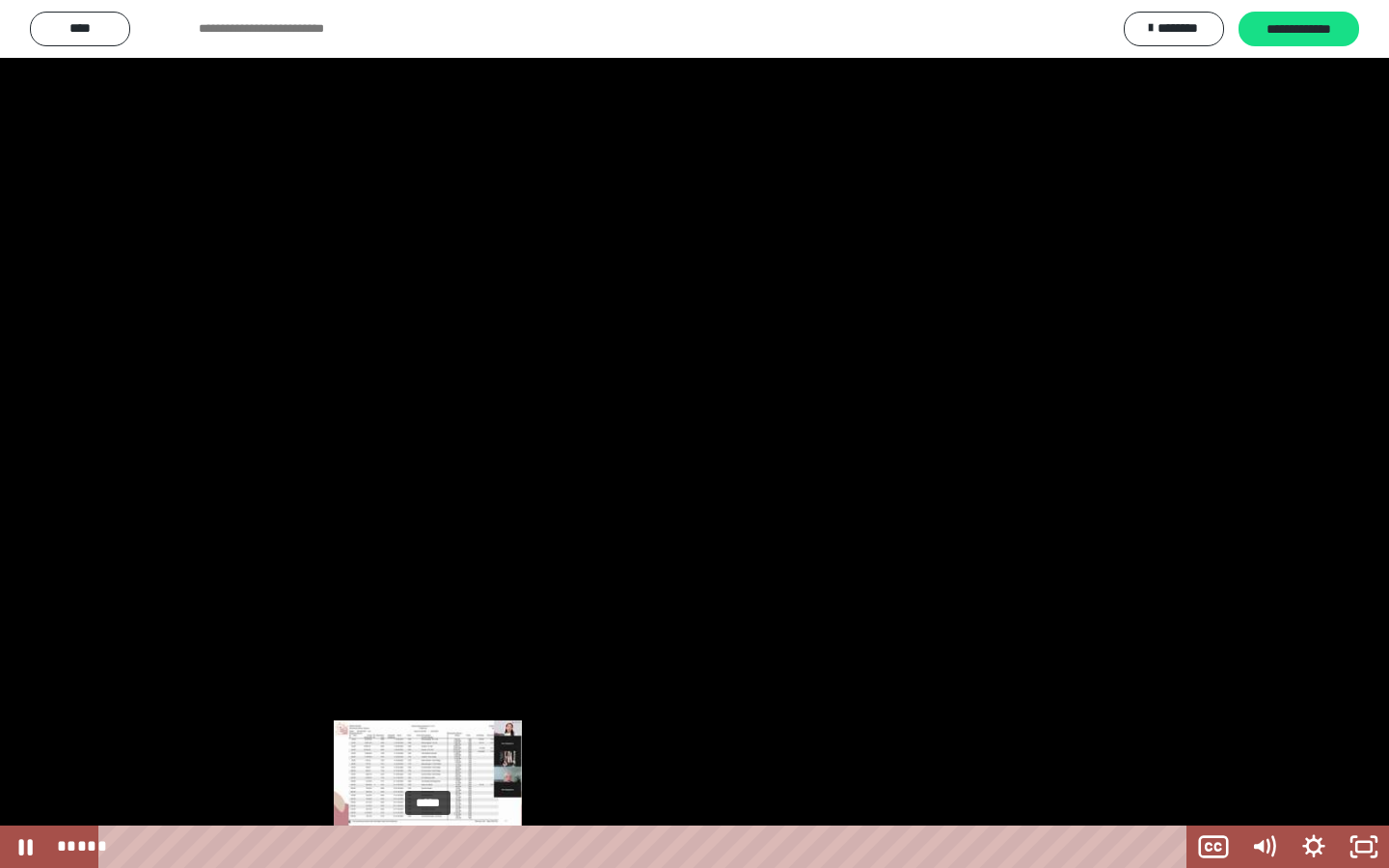 click on "*****" at bounding box center [646, 847] 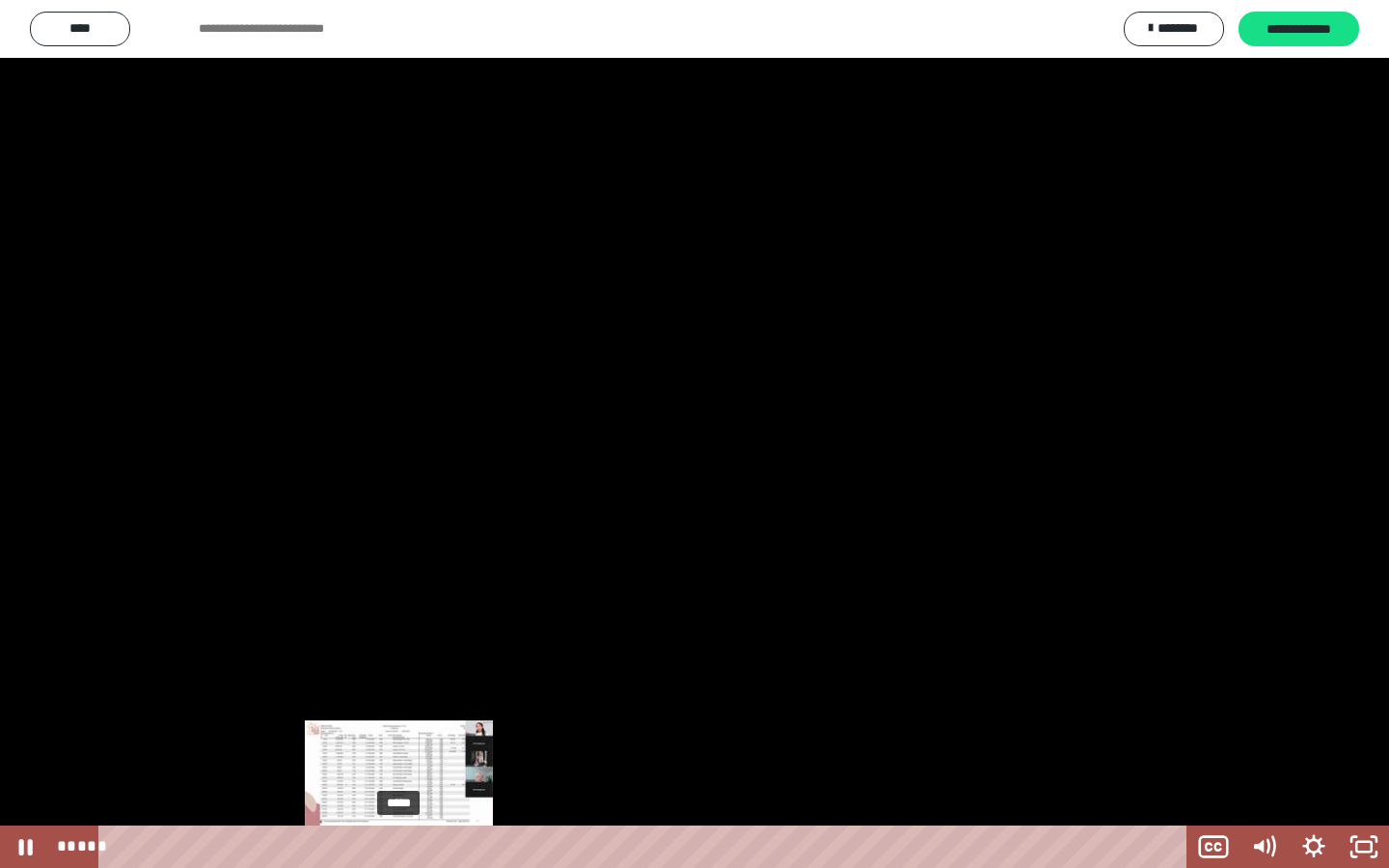 click on "*****" at bounding box center (646, 847) 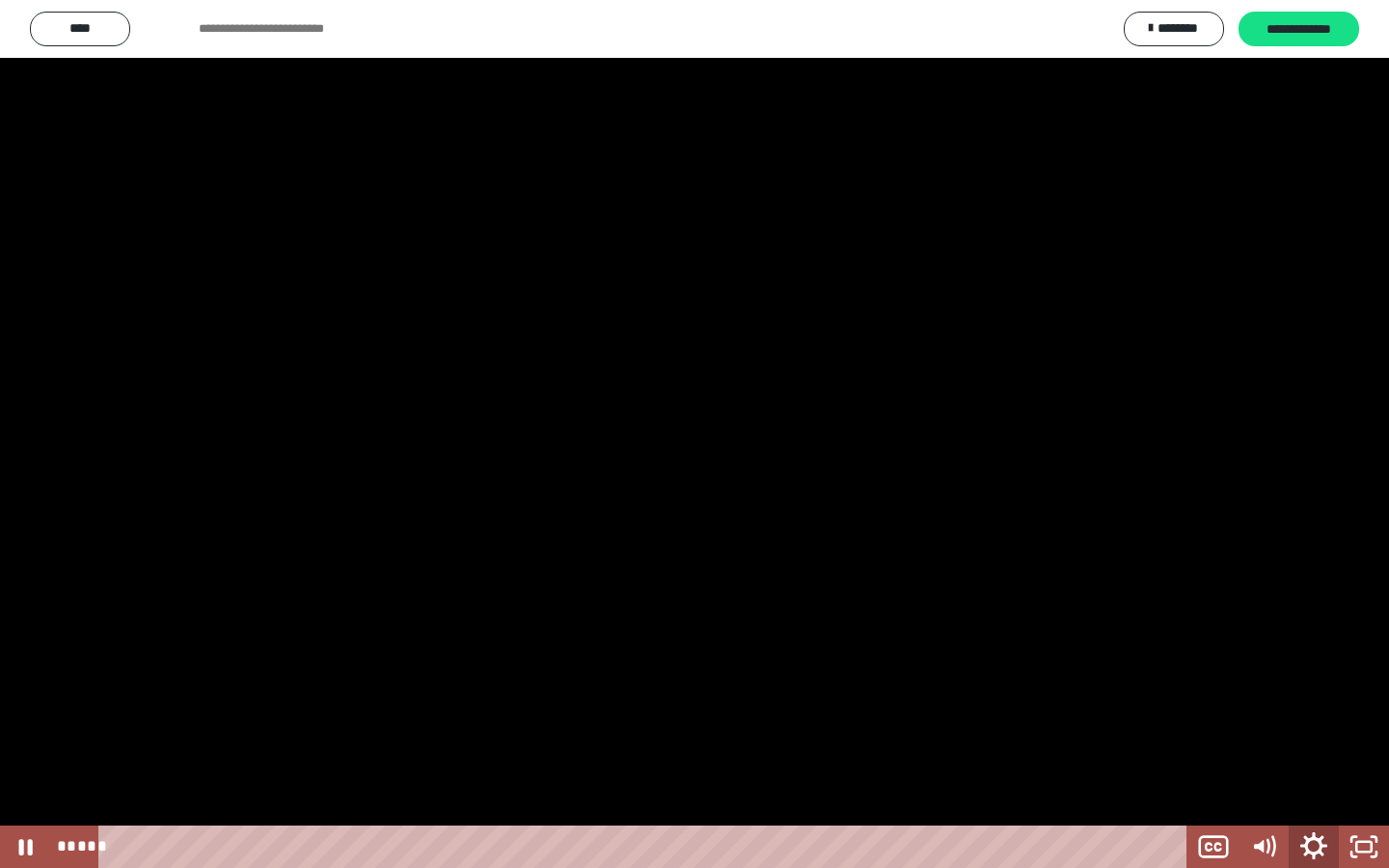 click 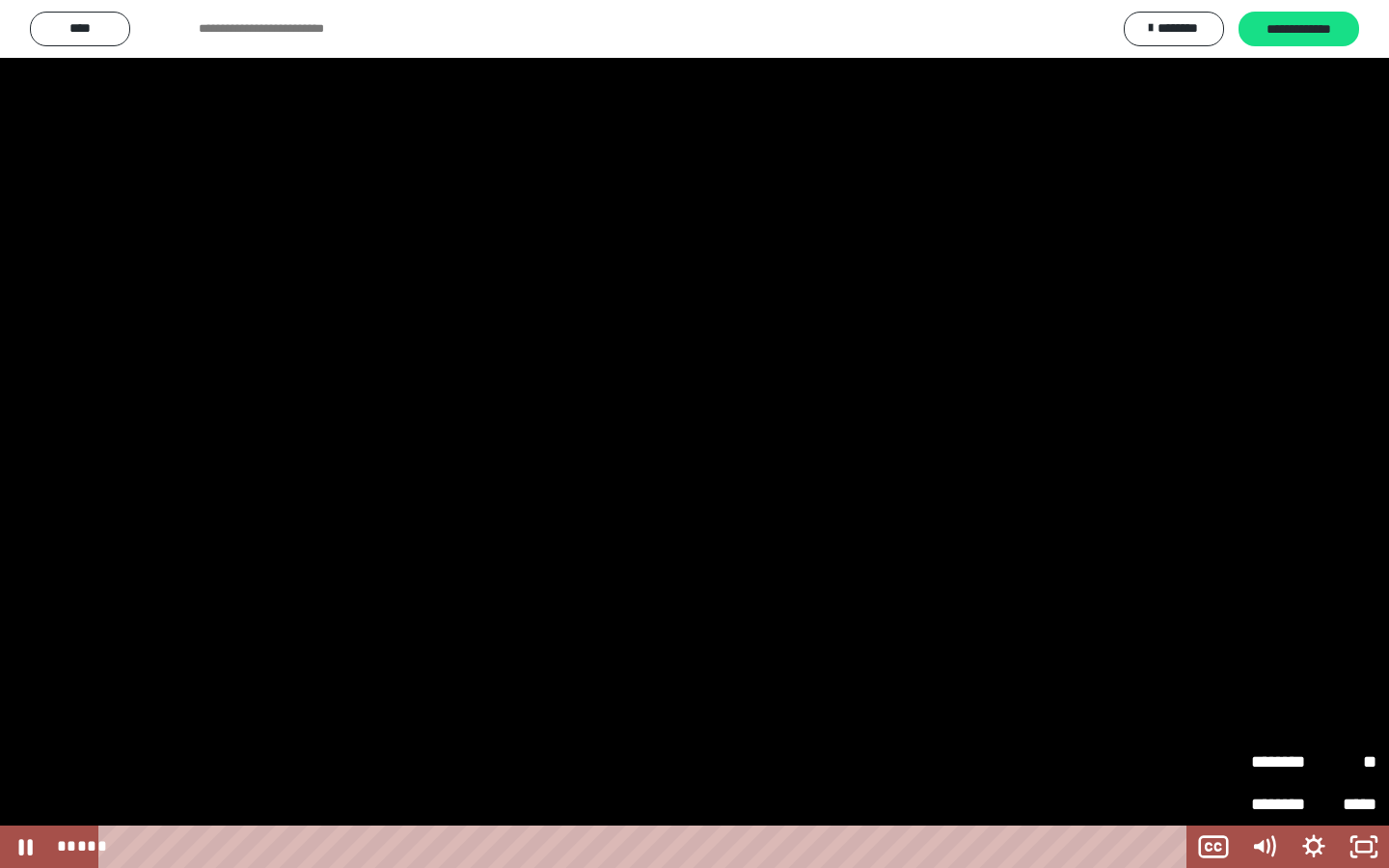 click on "**" at bounding box center (1345, 762) 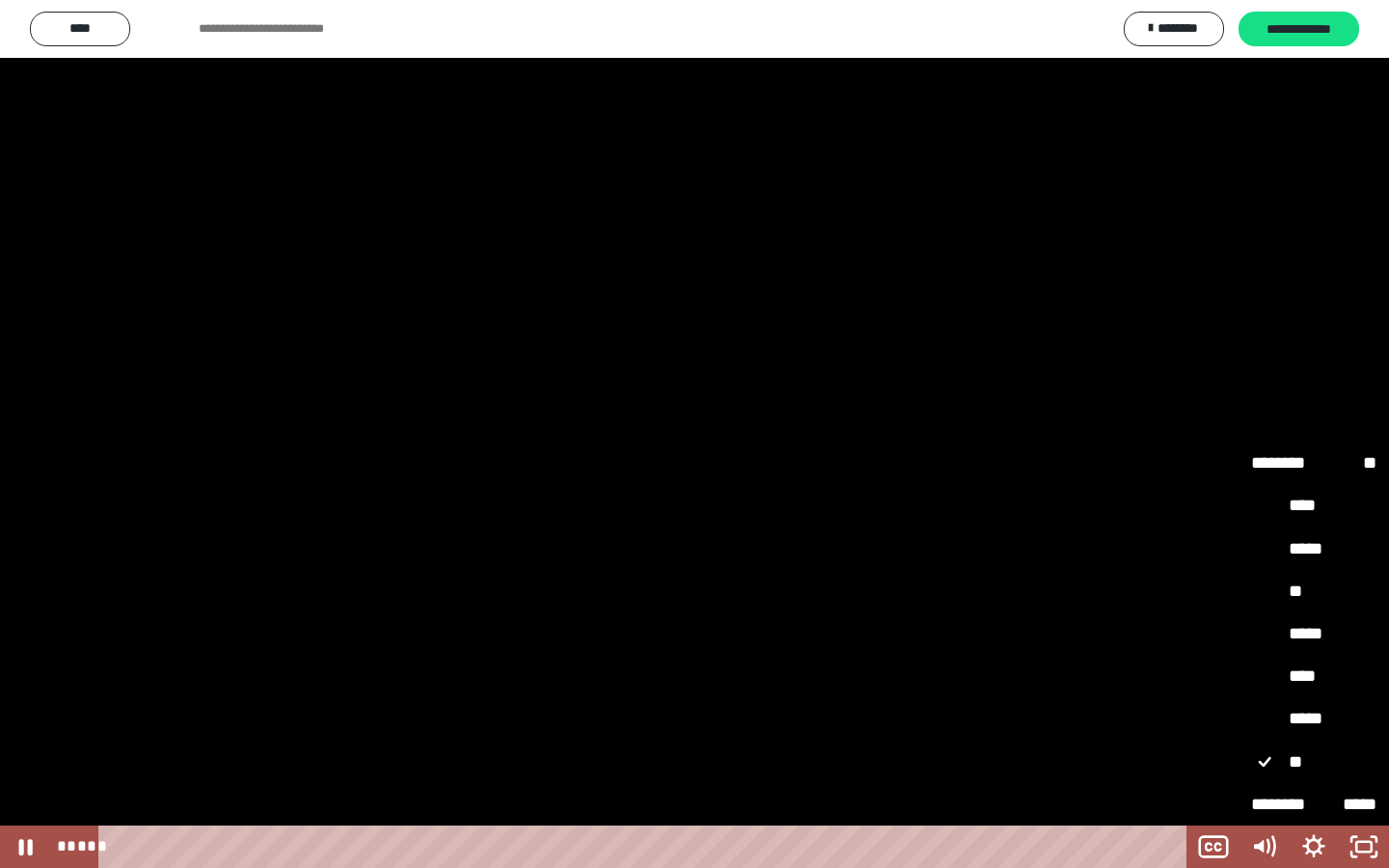 click on "*****" at bounding box center (1314, 719) 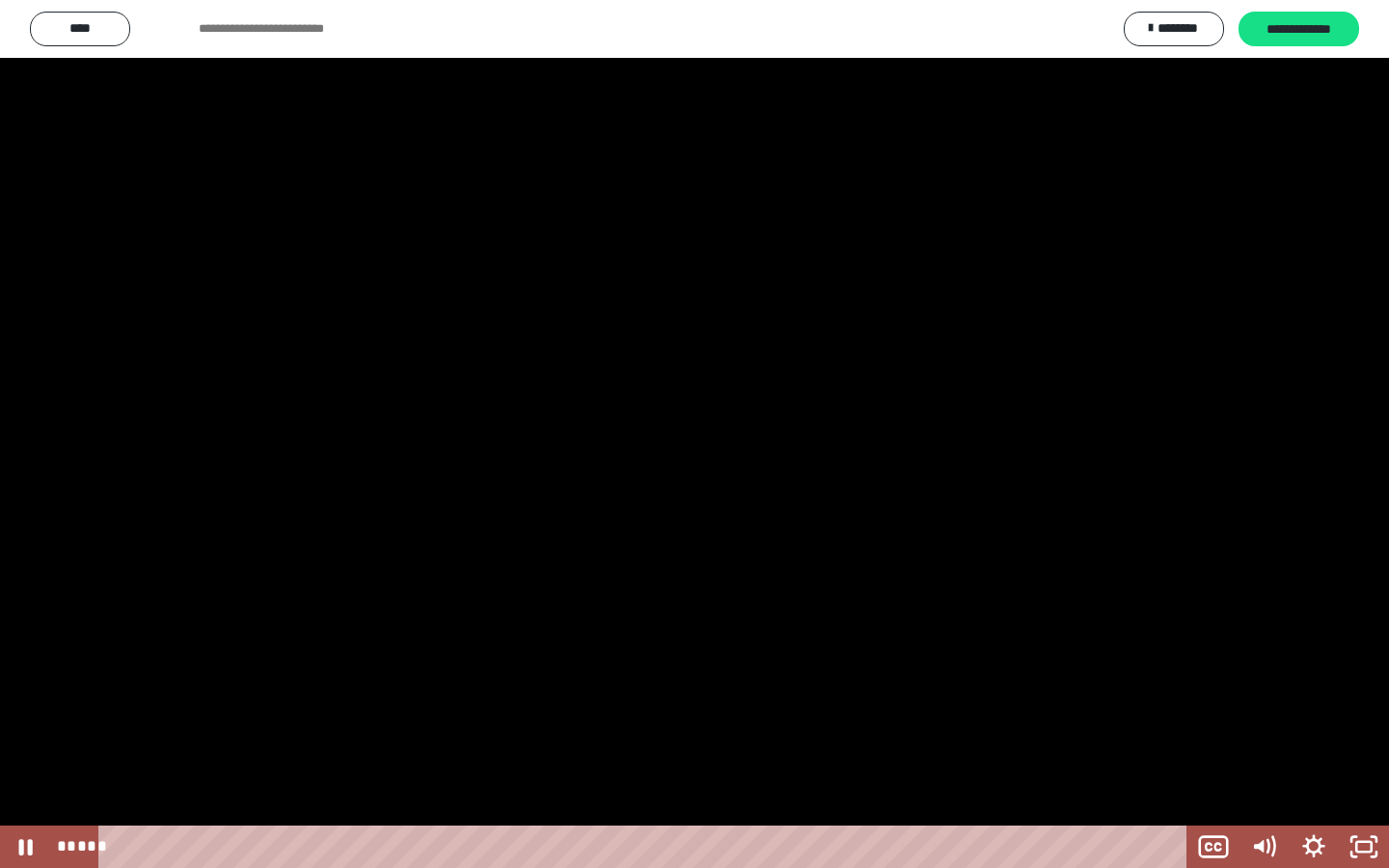 click at bounding box center (694, 434) 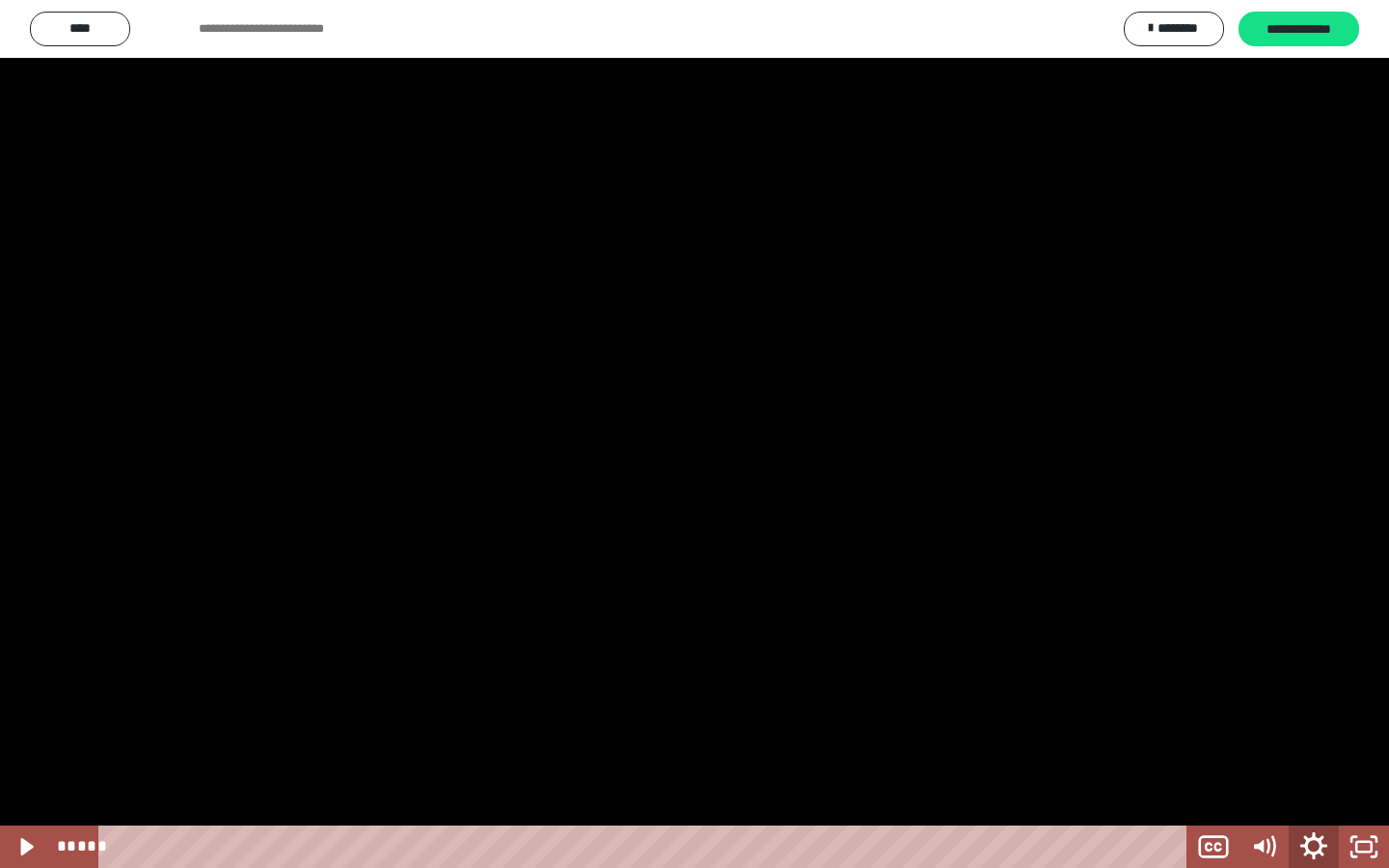 click 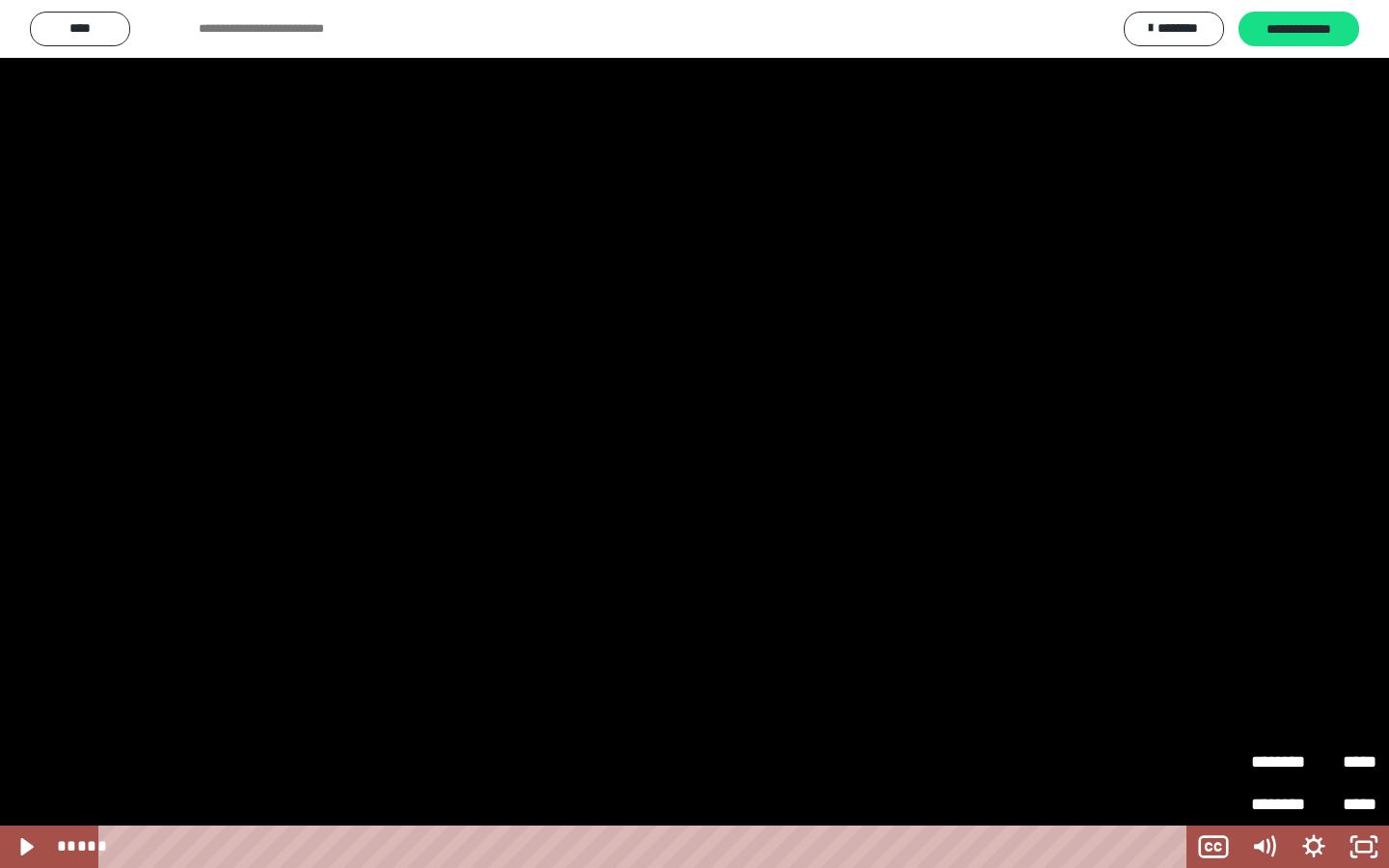 click on "*****" at bounding box center [1345, 762] 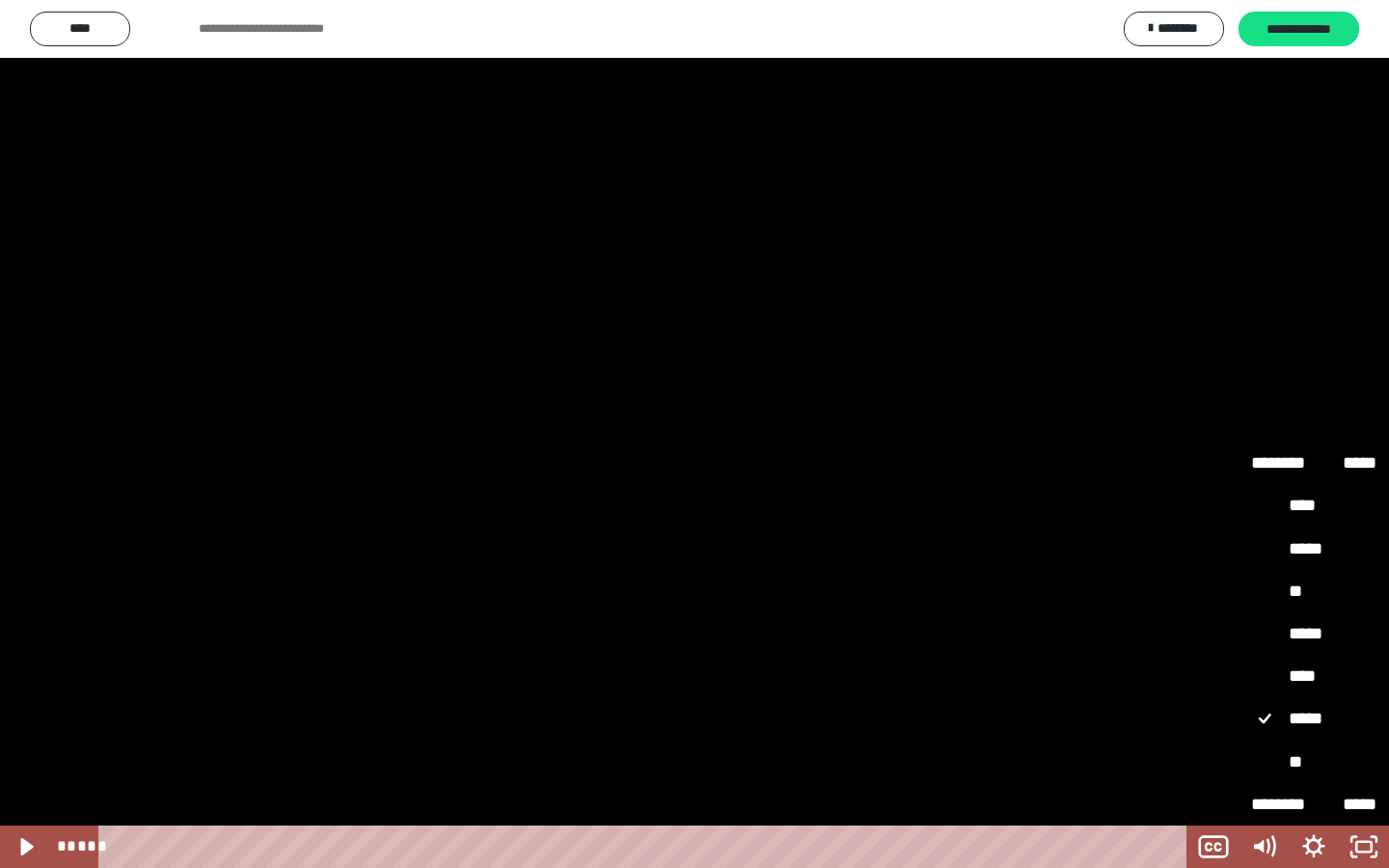 click on "*****" at bounding box center (1314, 635) 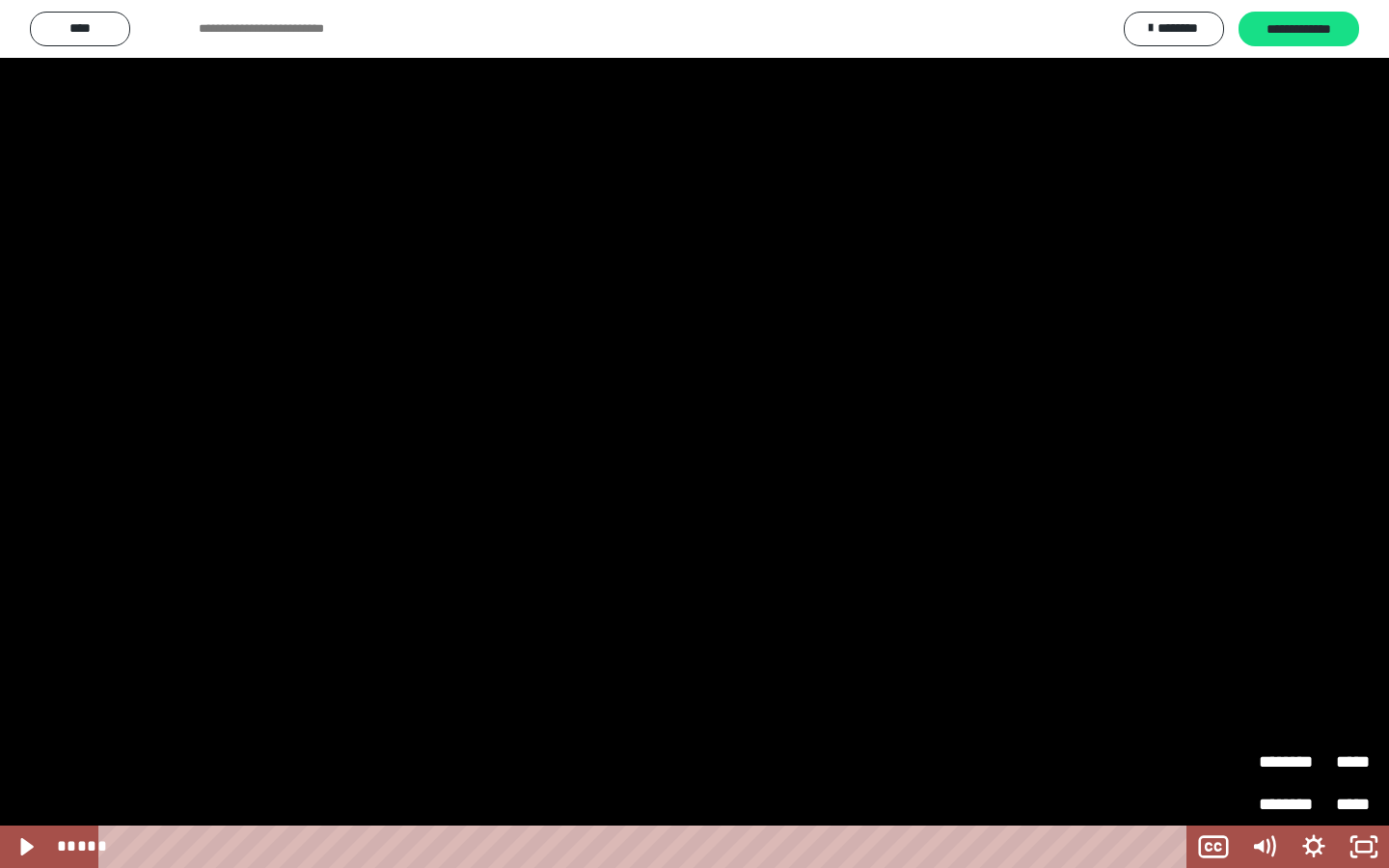 click at bounding box center (694, 434) 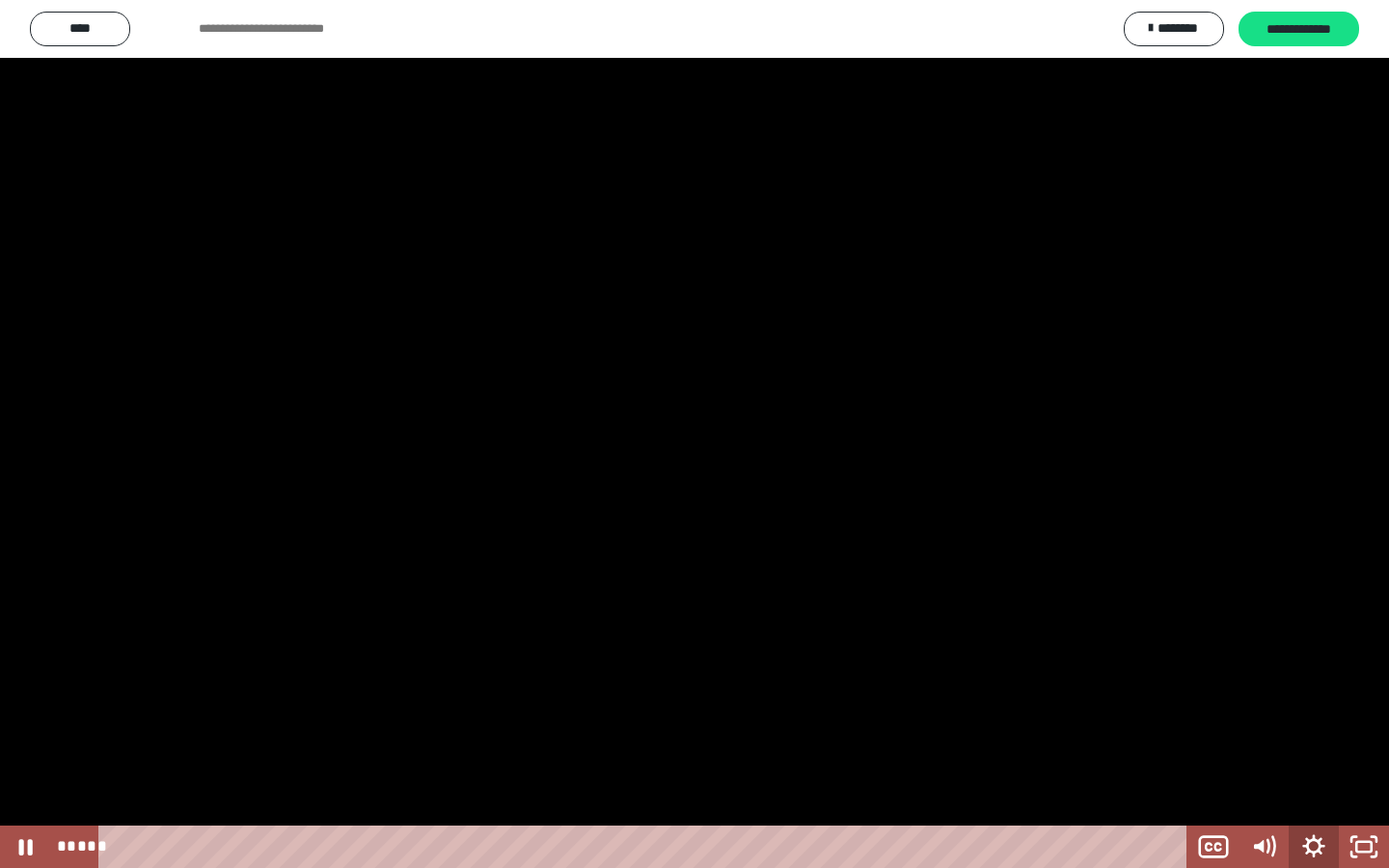 click 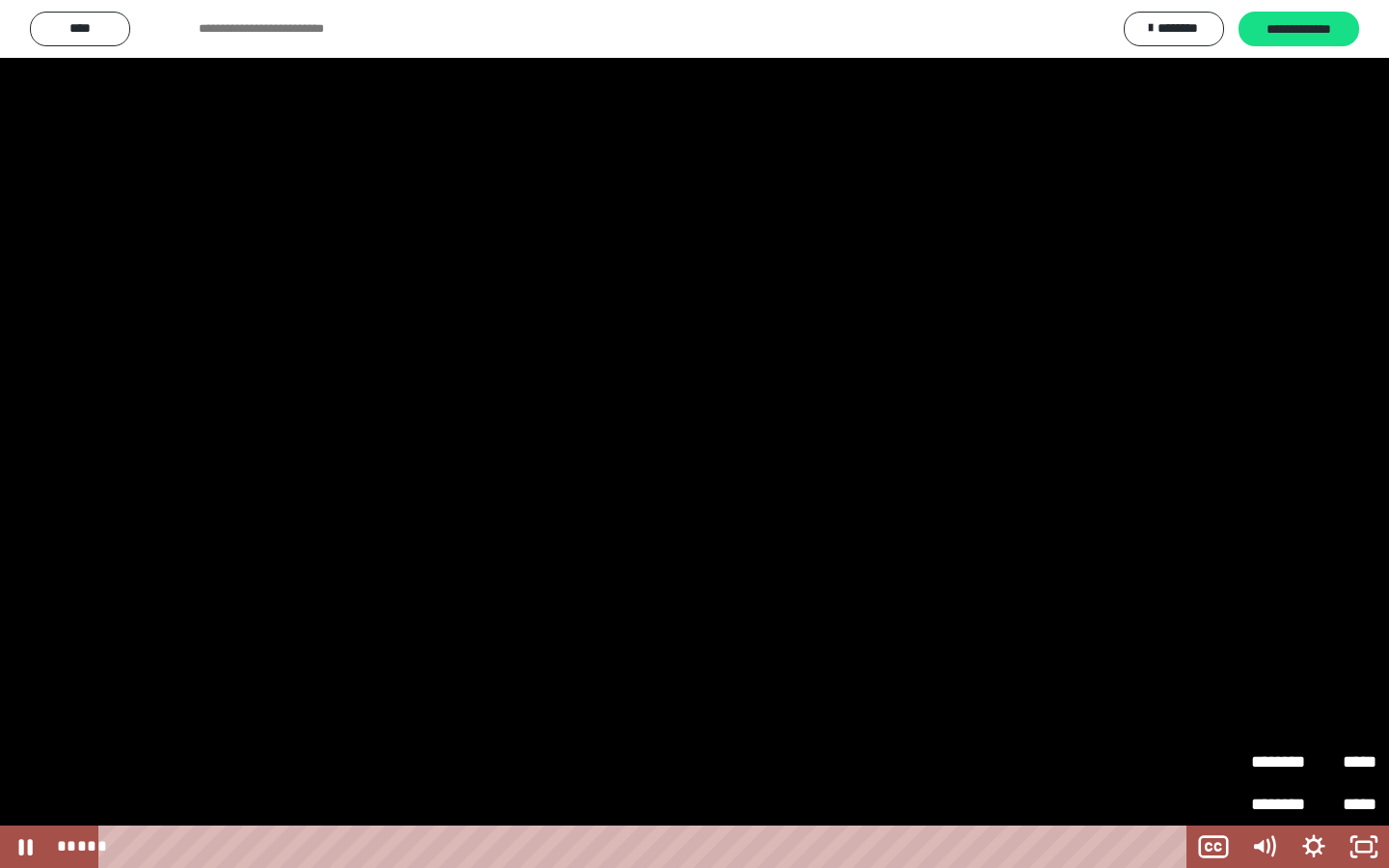 click on "********" at bounding box center (1282, 762) 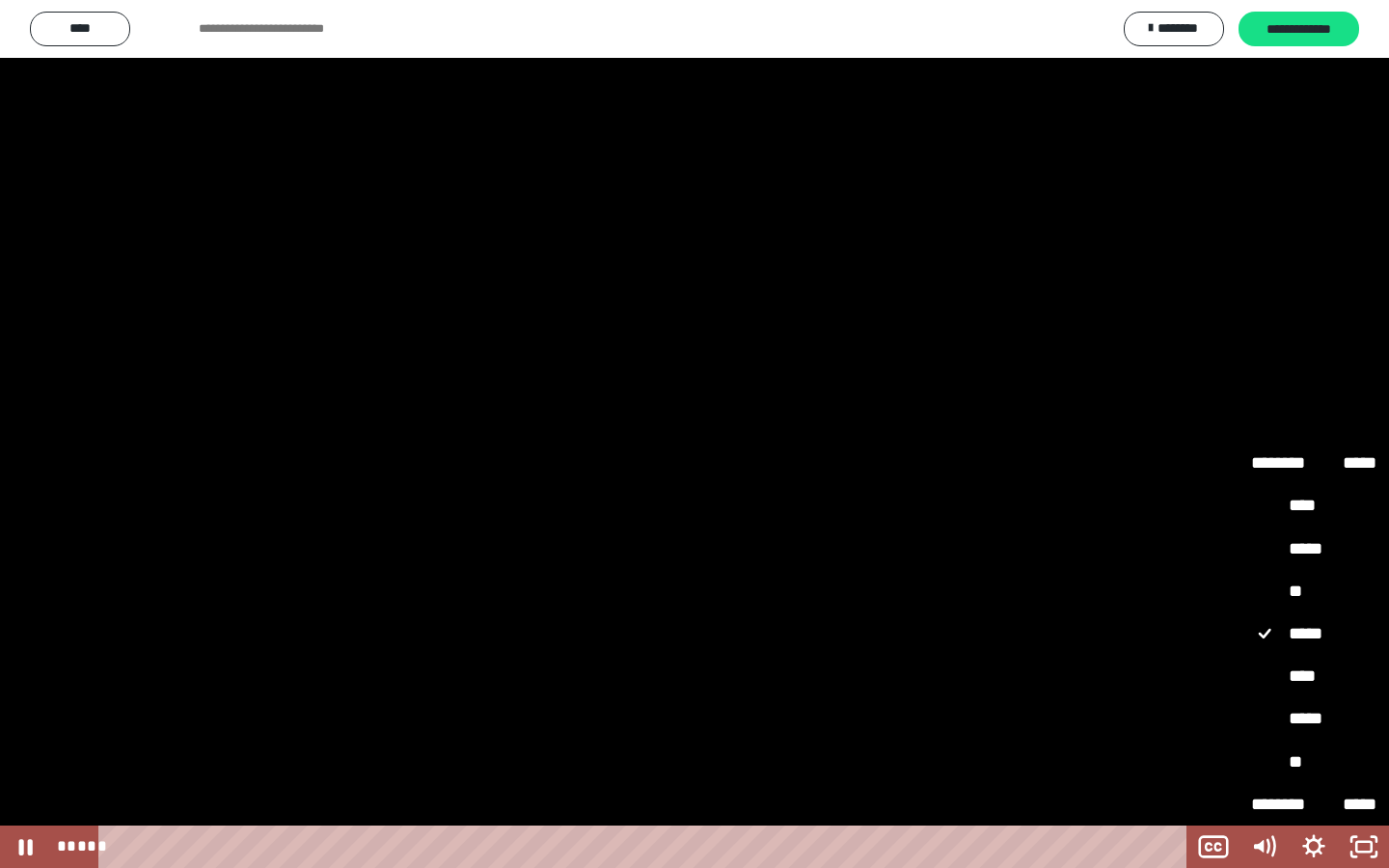 click on "*****" at bounding box center (1314, 719) 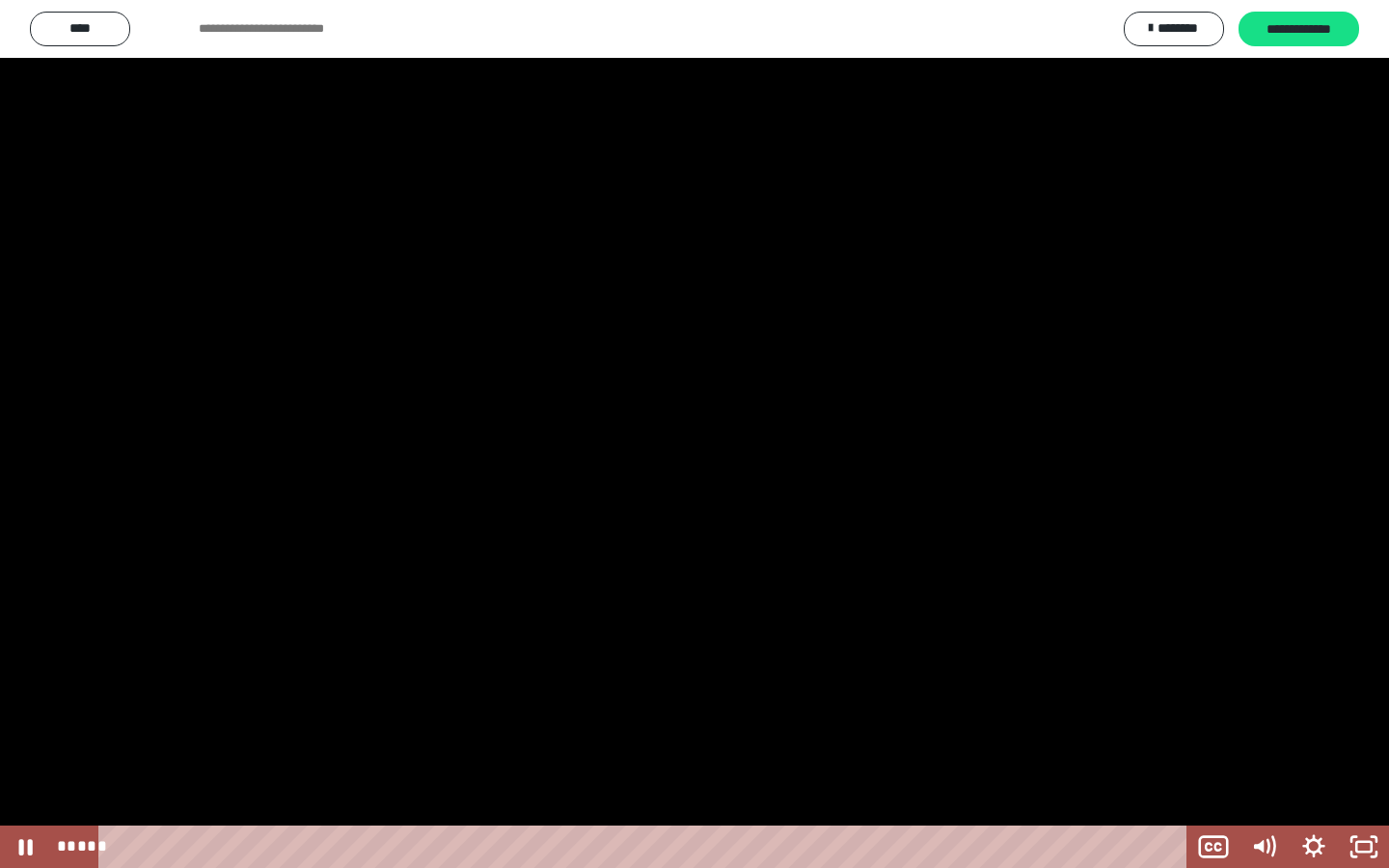 click at bounding box center [694, 434] 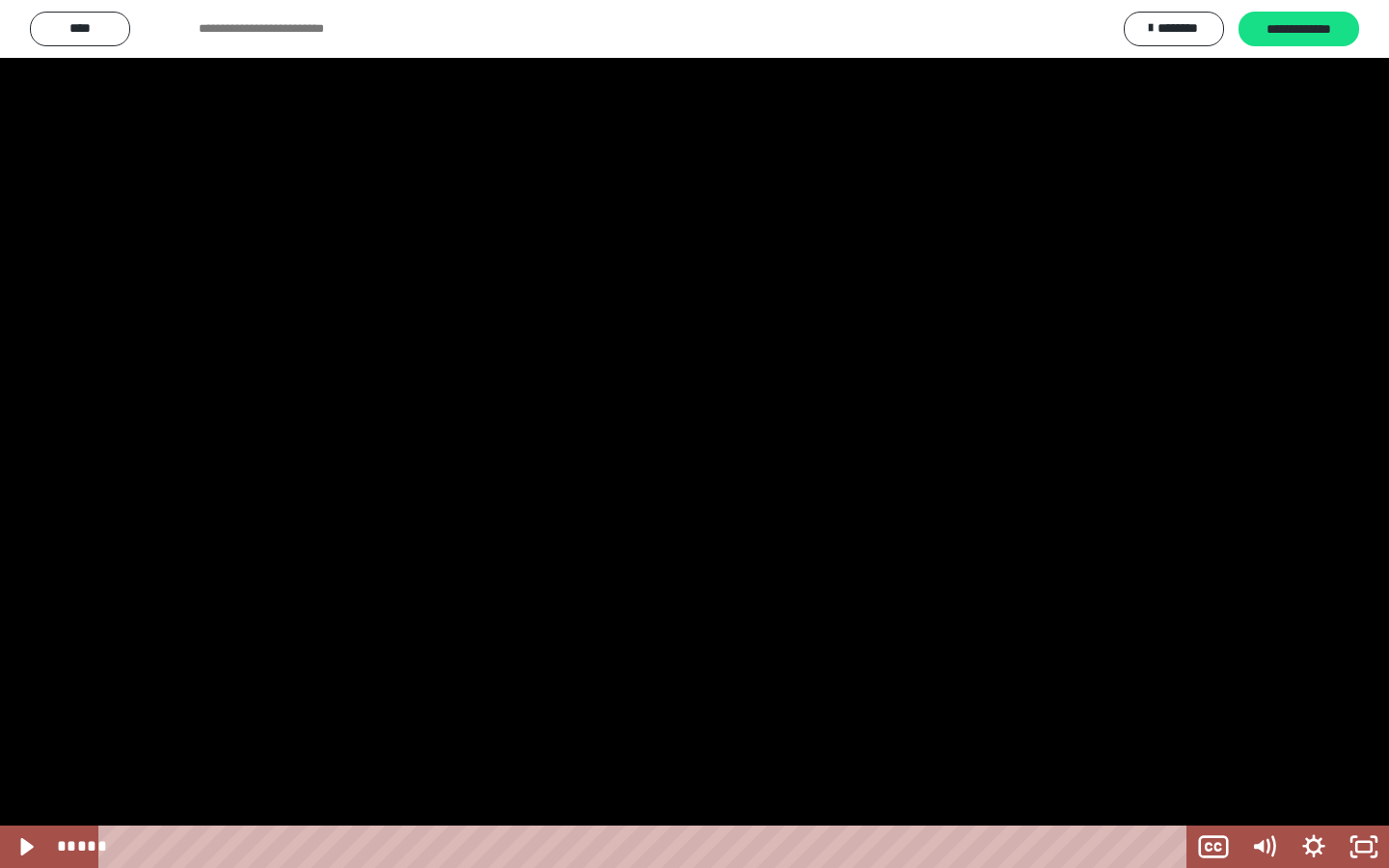 click at bounding box center [694, 434] 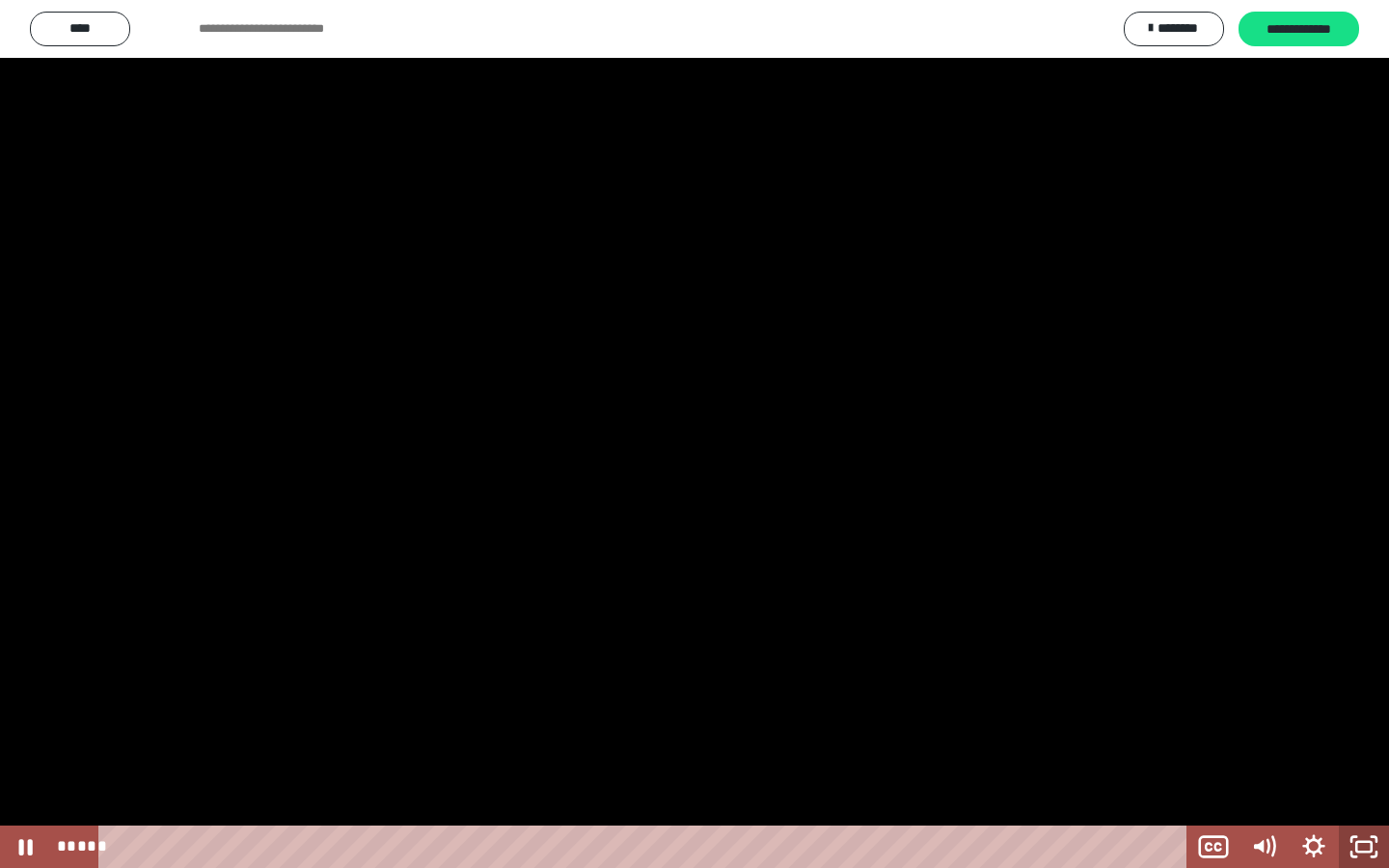 click 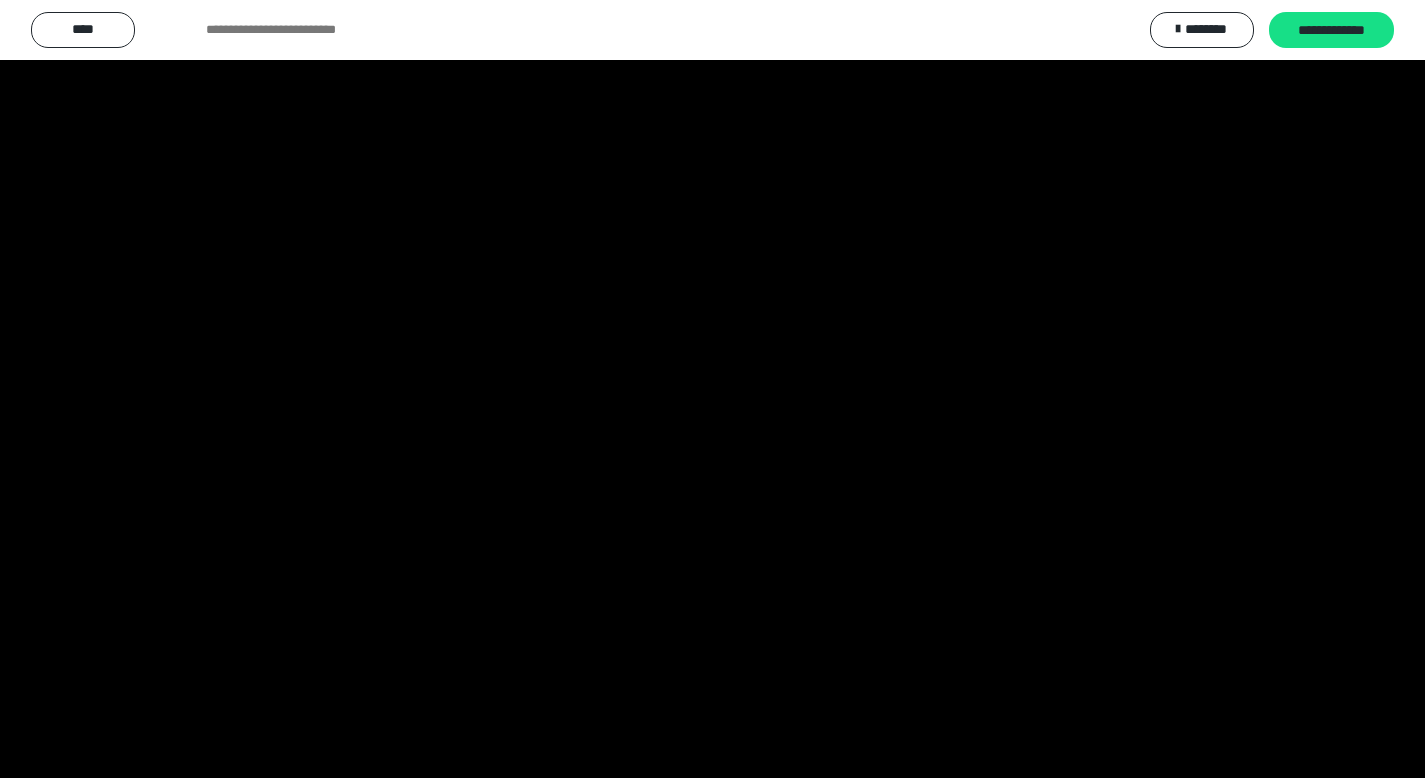 scroll, scrollTop: 0, scrollLeft: 0, axis: both 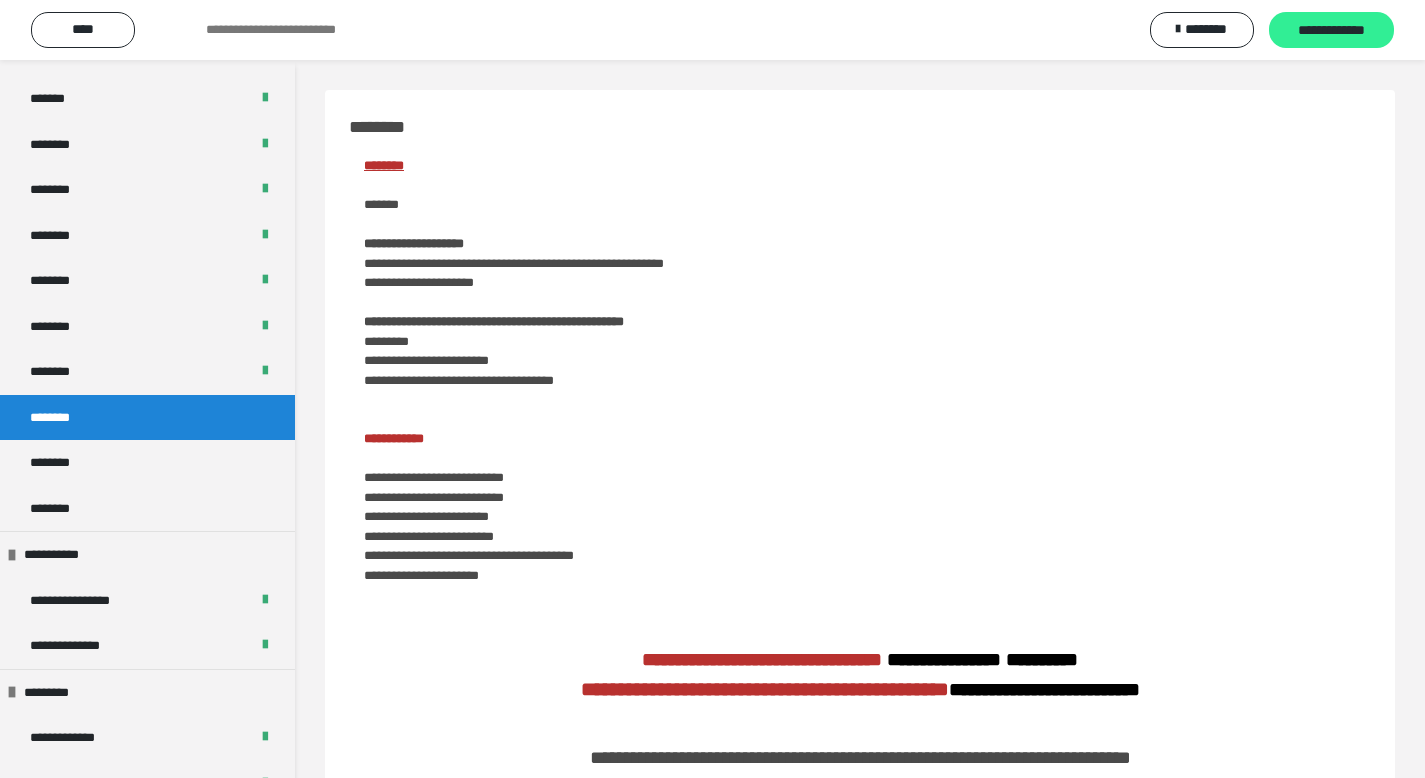 click on "**********" at bounding box center [1331, 31] 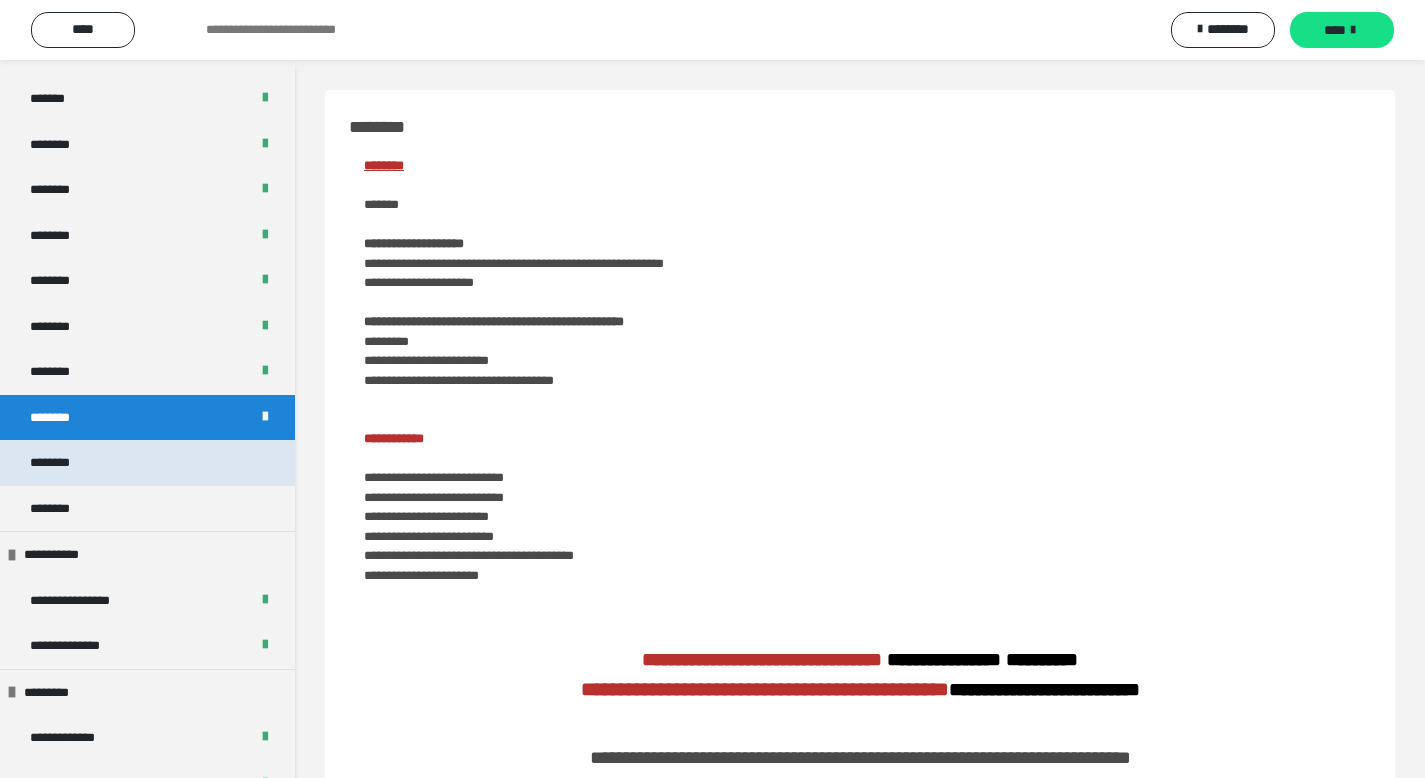 click on "********" at bounding box center [147, 463] 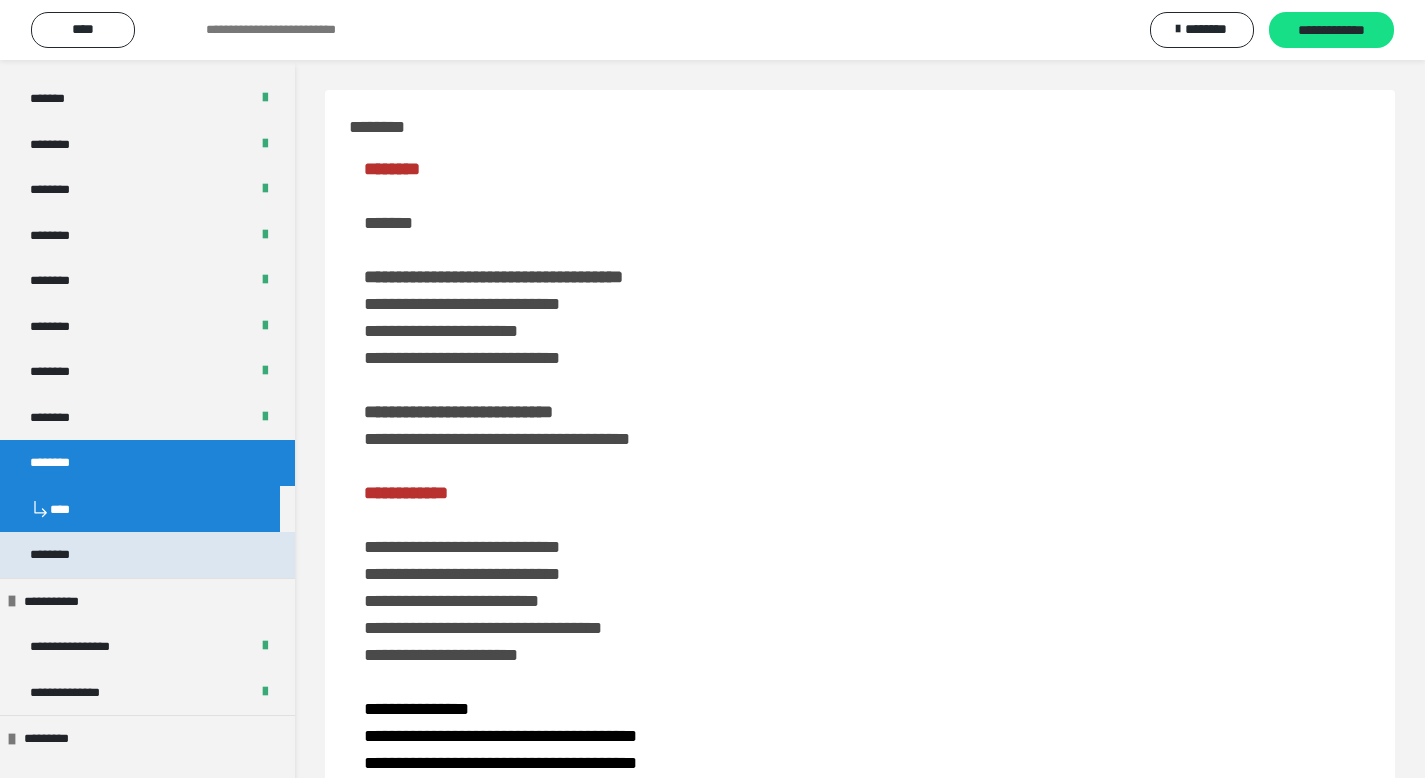 click on "********" at bounding box center [147, 555] 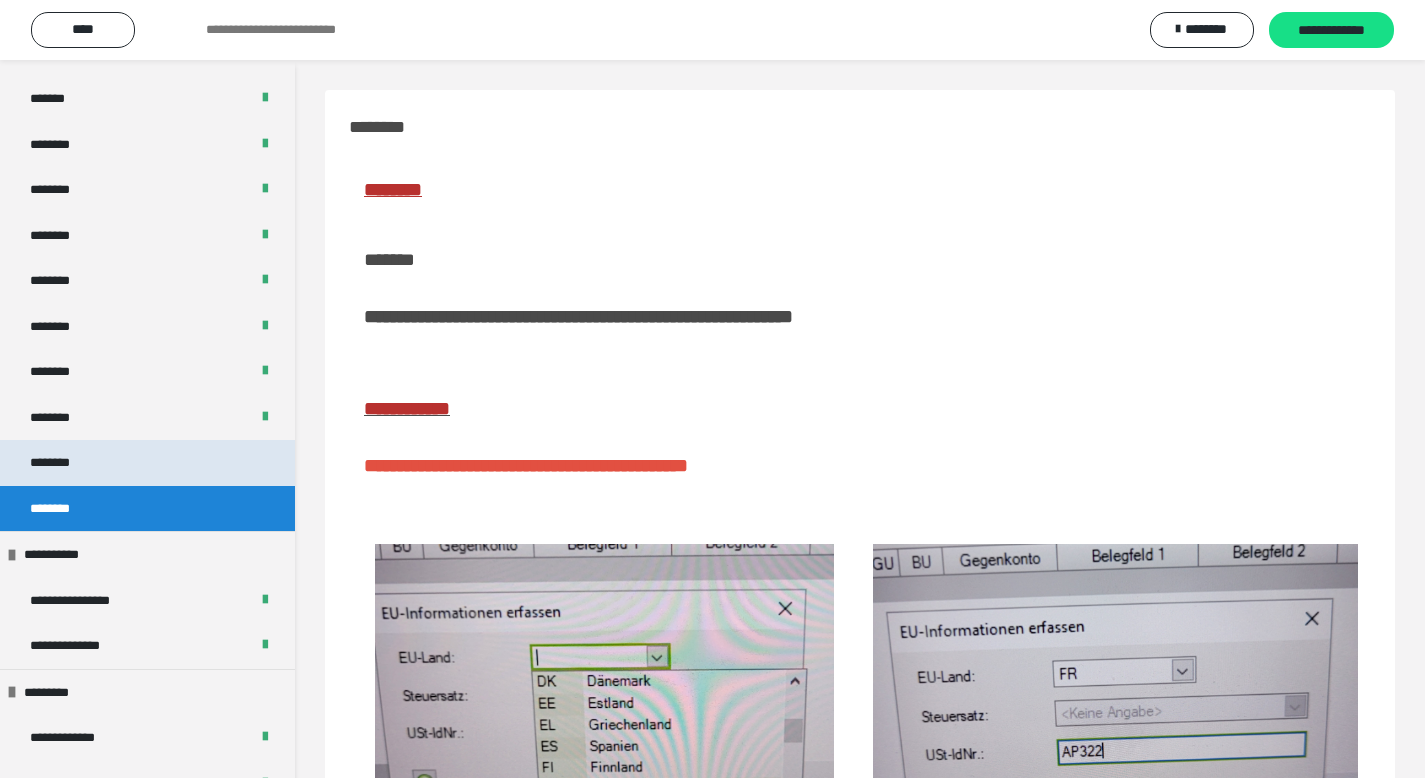 click on "********" at bounding box center [147, 463] 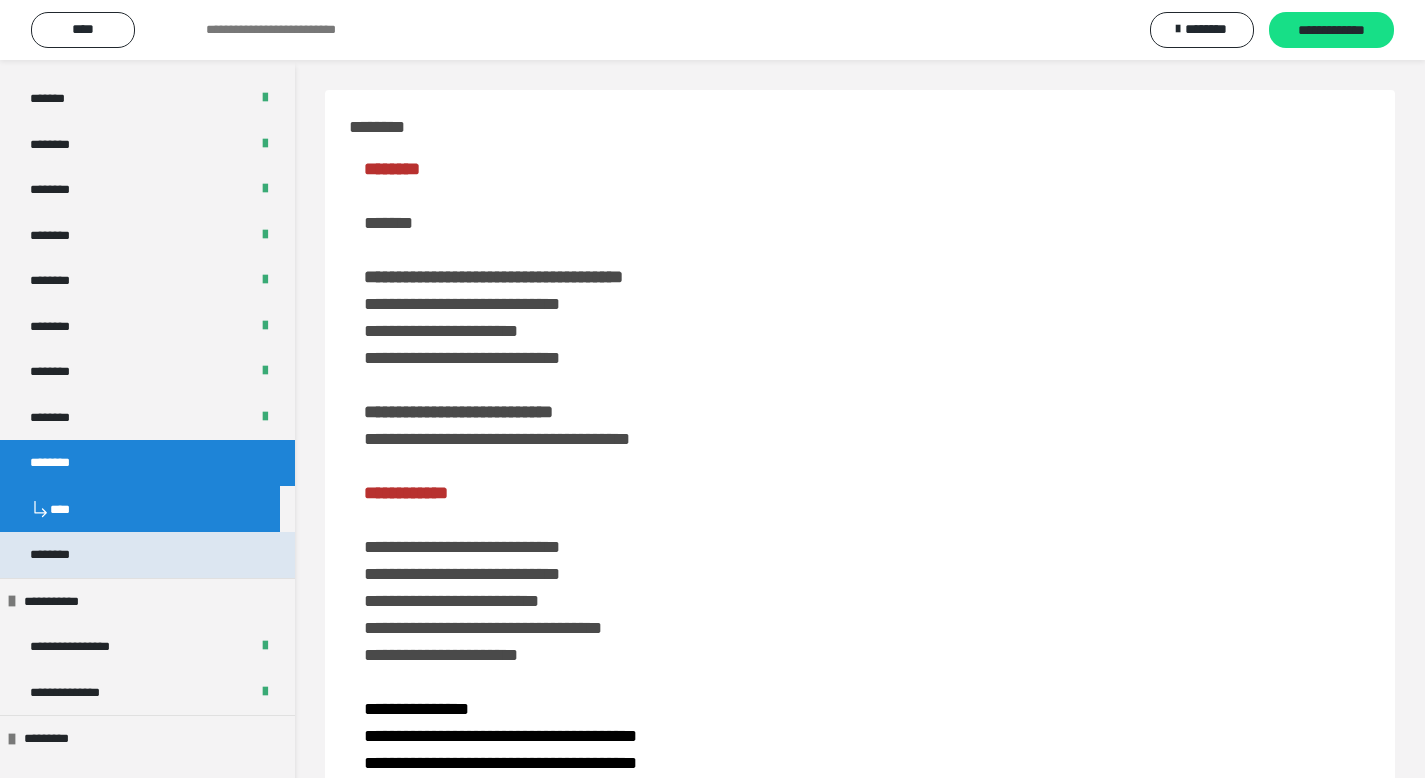scroll, scrollTop: 312, scrollLeft: 0, axis: vertical 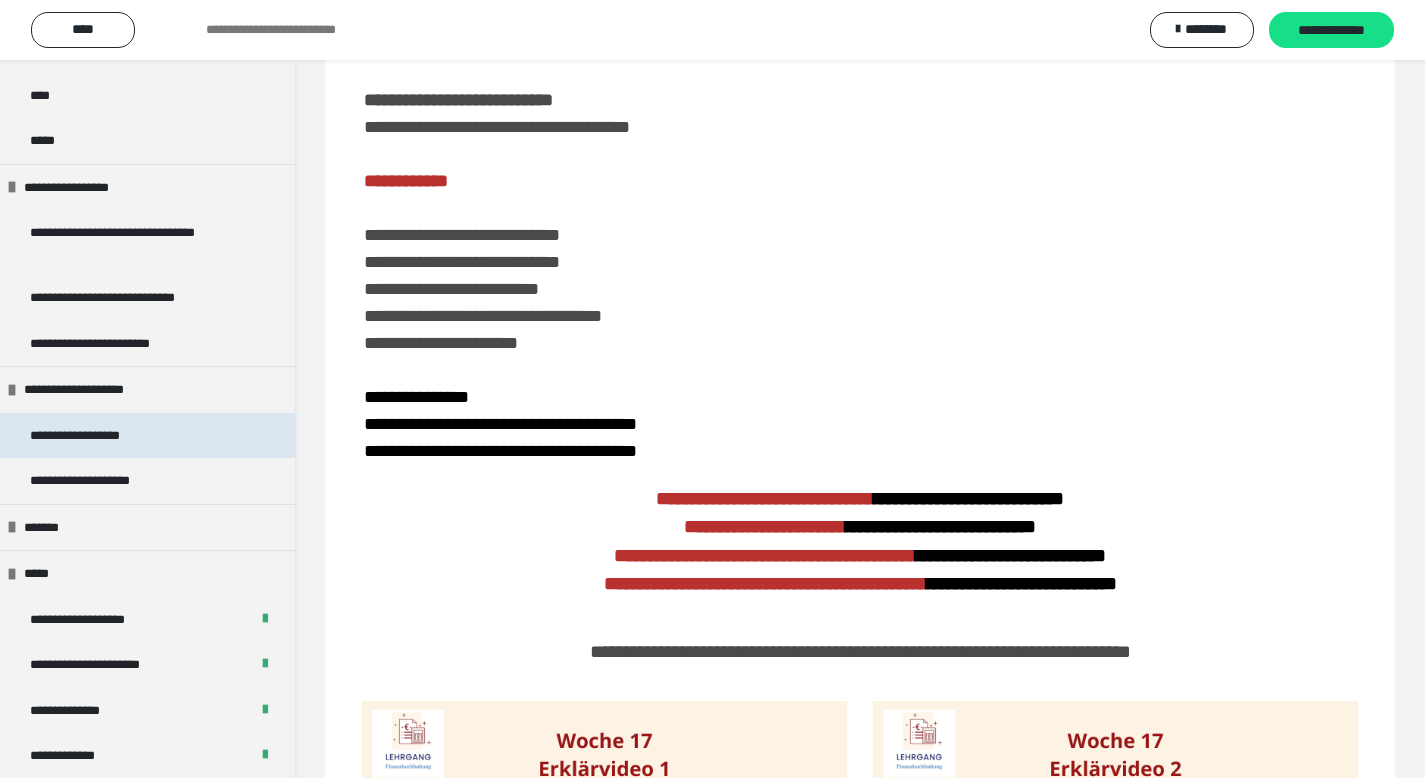click on "**********" at bounding box center (98, 436) 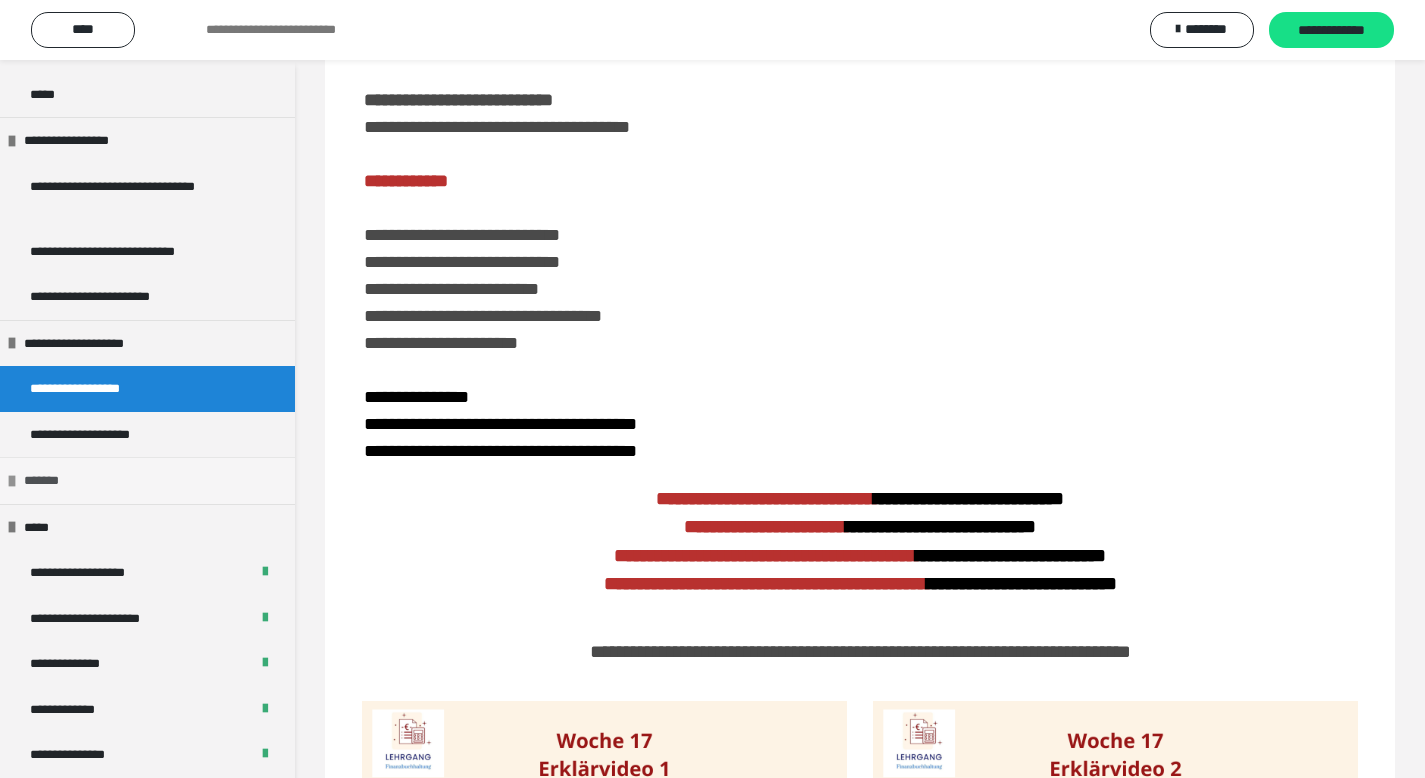 scroll, scrollTop: 1878, scrollLeft: 0, axis: vertical 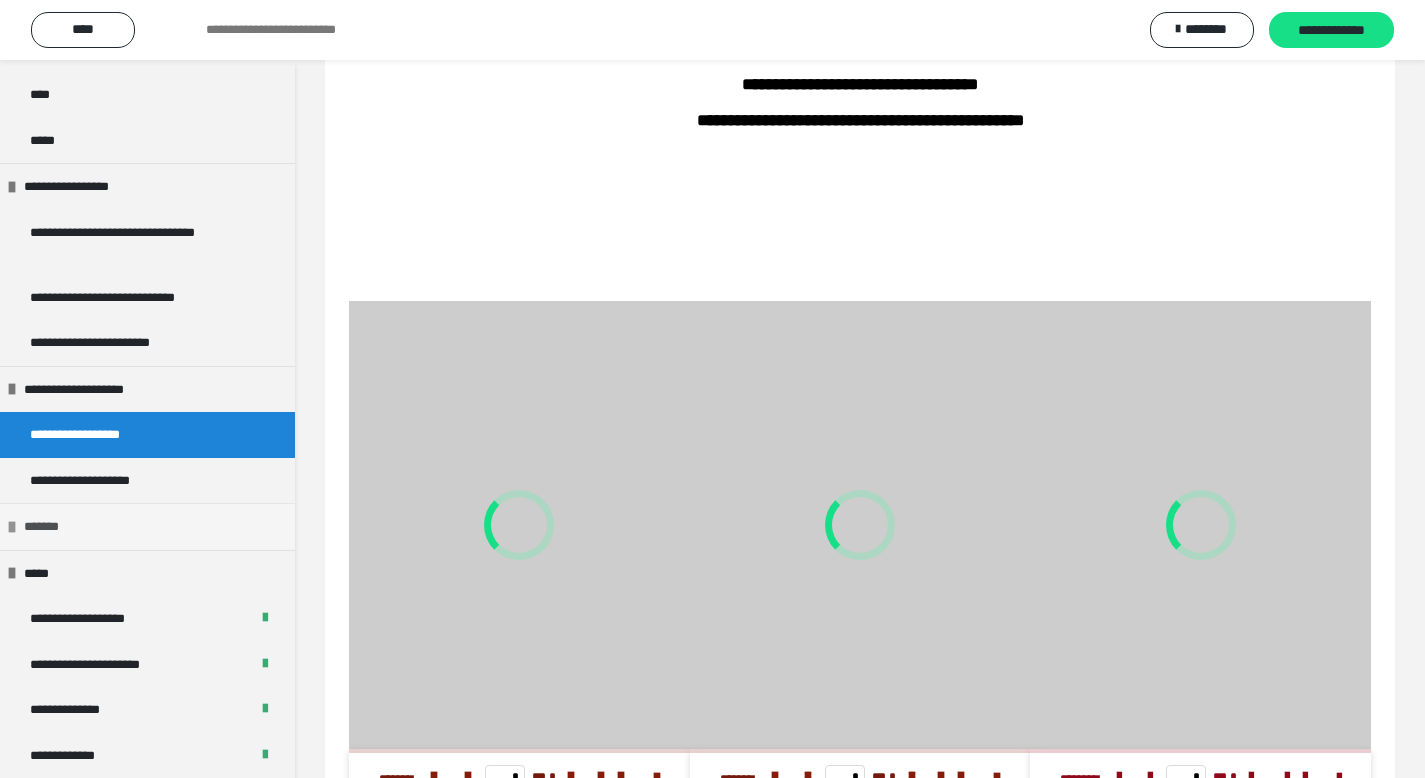 click on "*******" at bounding box center (48, 527) 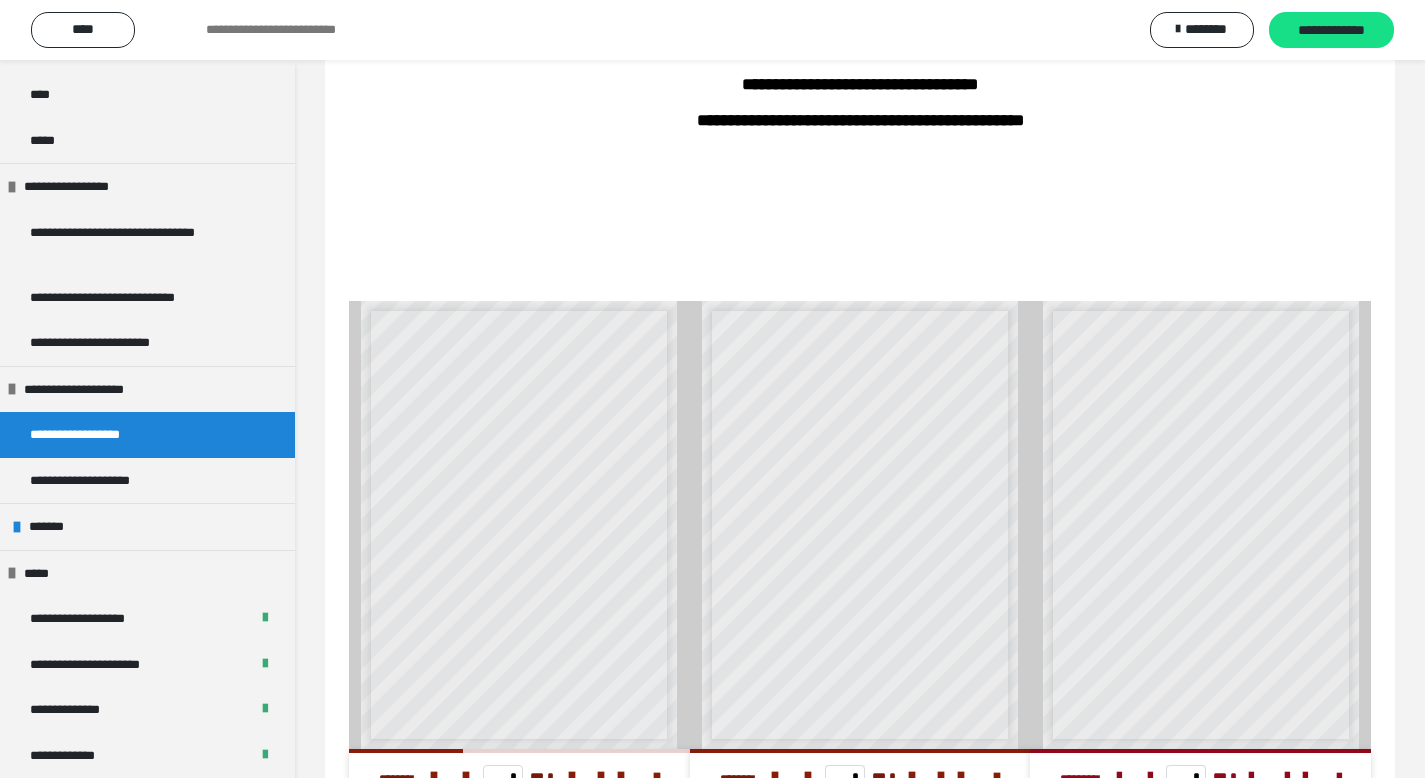 scroll, scrollTop: 251, scrollLeft: 0, axis: vertical 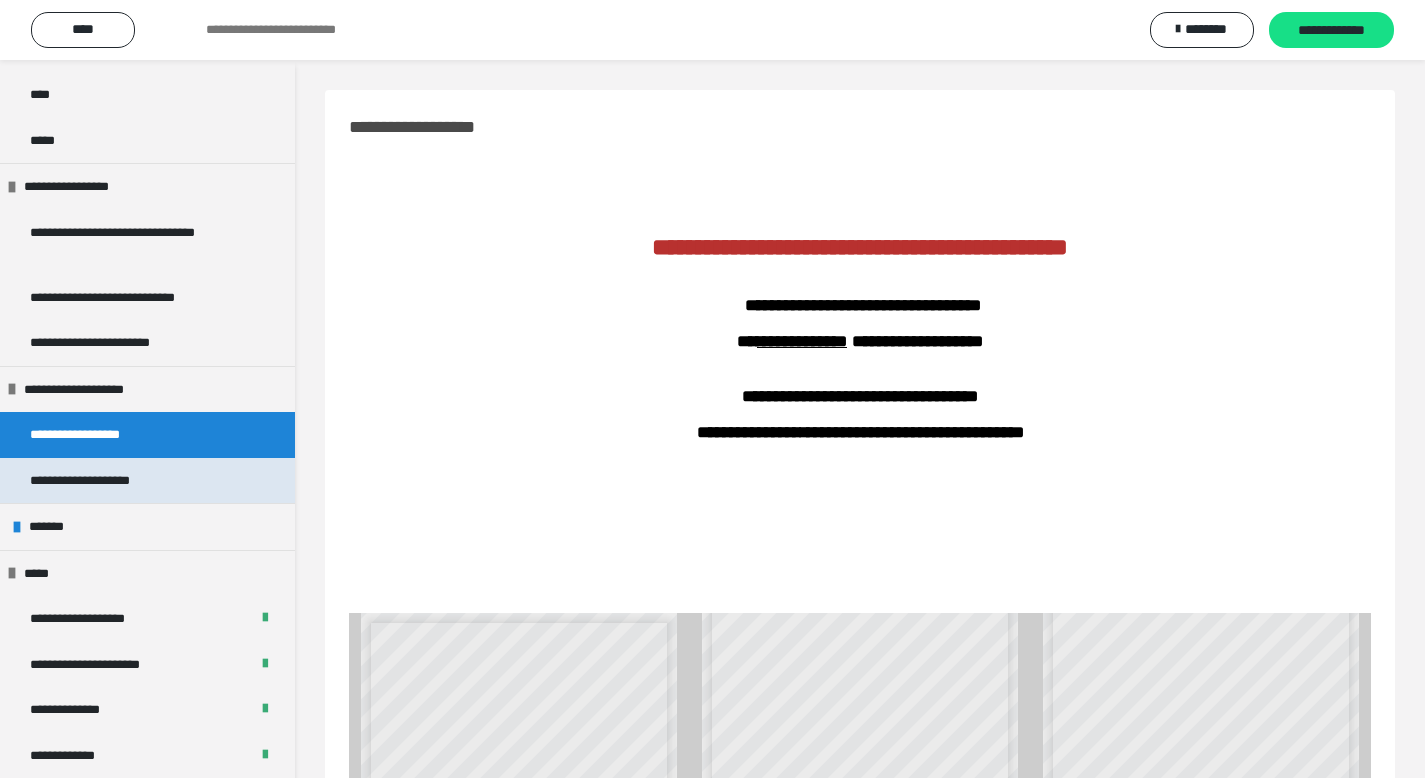 click on "**********" at bounding box center (102, 481) 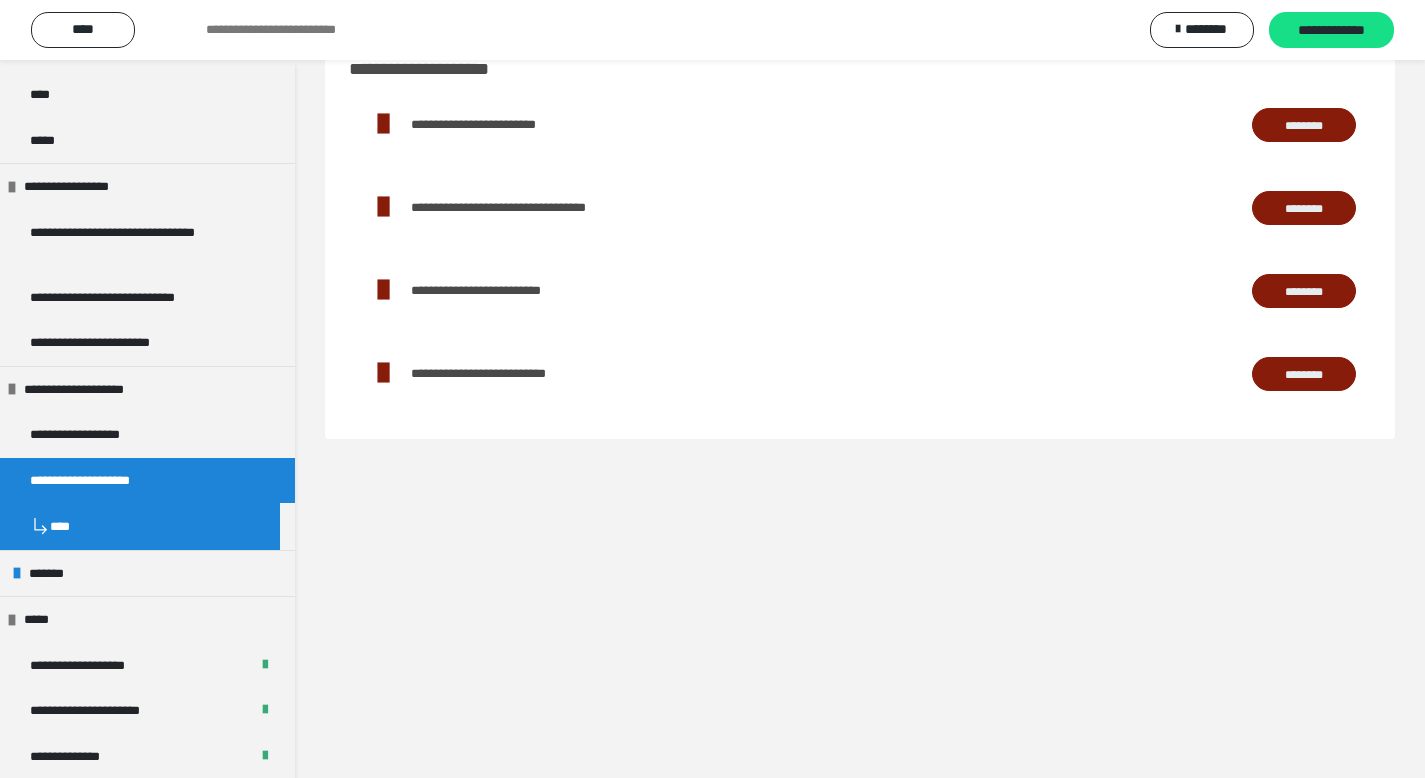 scroll, scrollTop: 60, scrollLeft: 0, axis: vertical 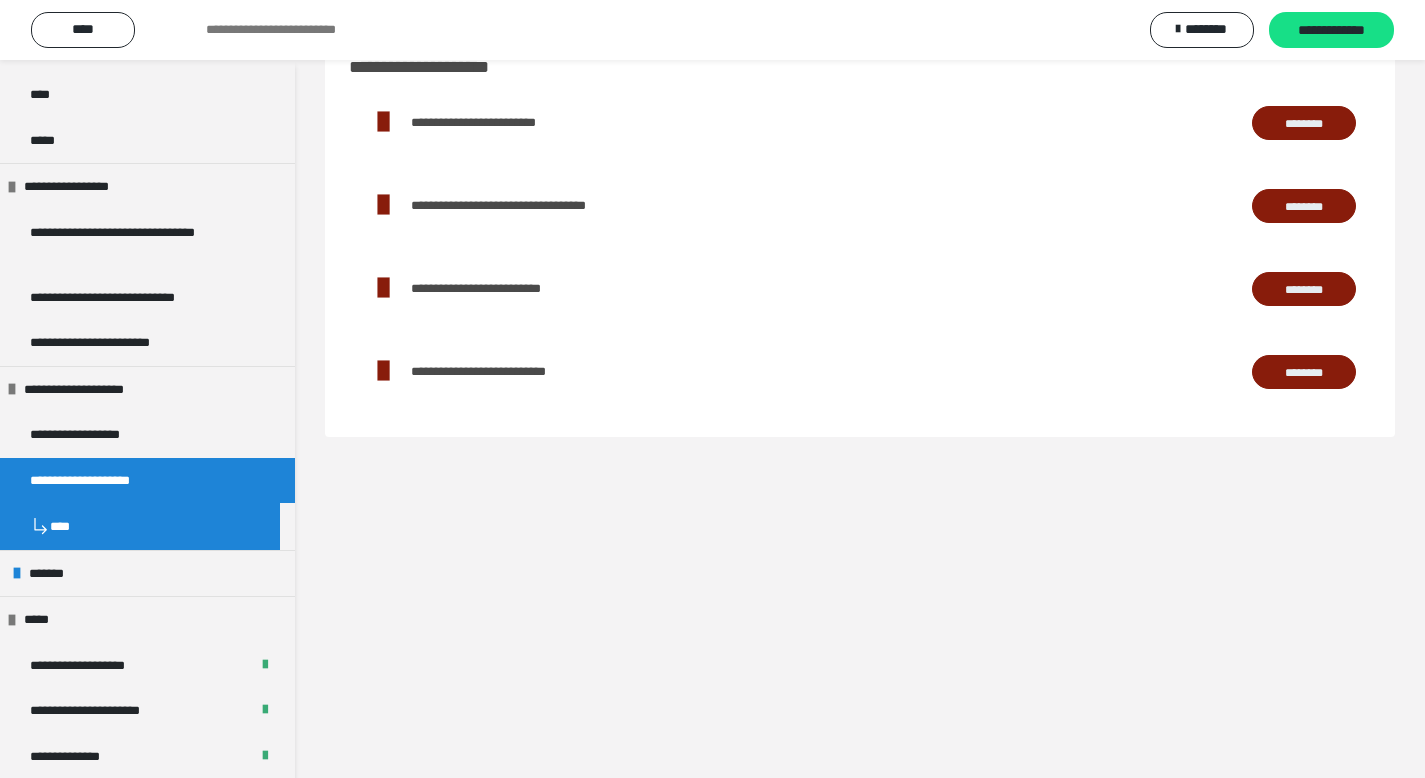 click on "********" at bounding box center [1304, 206] 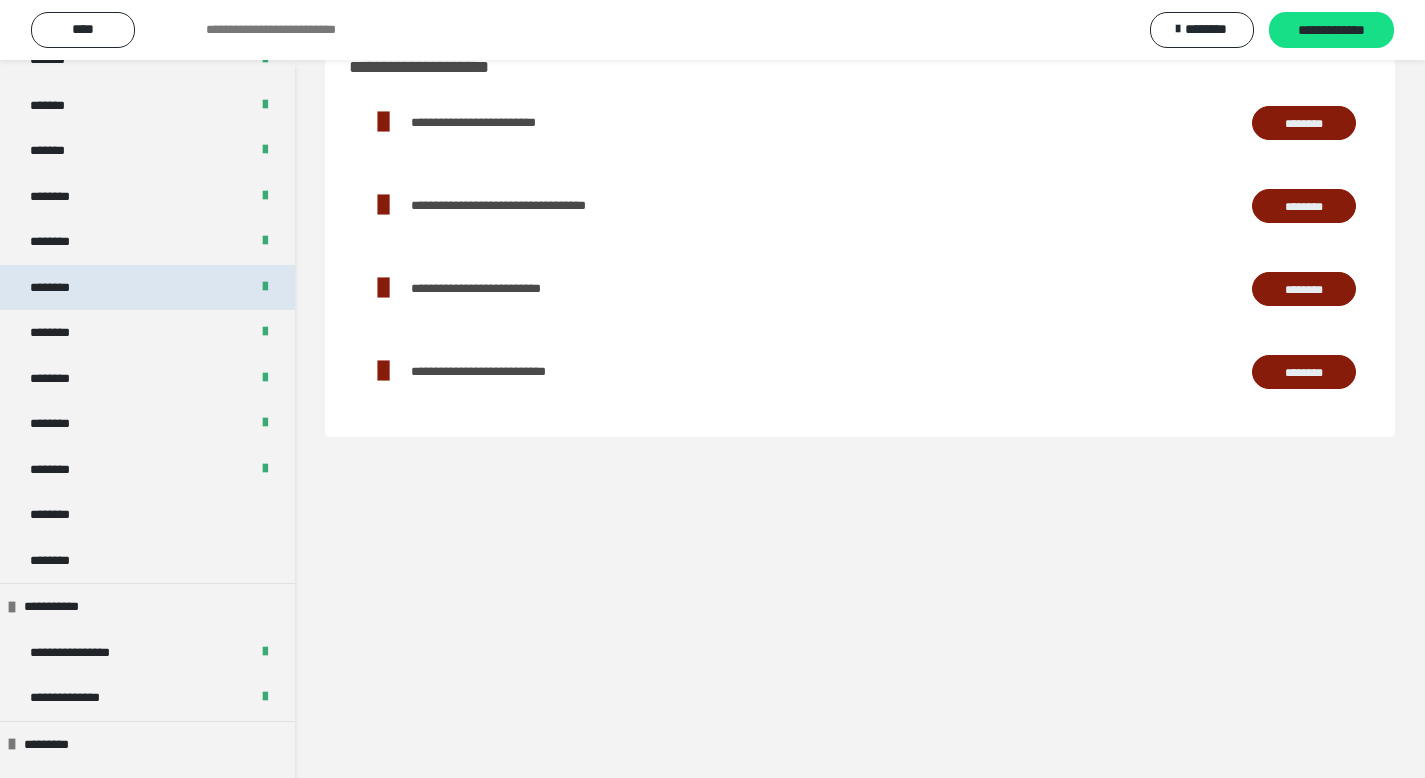 scroll, scrollTop: 1034, scrollLeft: 0, axis: vertical 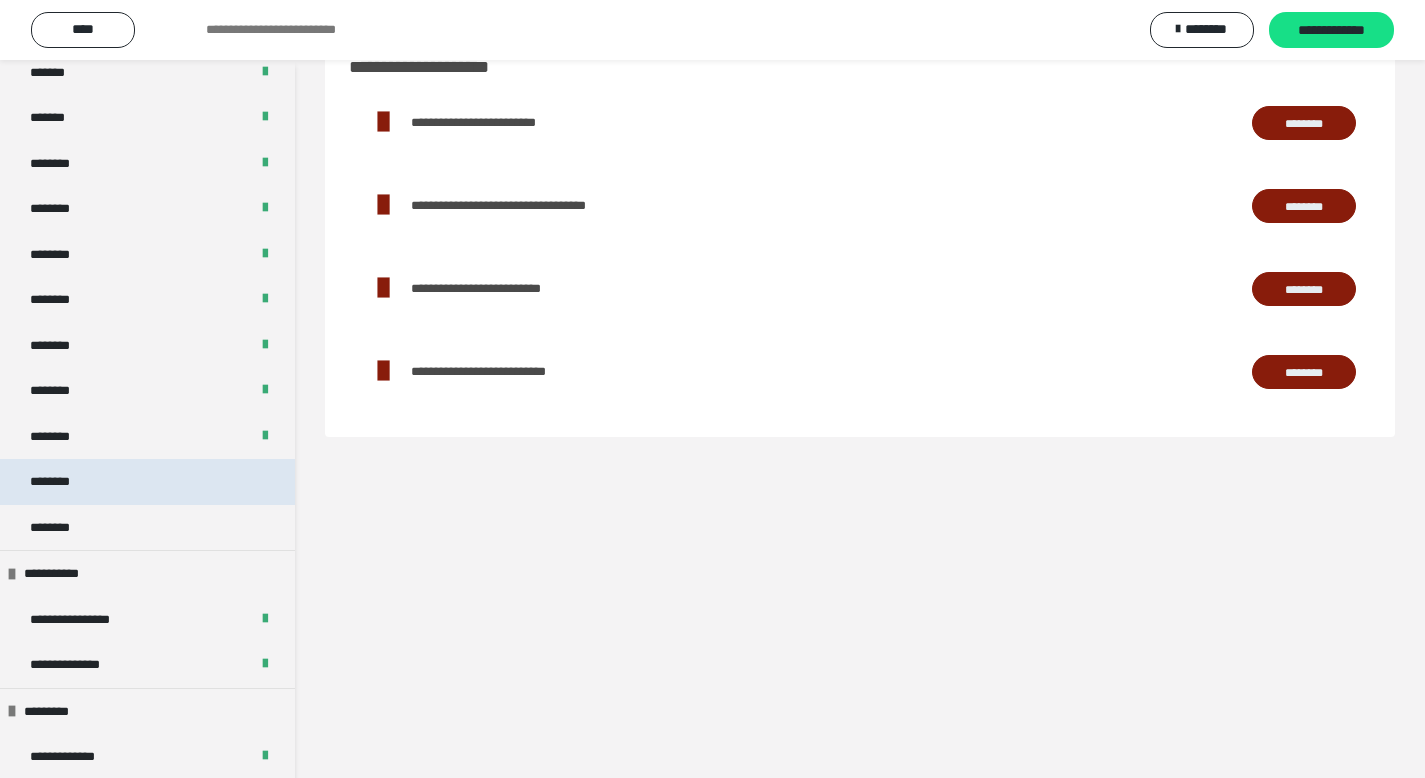 click on "********" at bounding box center (147, 482) 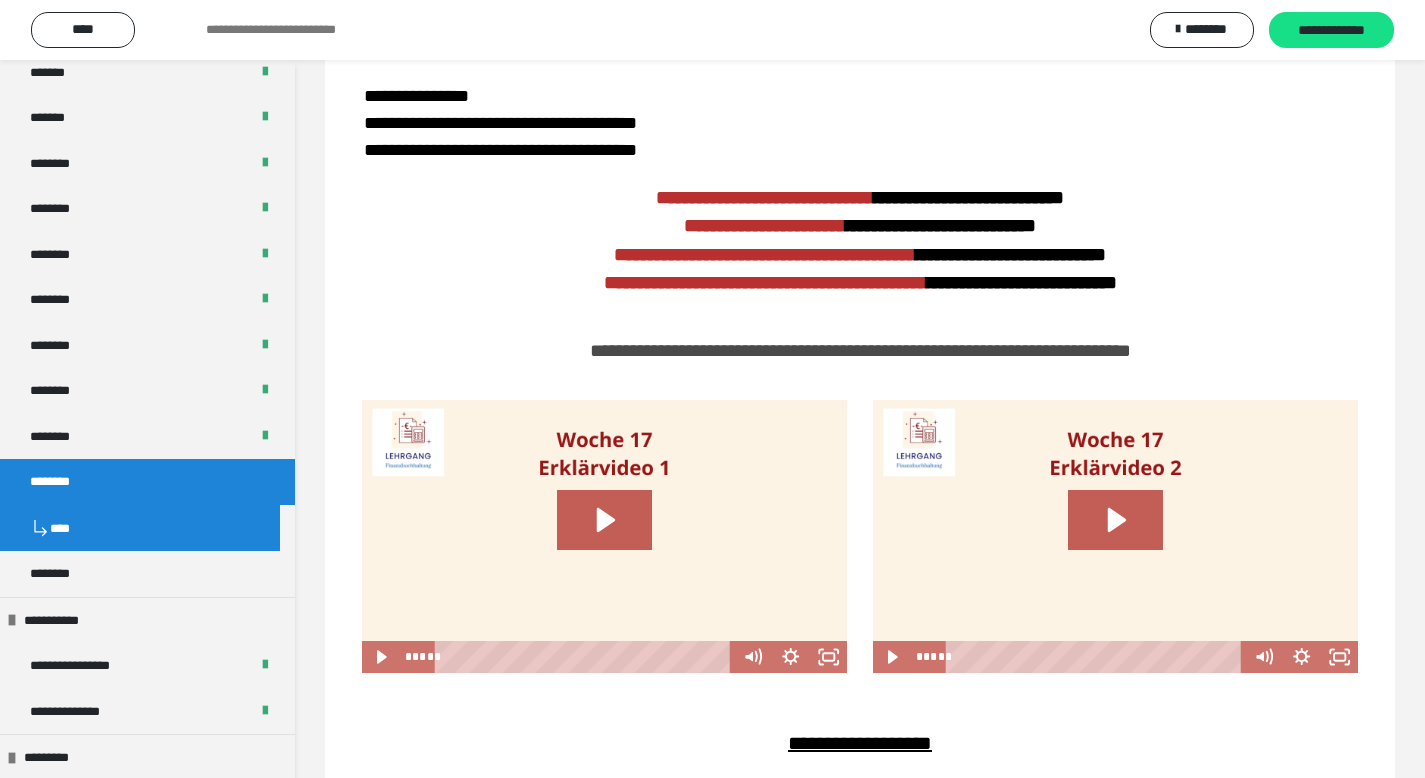 scroll, scrollTop: 787, scrollLeft: 0, axis: vertical 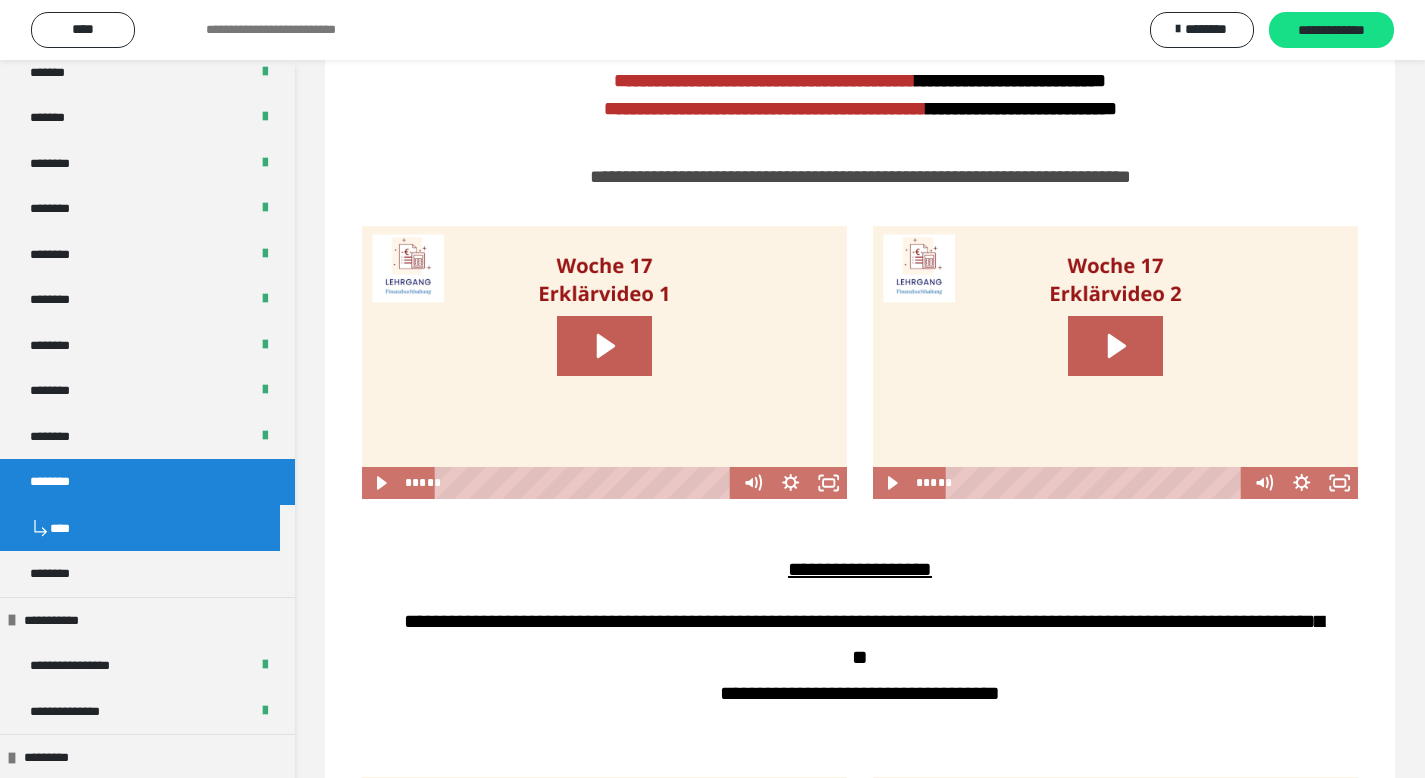 click 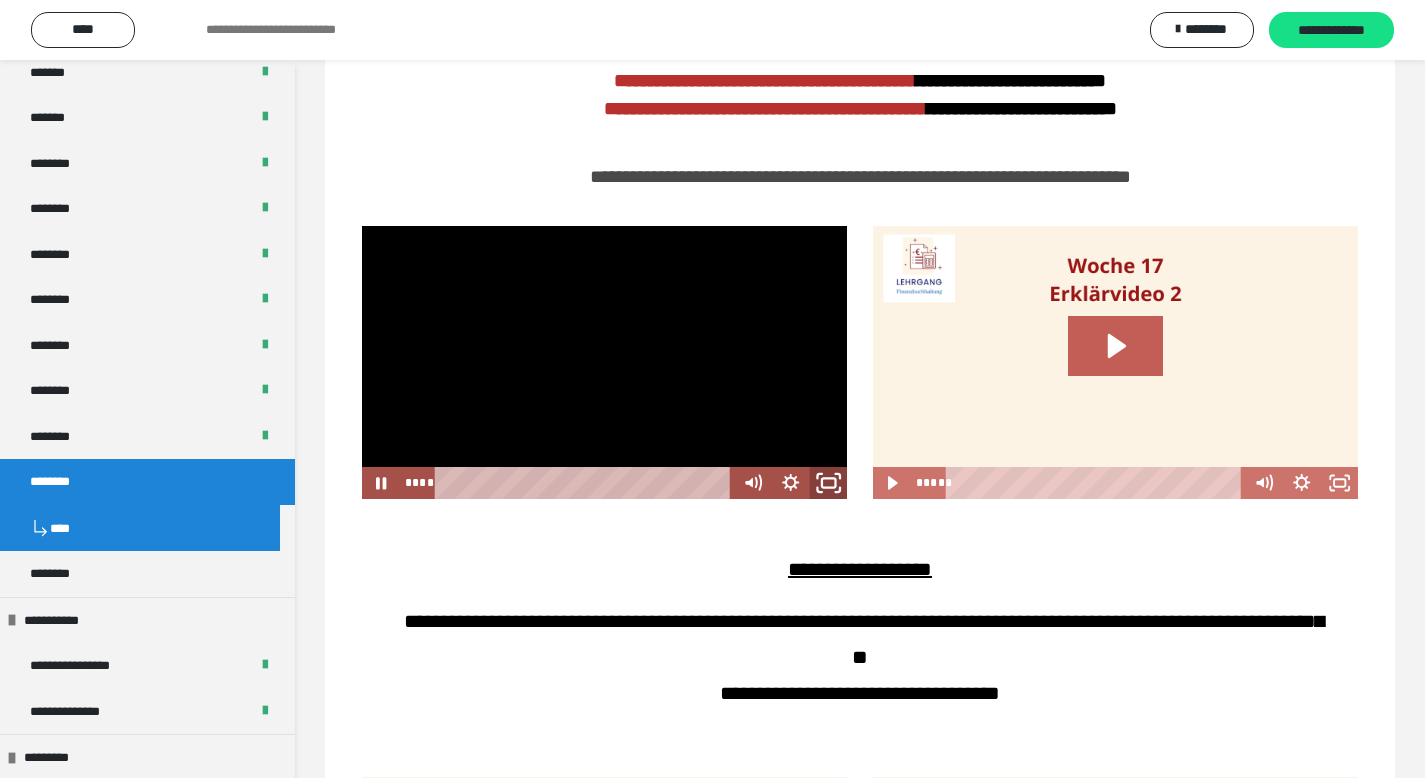 click 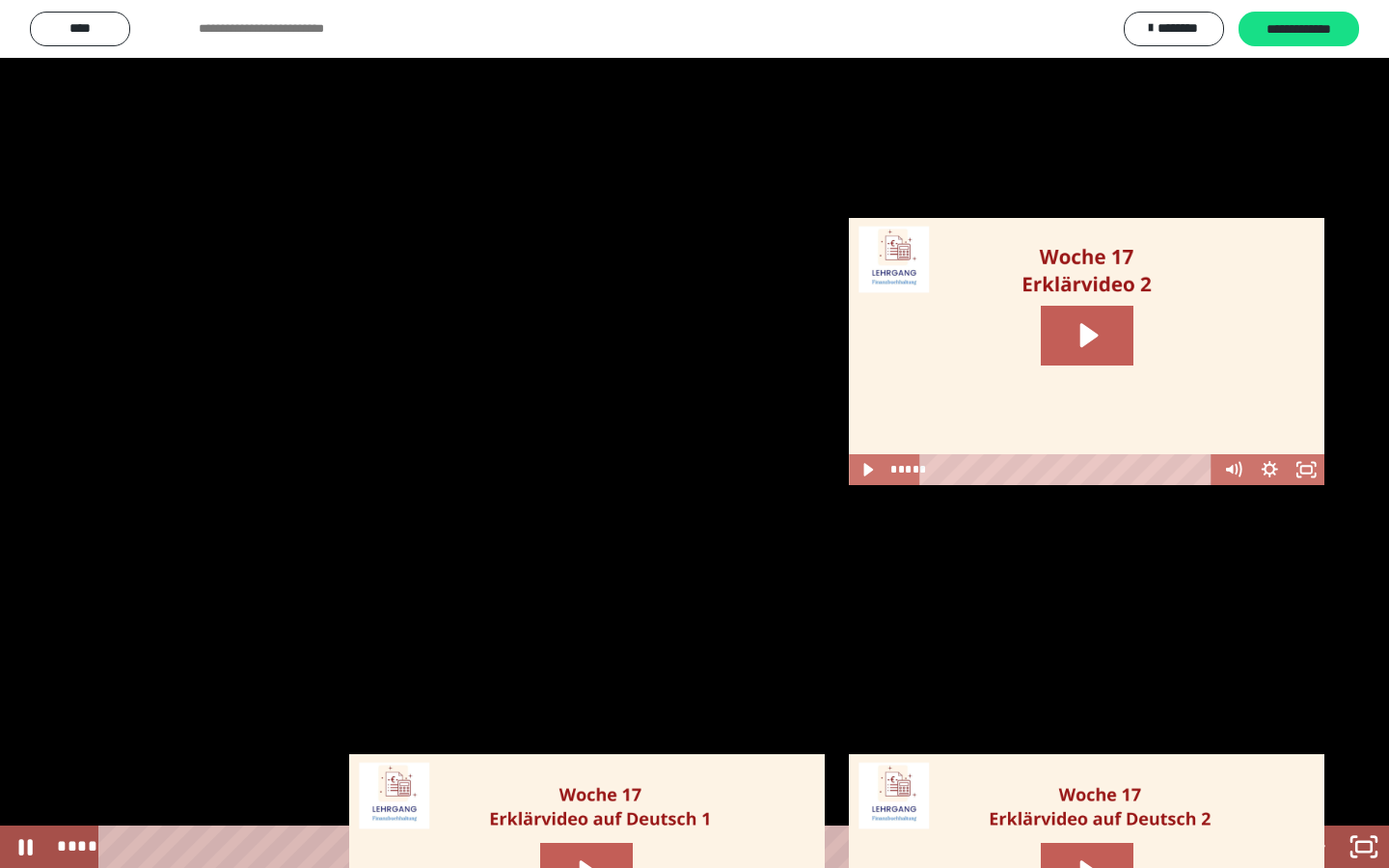 click at bounding box center (694, 434) 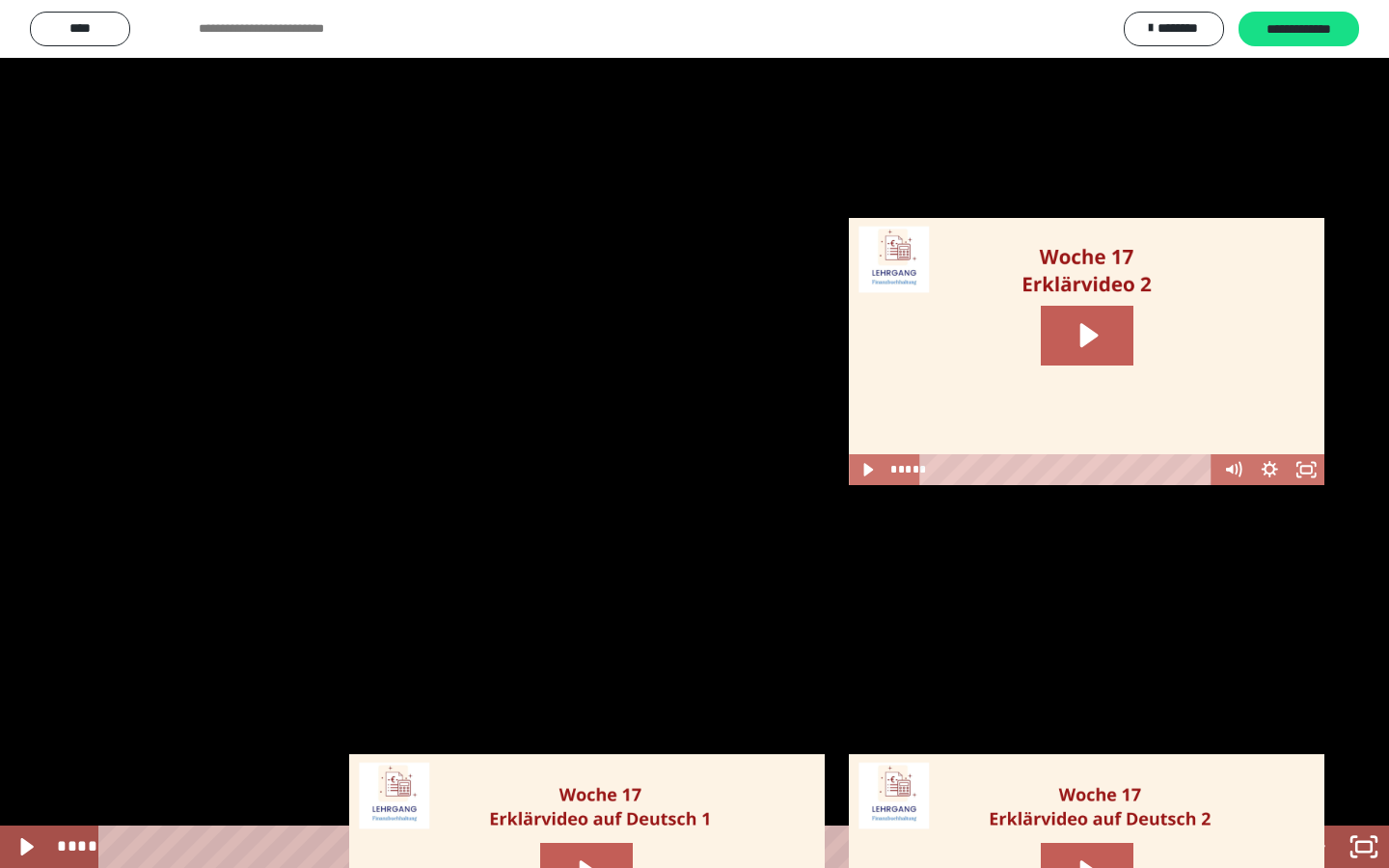 type 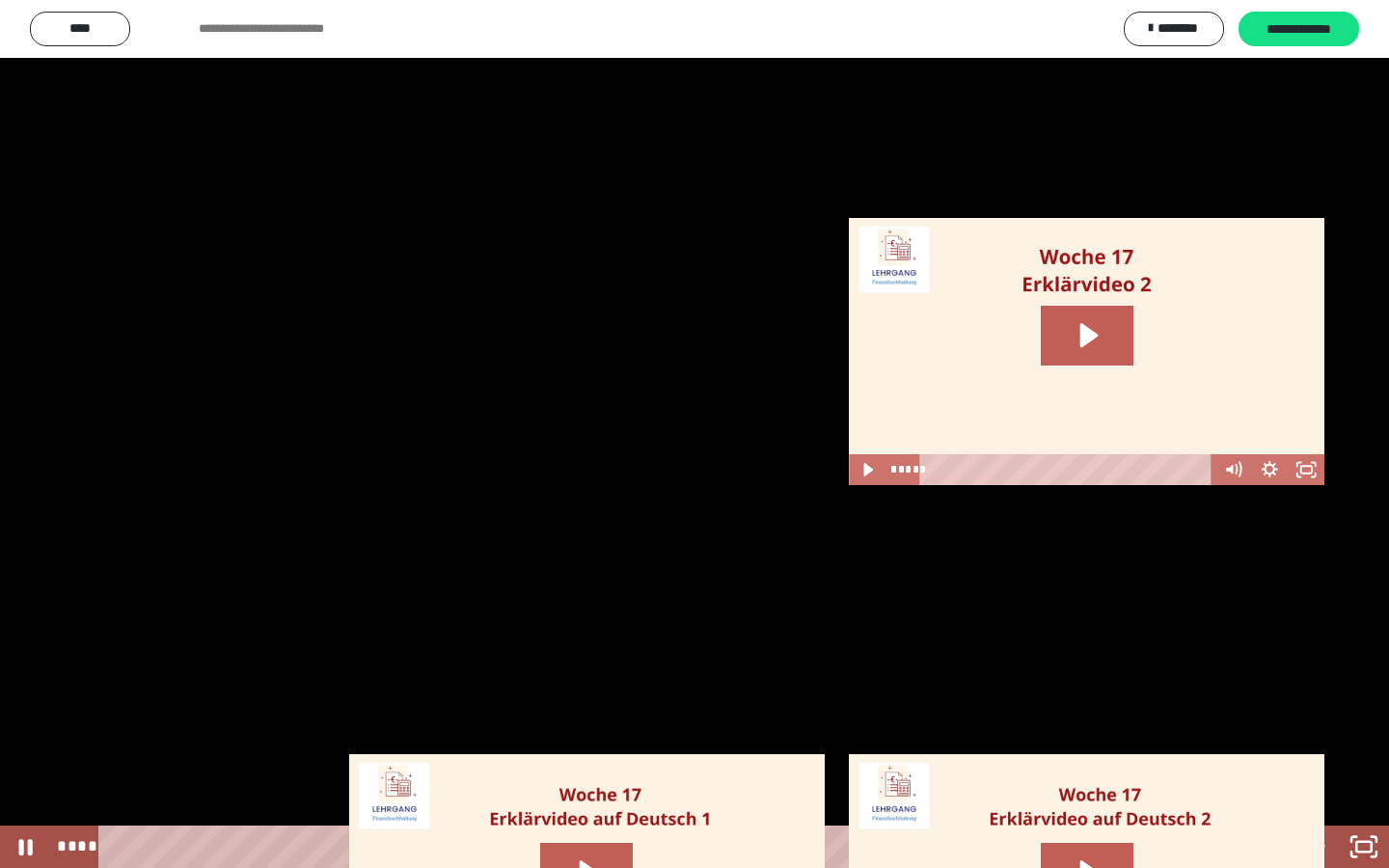 click at bounding box center [0, 0] 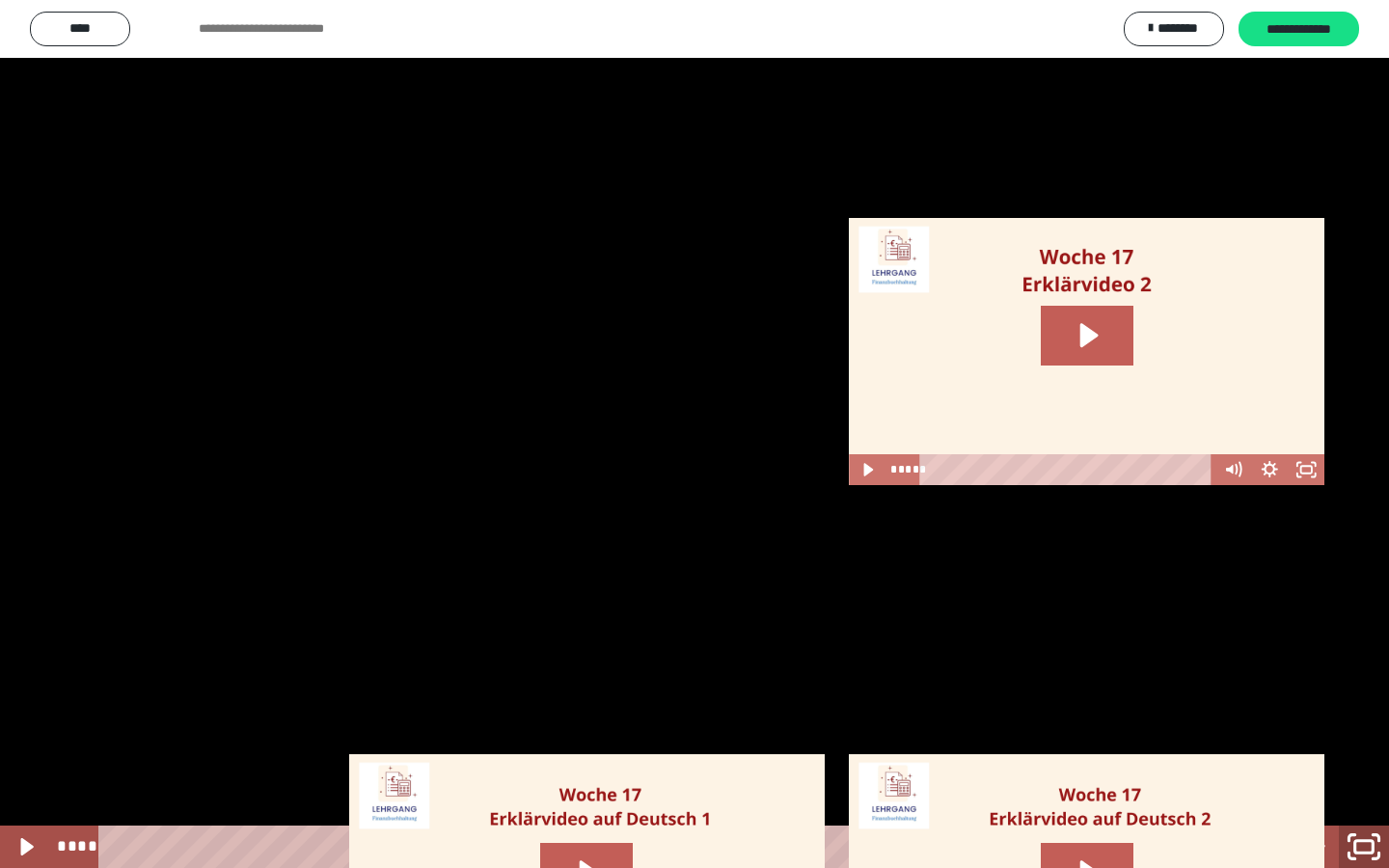 click 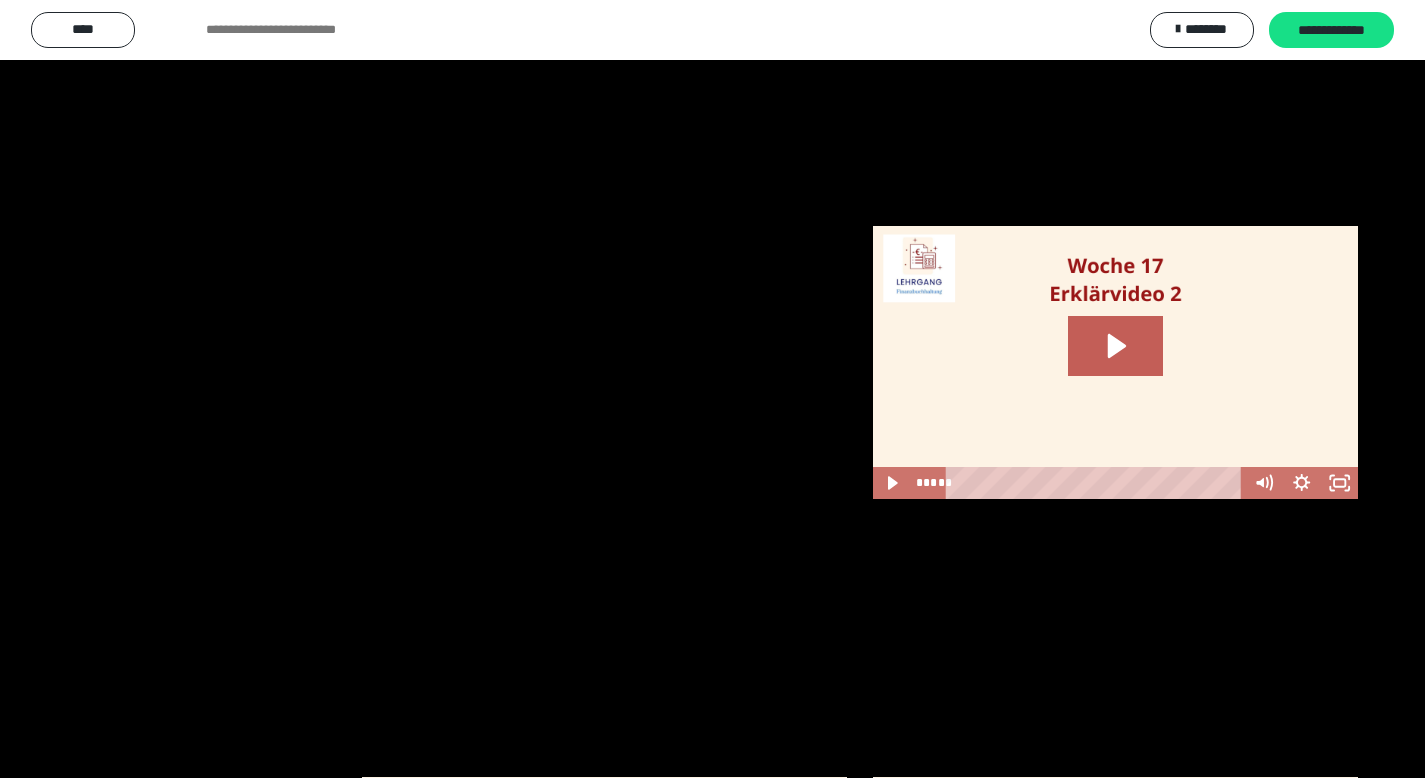 scroll, scrollTop: 1289, scrollLeft: 0, axis: vertical 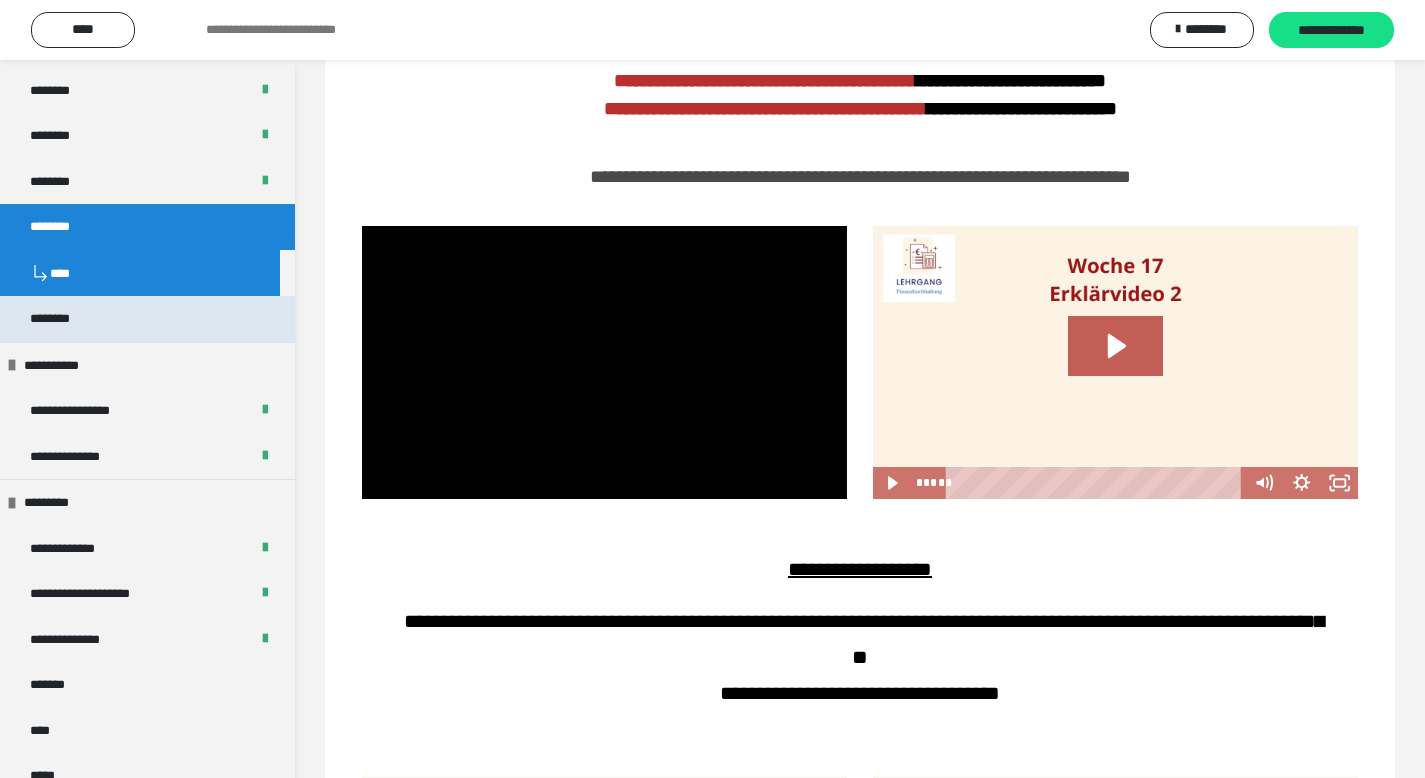 click on "********" at bounding box center (147, 319) 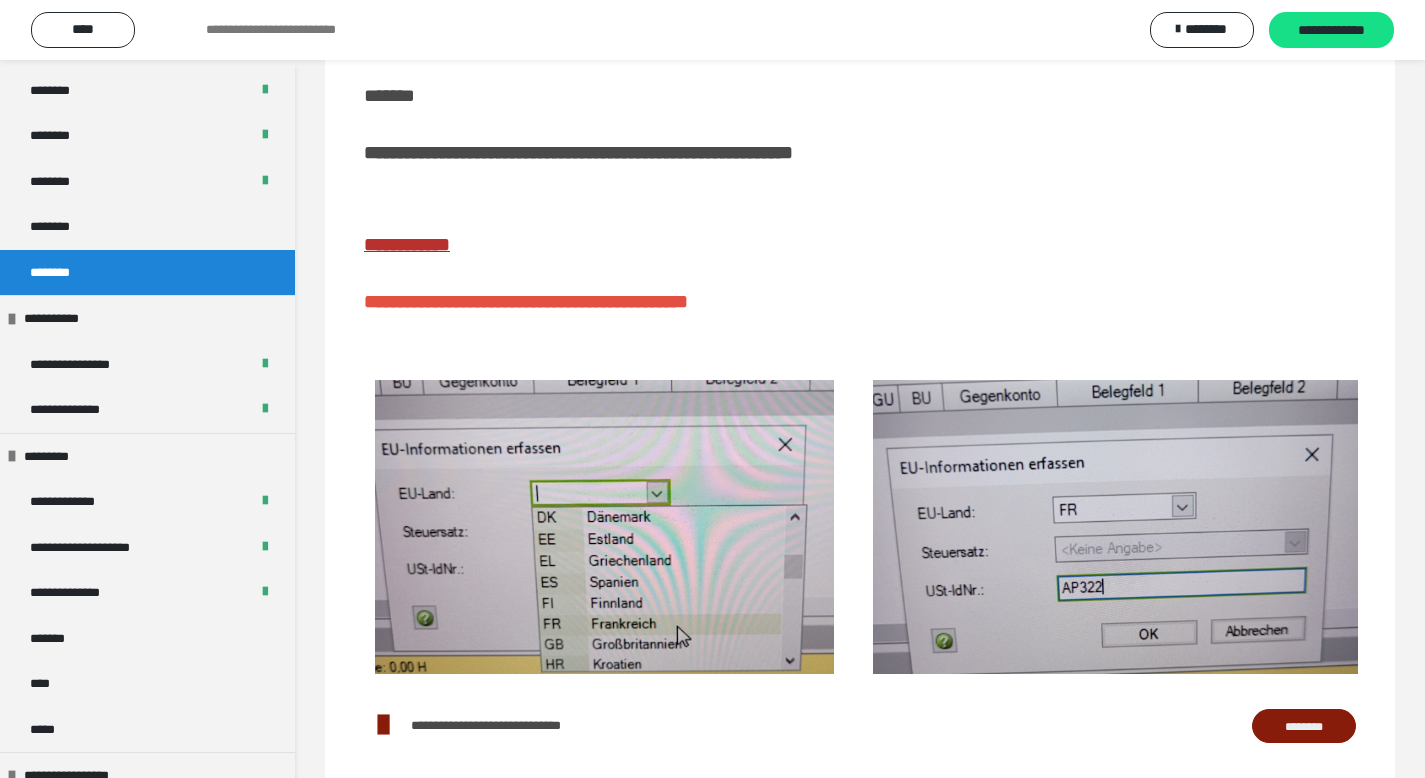 scroll, scrollTop: 236, scrollLeft: 0, axis: vertical 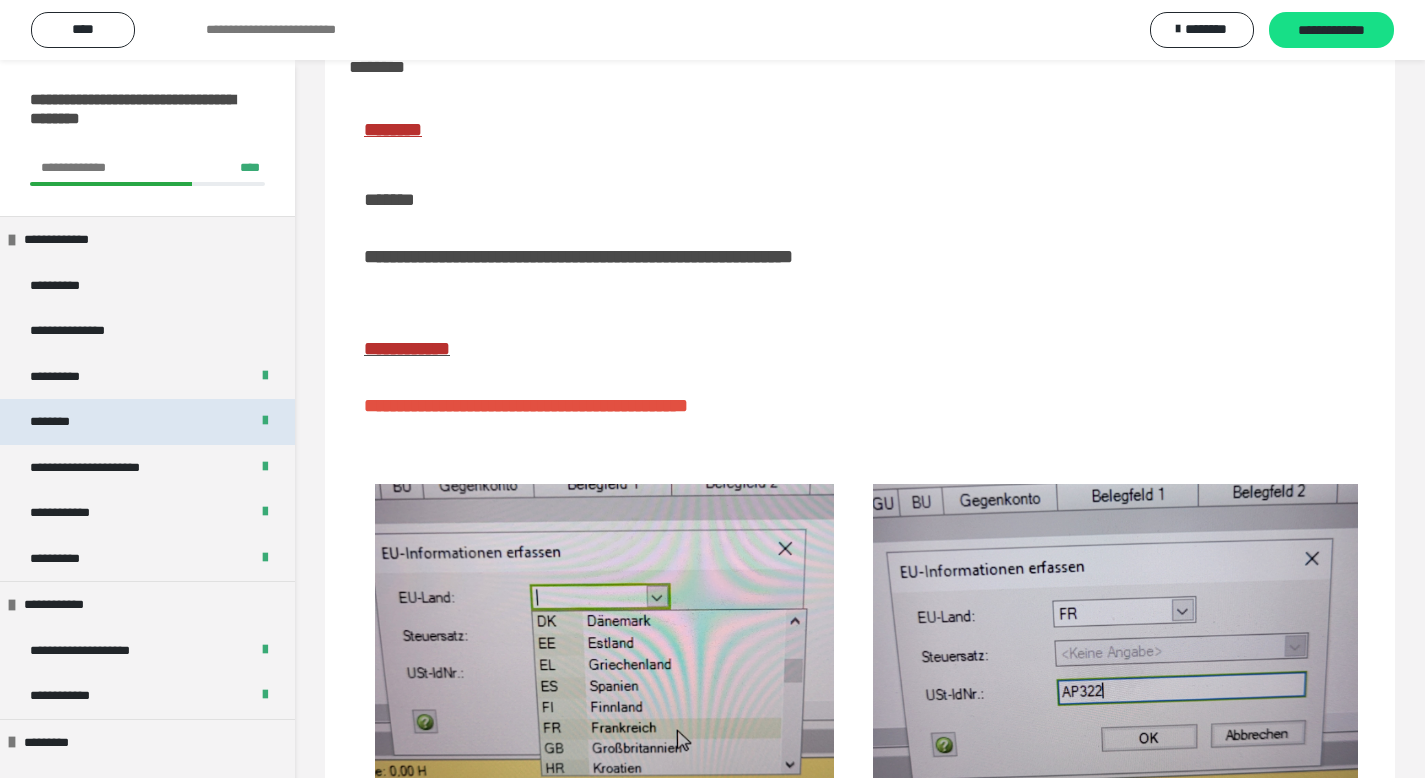 click on "********" at bounding box center (147, 422) 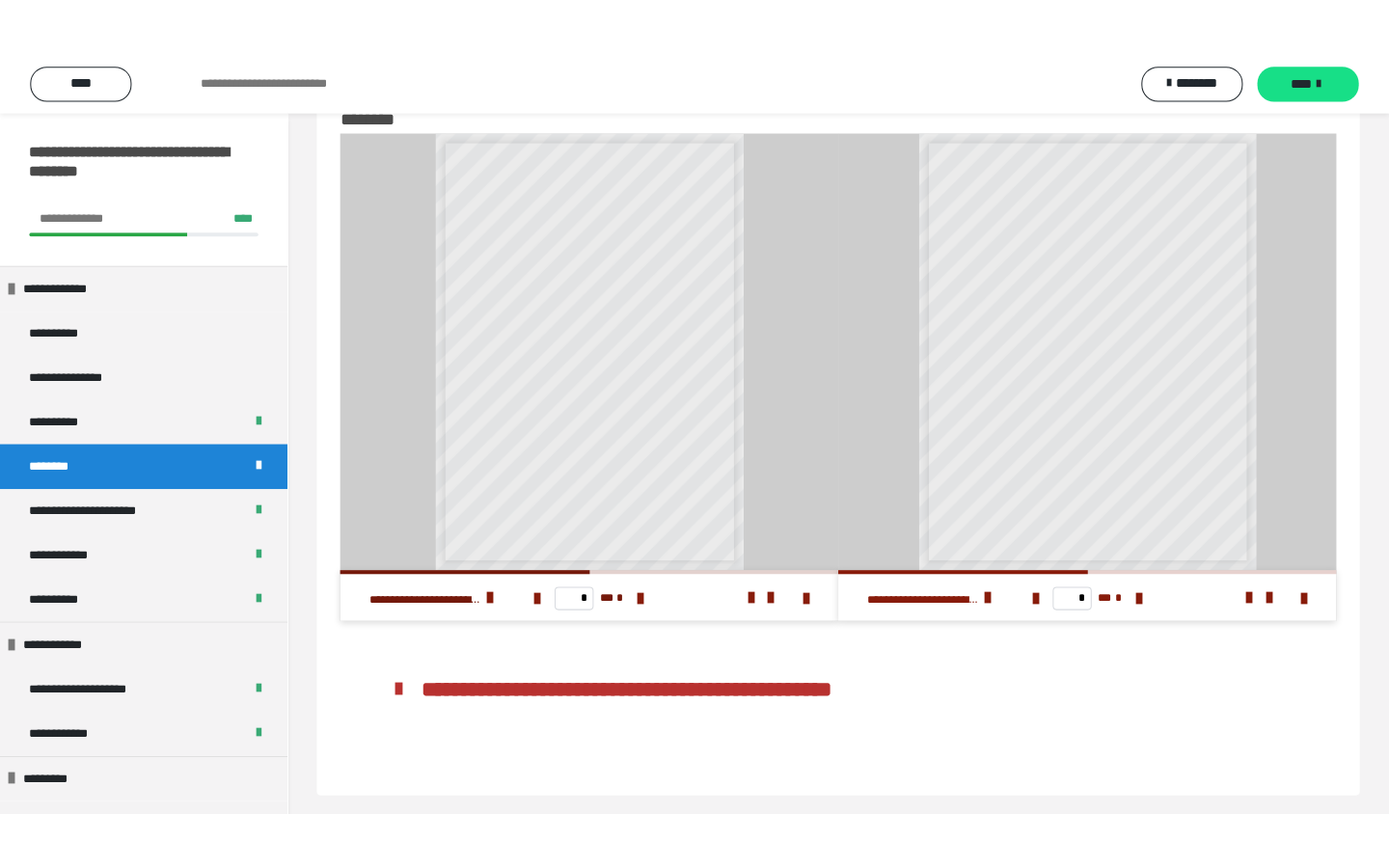 scroll, scrollTop: 0, scrollLeft: 0, axis: both 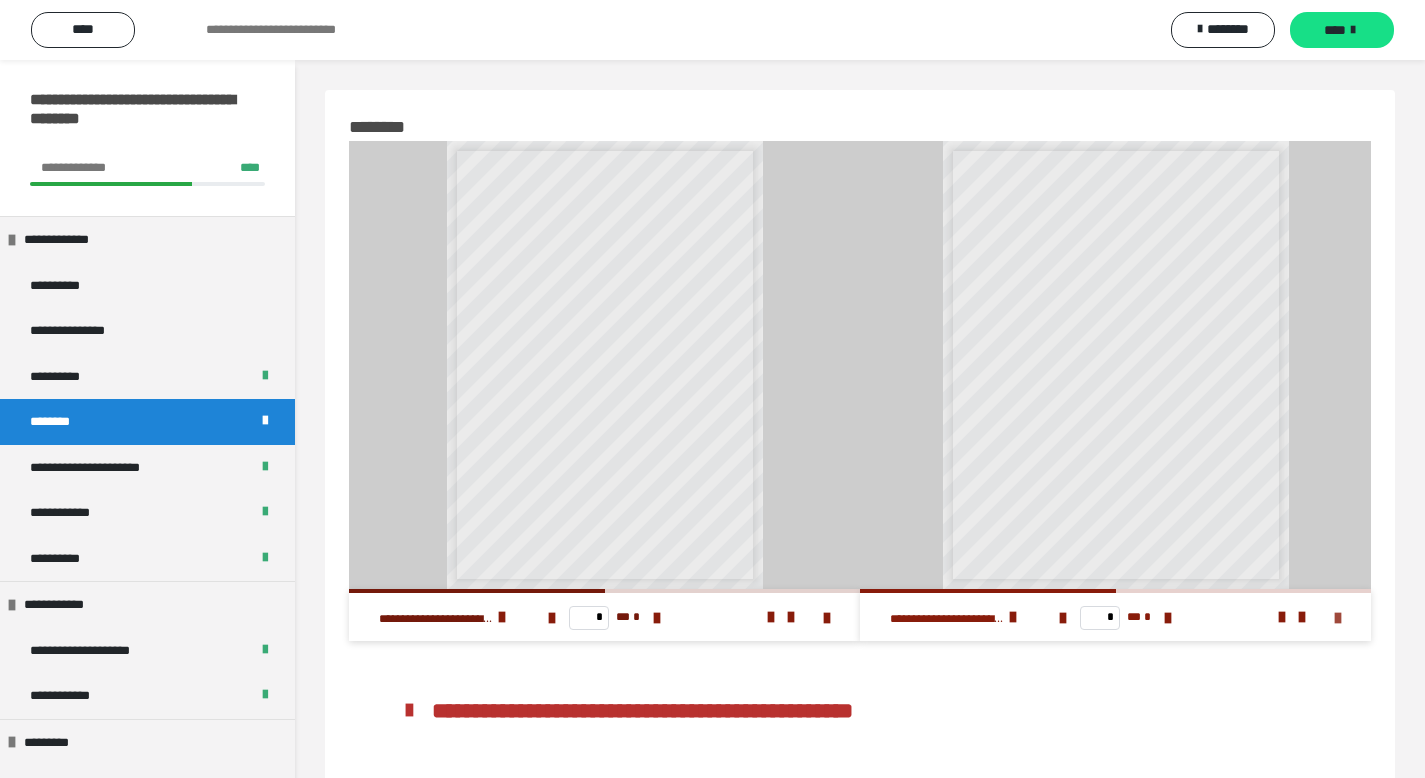 click at bounding box center [1338, 618] 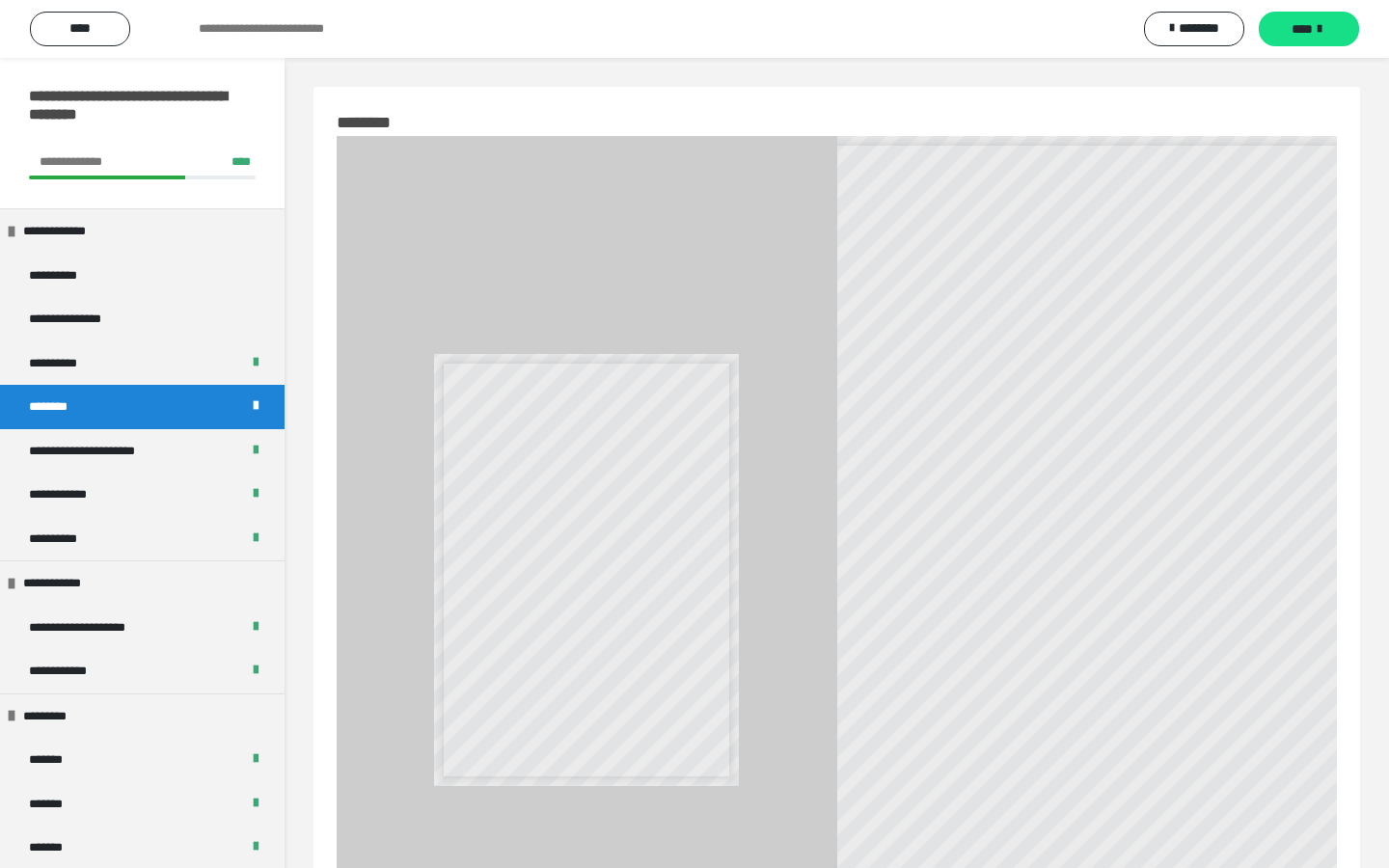 scroll, scrollTop: 0, scrollLeft: 0, axis: both 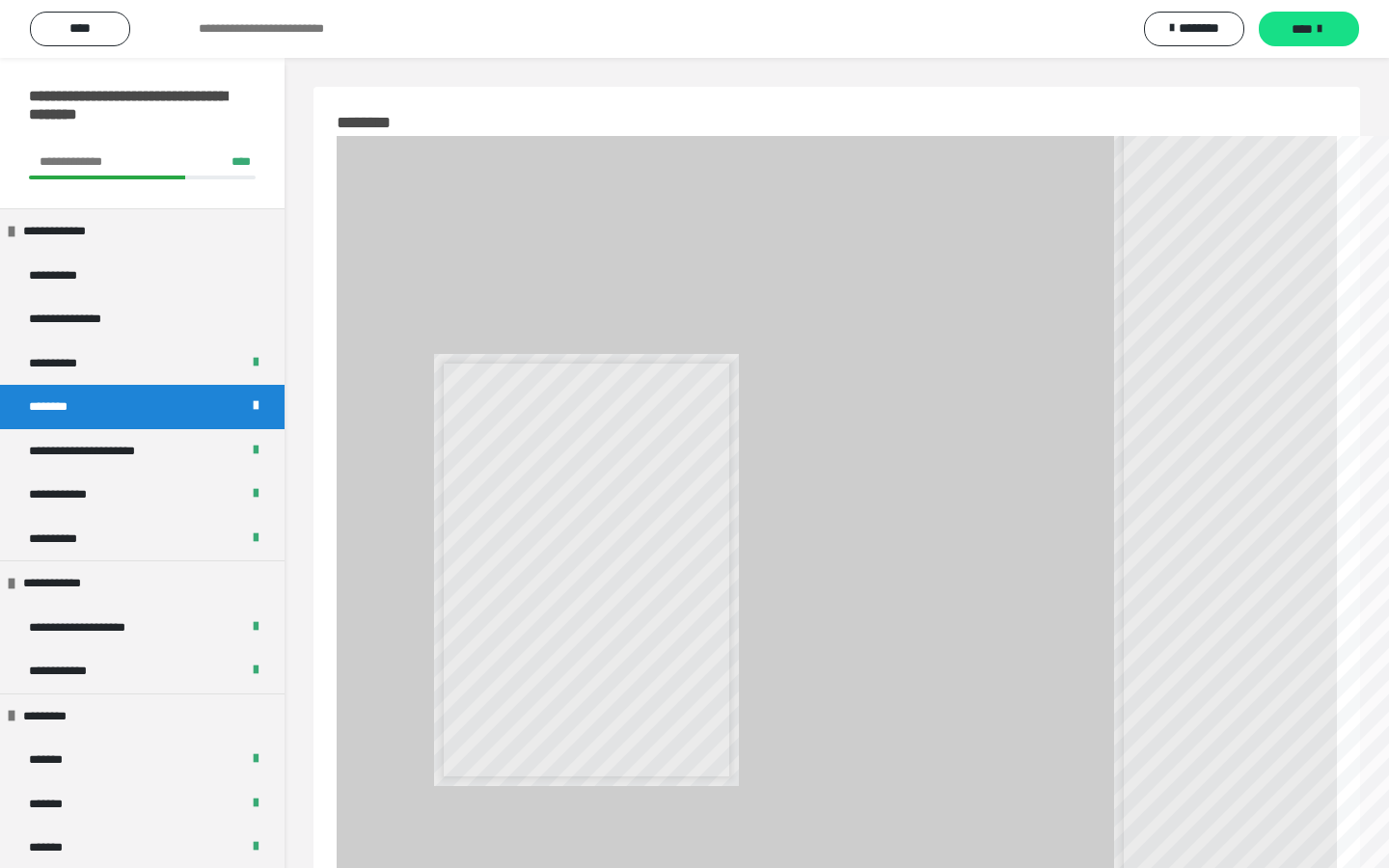 click at bounding box center [1138, 932] 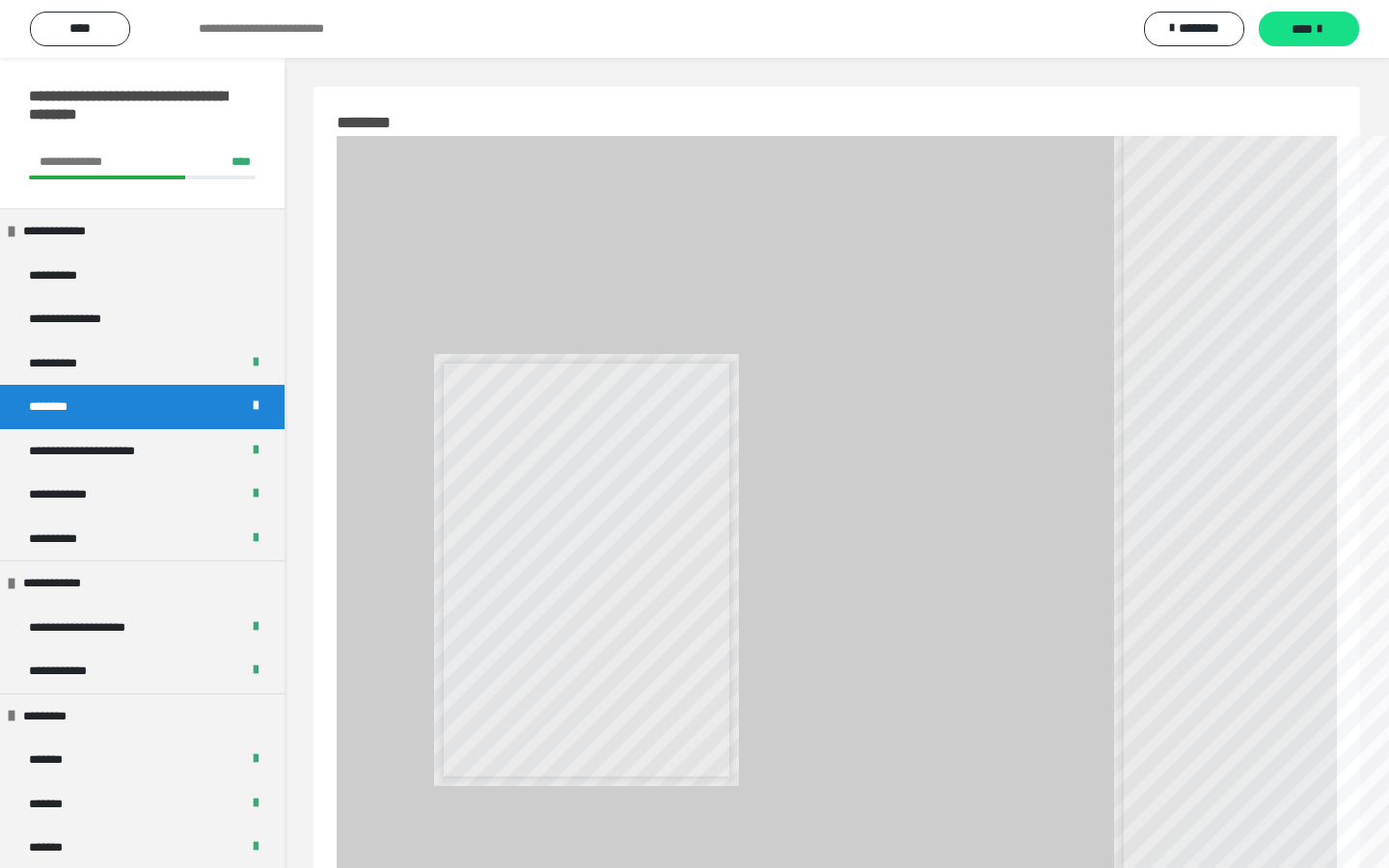 scroll, scrollTop: 237, scrollLeft: 0, axis: vertical 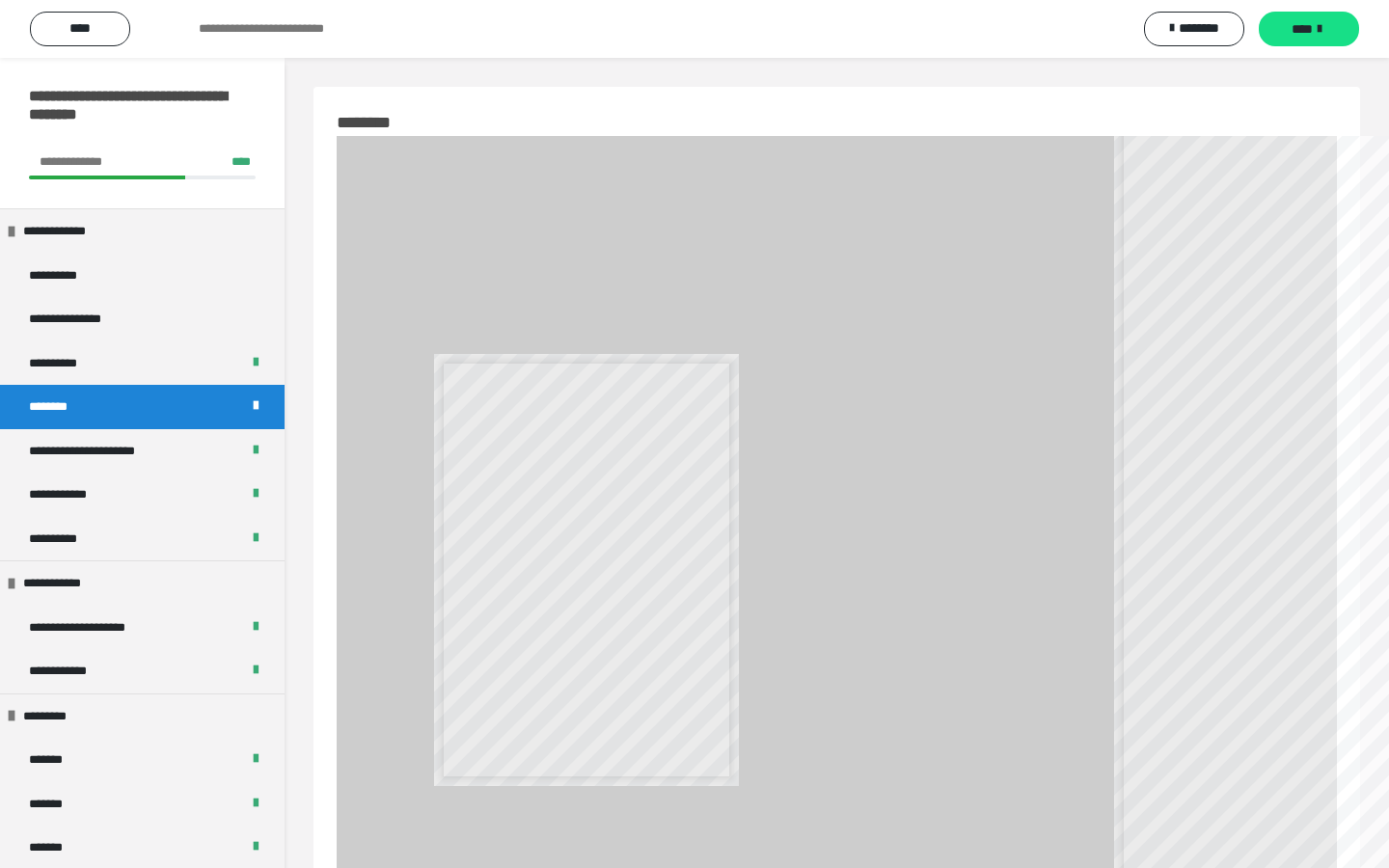 click at bounding box center [1251, 931] 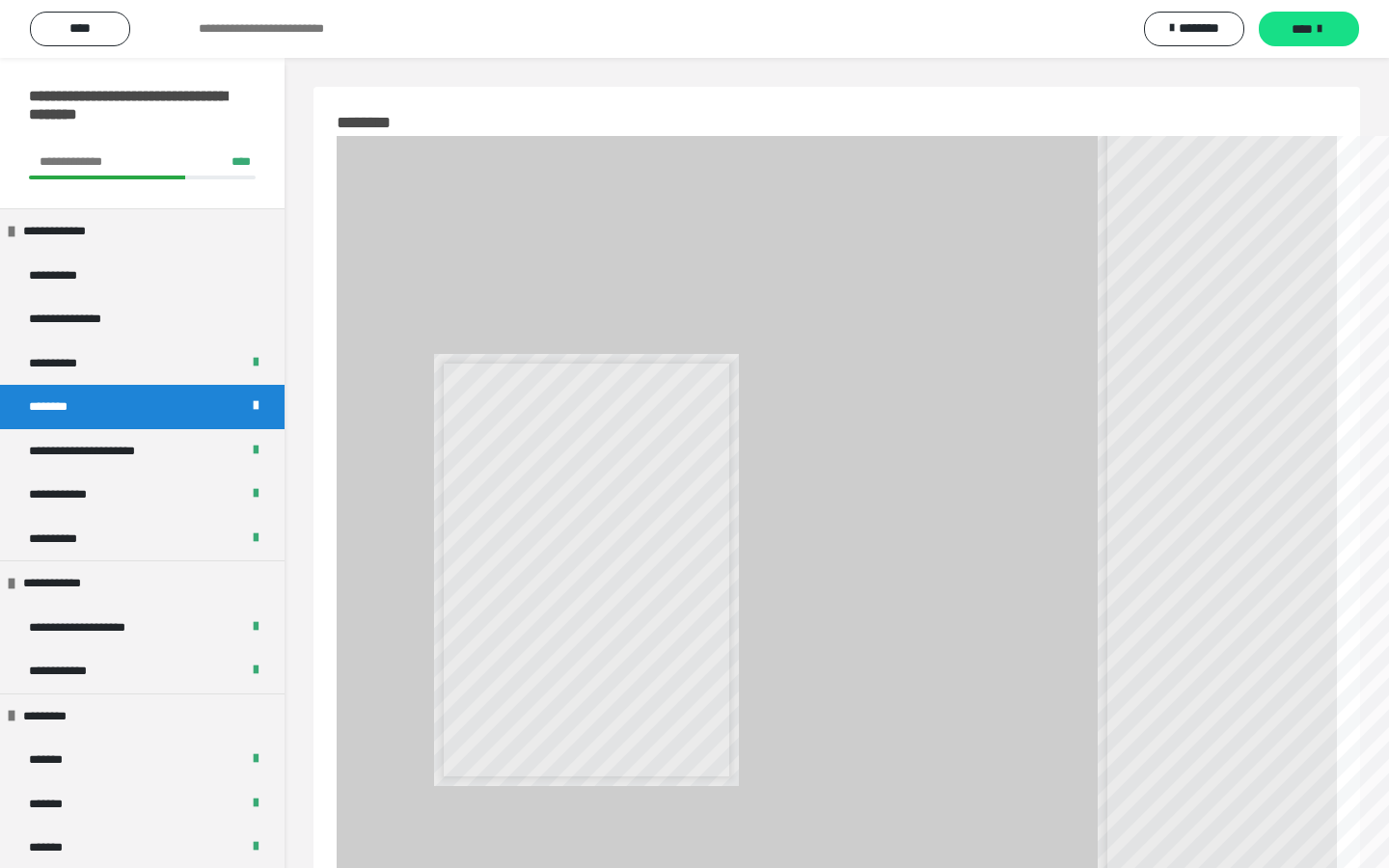 click at bounding box center [1251, 931] 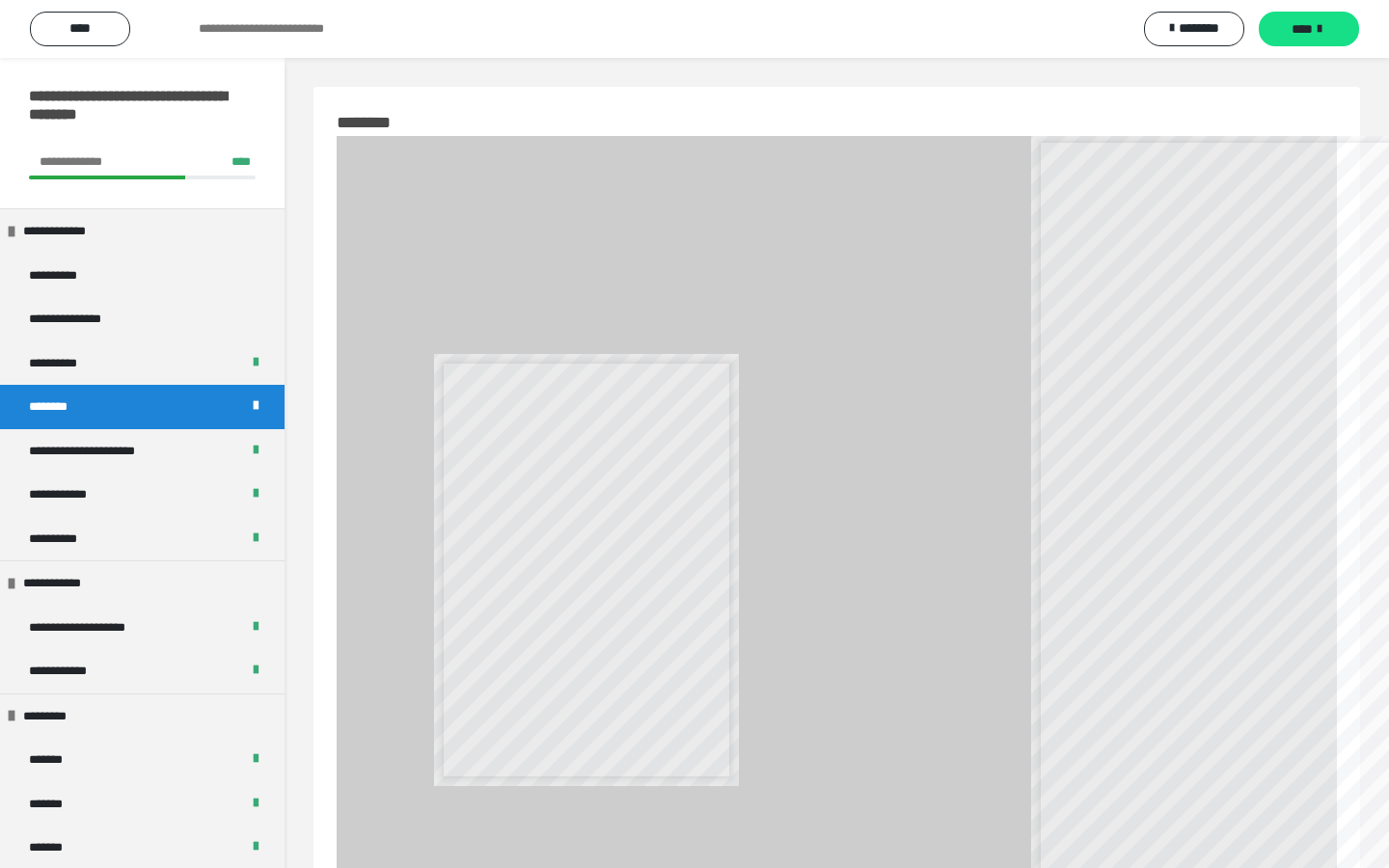 scroll, scrollTop: 0, scrollLeft: 0, axis: both 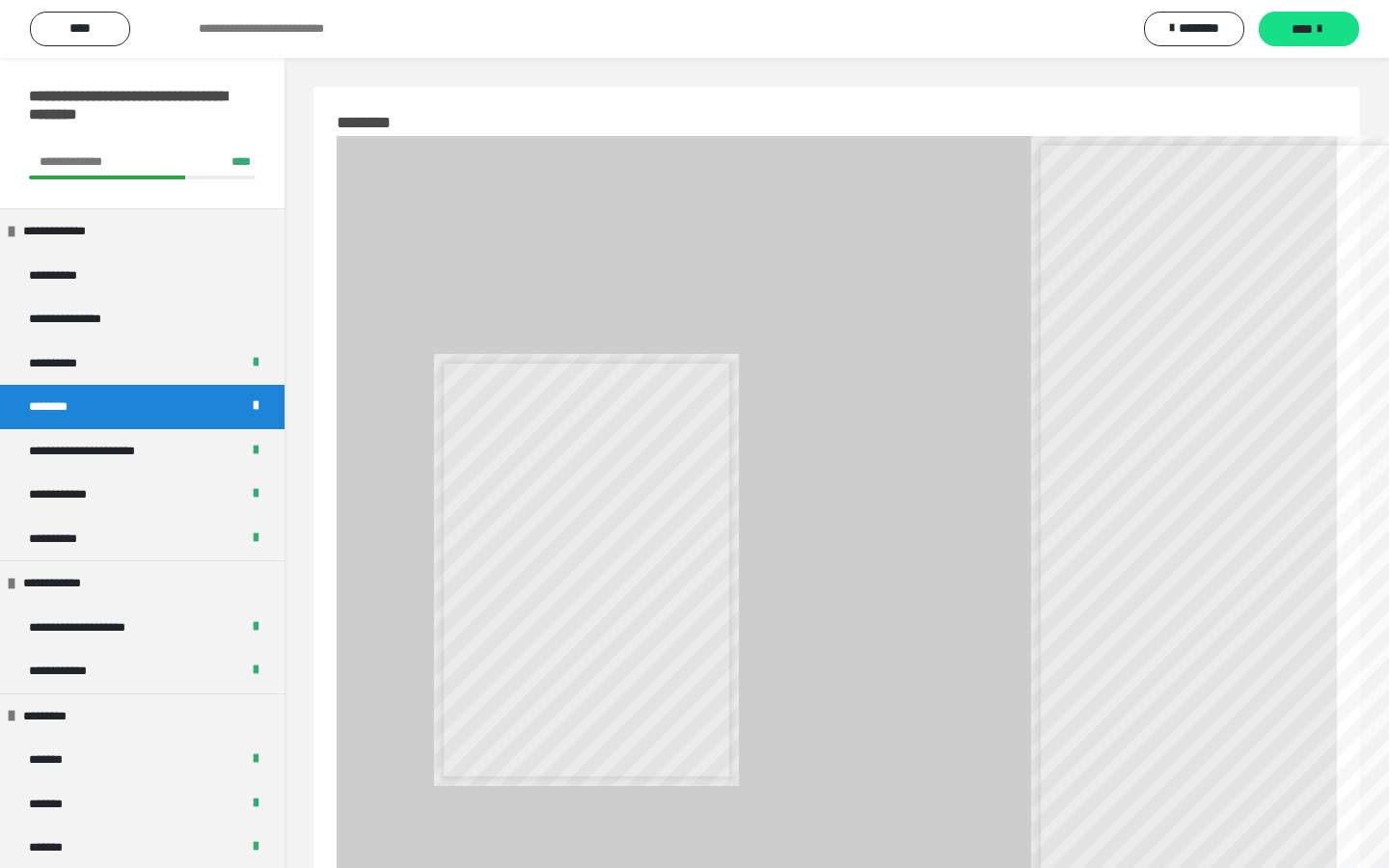 click at bounding box center (1251, 931) 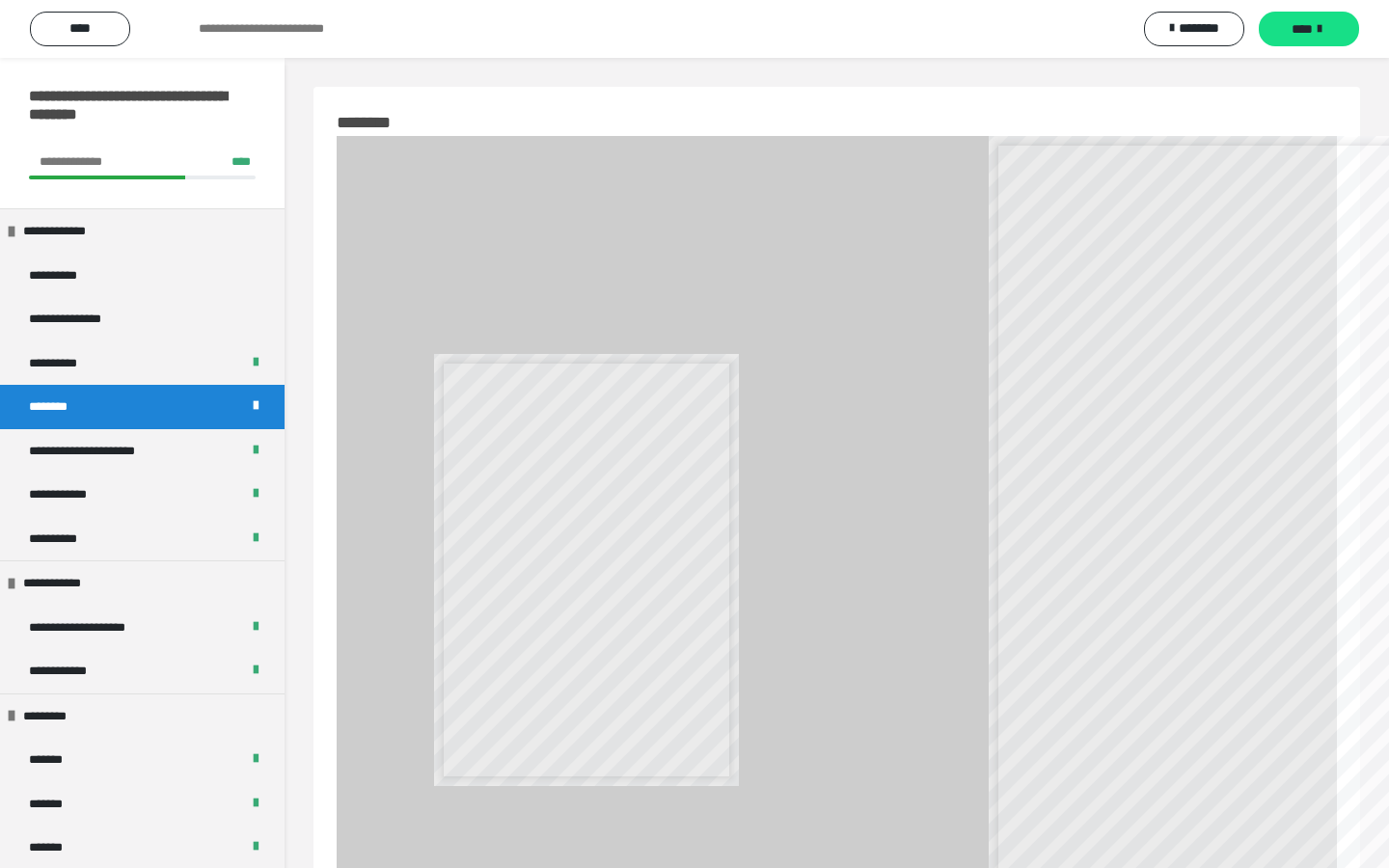 click at bounding box center (1251, 931) 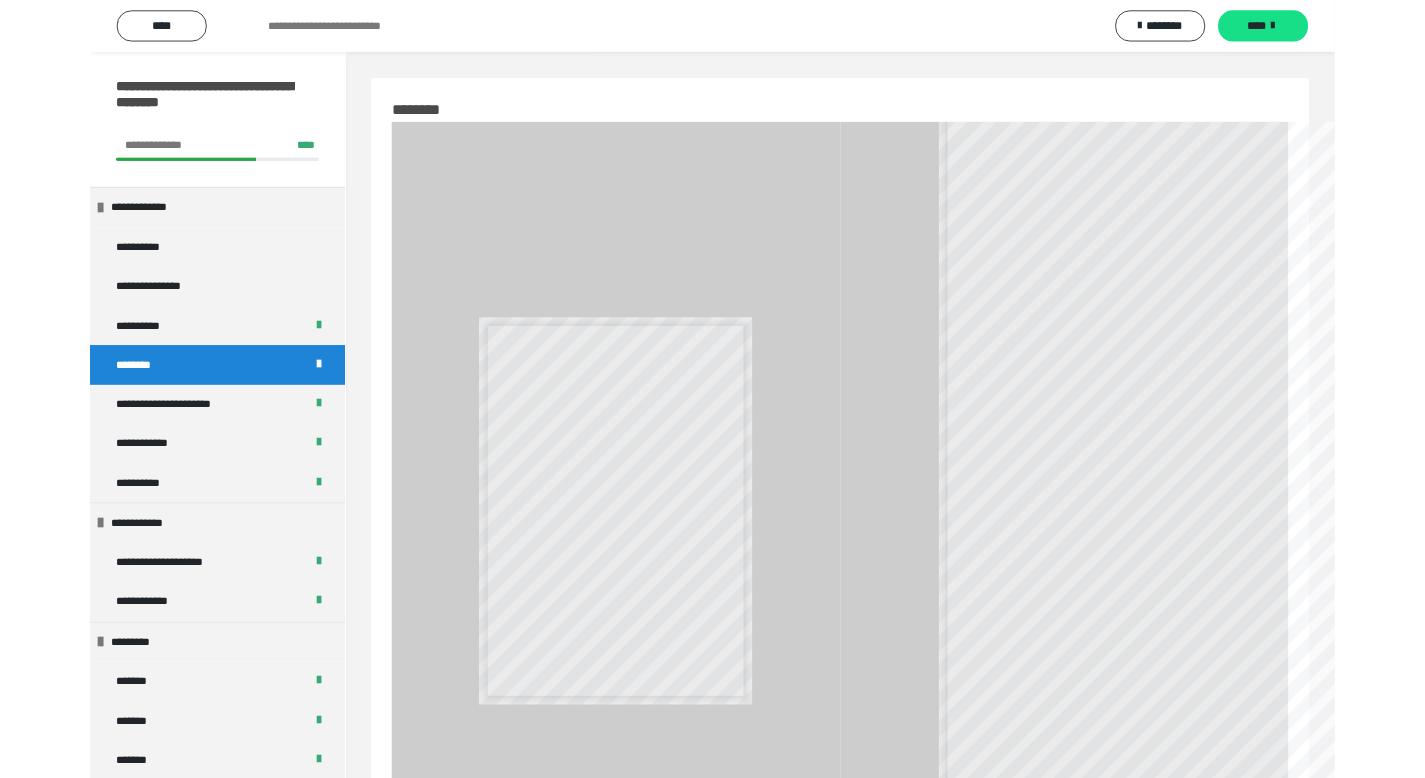 scroll, scrollTop: 333, scrollLeft: 0, axis: vertical 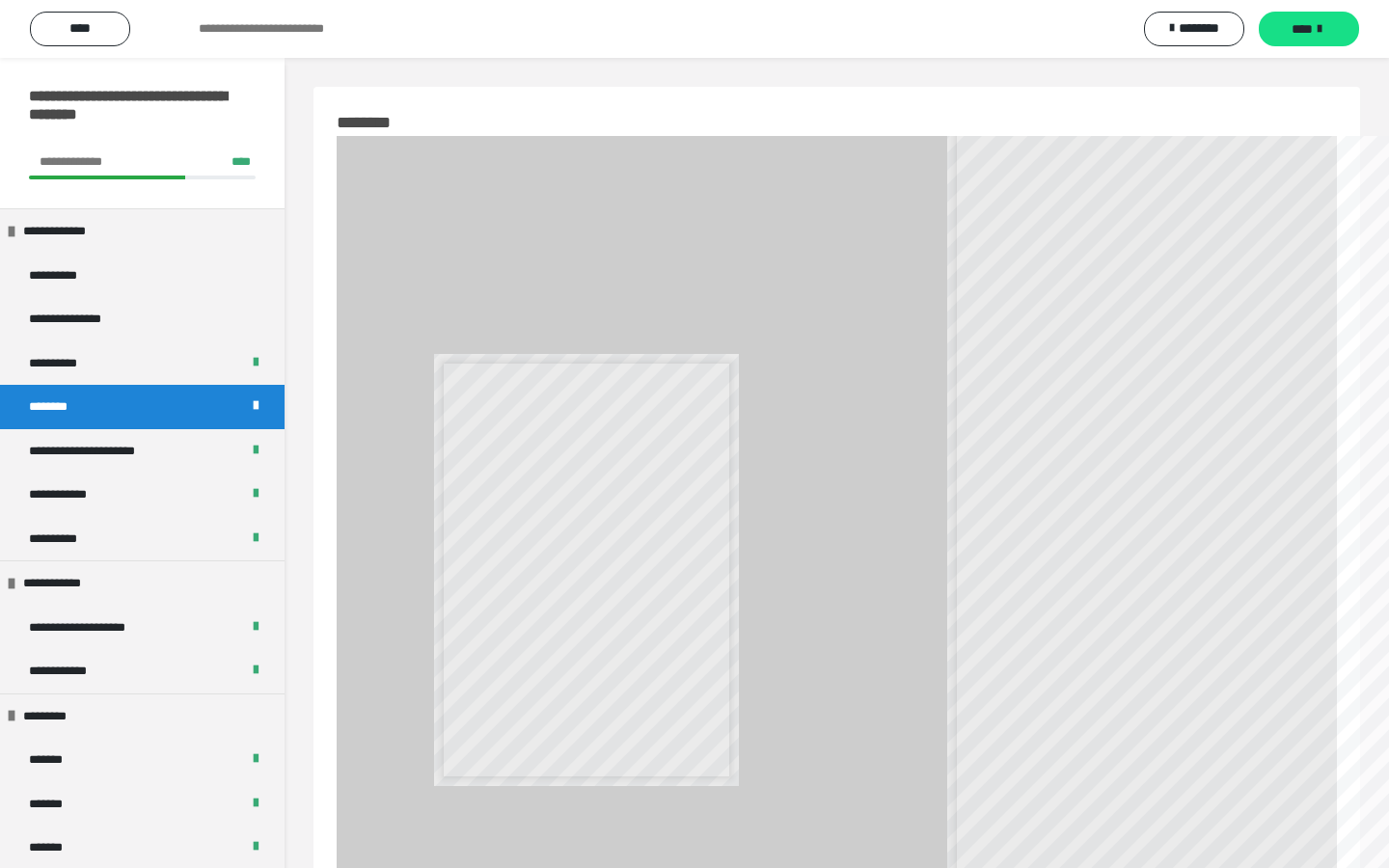 drag, startPoint x: 1354, startPoint y: 845, endPoint x: 1355, endPoint y: 725, distance: 120.004167 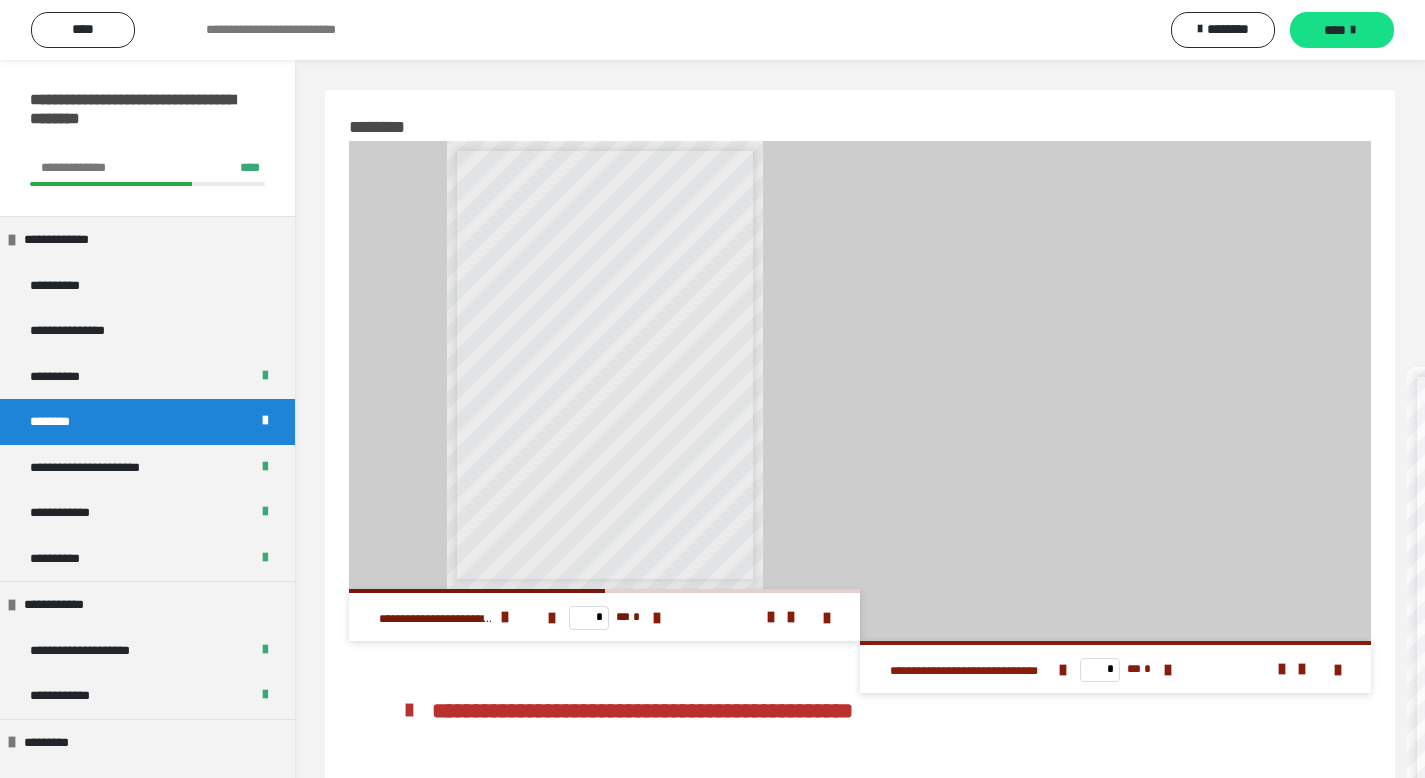 scroll, scrollTop: 0, scrollLeft: 0, axis: both 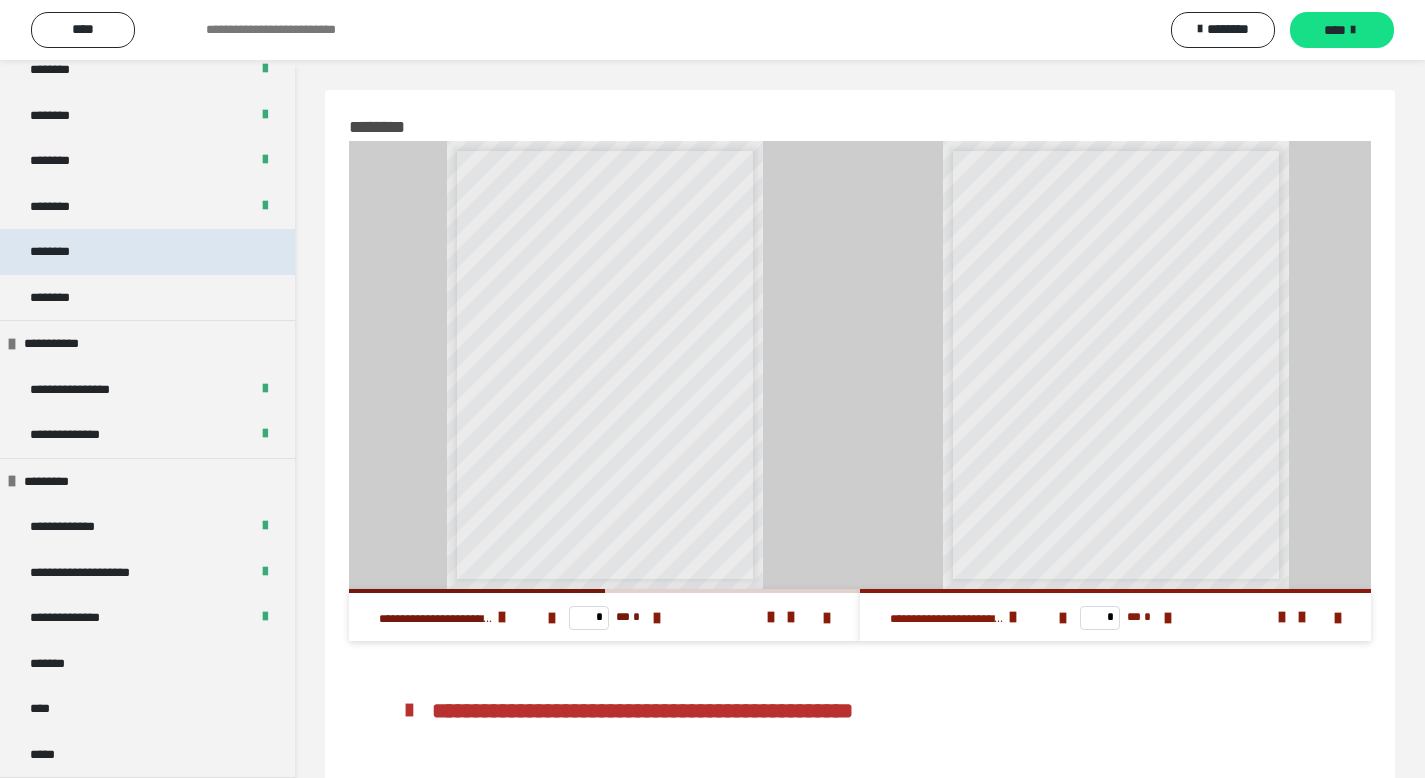 click on "********" at bounding box center [61, 252] 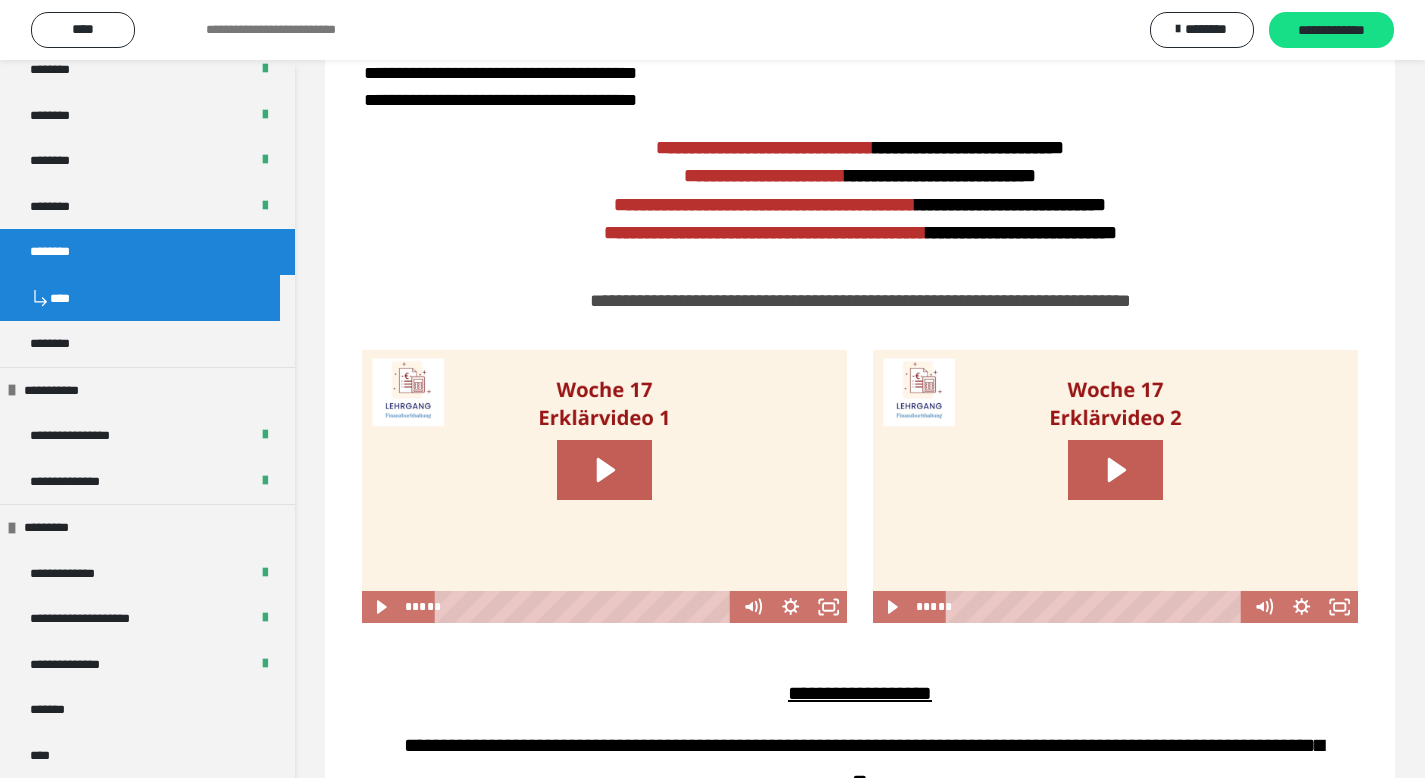 scroll, scrollTop: 671, scrollLeft: 0, axis: vertical 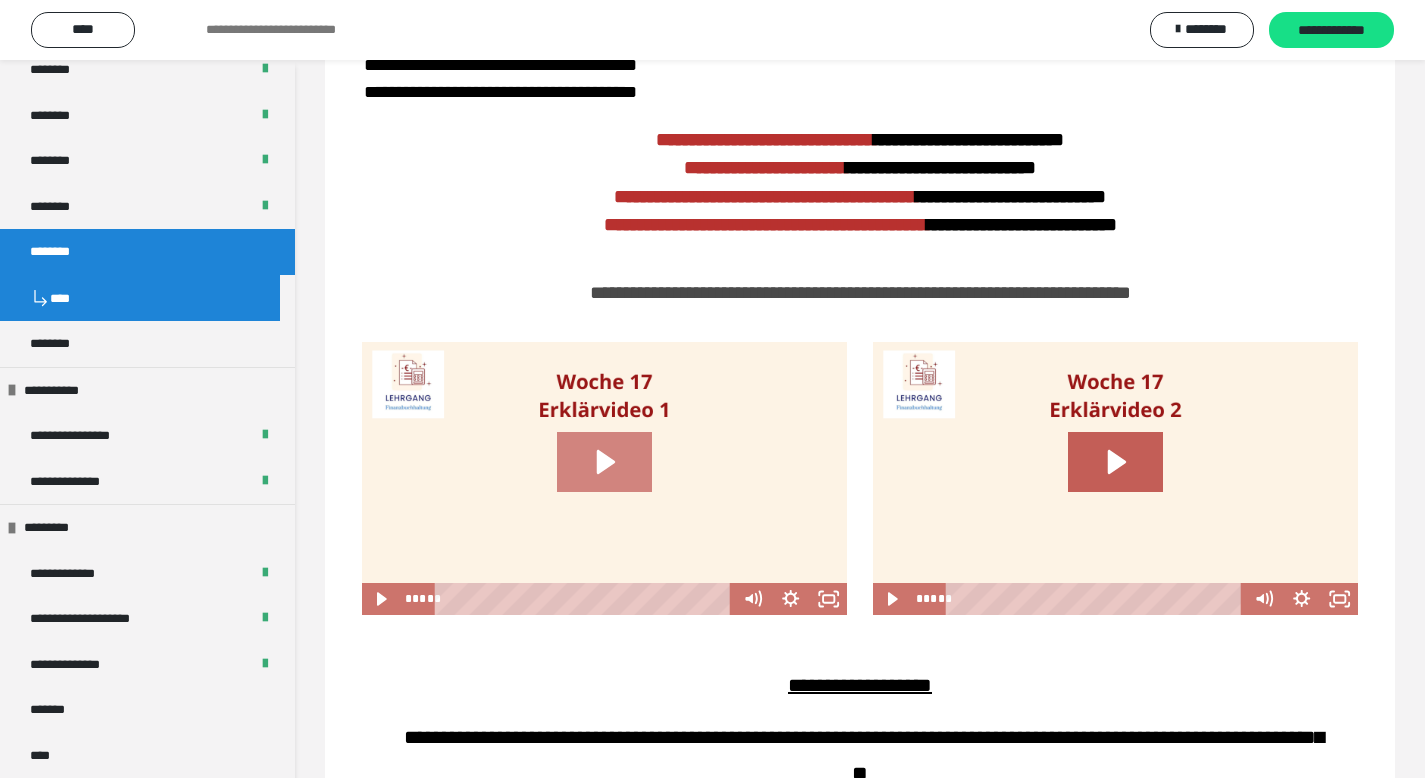 click 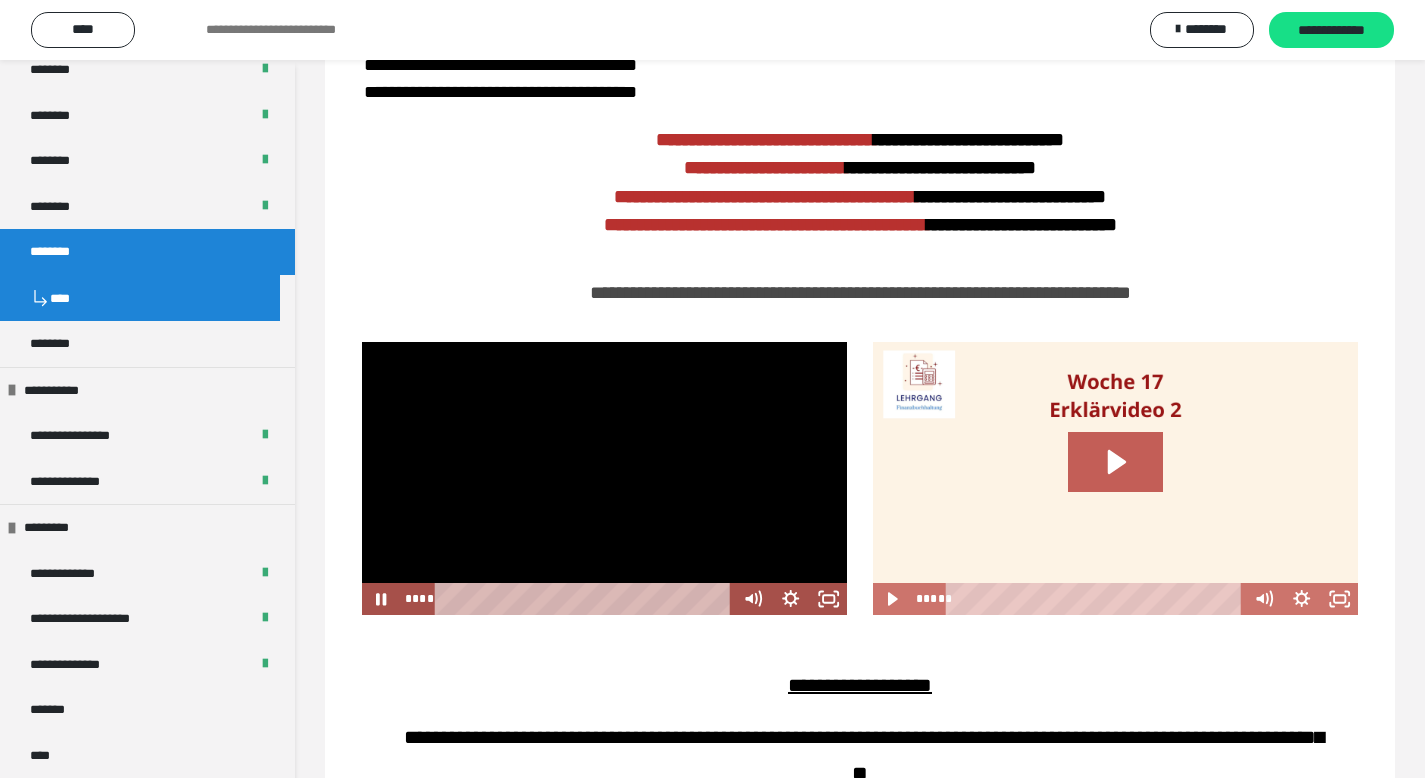 click at bounding box center [604, 478] 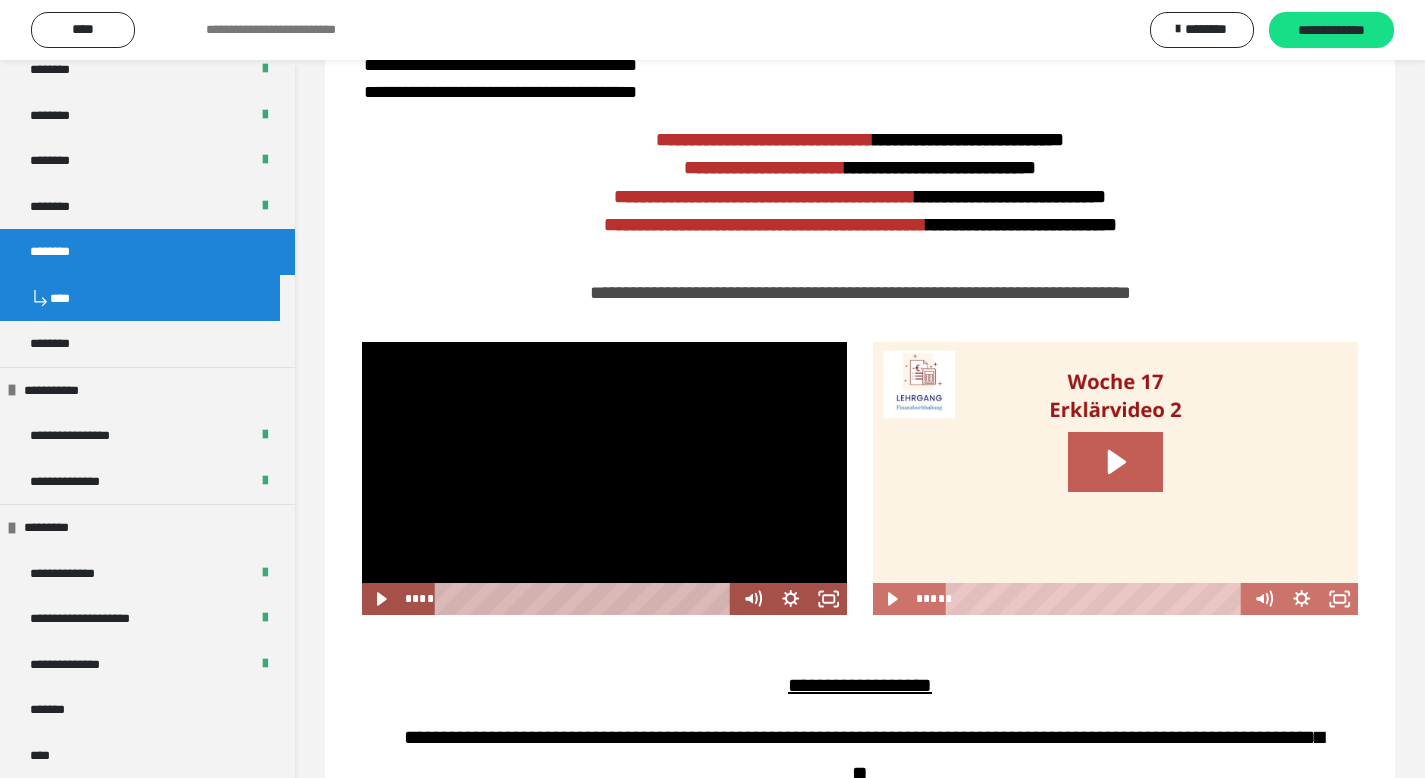 click at bounding box center (604, 478) 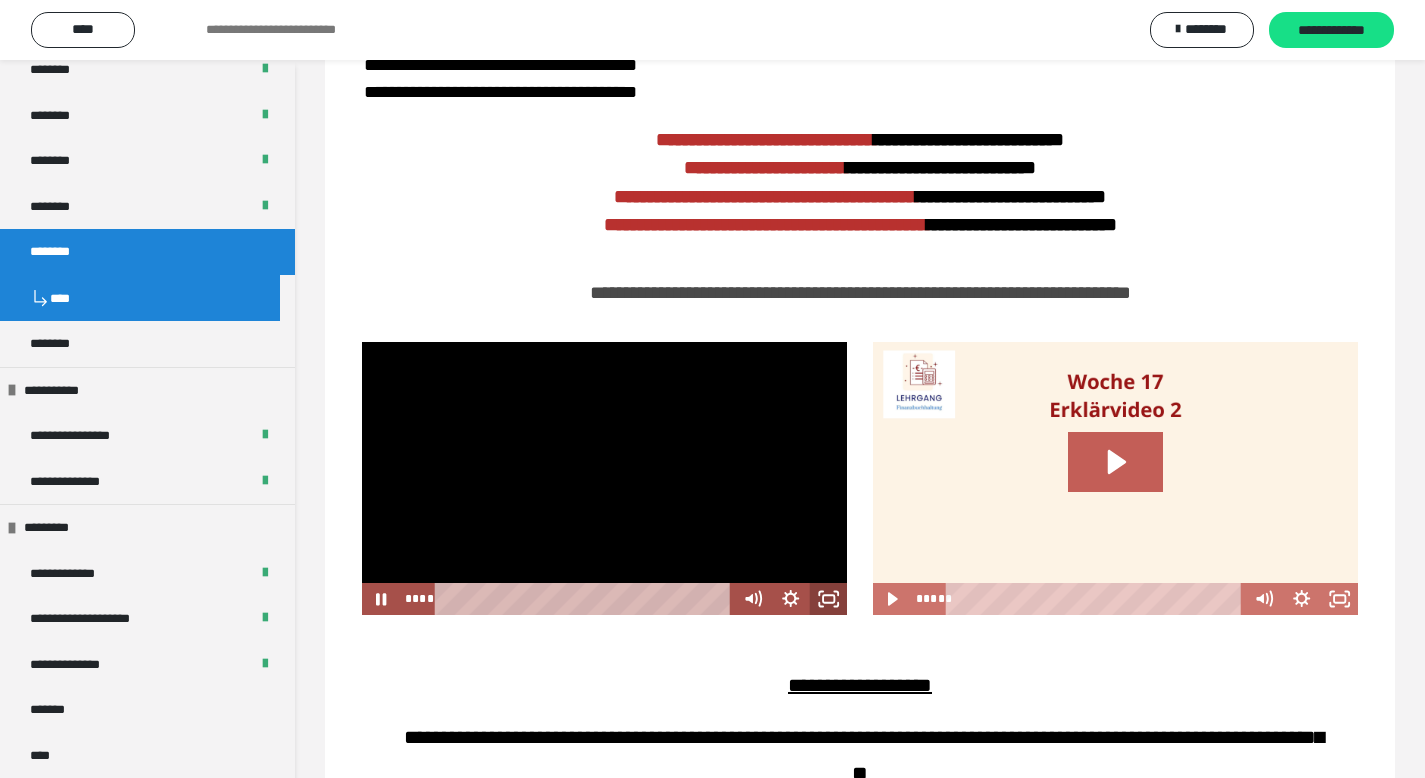 click 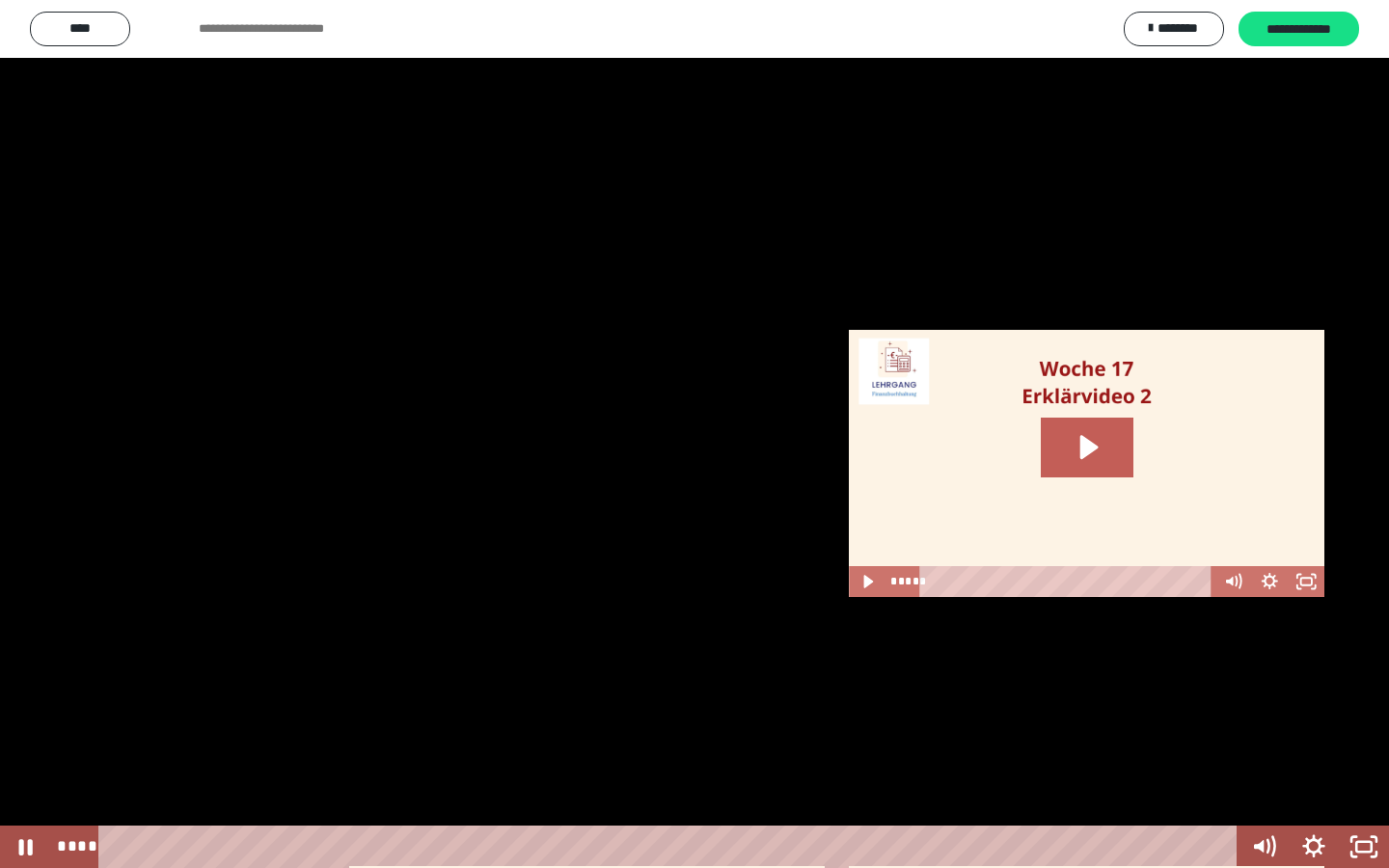click at bounding box center [694, 434] 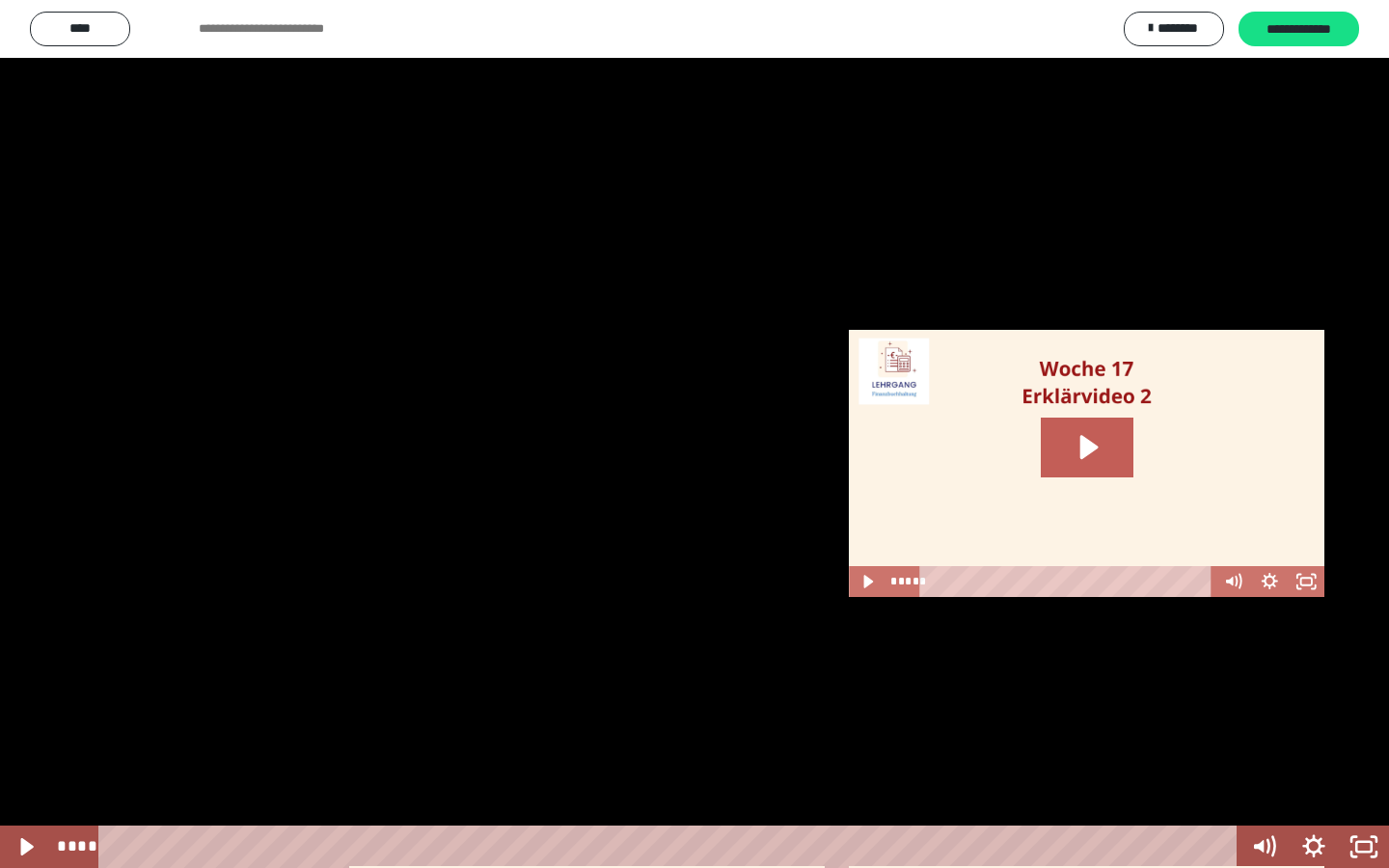 click at bounding box center [694, 434] 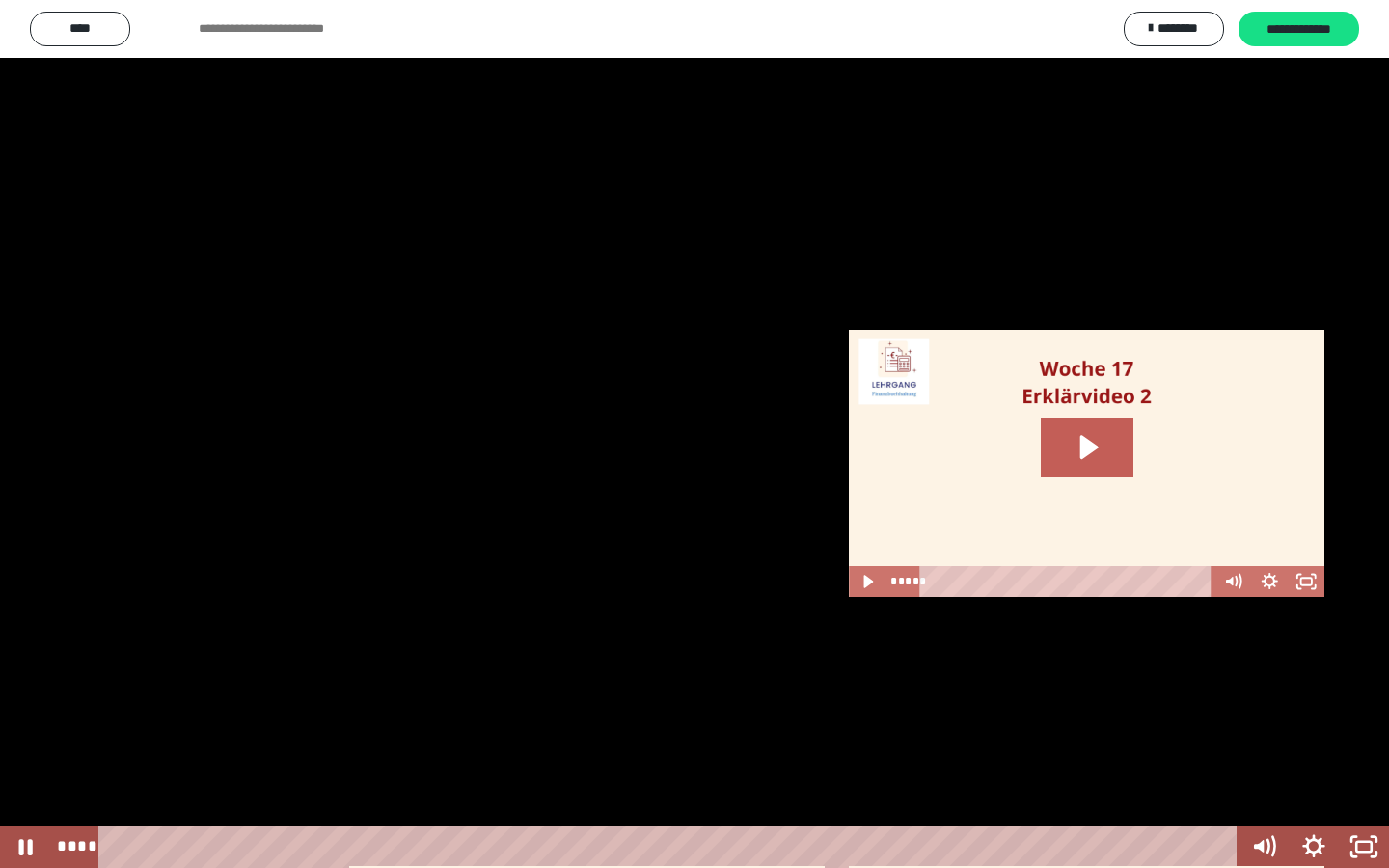 click at bounding box center (694, 434) 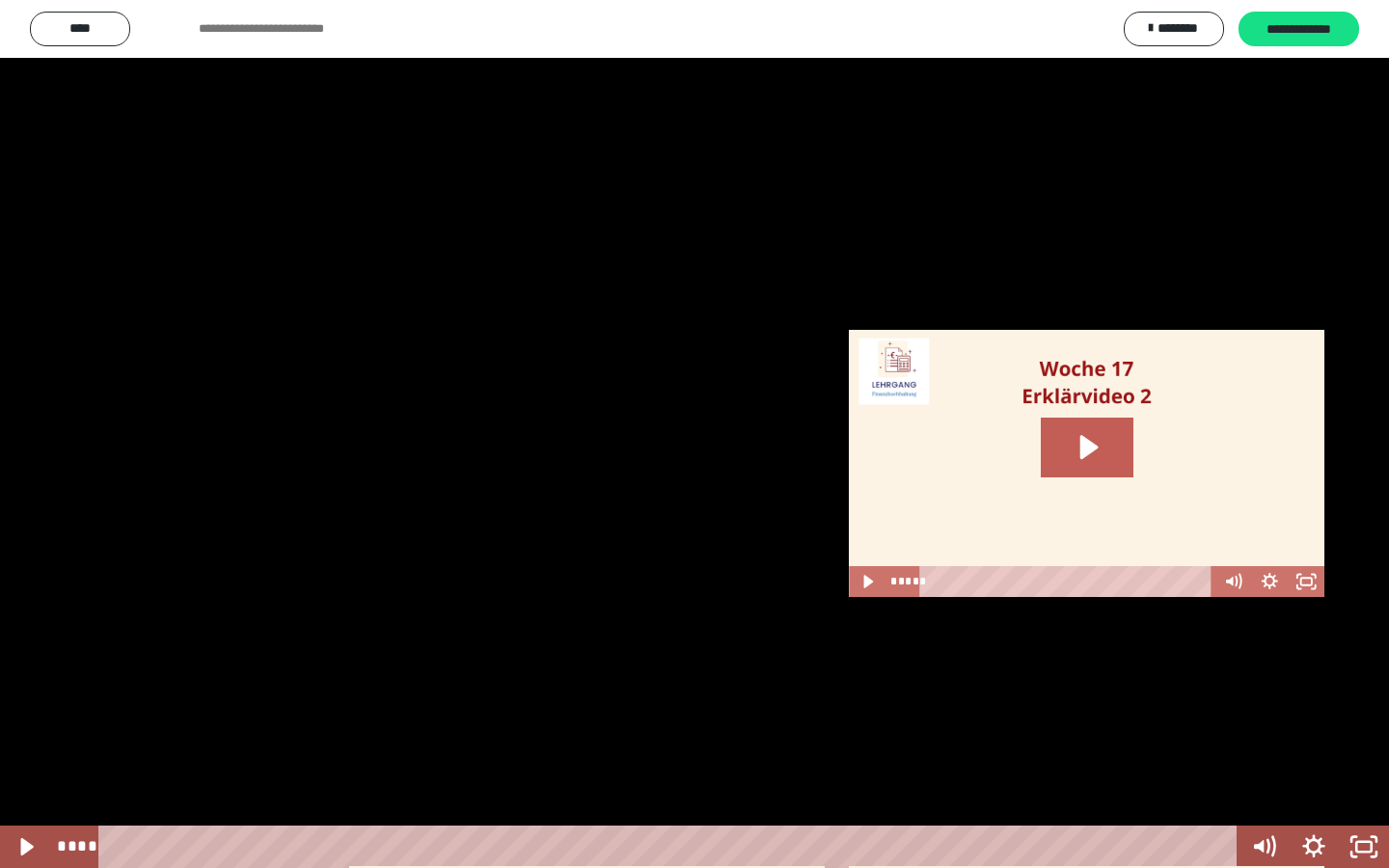 click at bounding box center [694, 434] 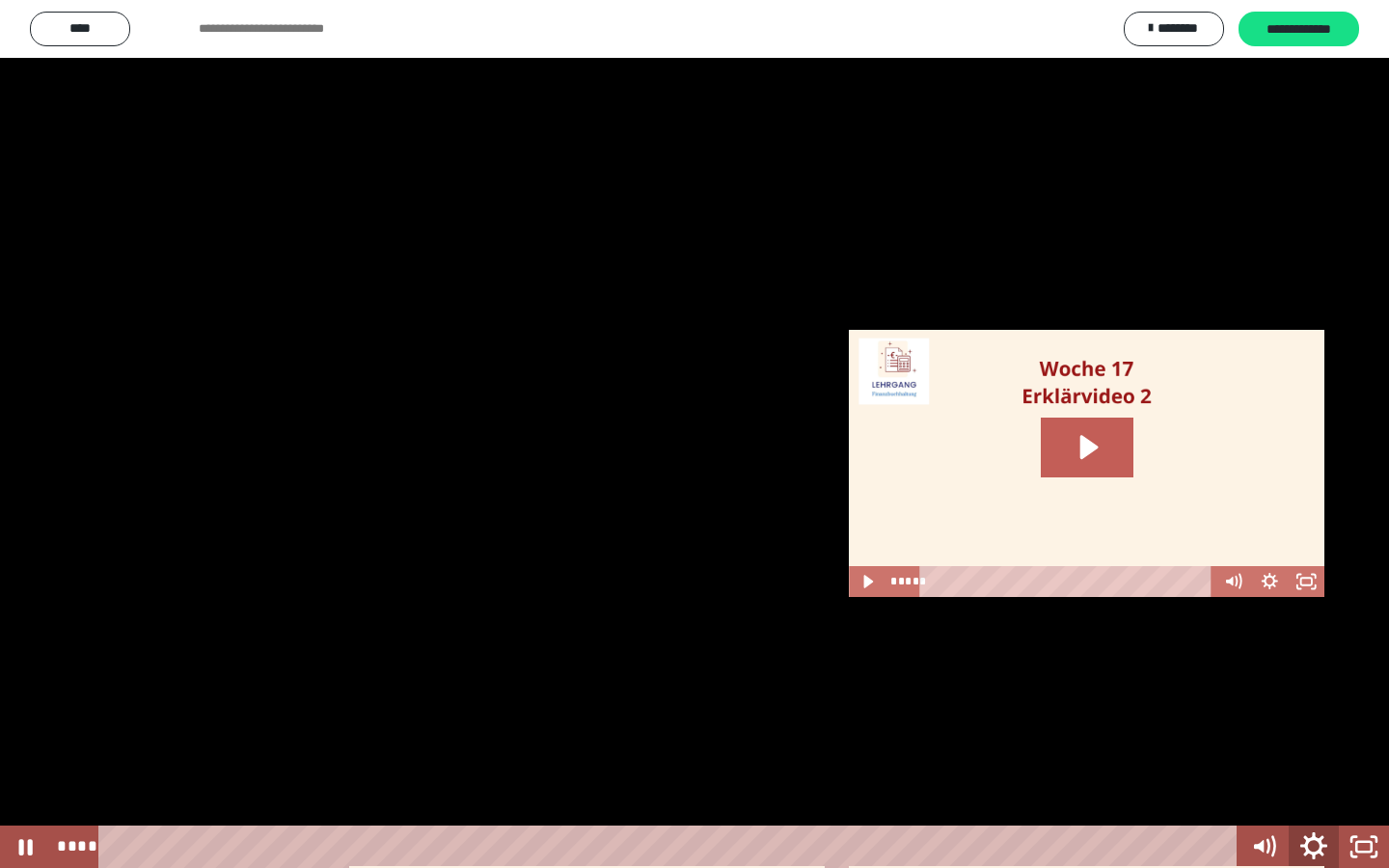 click 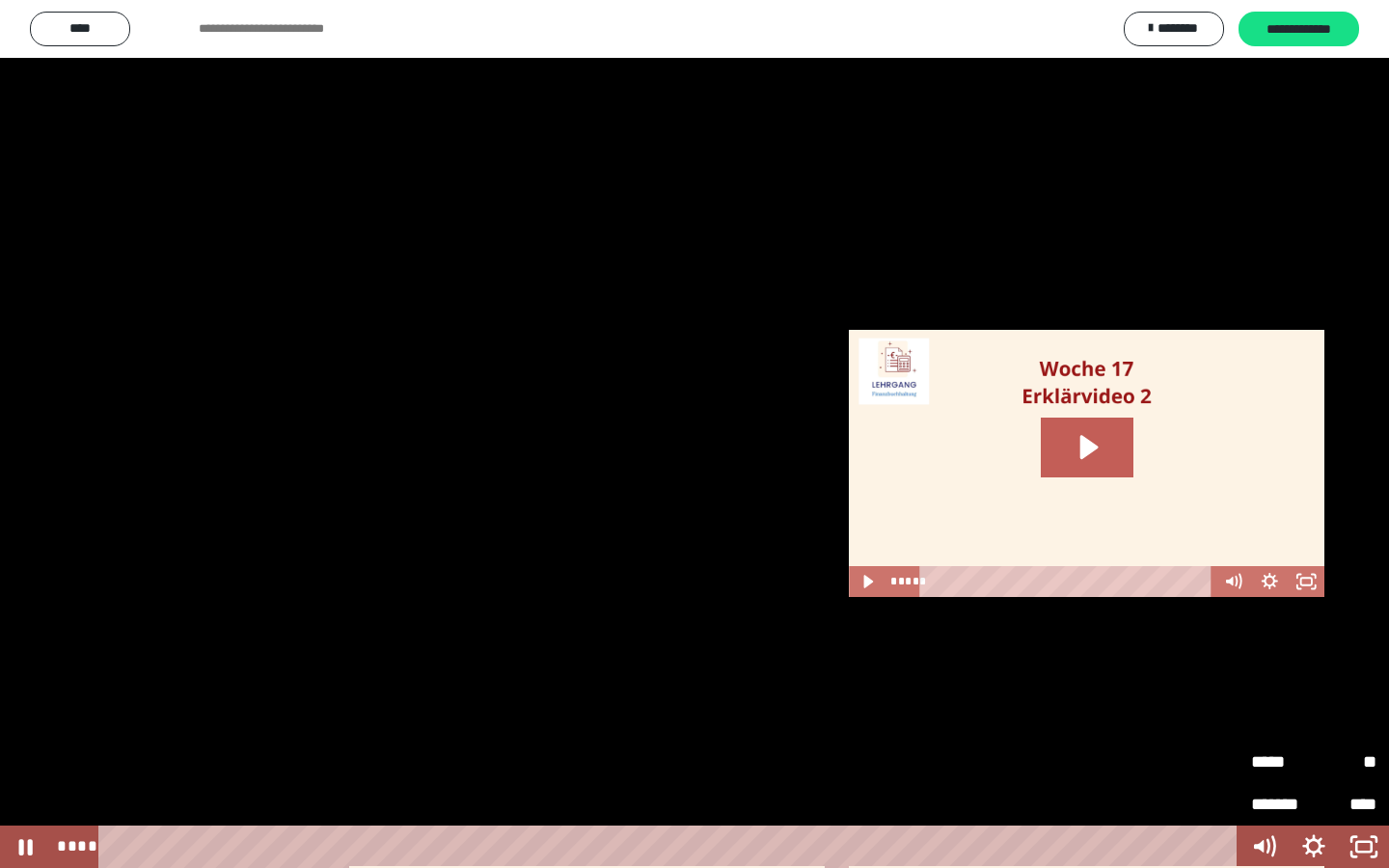 click on "*****" at bounding box center (1282, 762) 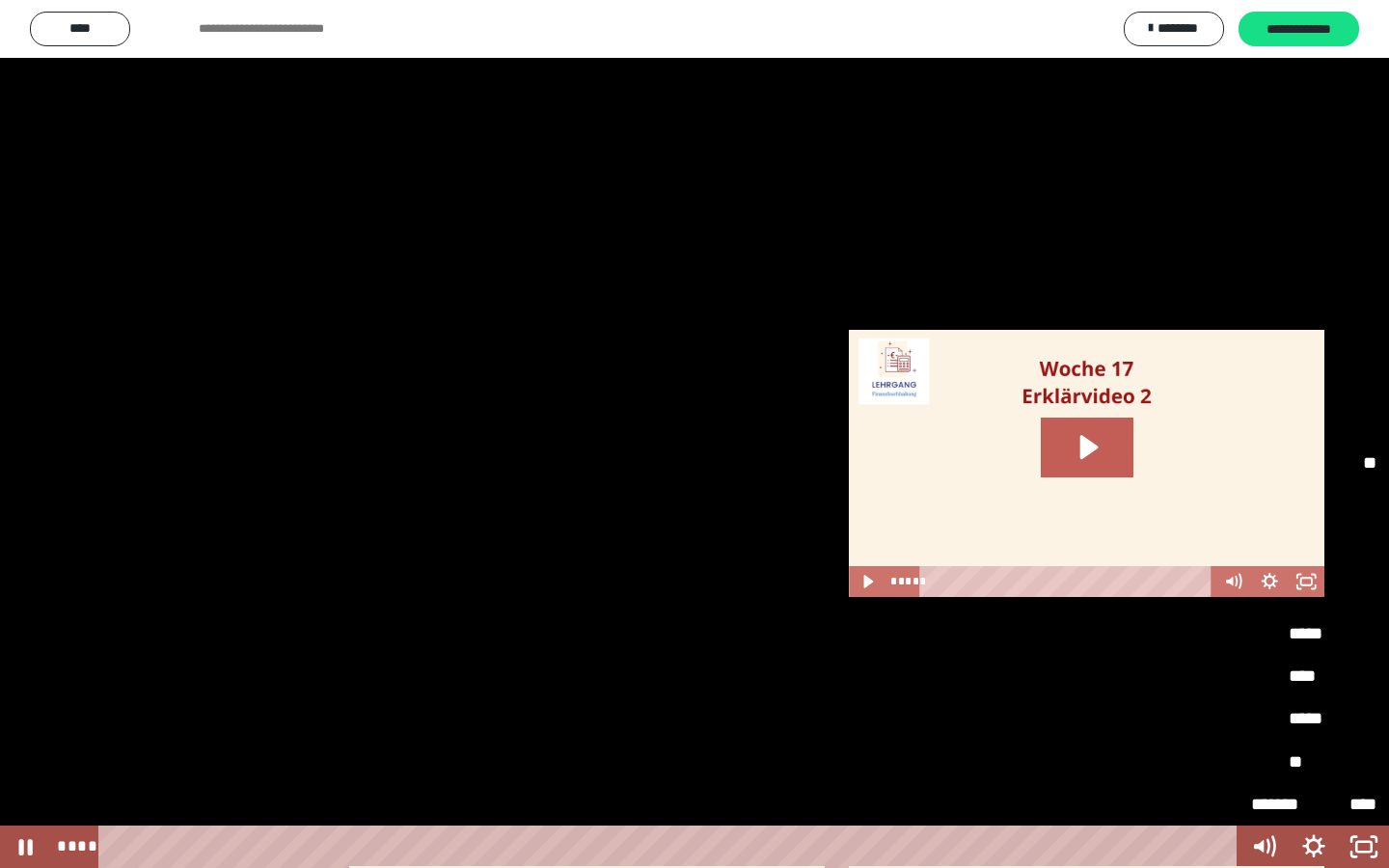 click on "**" at bounding box center (1314, 763) 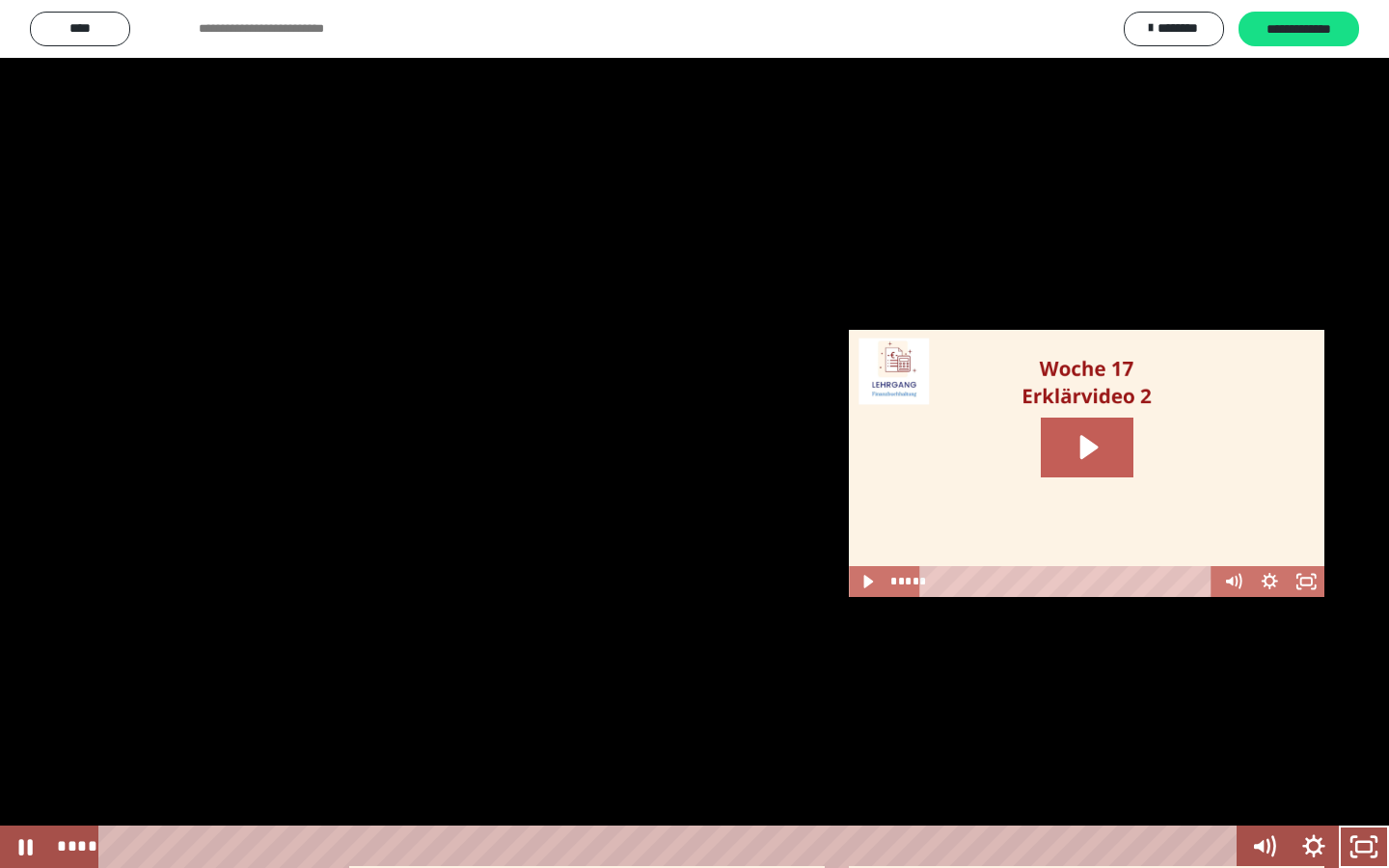click at bounding box center (694, 434) 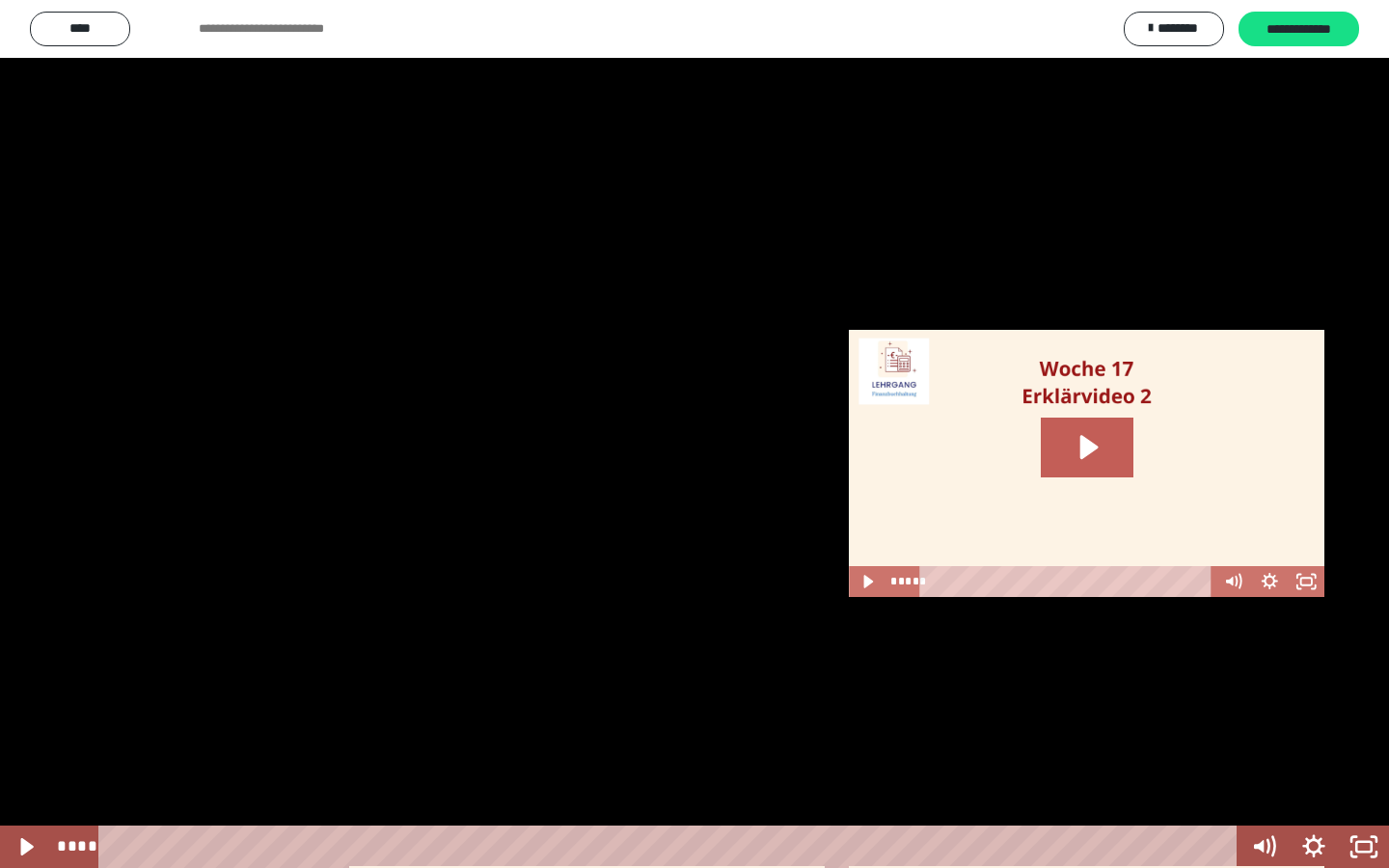 click at bounding box center (694, 434) 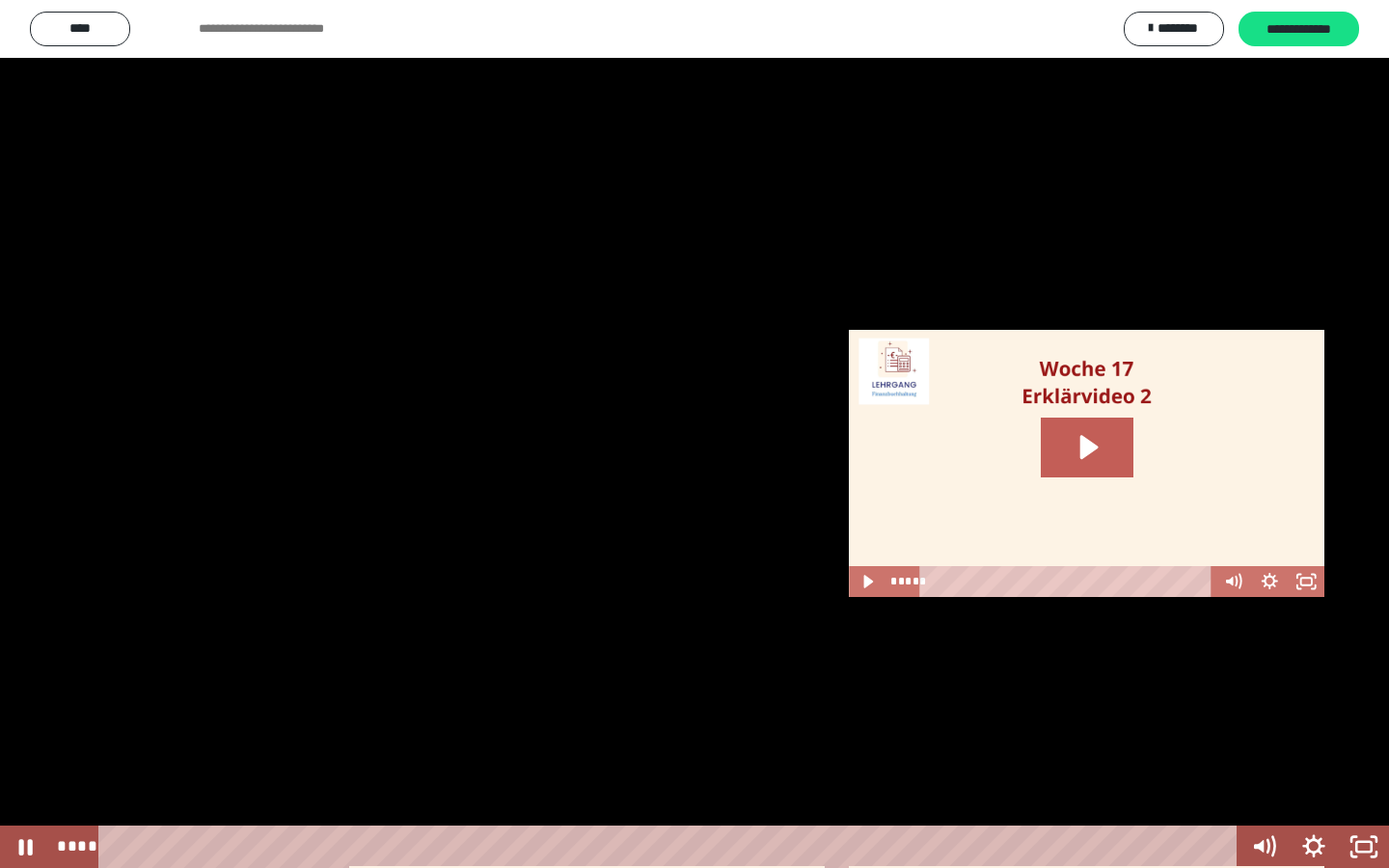 click at bounding box center [694, 434] 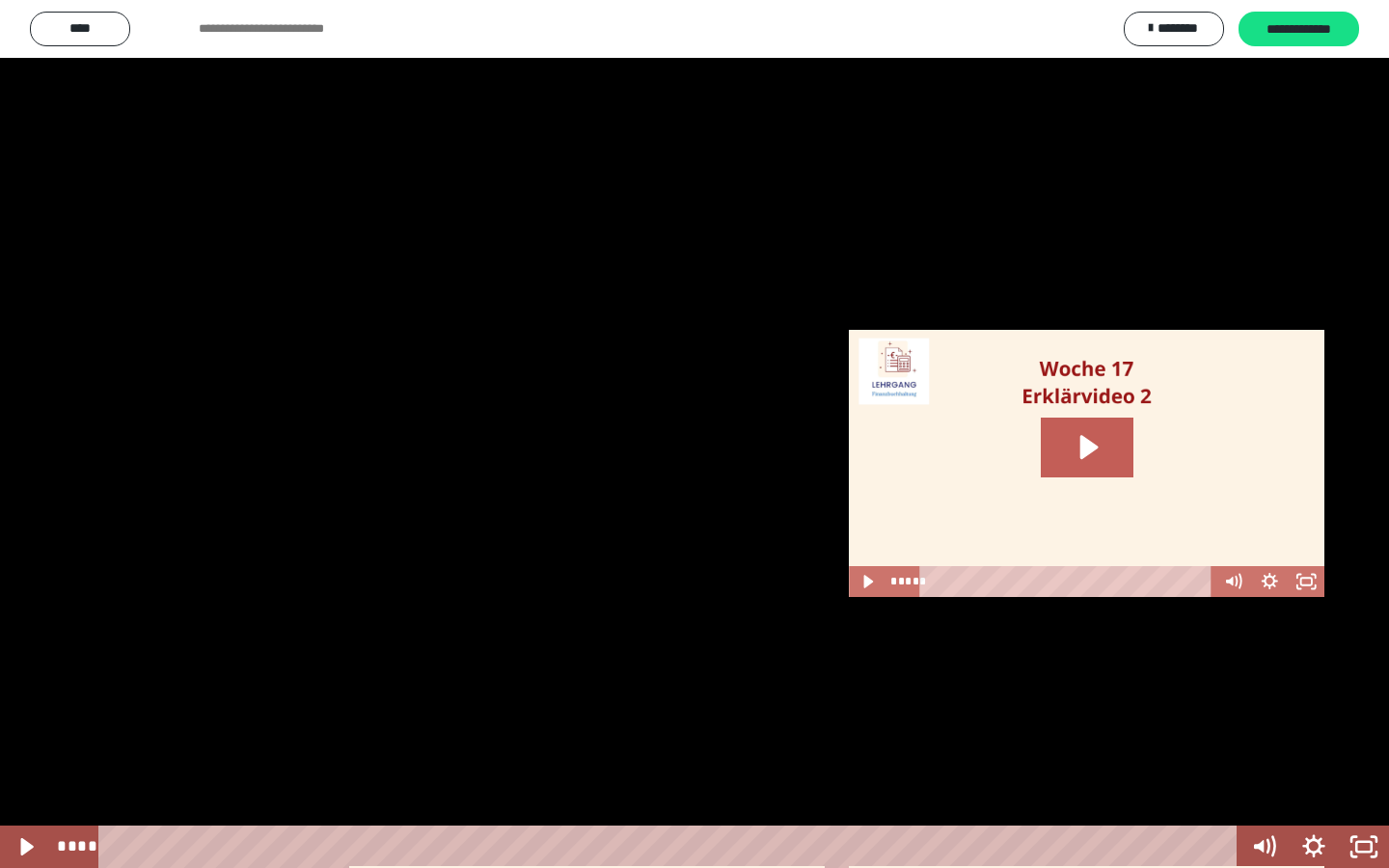 click at bounding box center (694, 434) 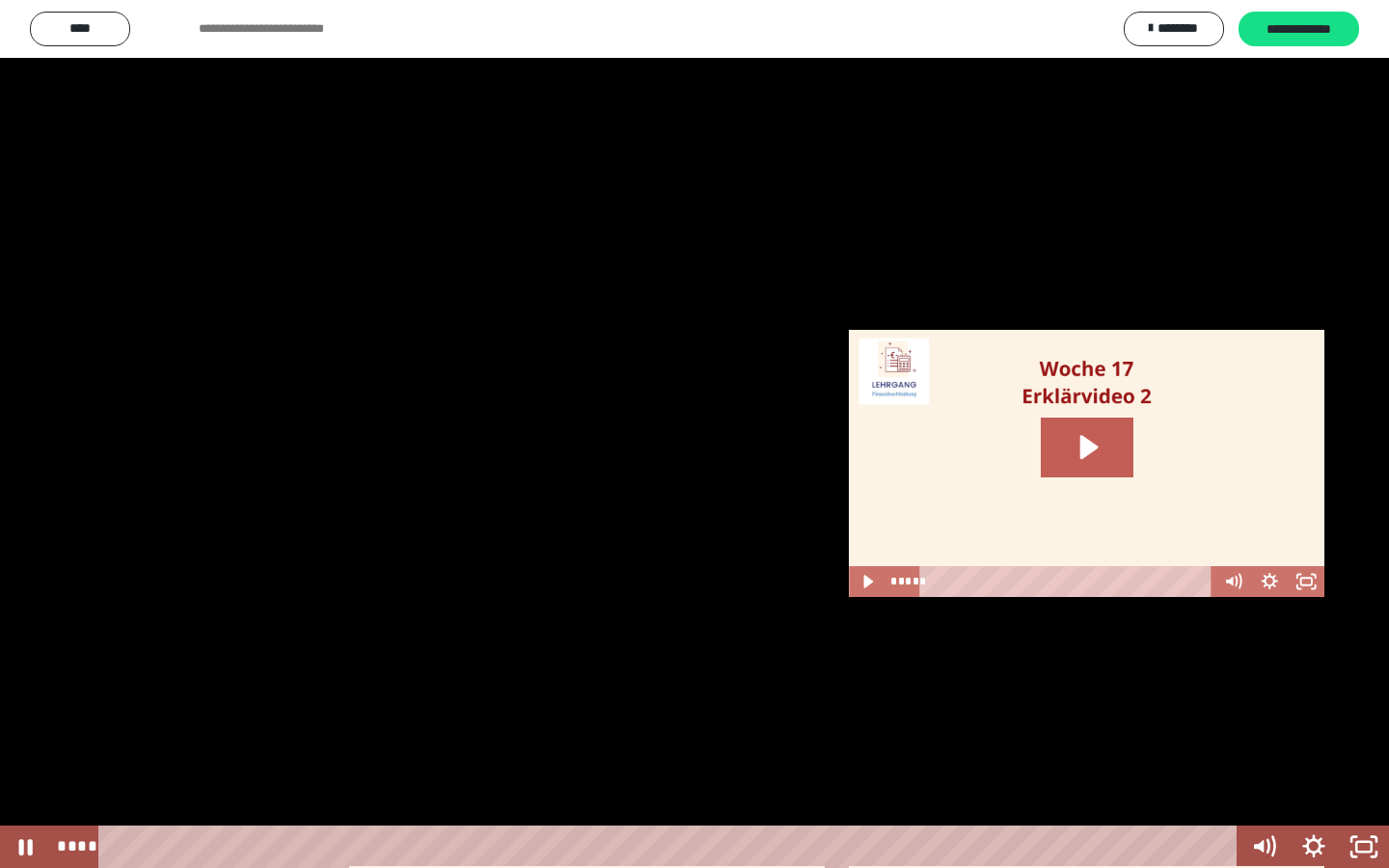 type 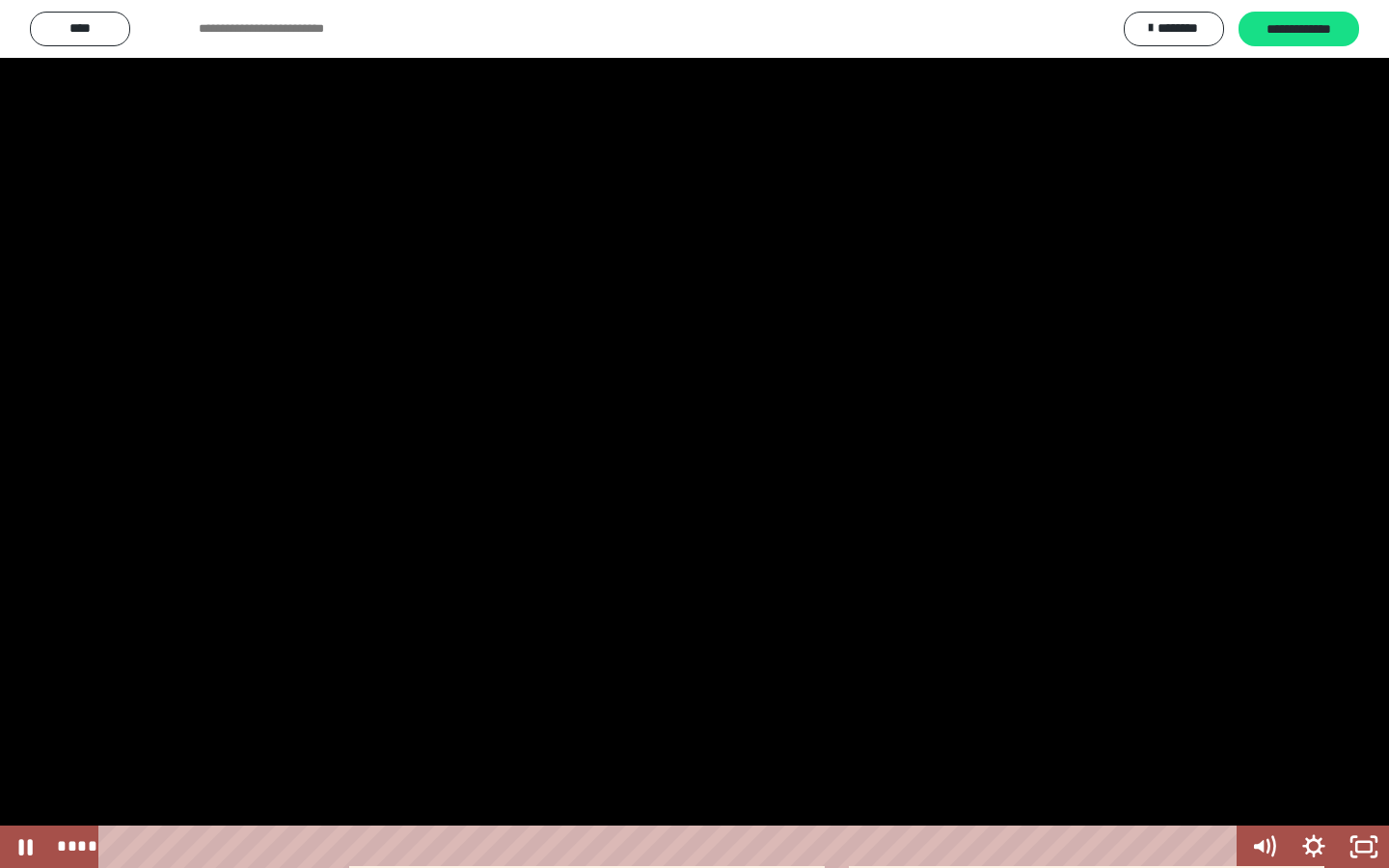 click at bounding box center (694, 434) 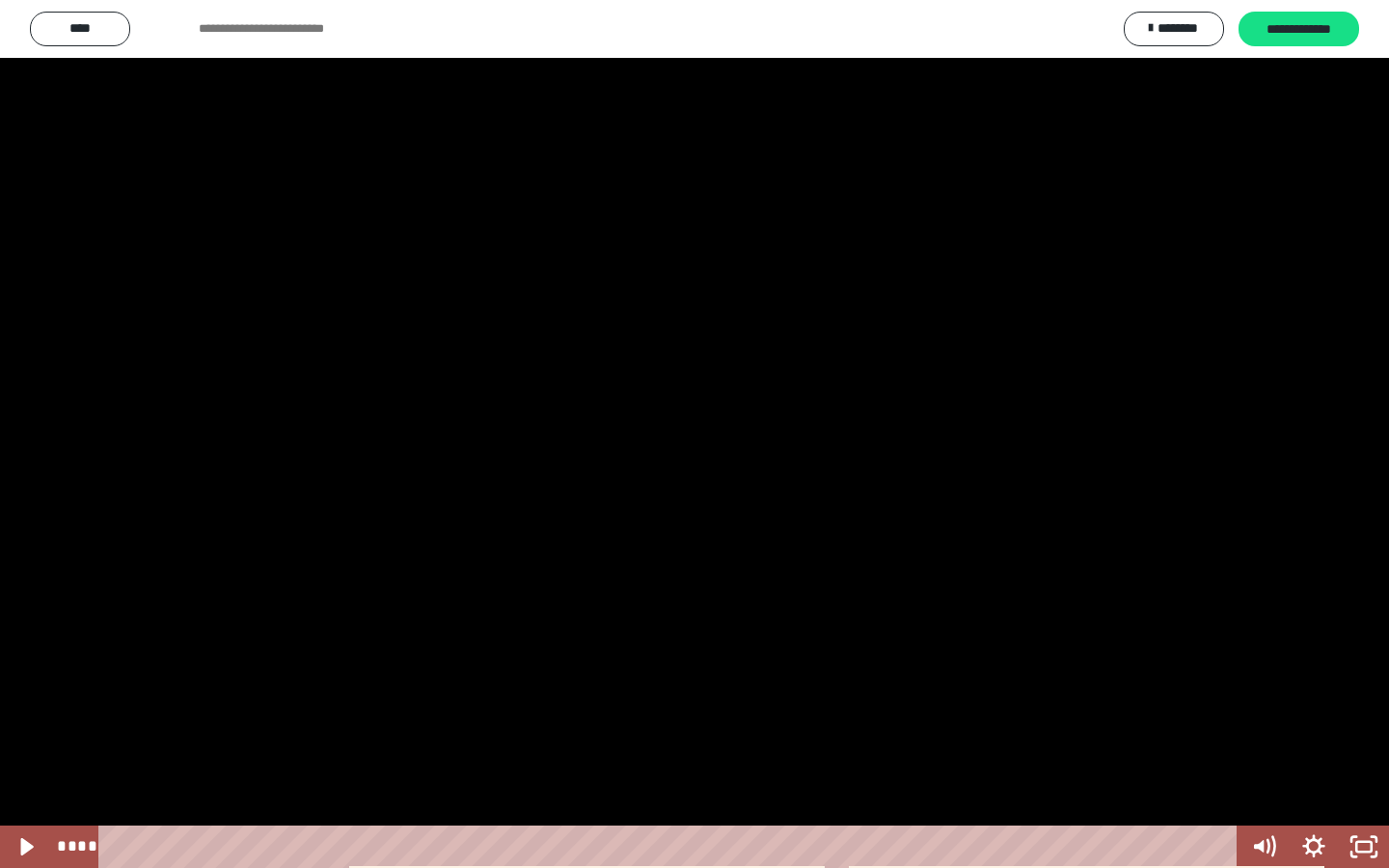click at bounding box center (694, 434) 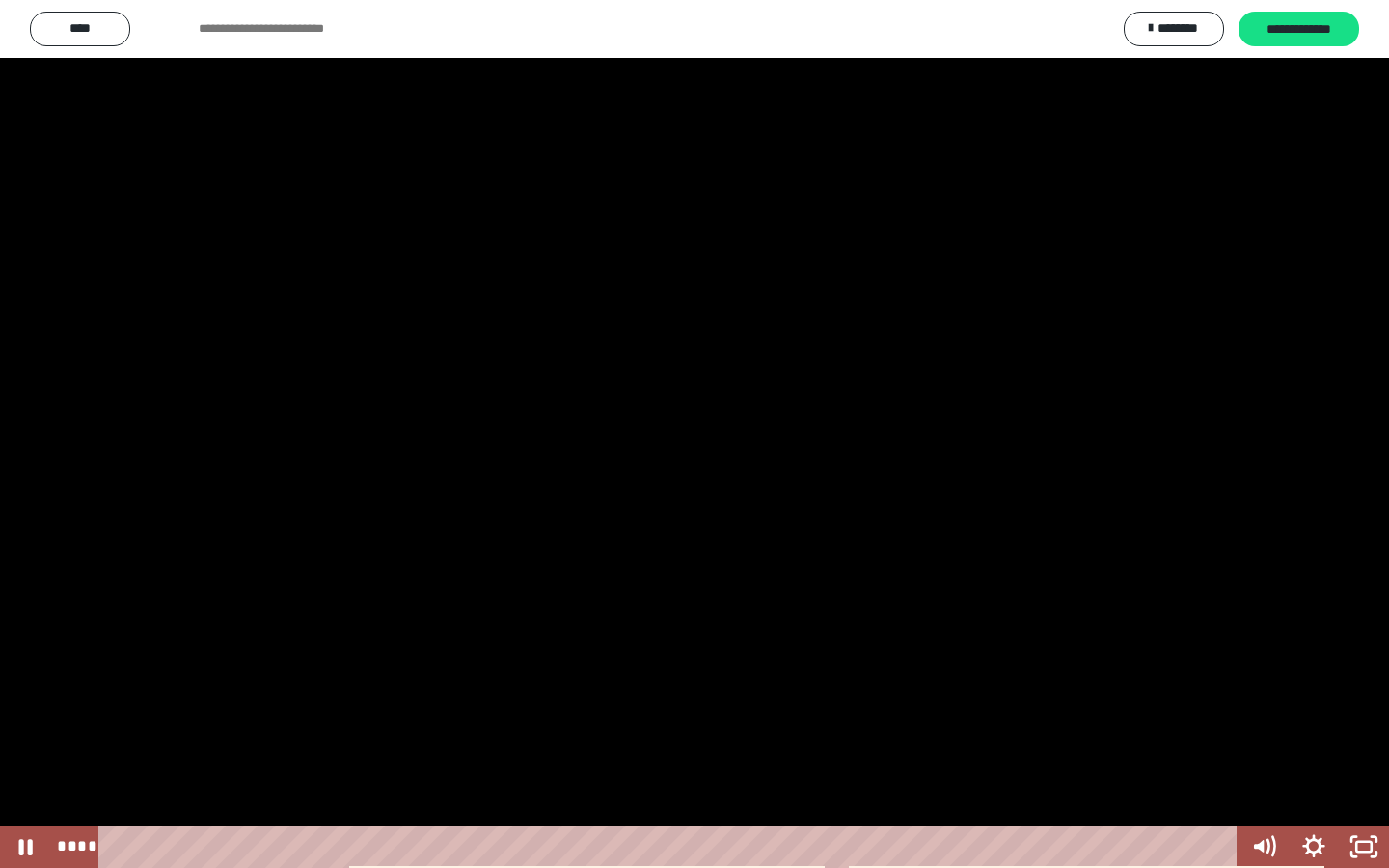 click at bounding box center [694, 434] 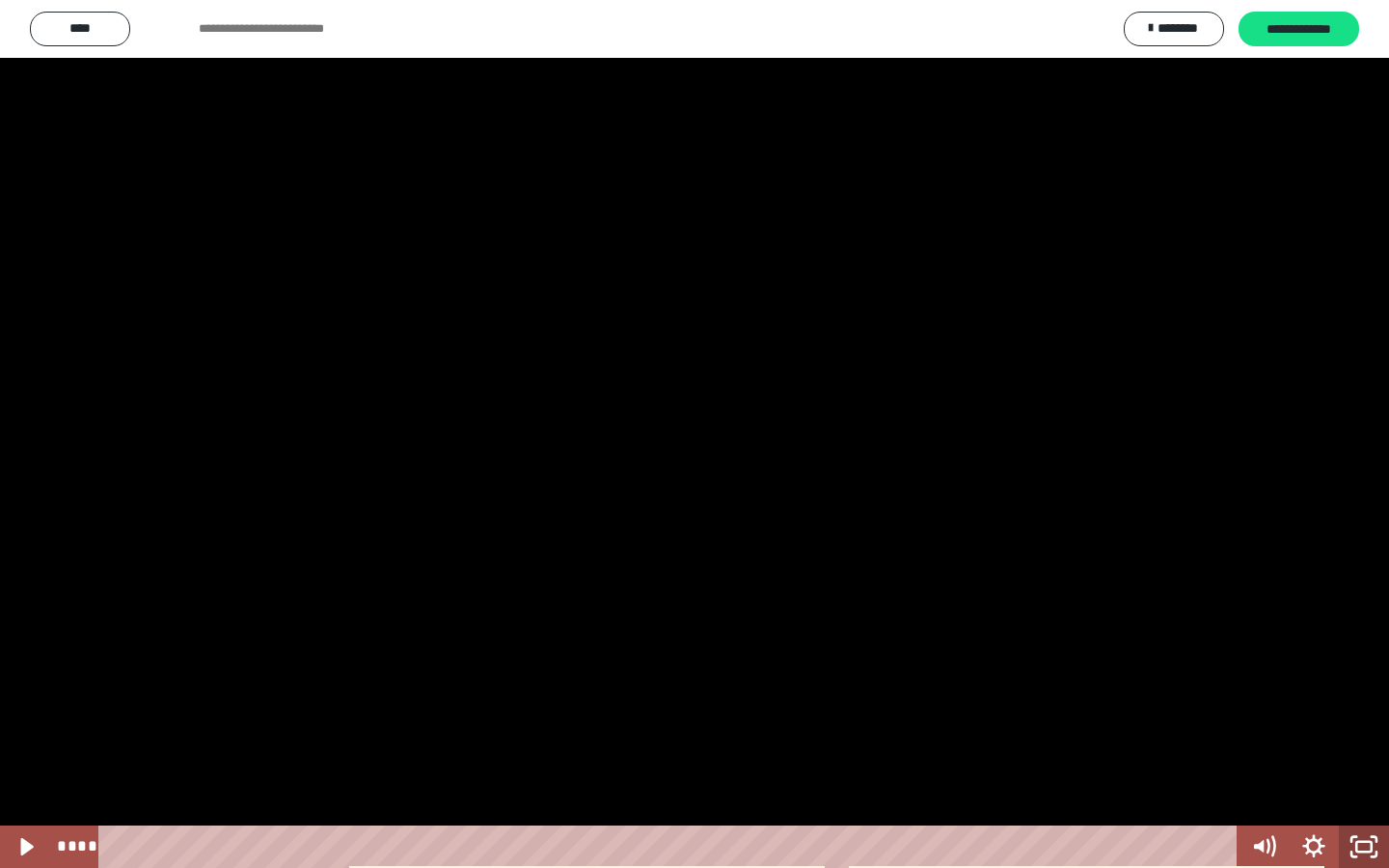 click 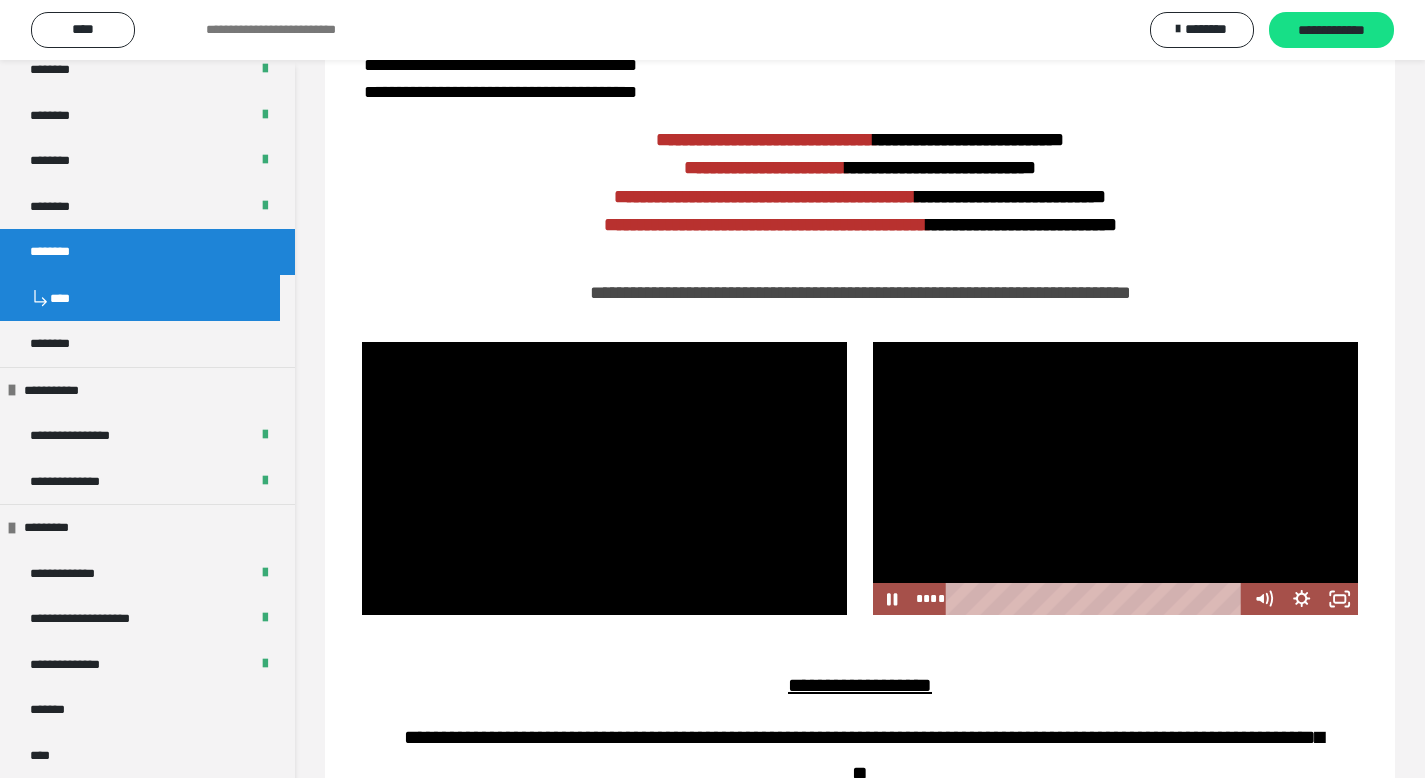 click at bounding box center (1115, 478) 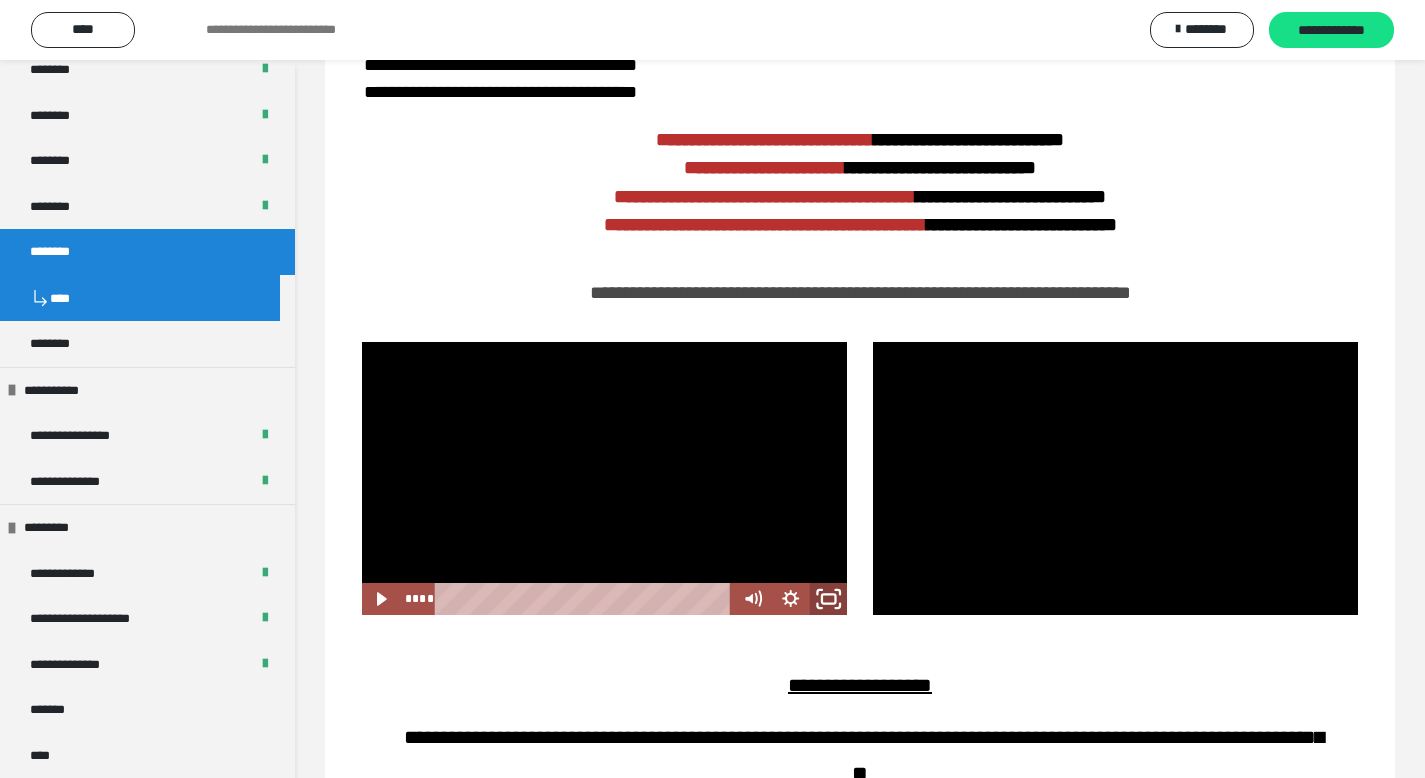 click 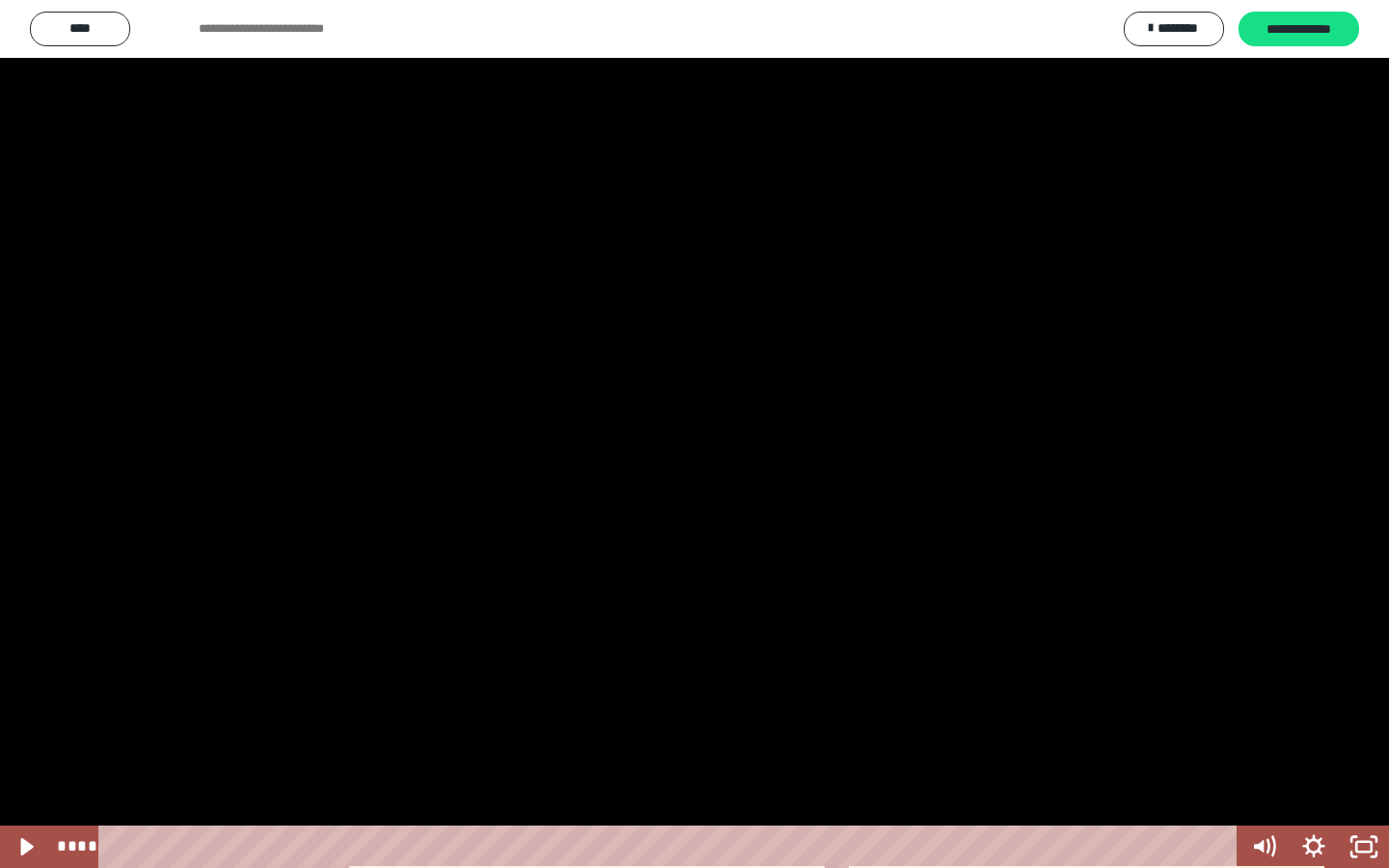 click at bounding box center [694, 434] 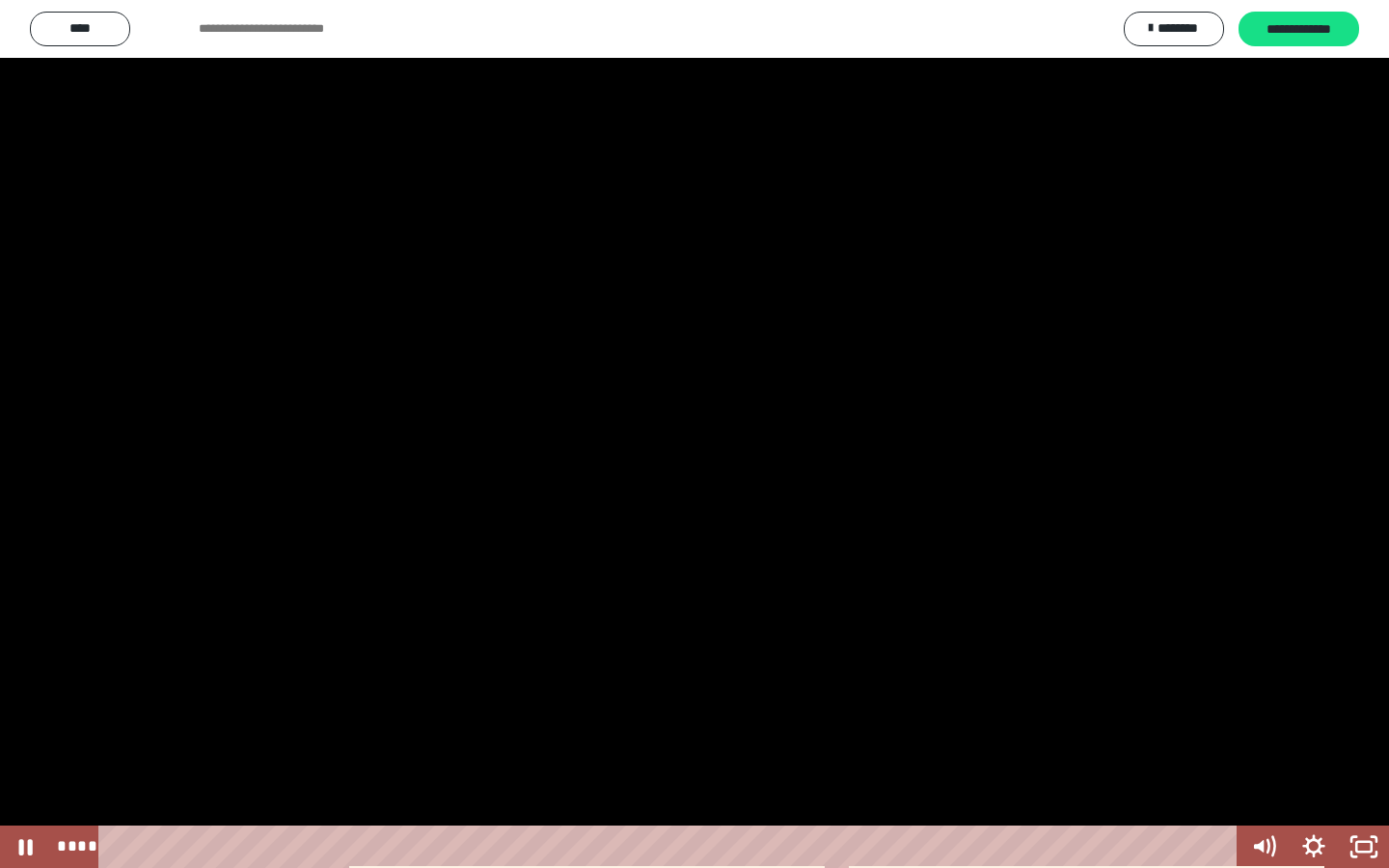 click at bounding box center [694, 434] 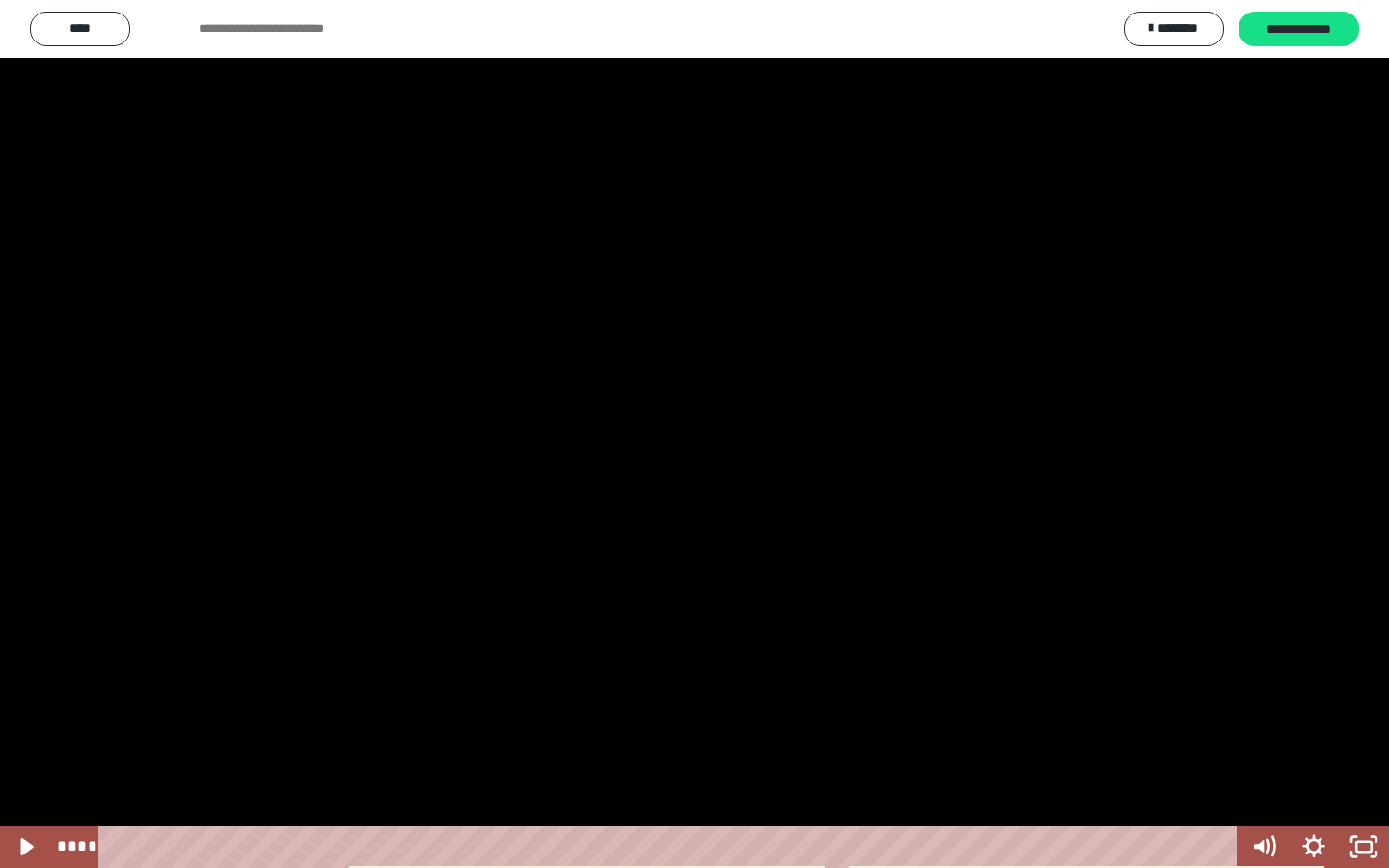 click at bounding box center (694, 434) 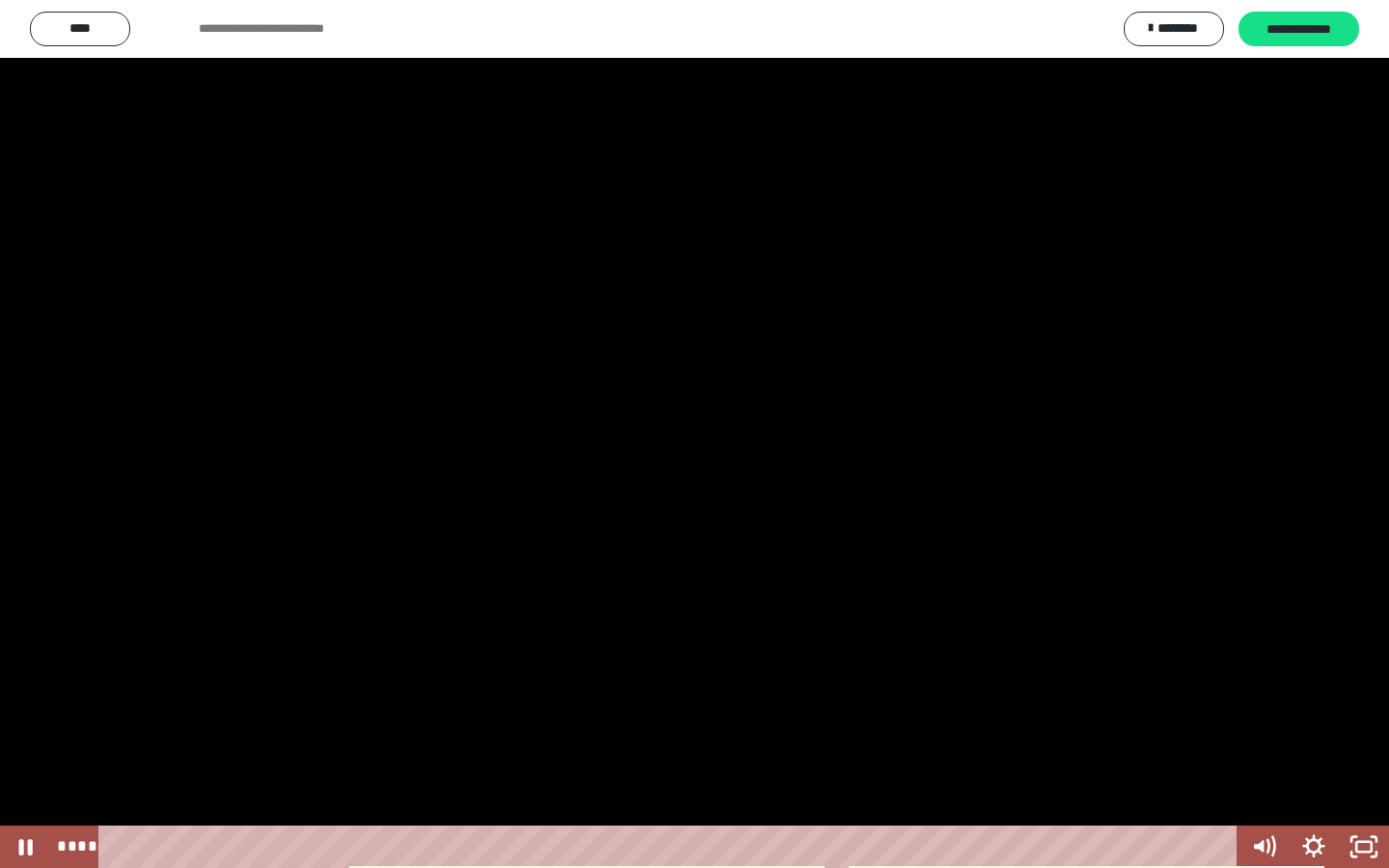 click at bounding box center (694, 434) 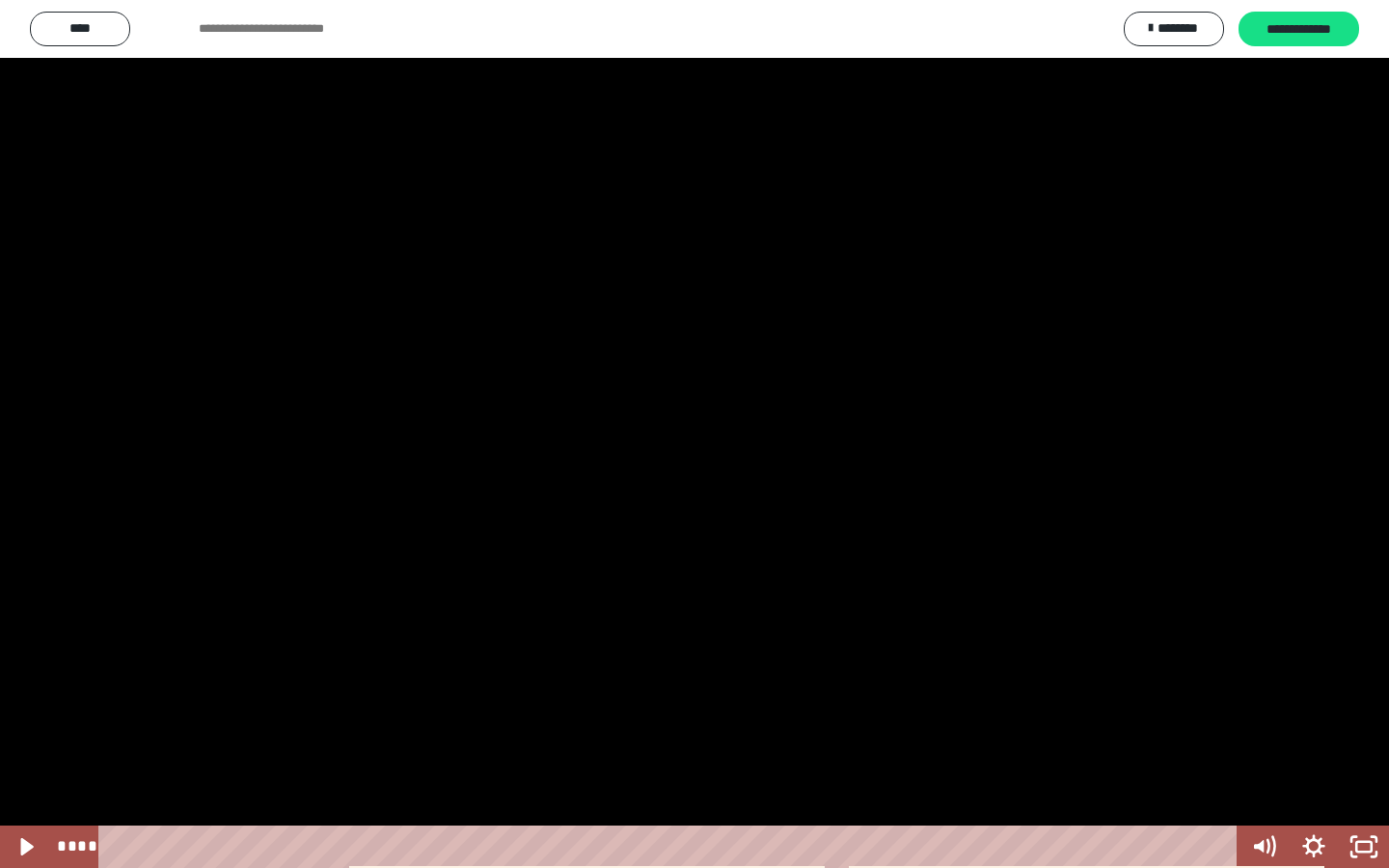 click at bounding box center [694, 434] 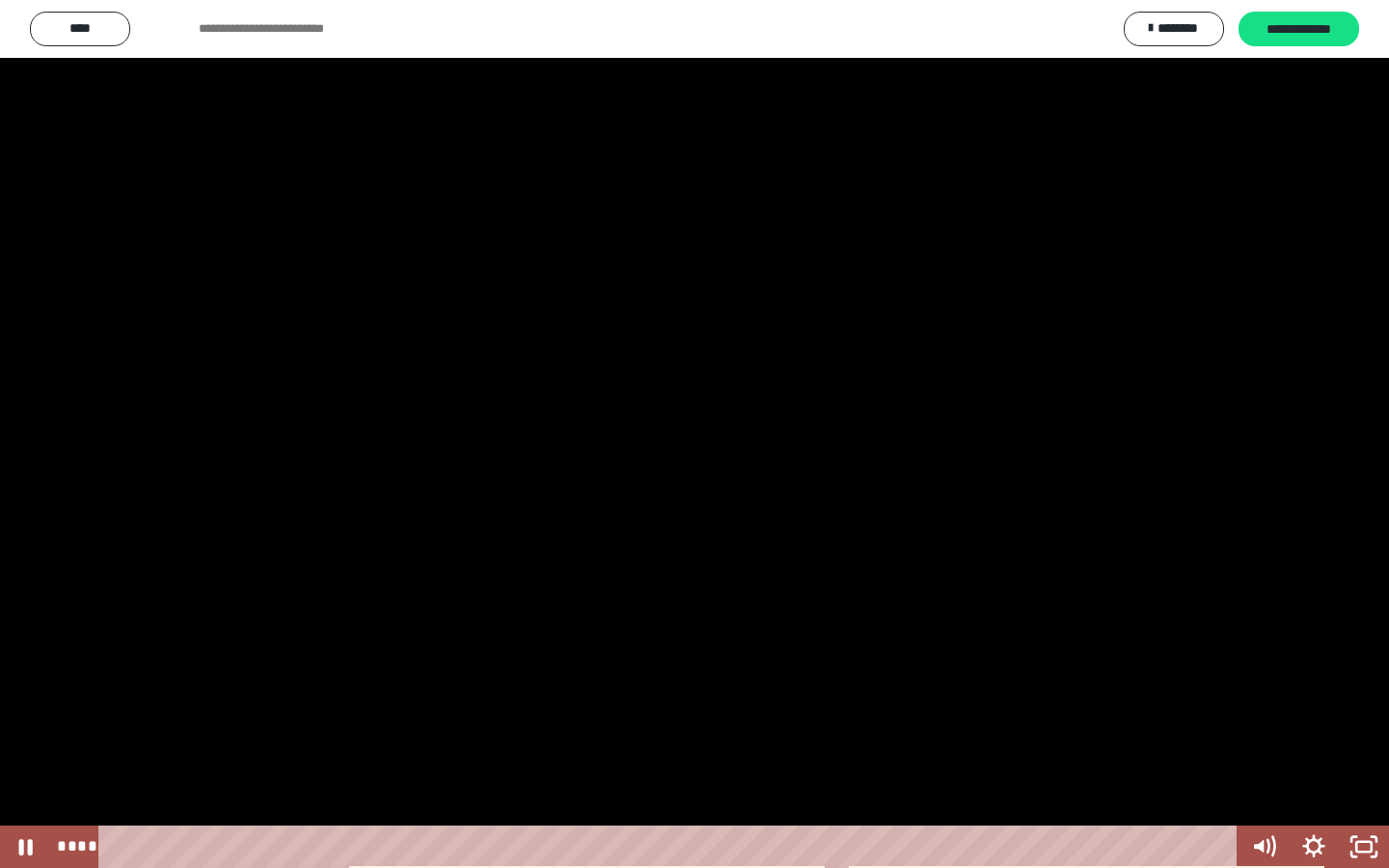 click at bounding box center [694, 434] 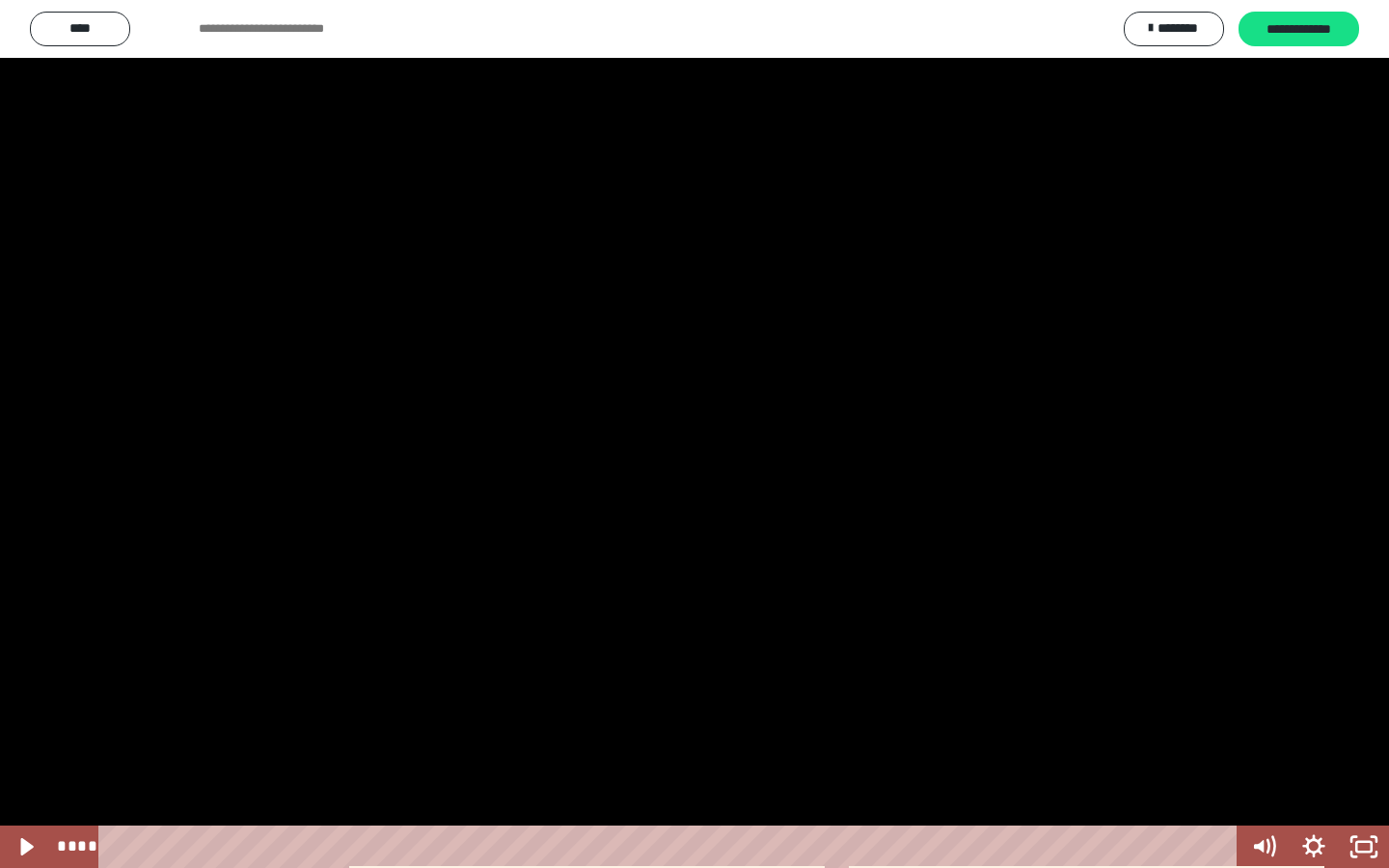 click at bounding box center (694, 434) 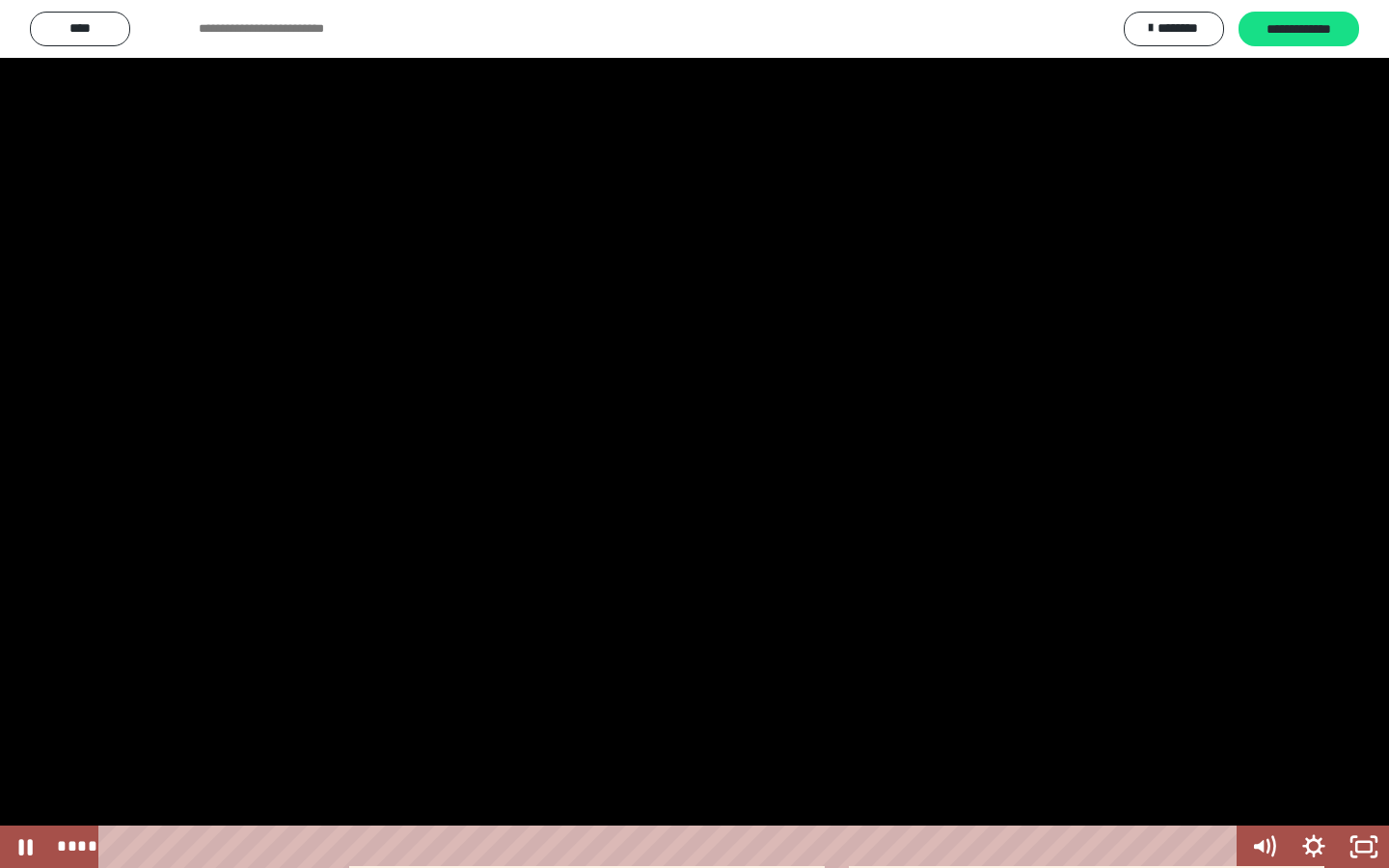 click at bounding box center (694, 434) 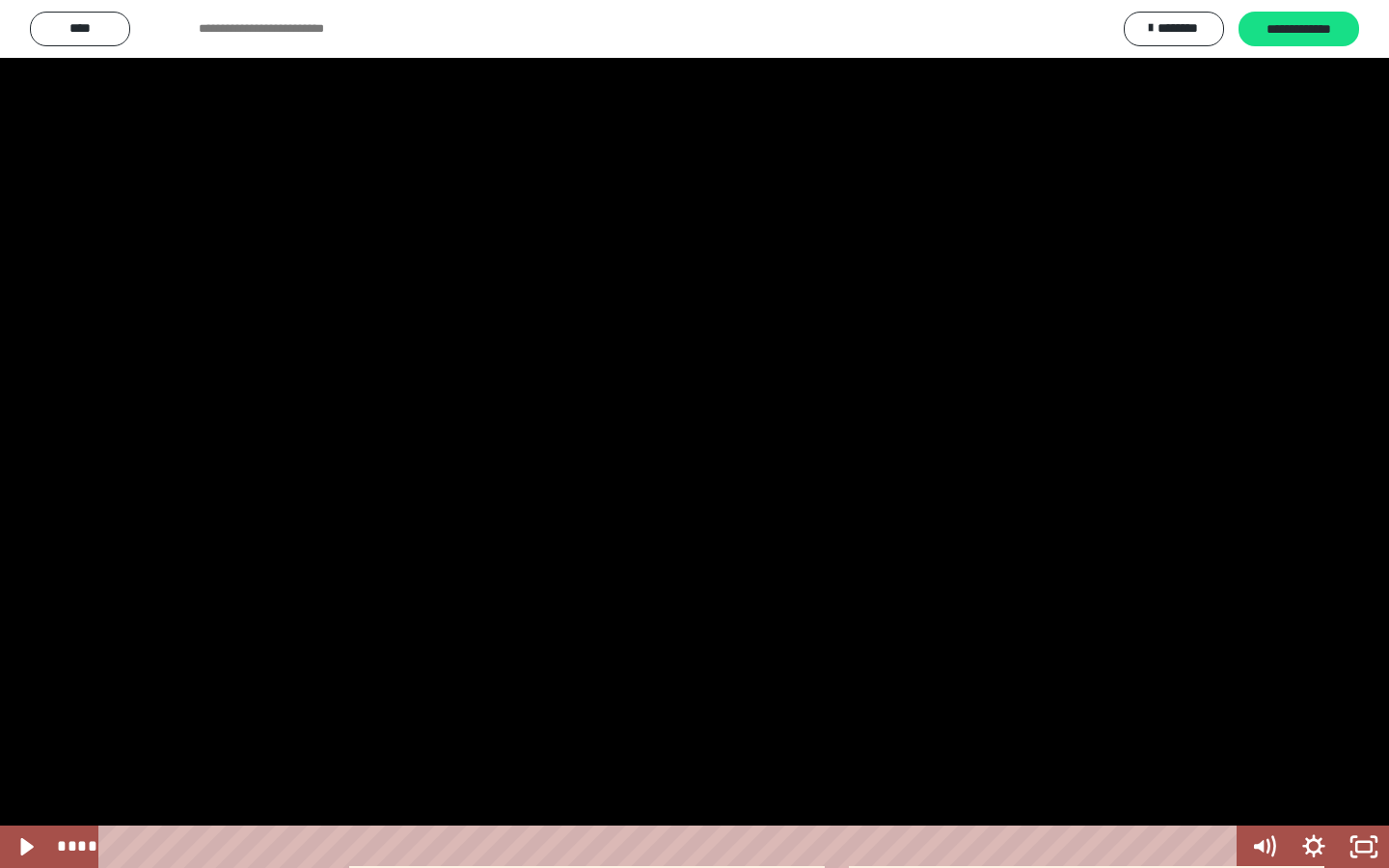 click at bounding box center (694, 434) 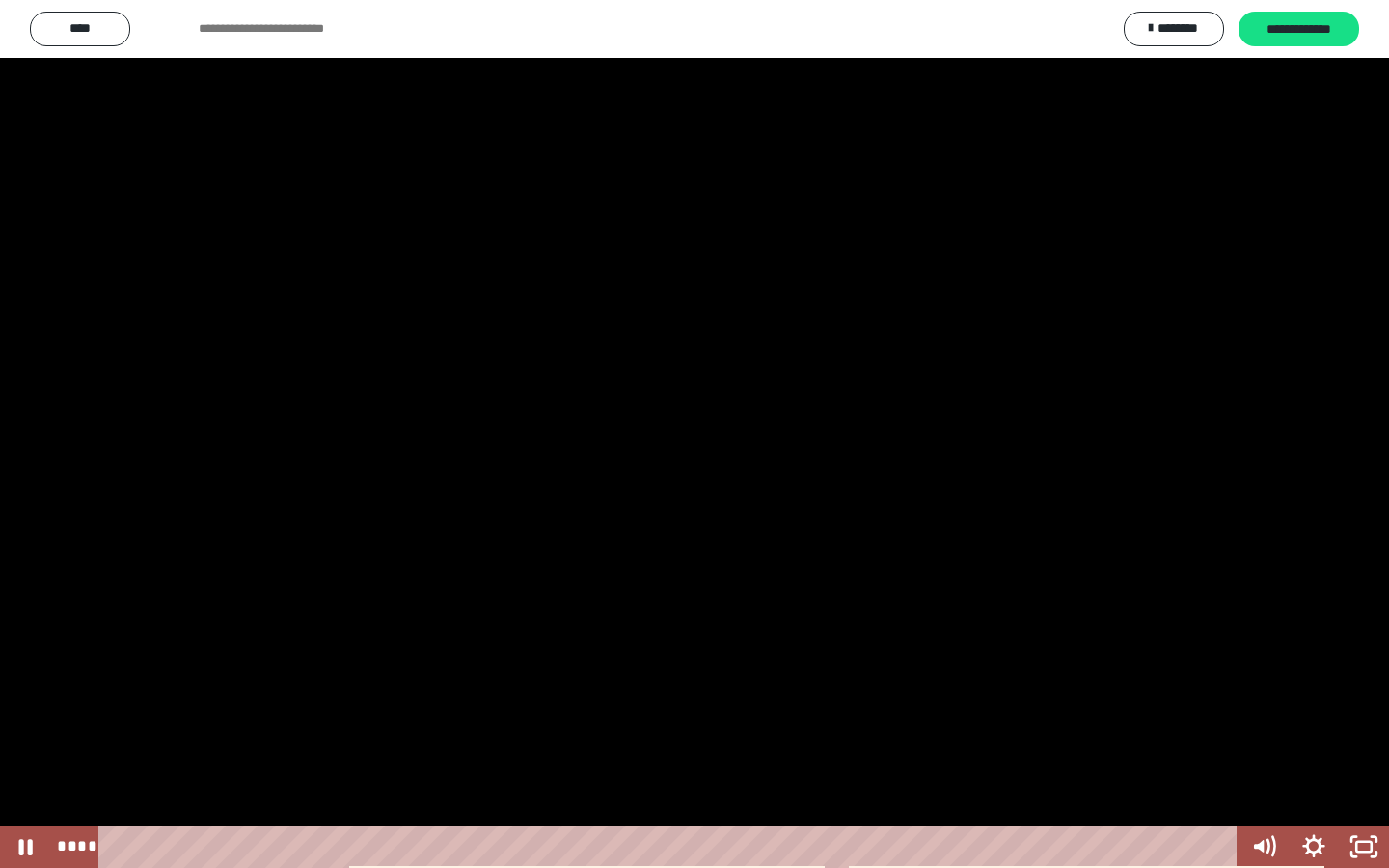 click at bounding box center [694, 434] 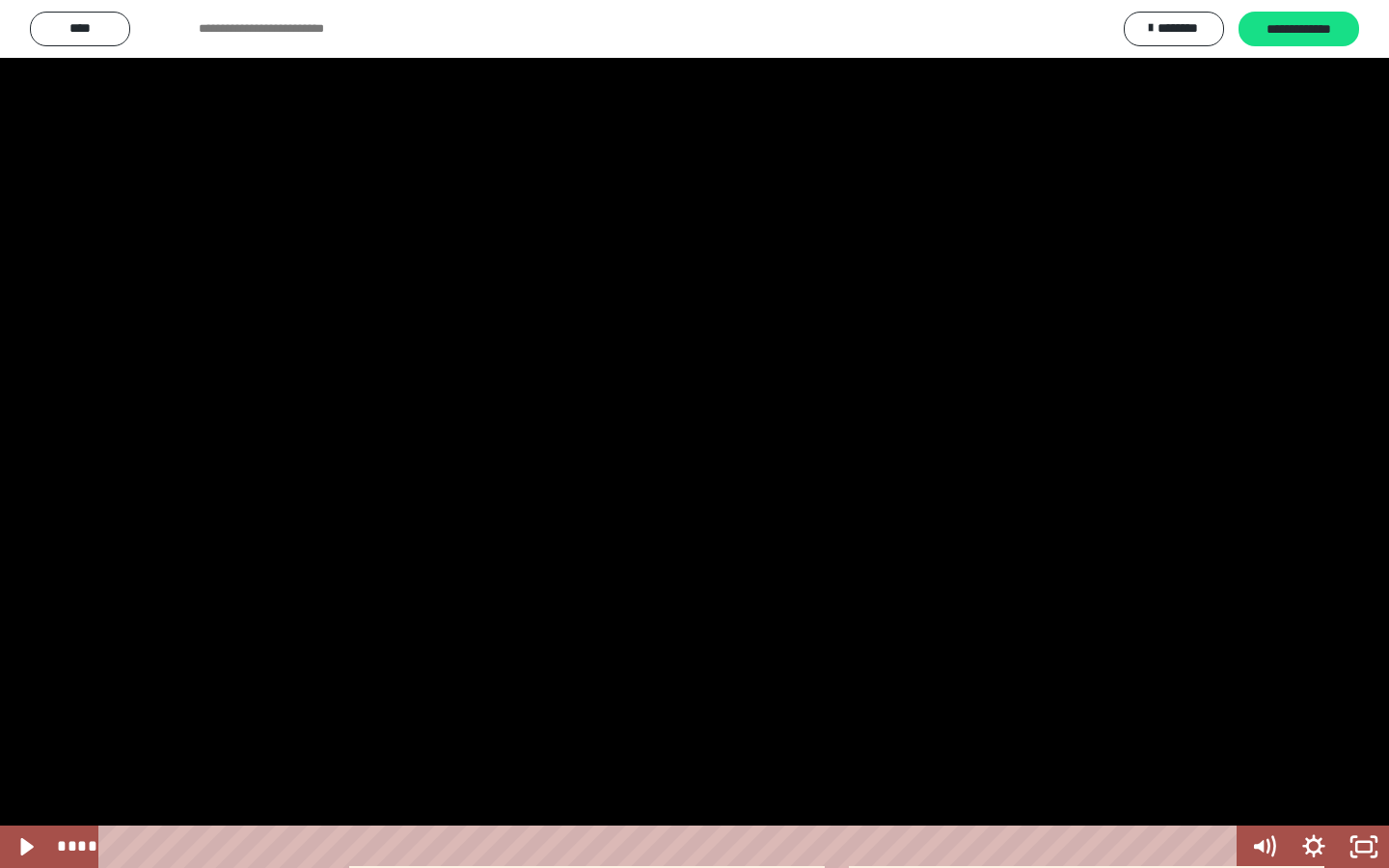 click at bounding box center (694, 434) 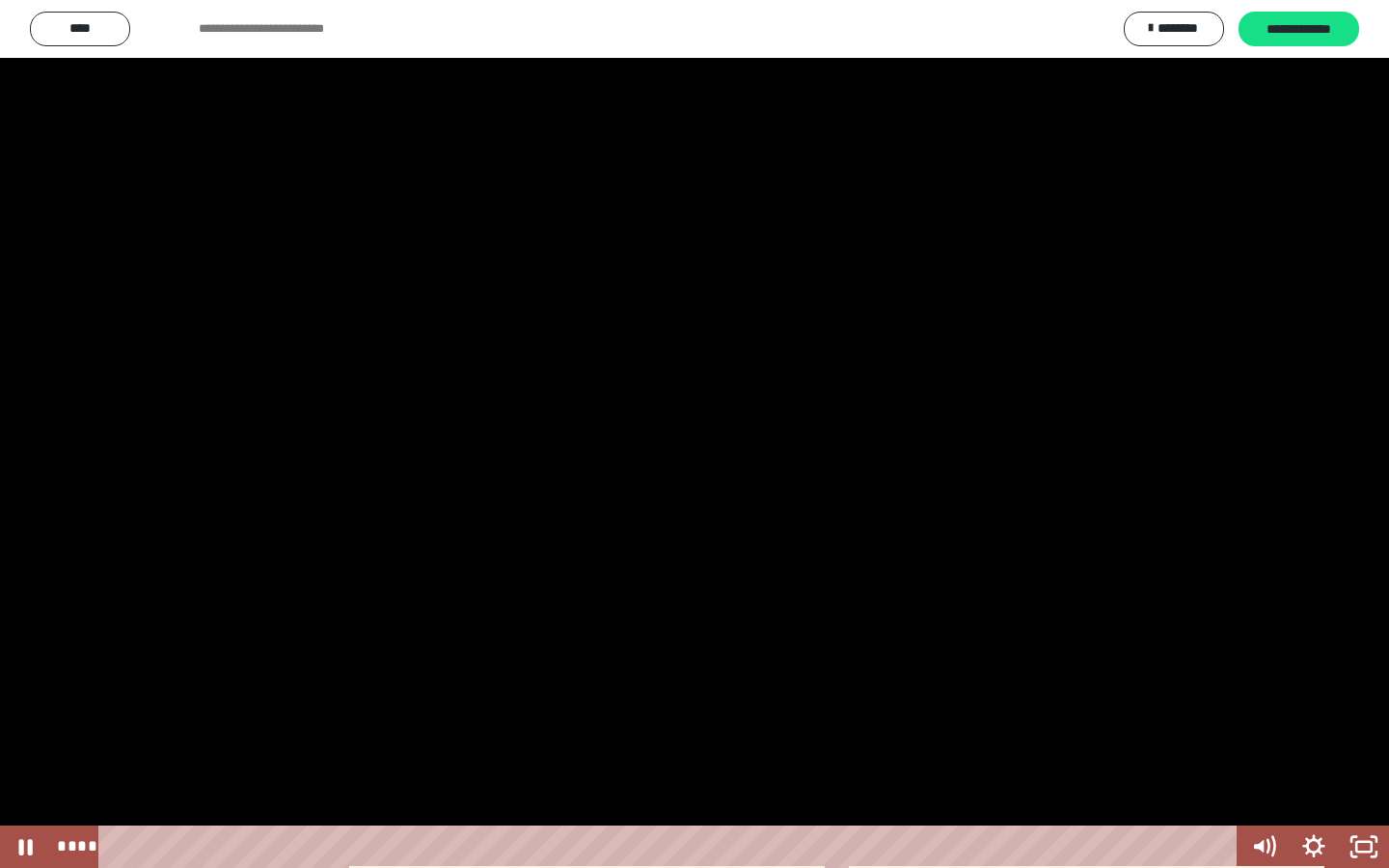 click at bounding box center (694, 434) 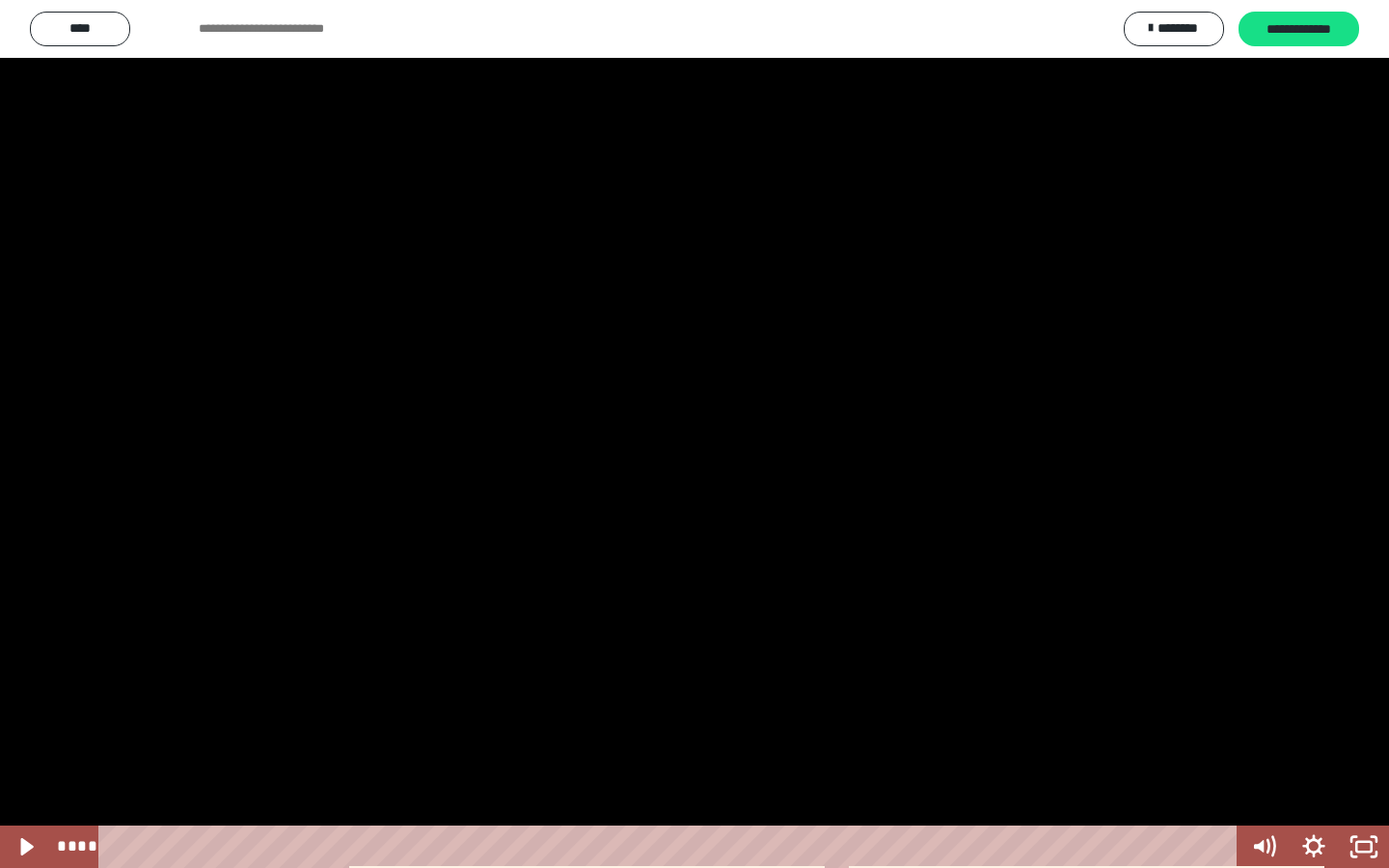 click at bounding box center (694, 434) 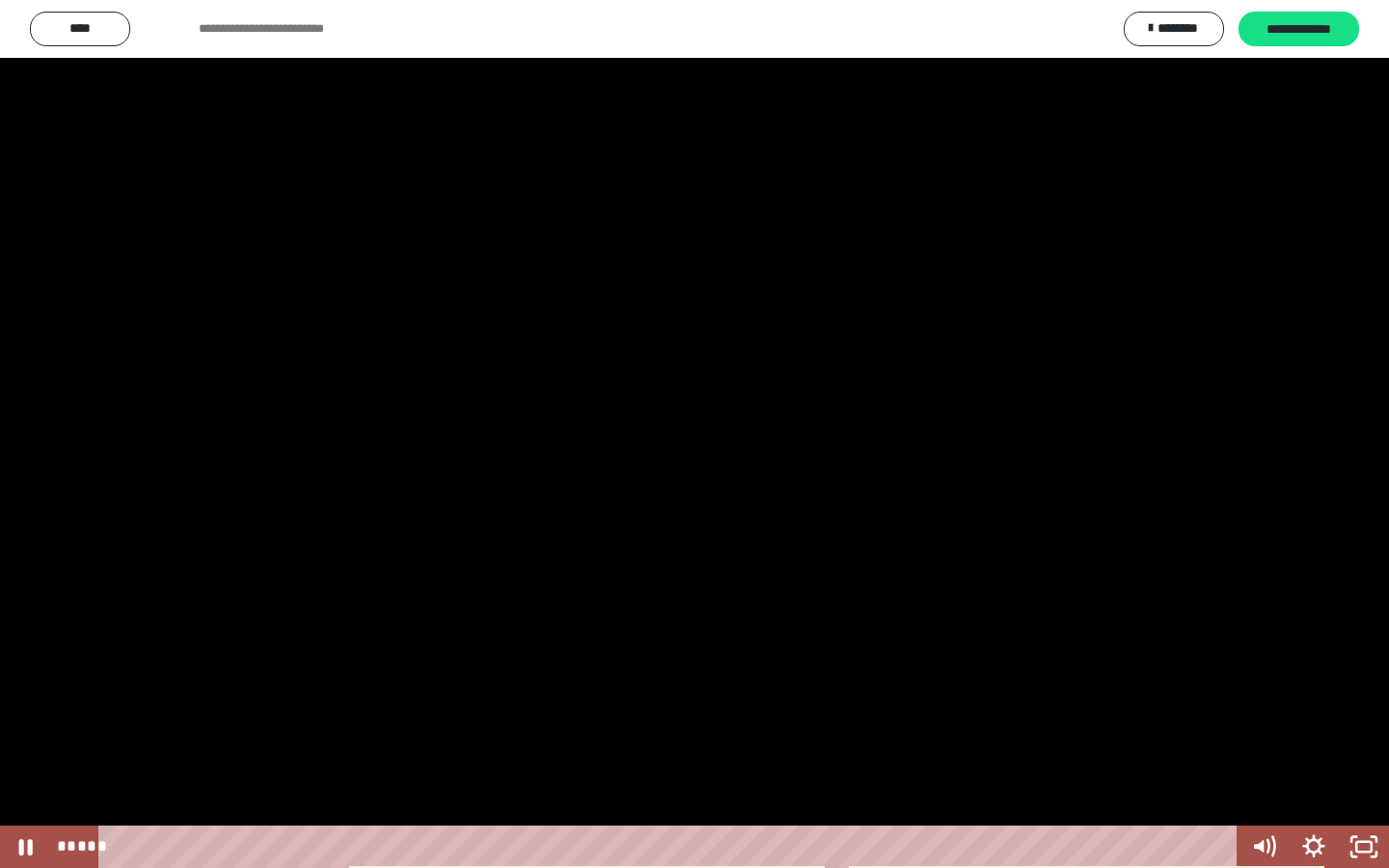 click at bounding box center [694, 434] 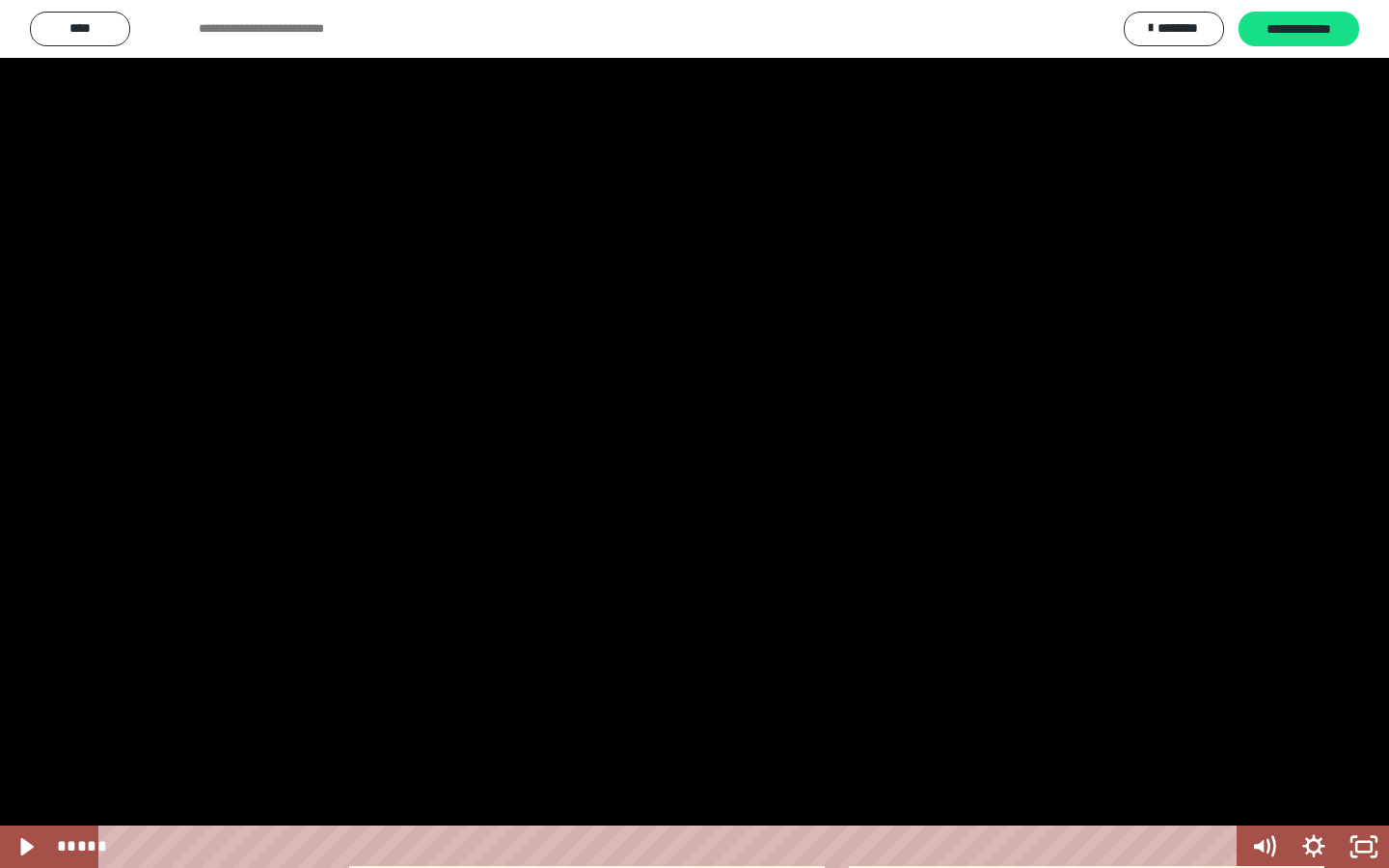 click at bounding box center [694, 434] 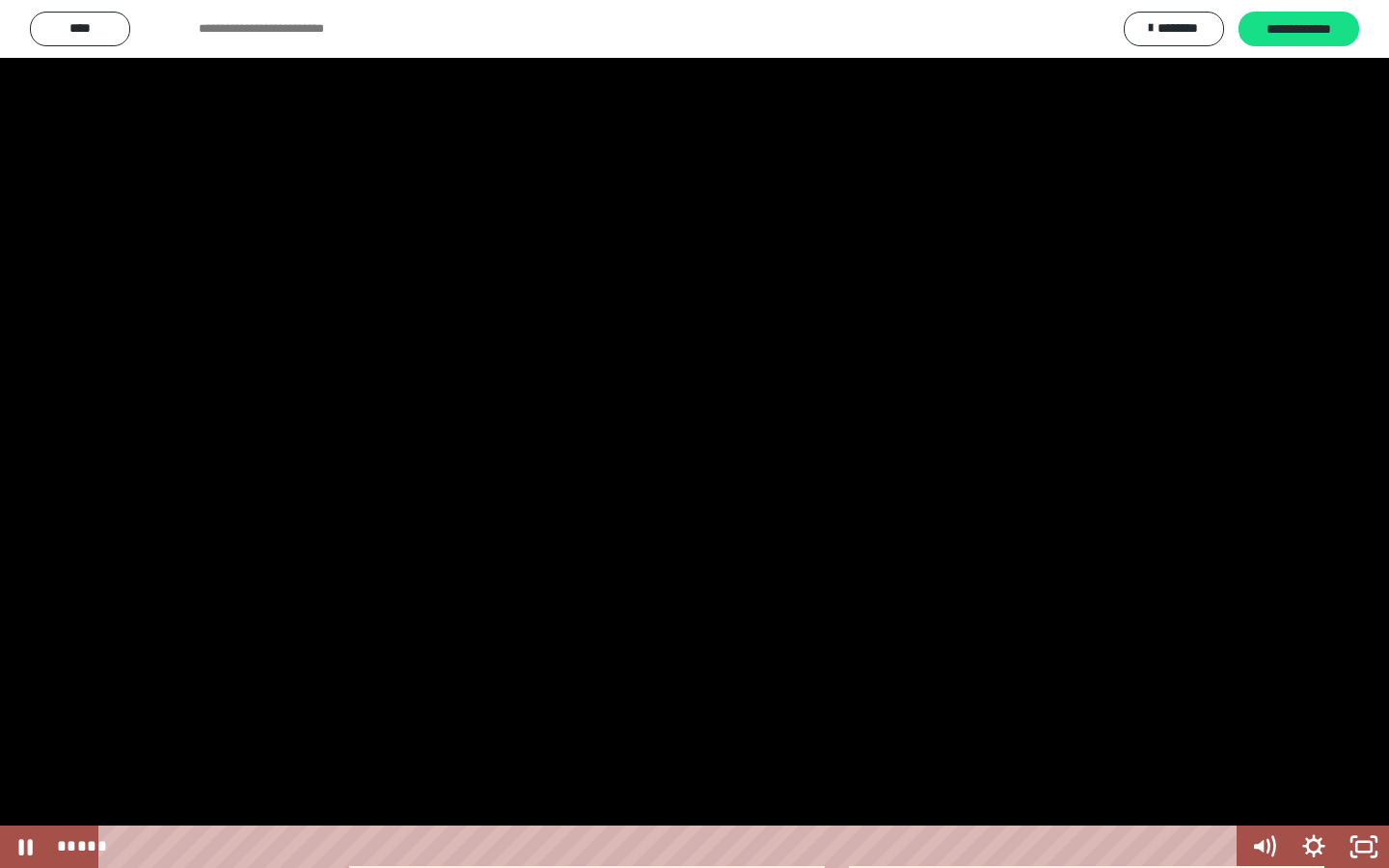 click at bounding box center (694, 434) 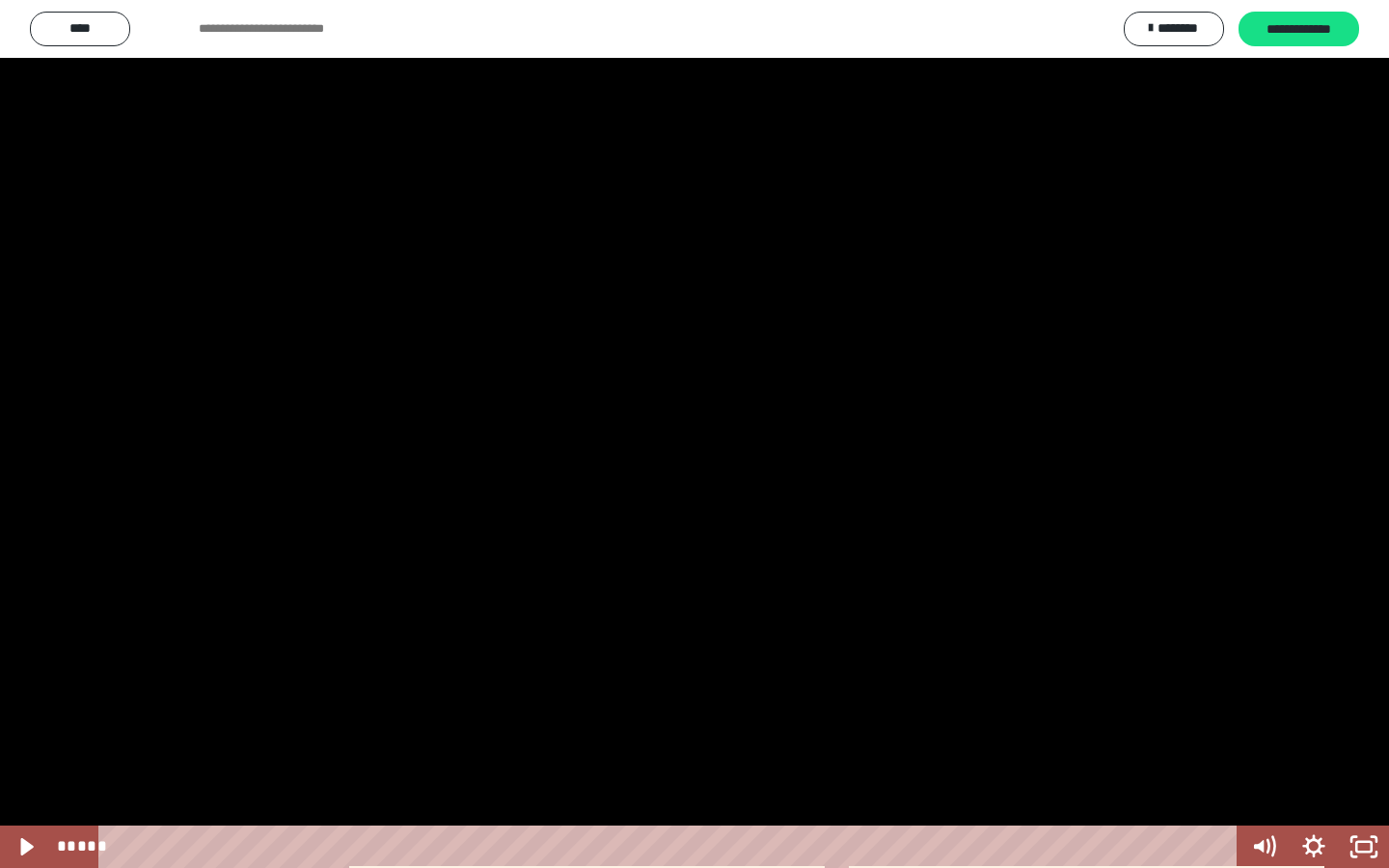 click at bounding box center [694, 434] 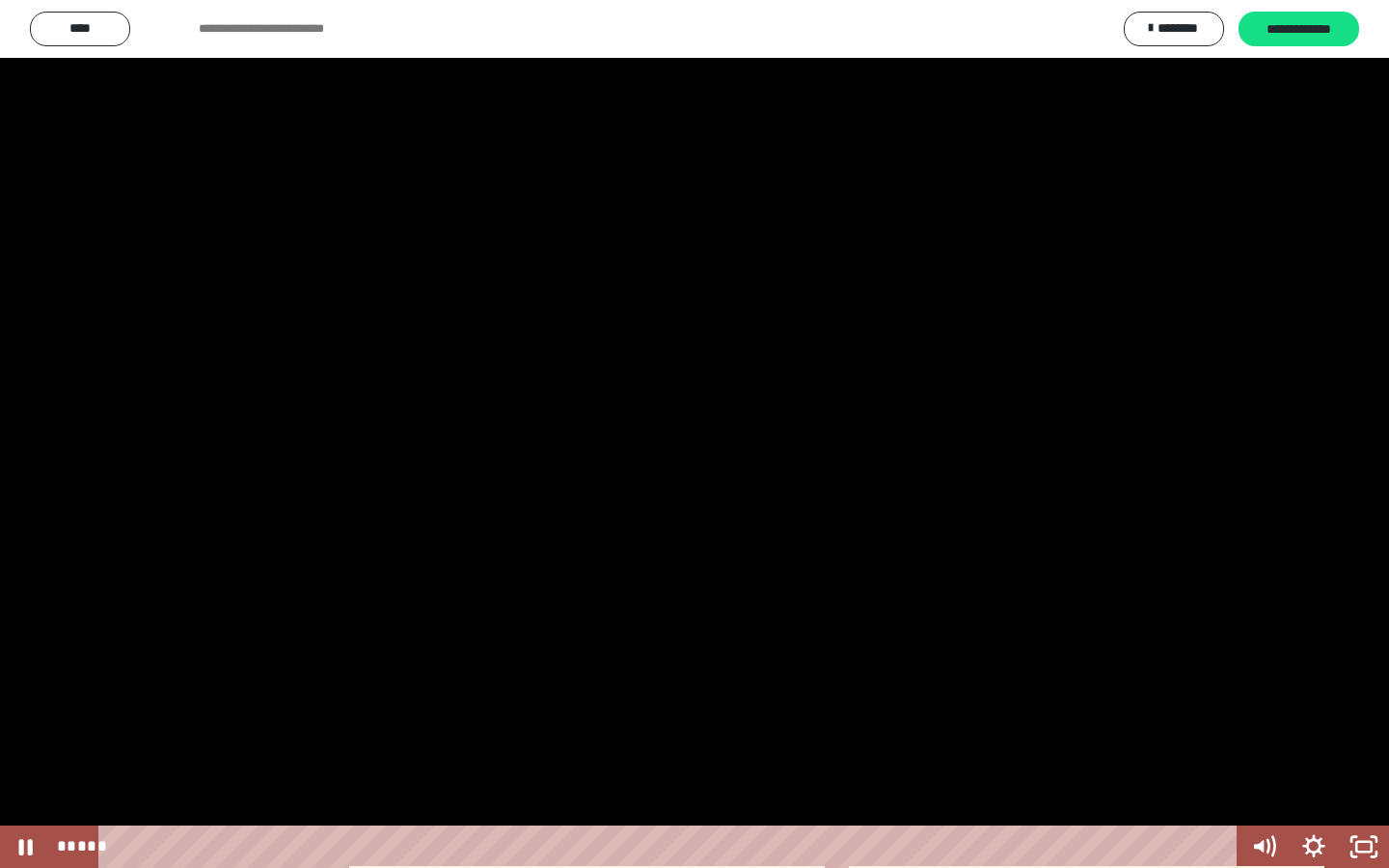 click at bounding box center [694, 434] 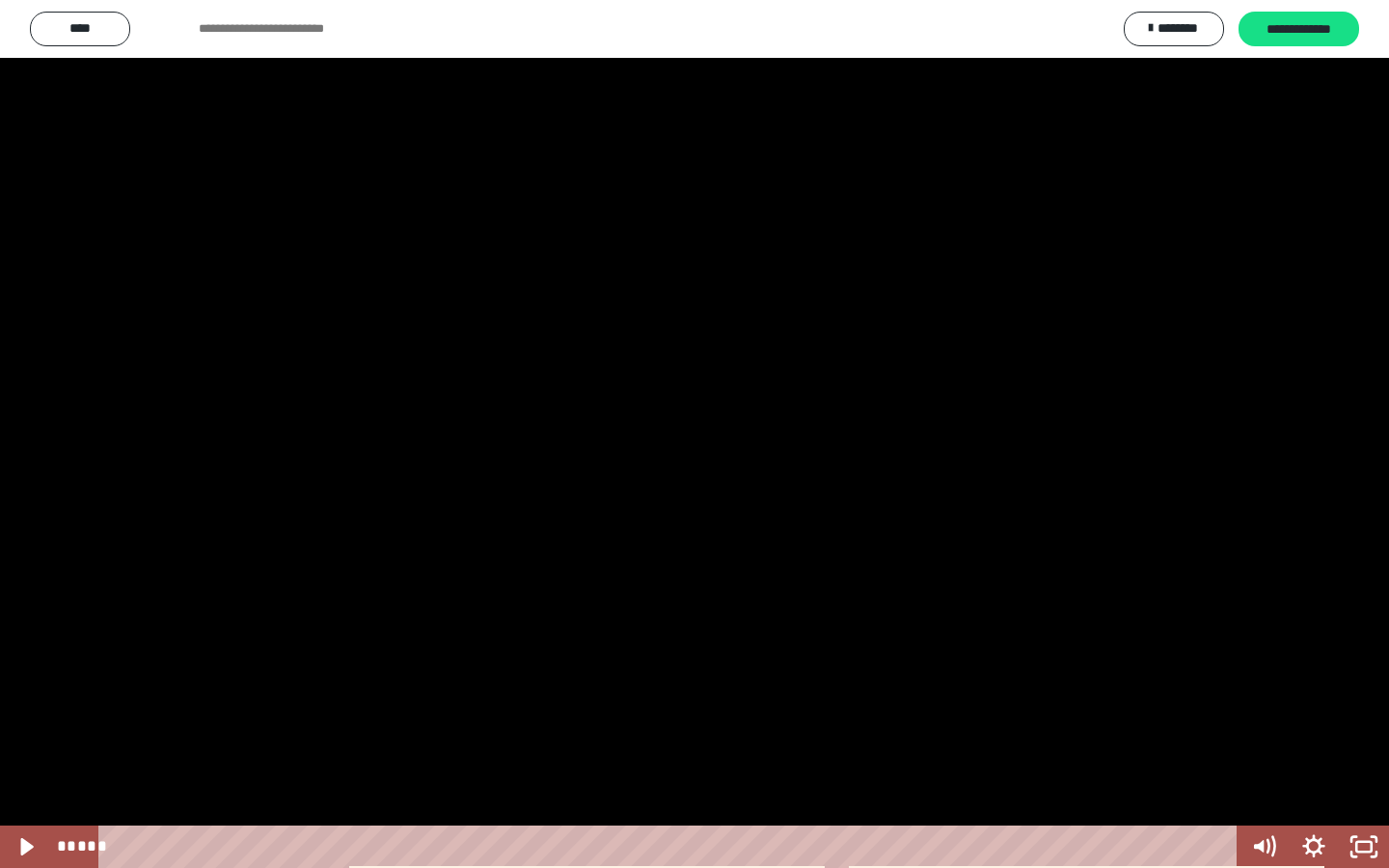 click at bounding box center [694, 434] 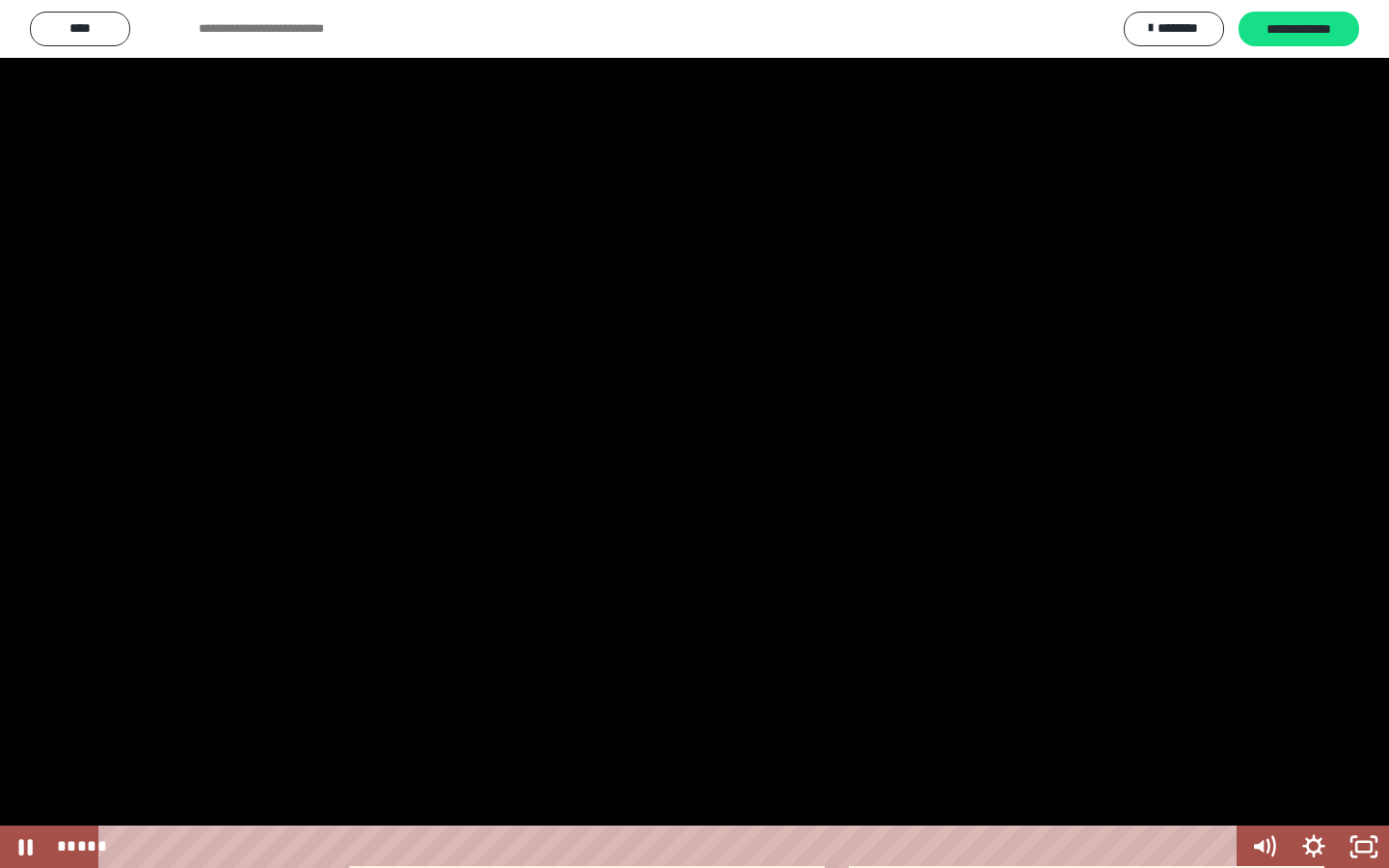 click at bounding box center (694, 434) 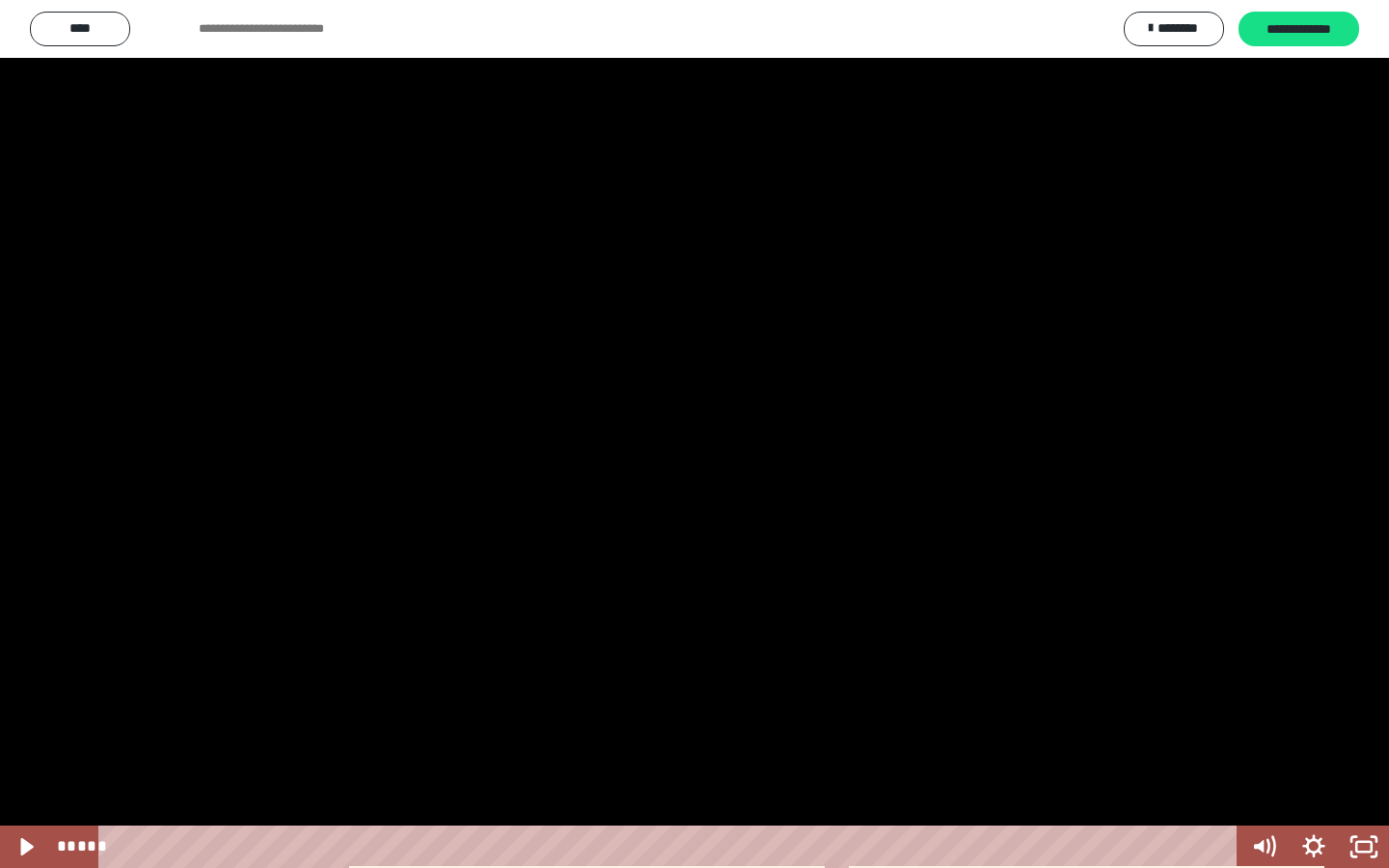 click at bounding box center (694, 434) 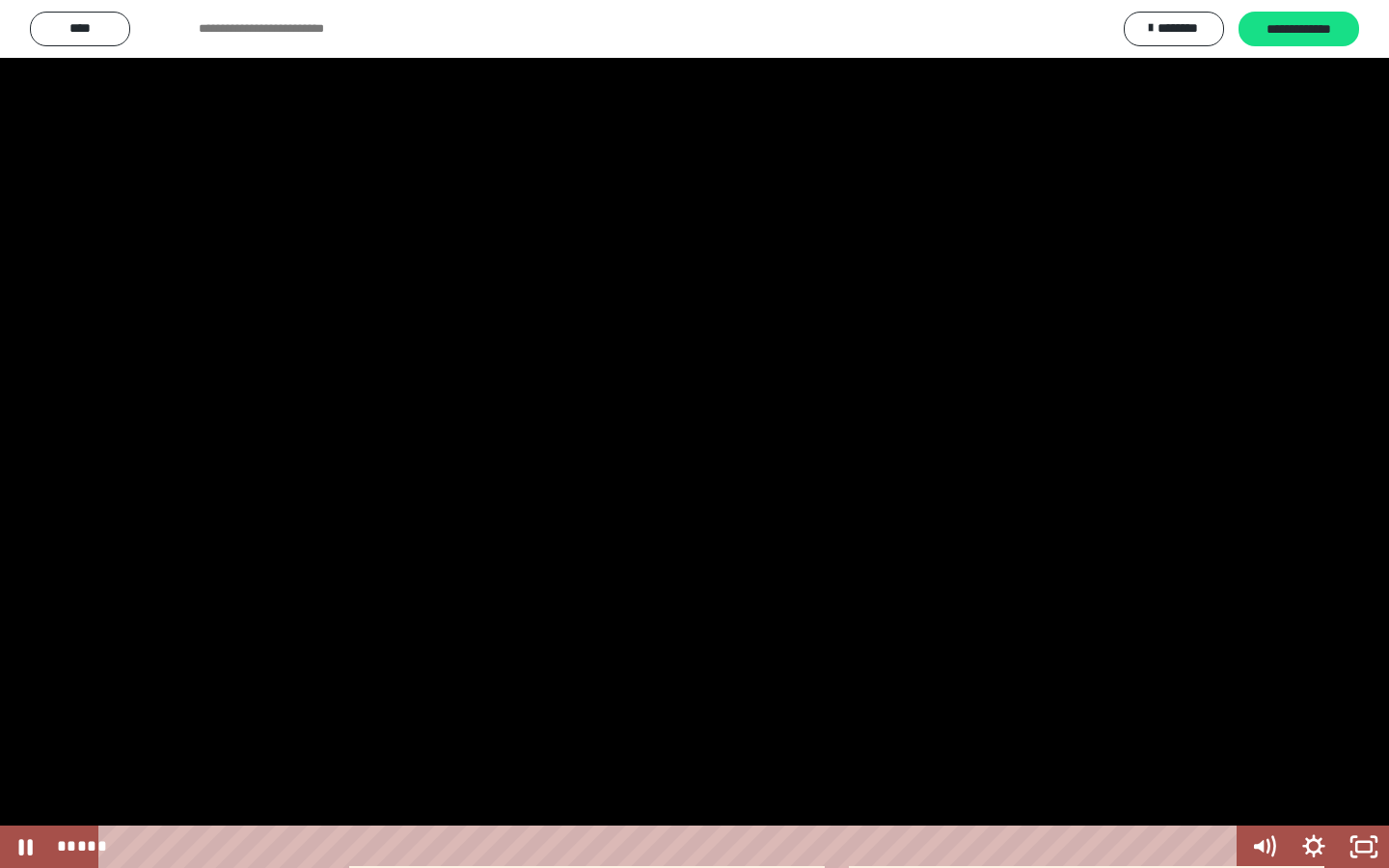 click at bounding box center [694, 434] 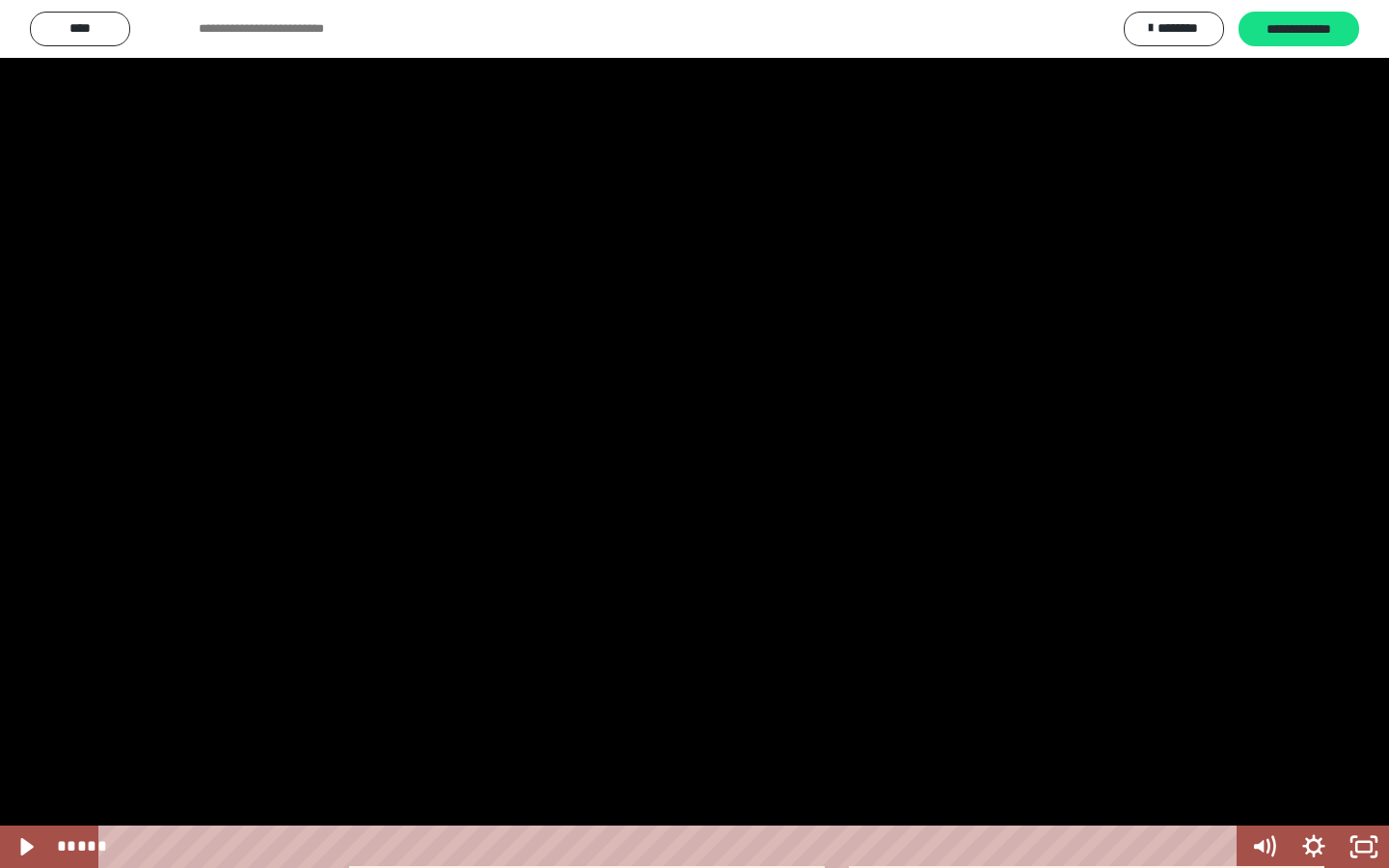click at bounding box center (694, 434) 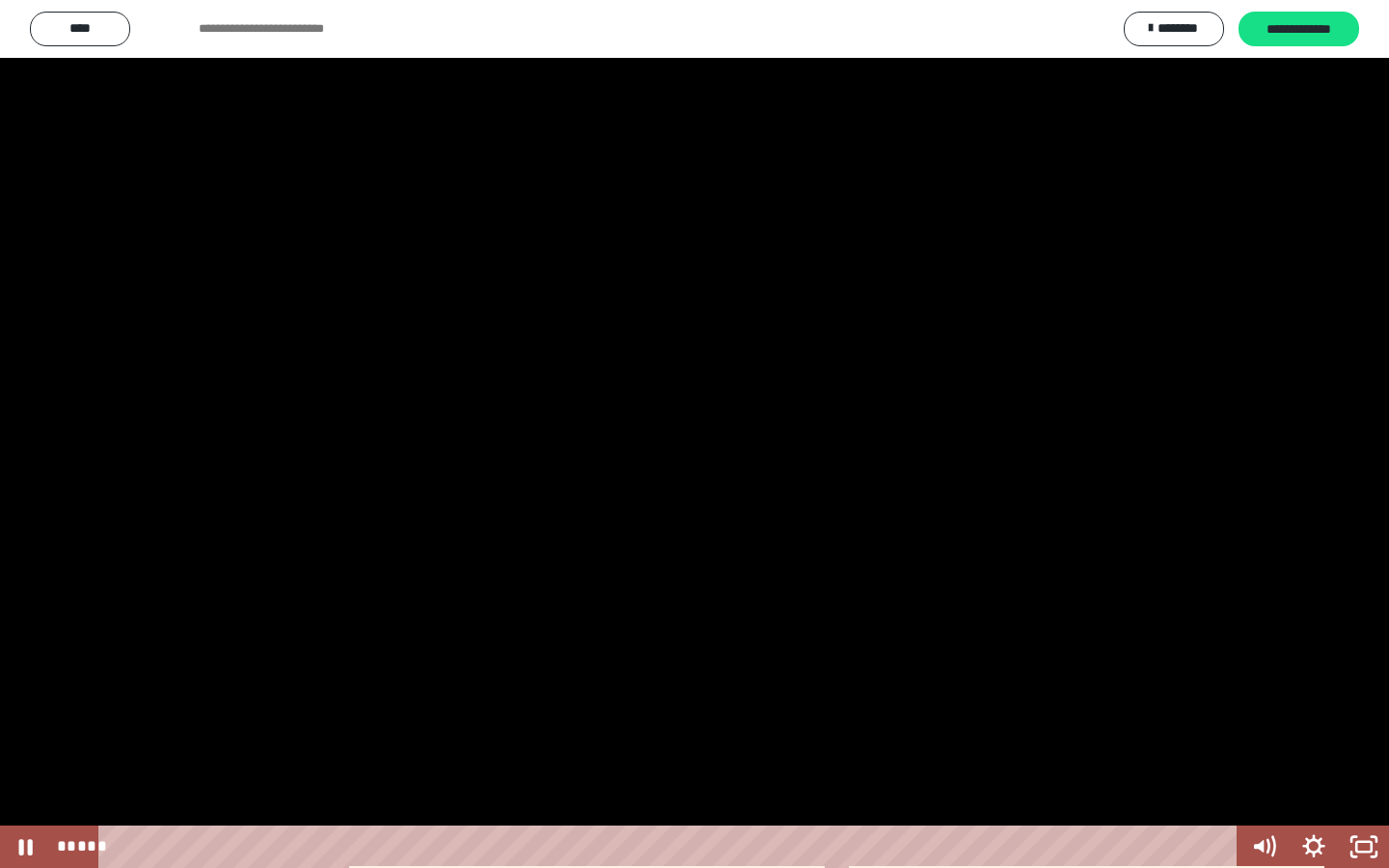 click at bounding box center [694, 434] 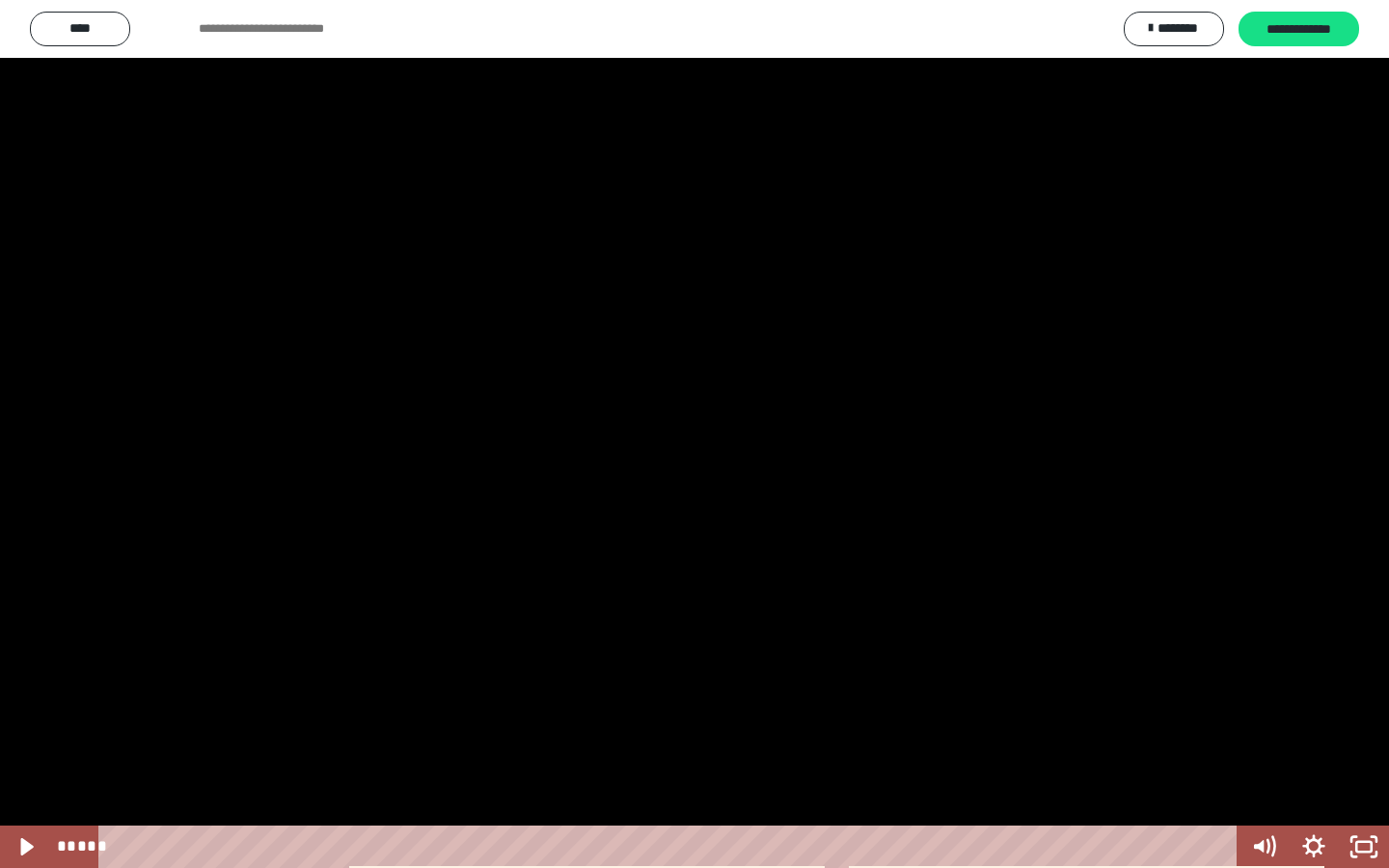 click at bounding box center (694, 434) 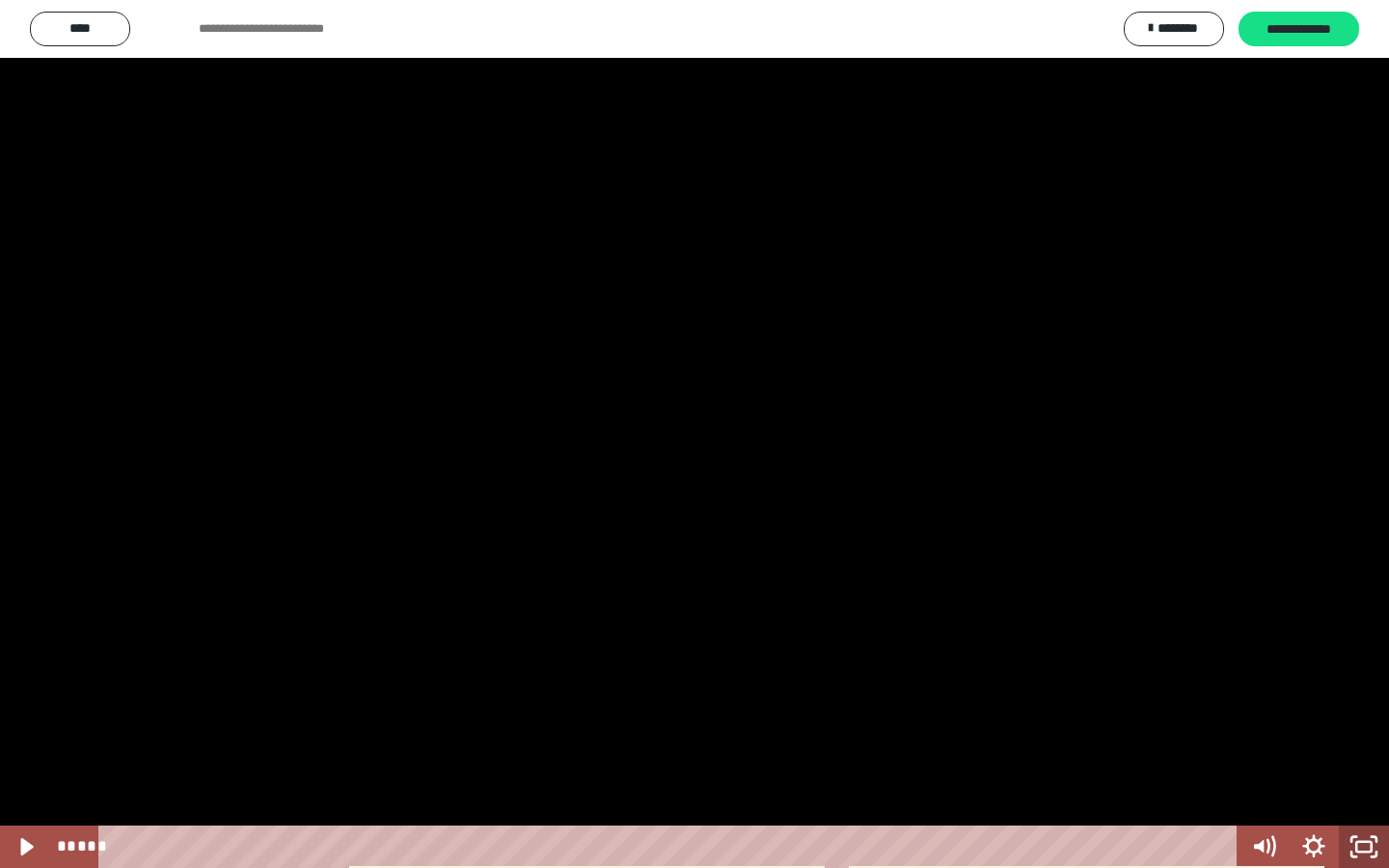 click 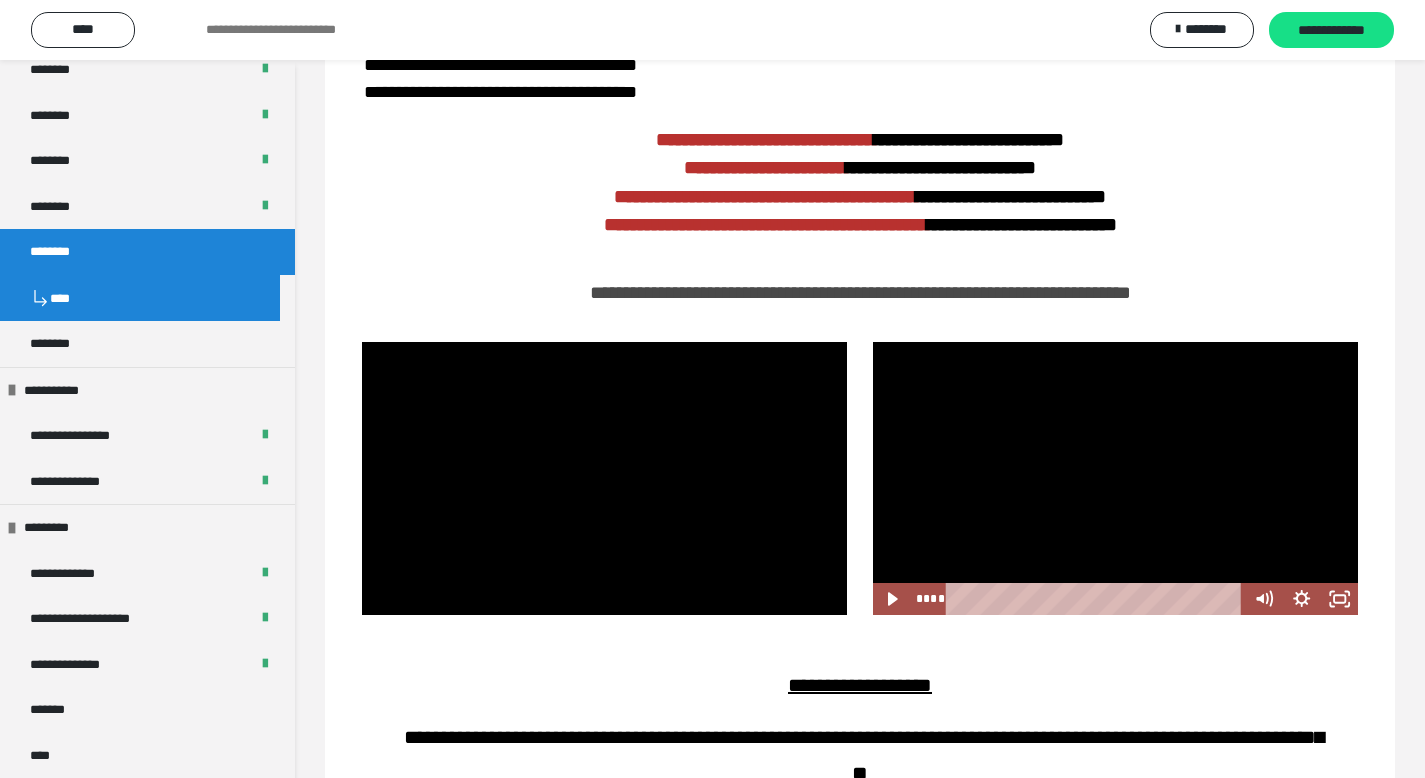 click at bounding box center (1115, 478) 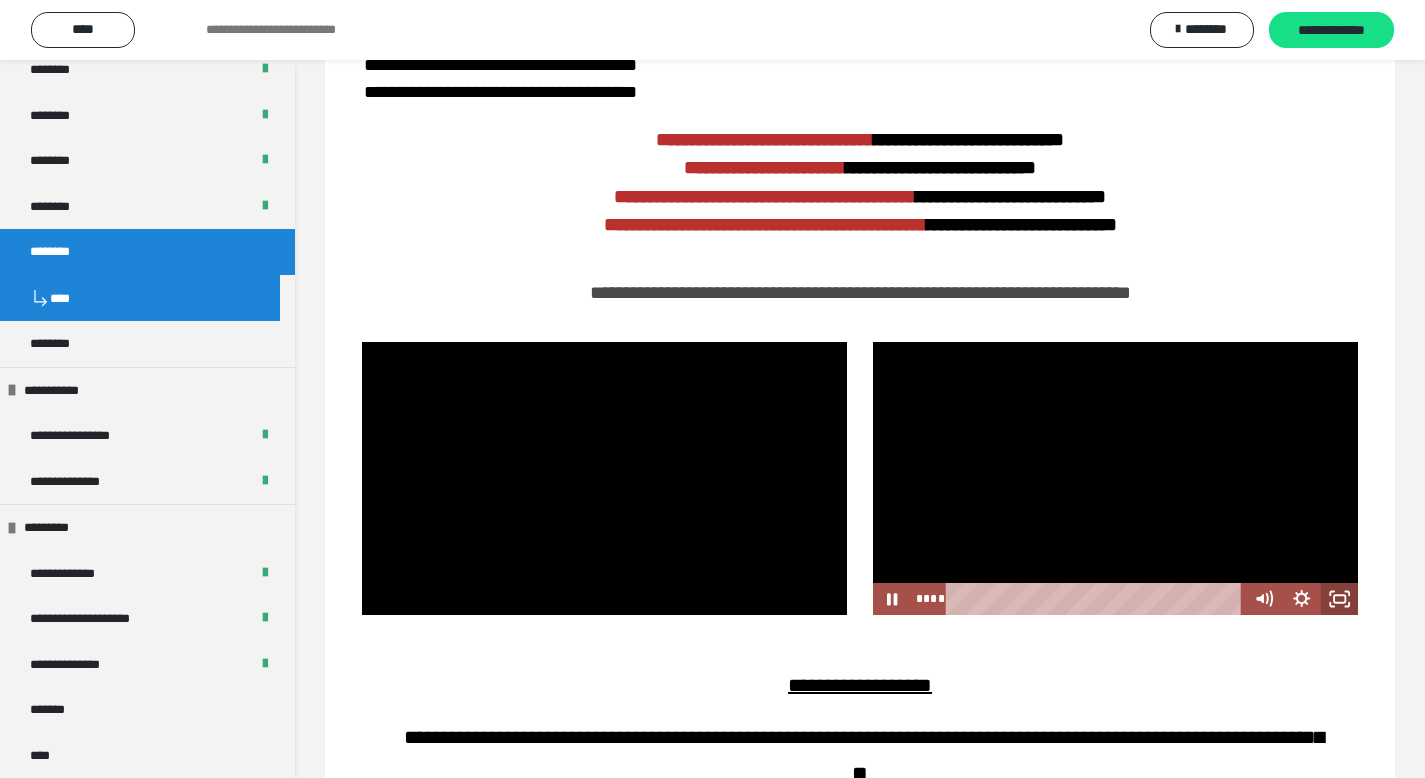 click 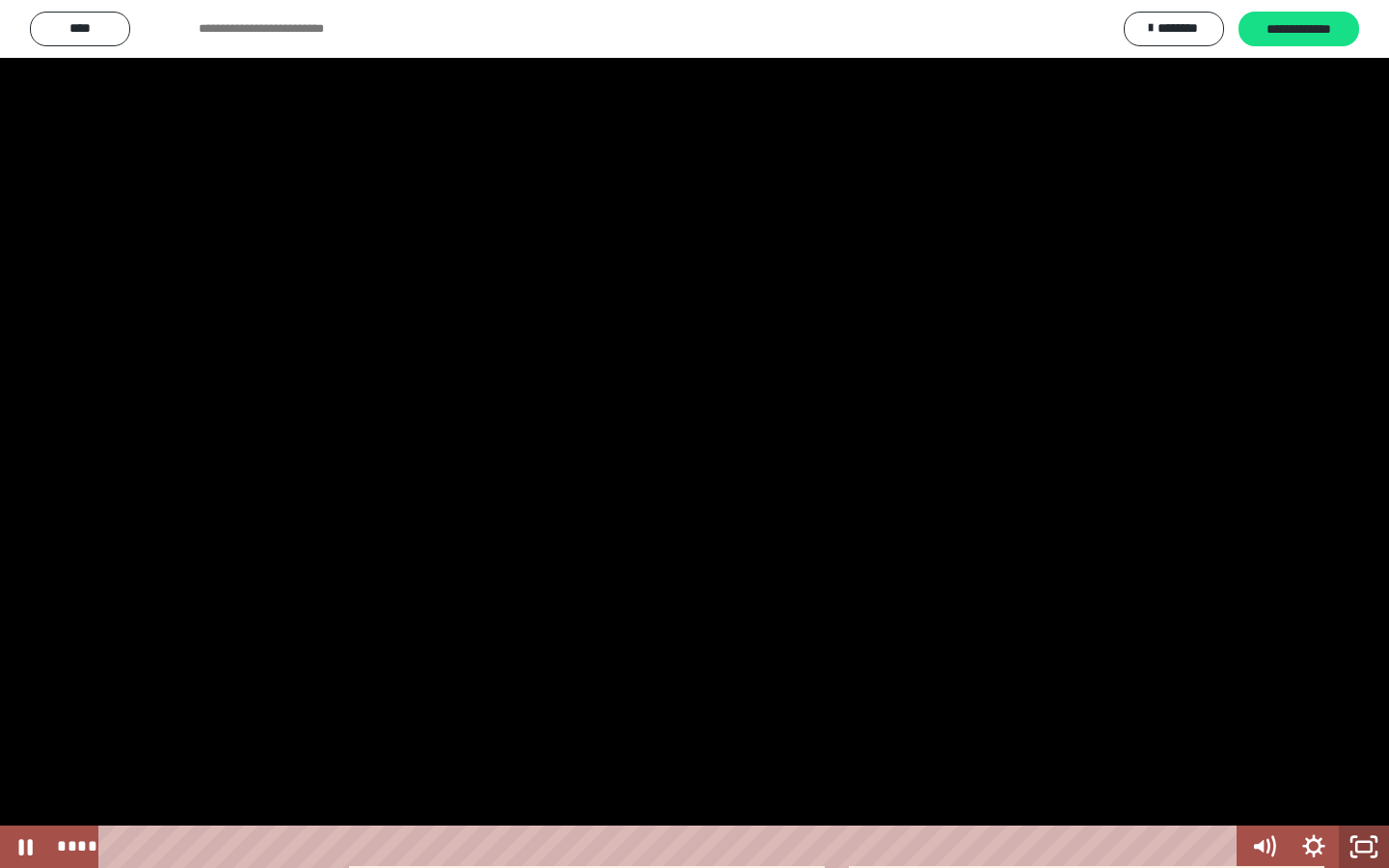 click 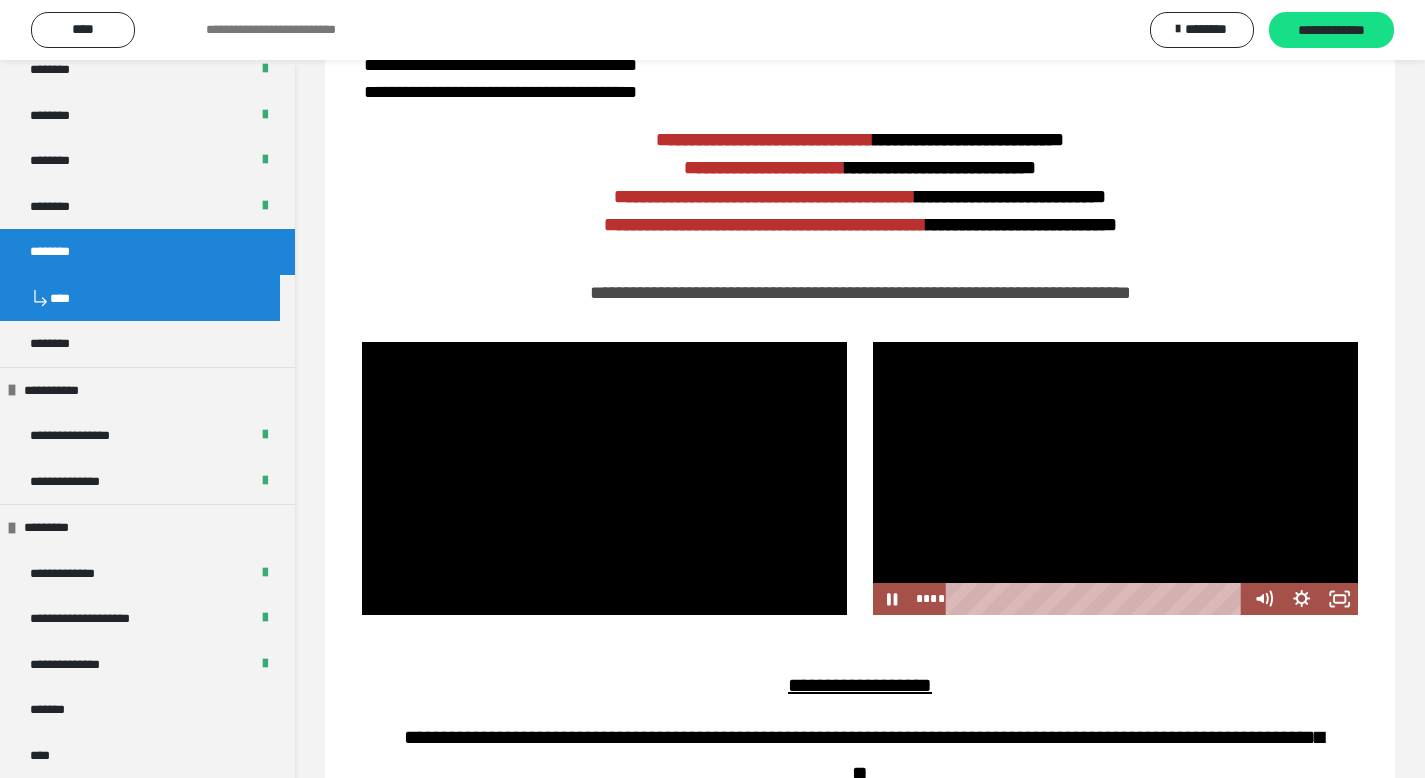 click at bounding box center [1115, 478] 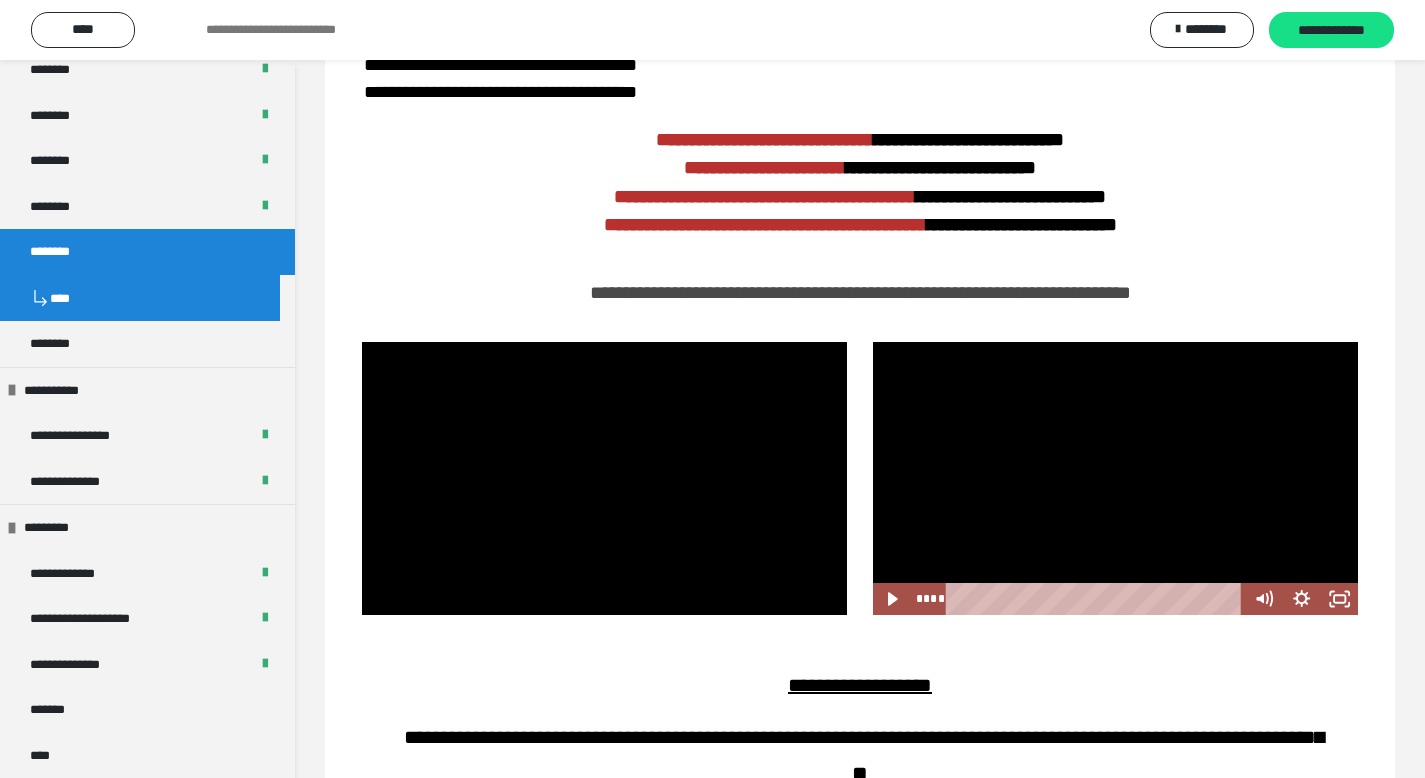 click at bounding box center (1115, 478) 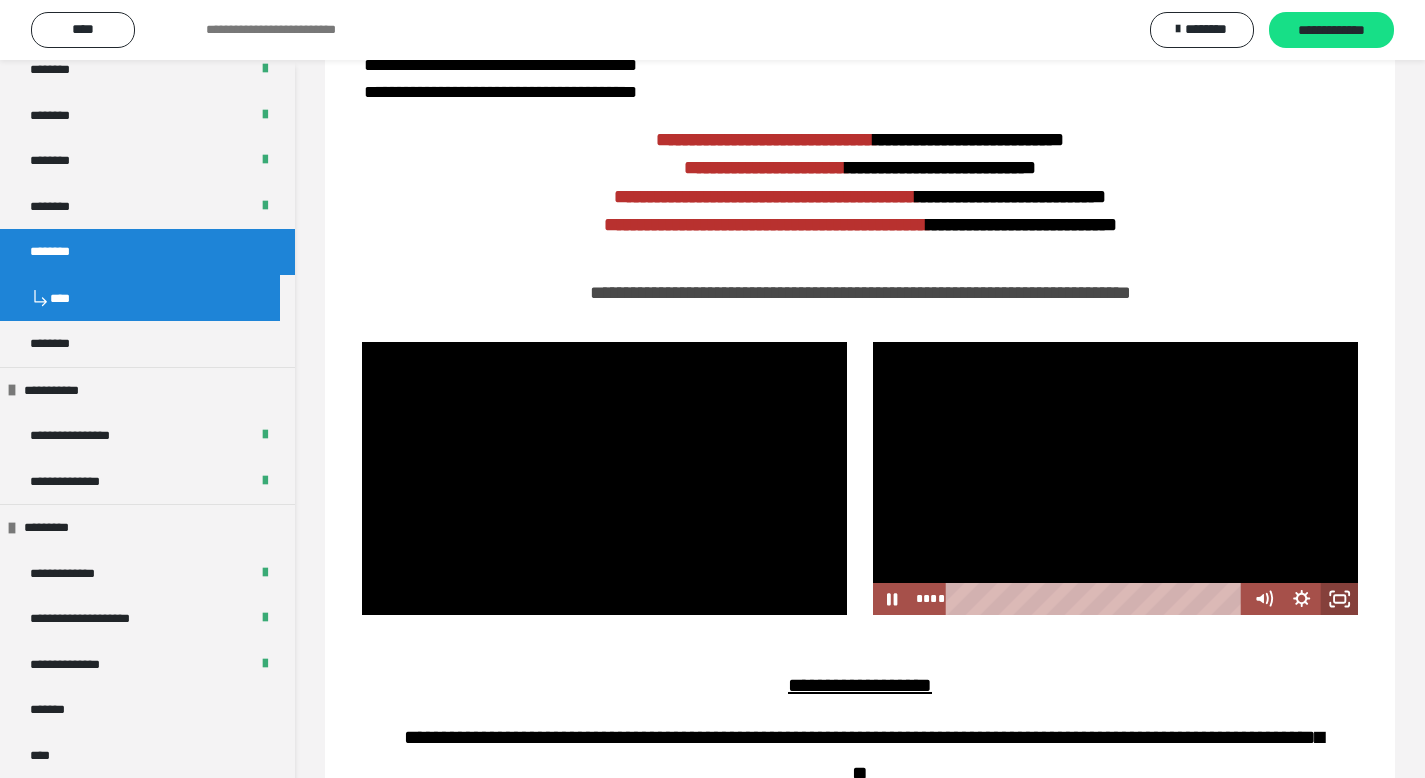 click 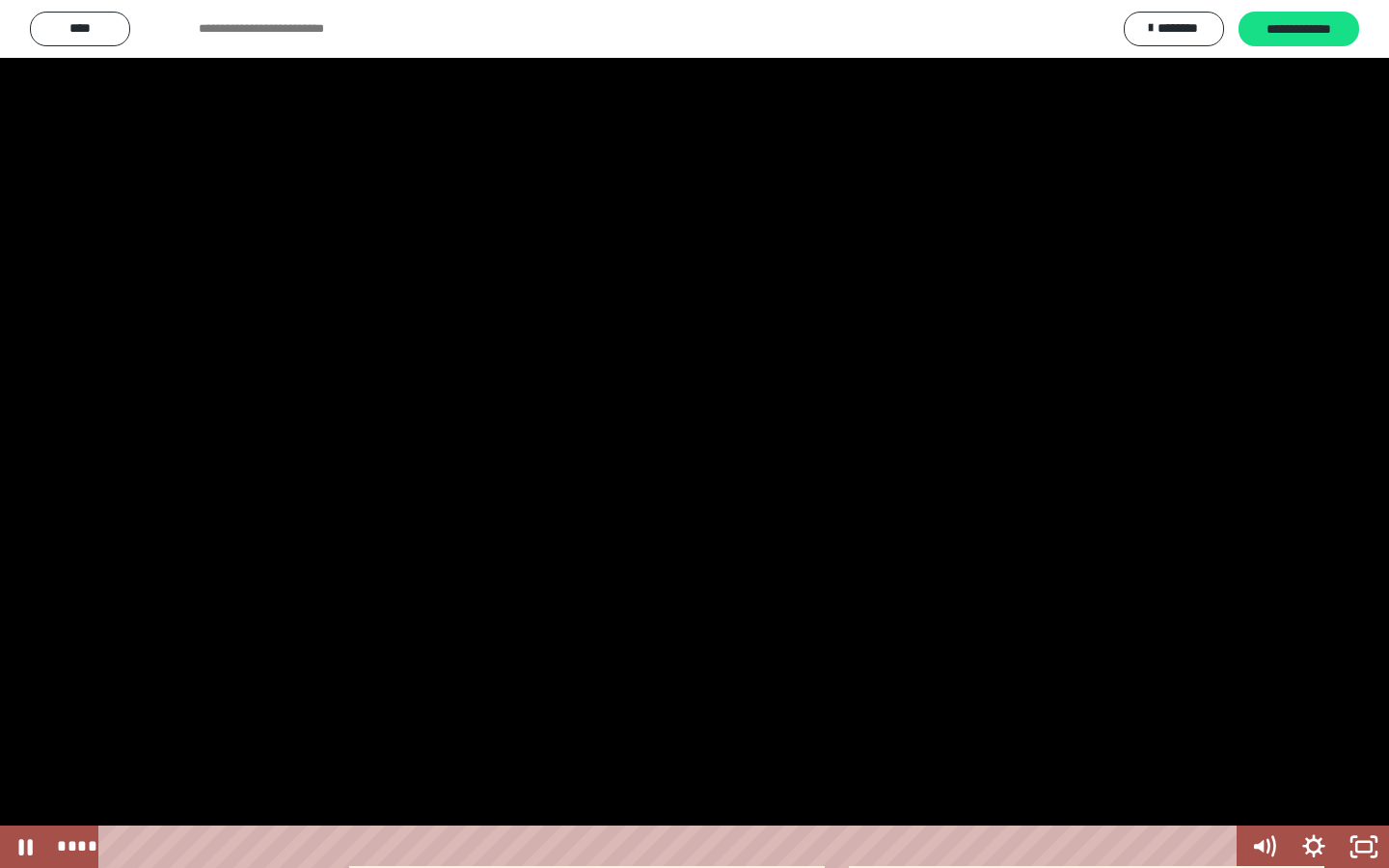 click at bounding box center [694, 434] 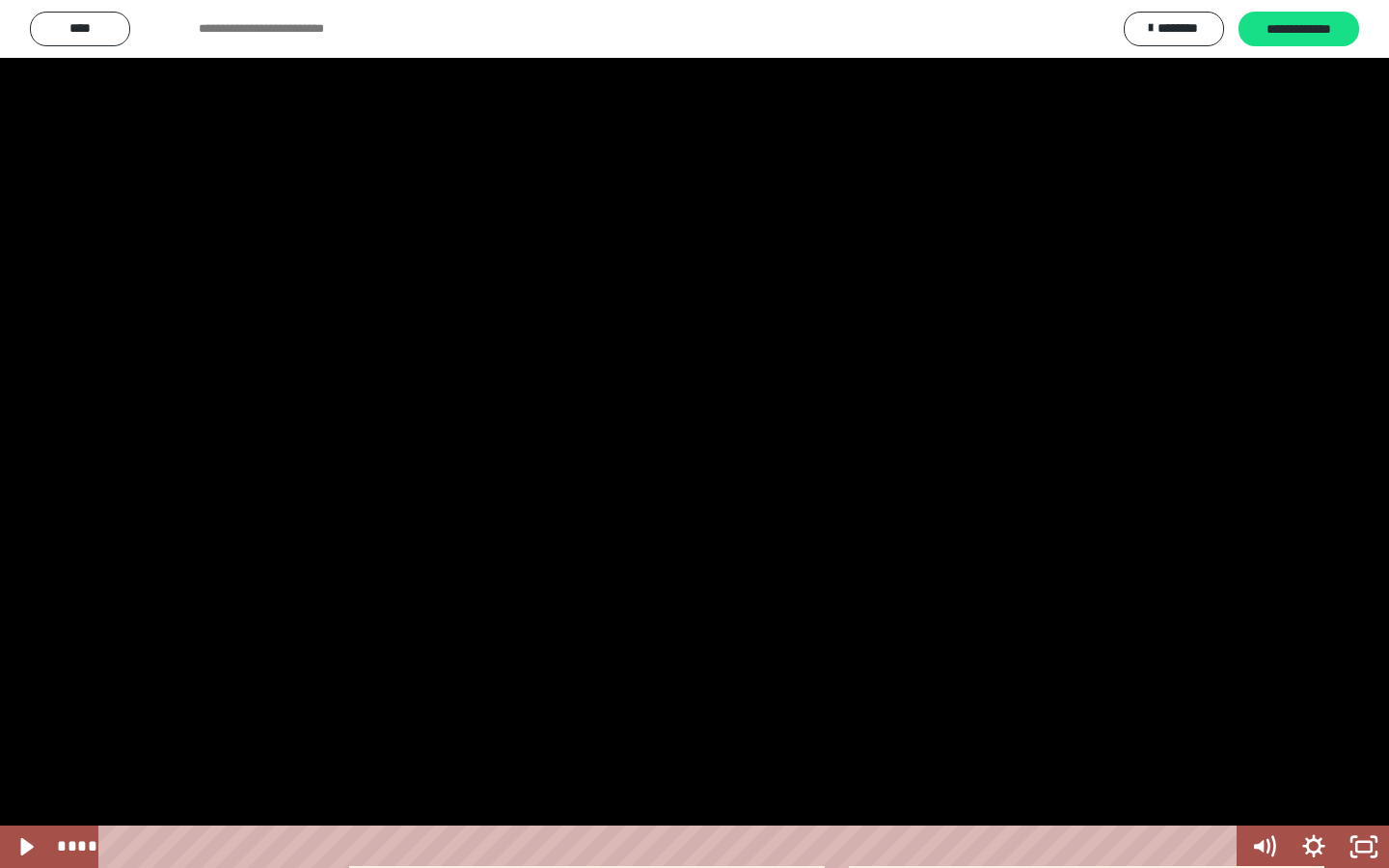 click at bounding box center [694, 434] 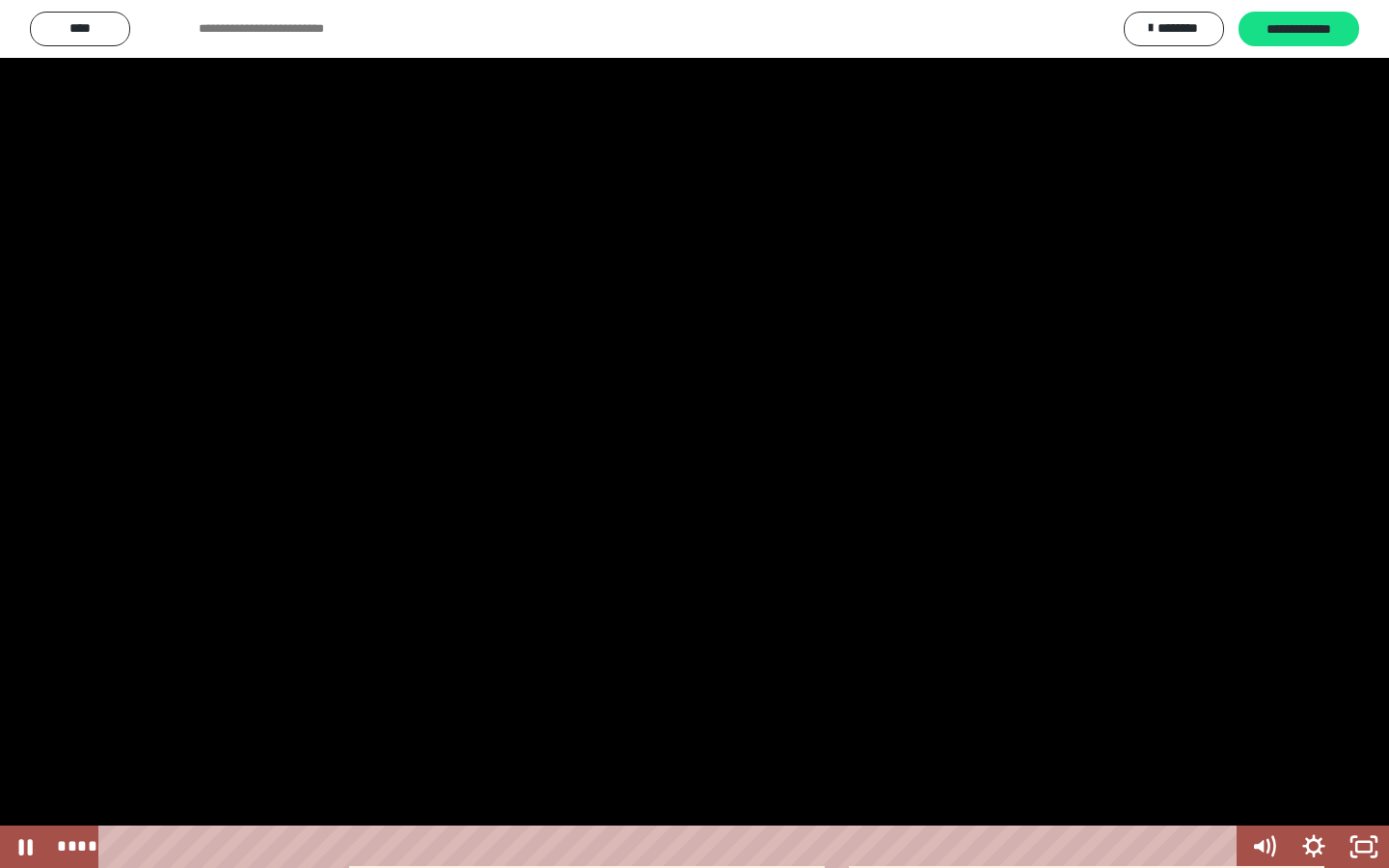 click at bounding box center (694, 434) 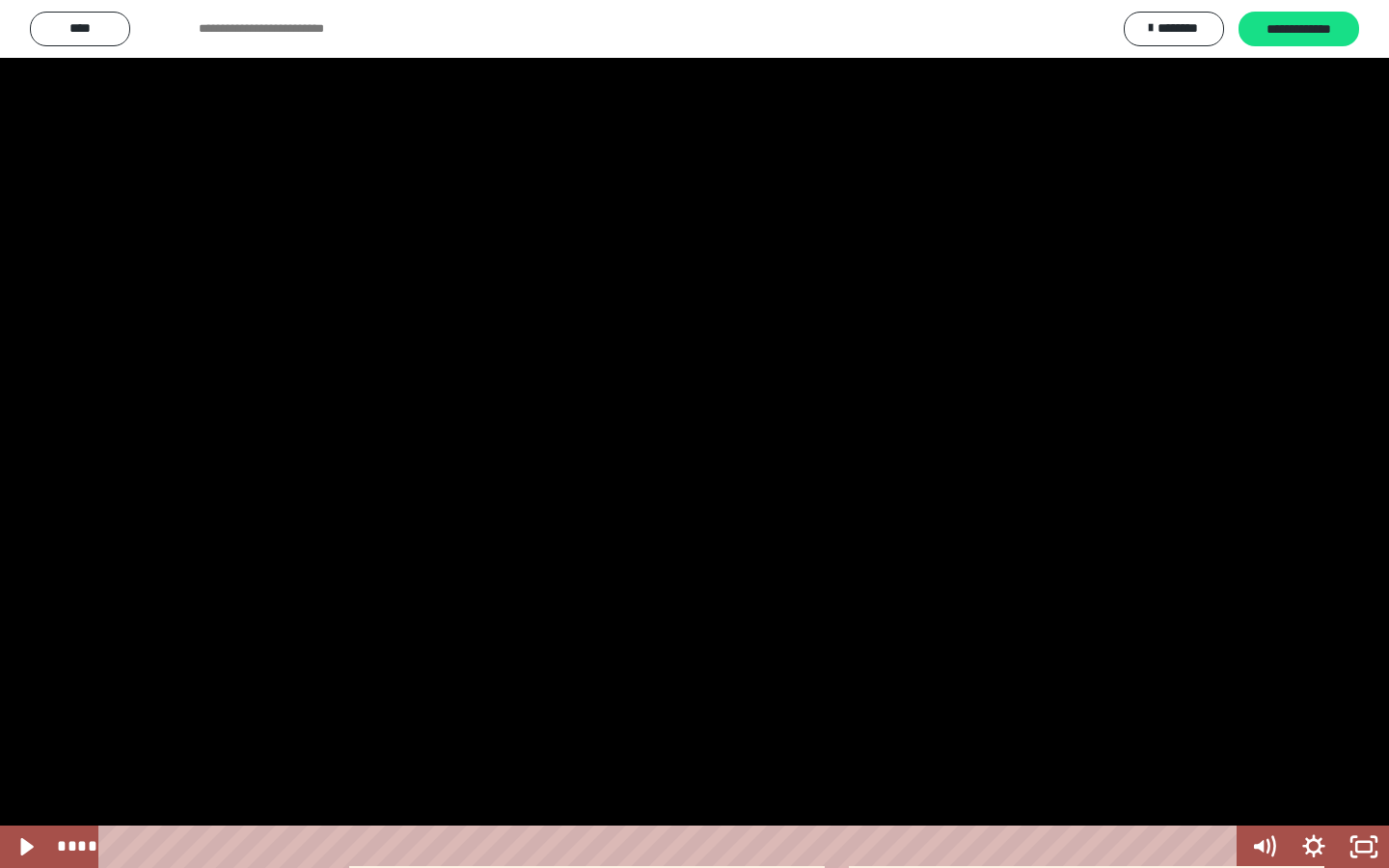 type 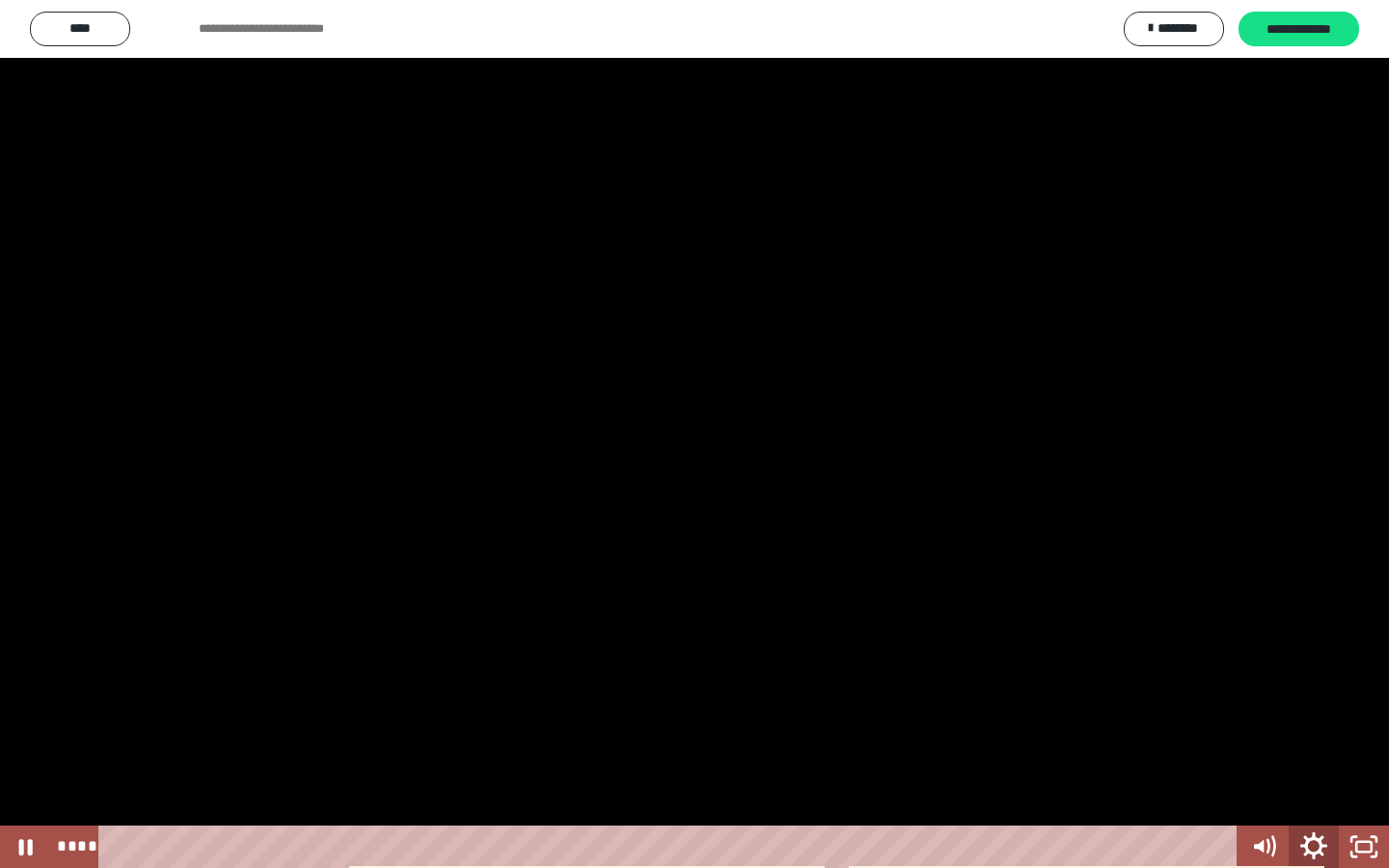 click 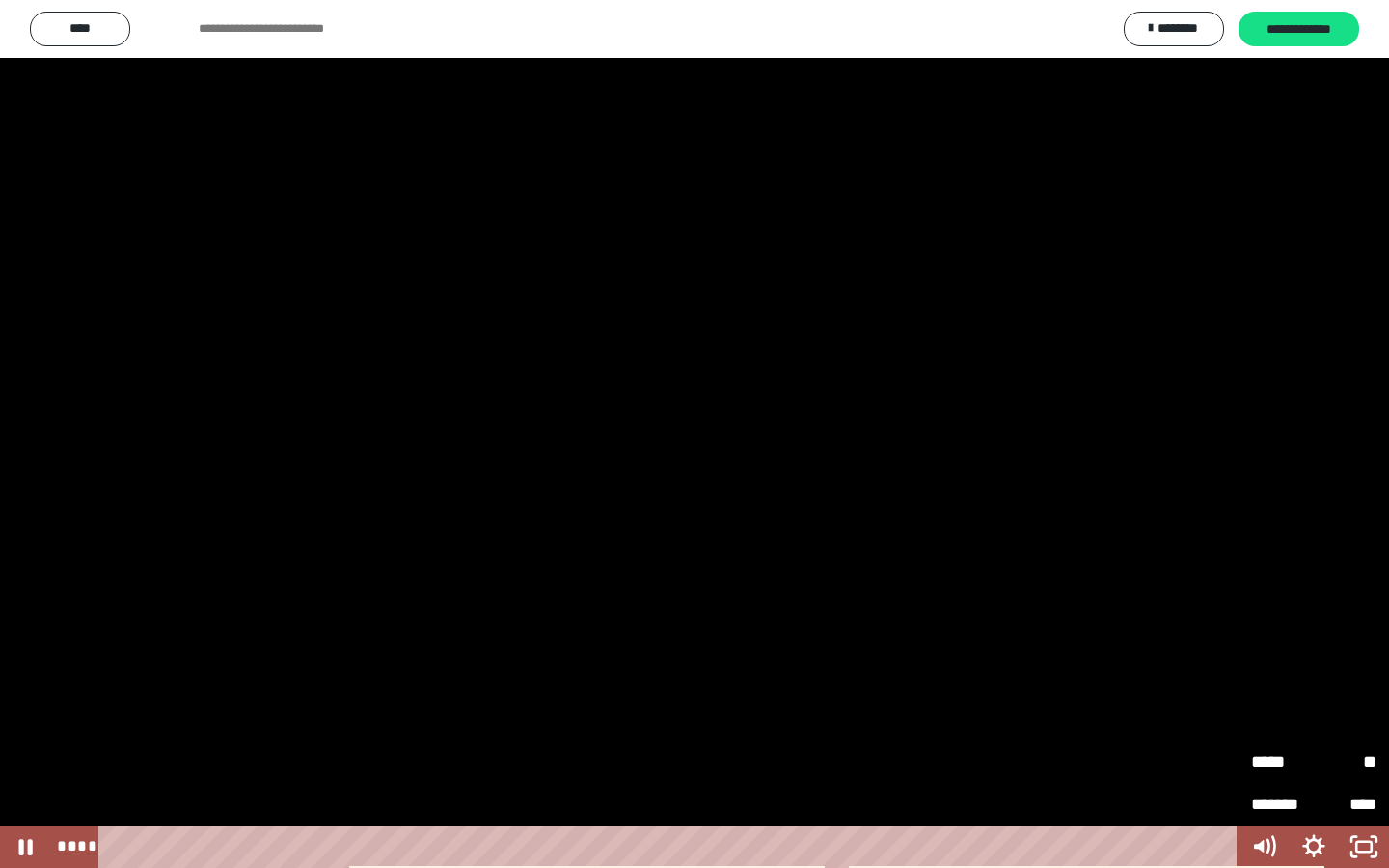 click on "**" at bounding box center [1345, 762] 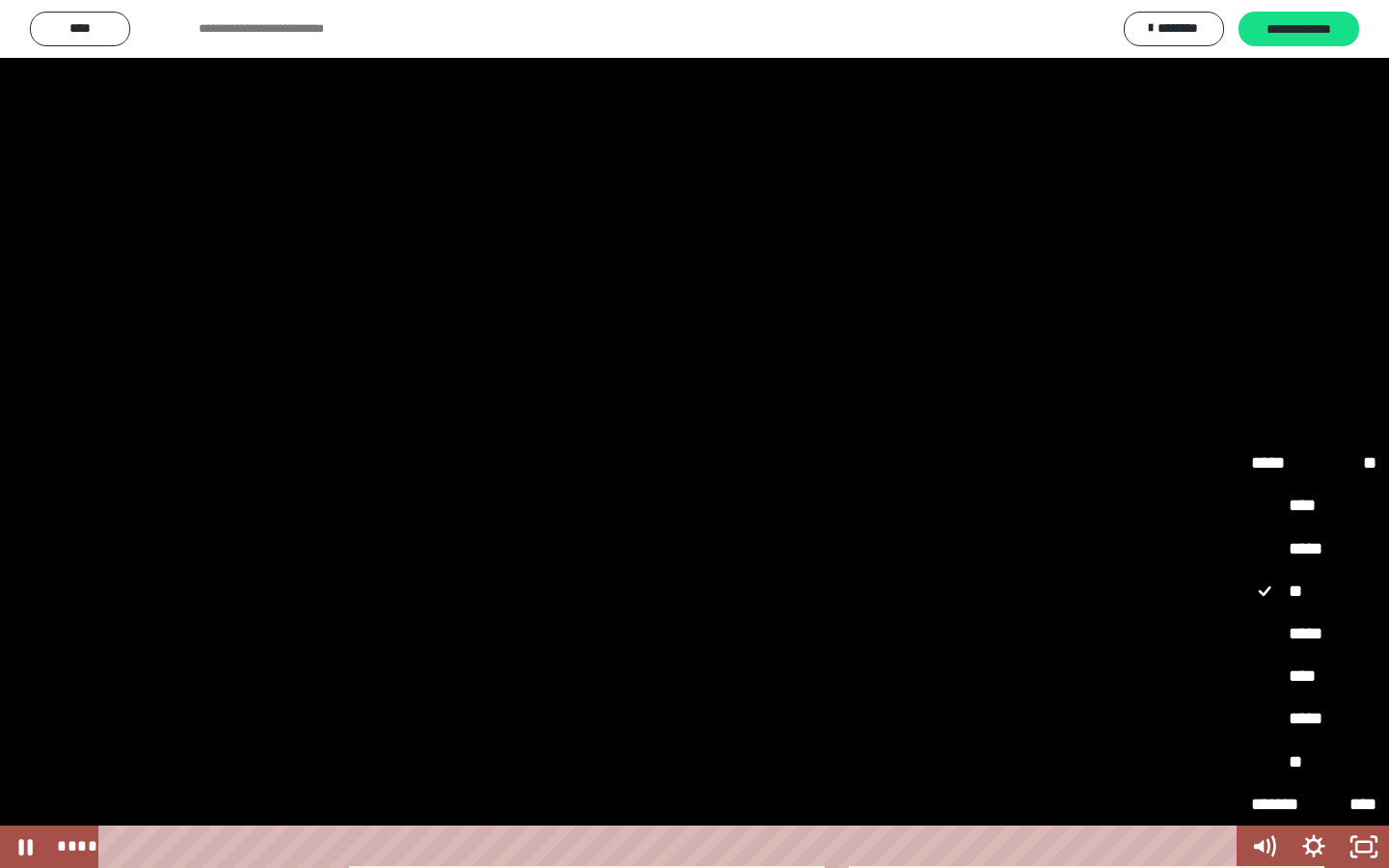 click on "*****" at bounding box center [1314, 719] 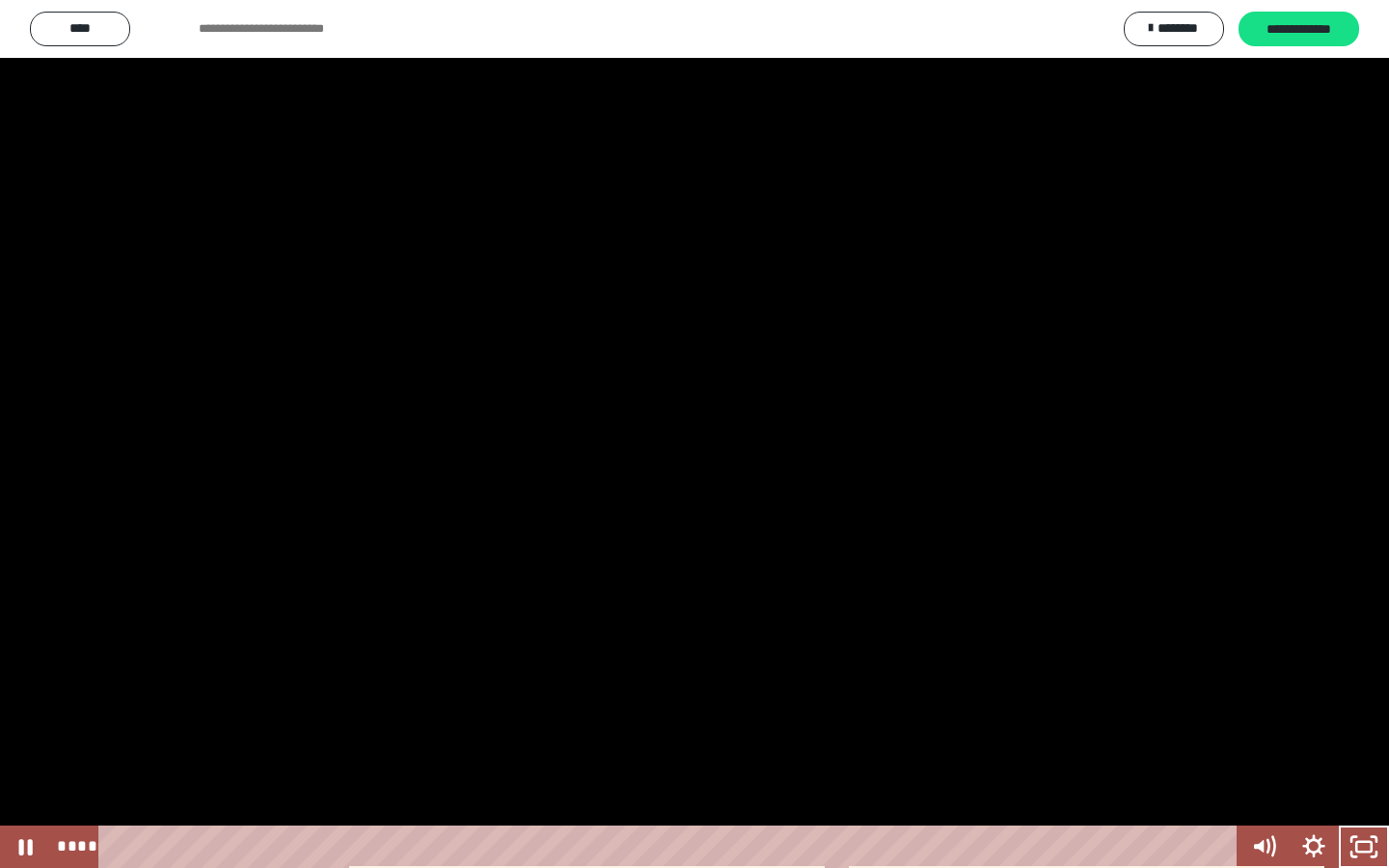 click at bounding box center (694, 434) 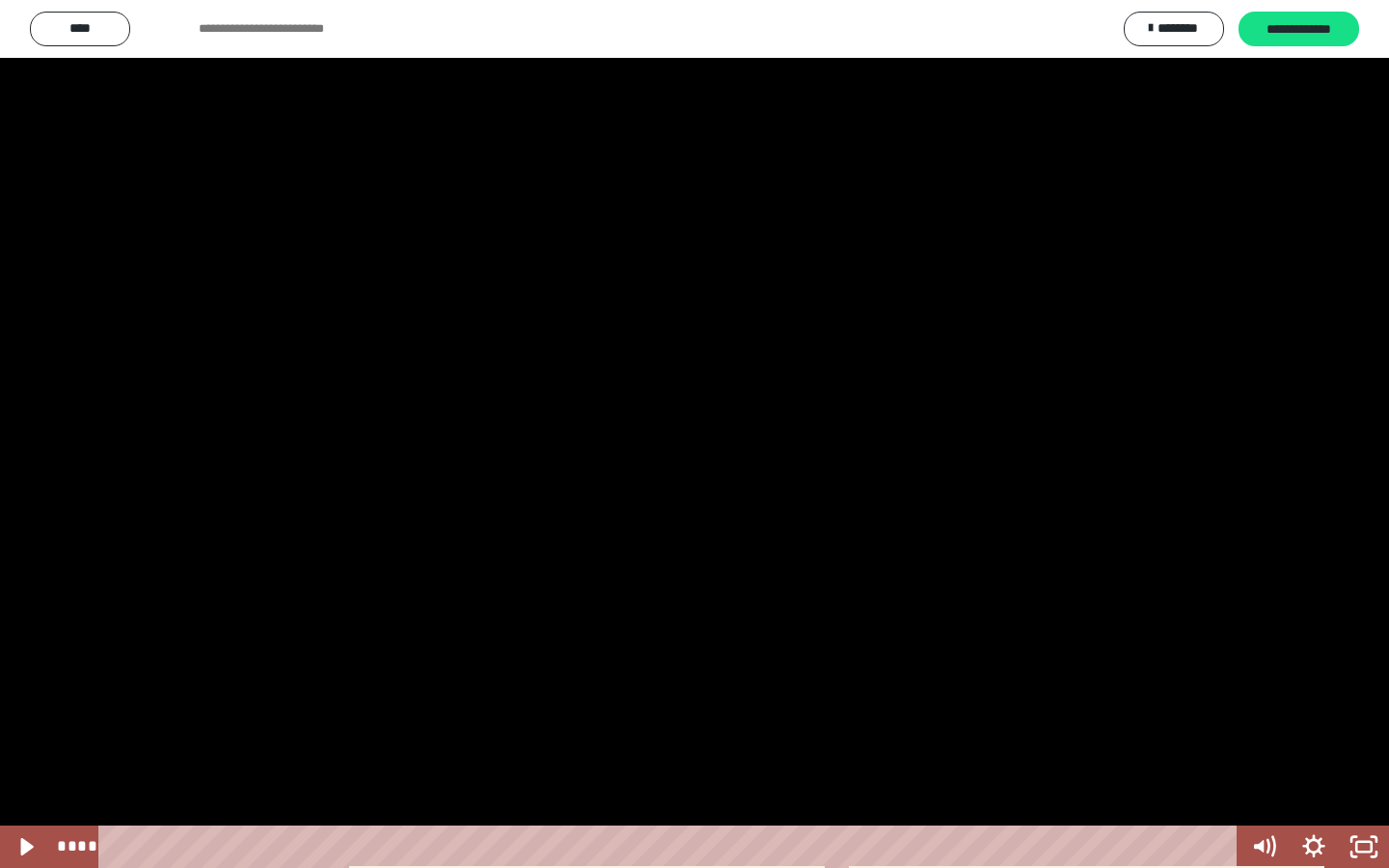 click at bounding box center (694, 434) 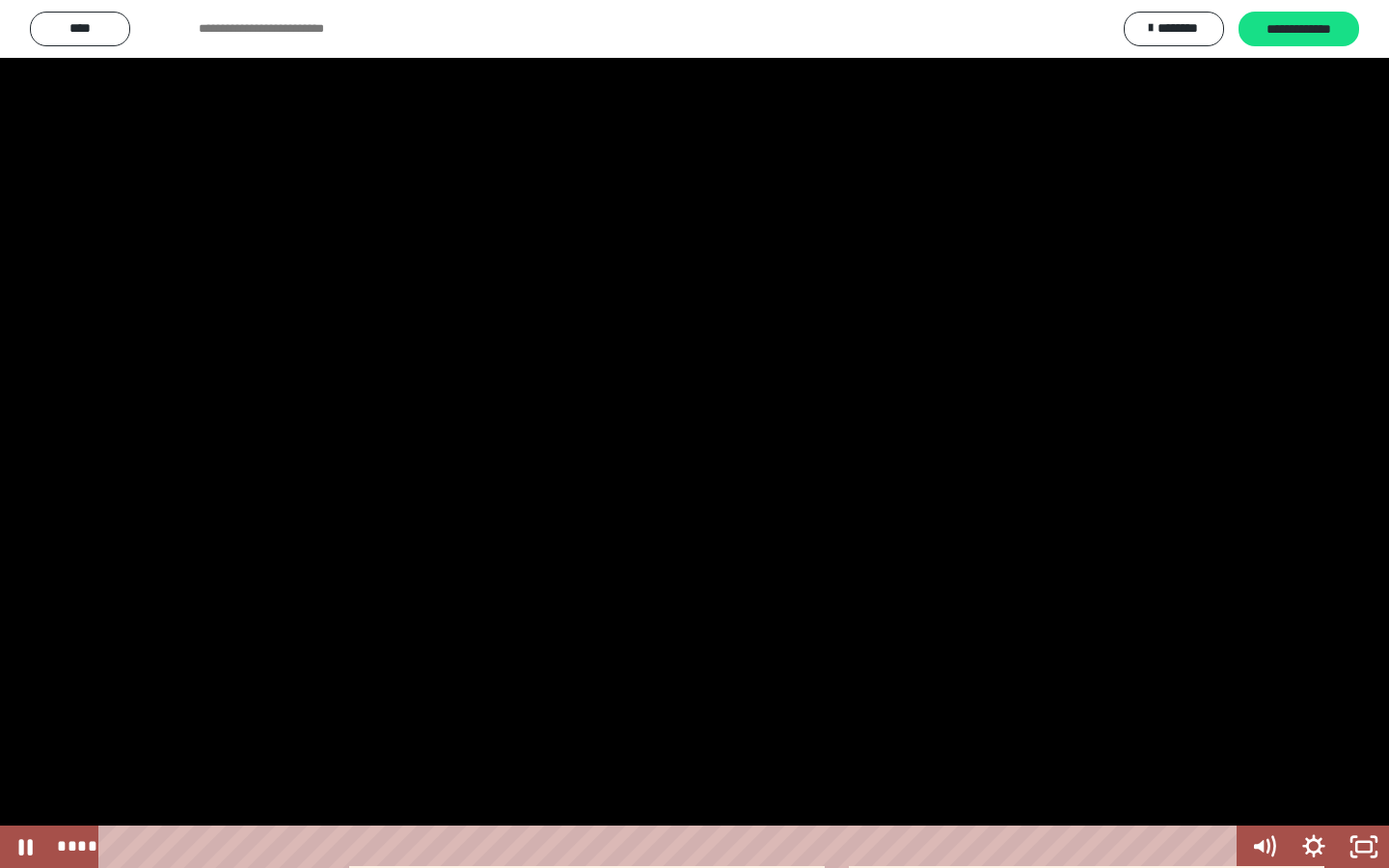 click at bounding box center (694, 434) 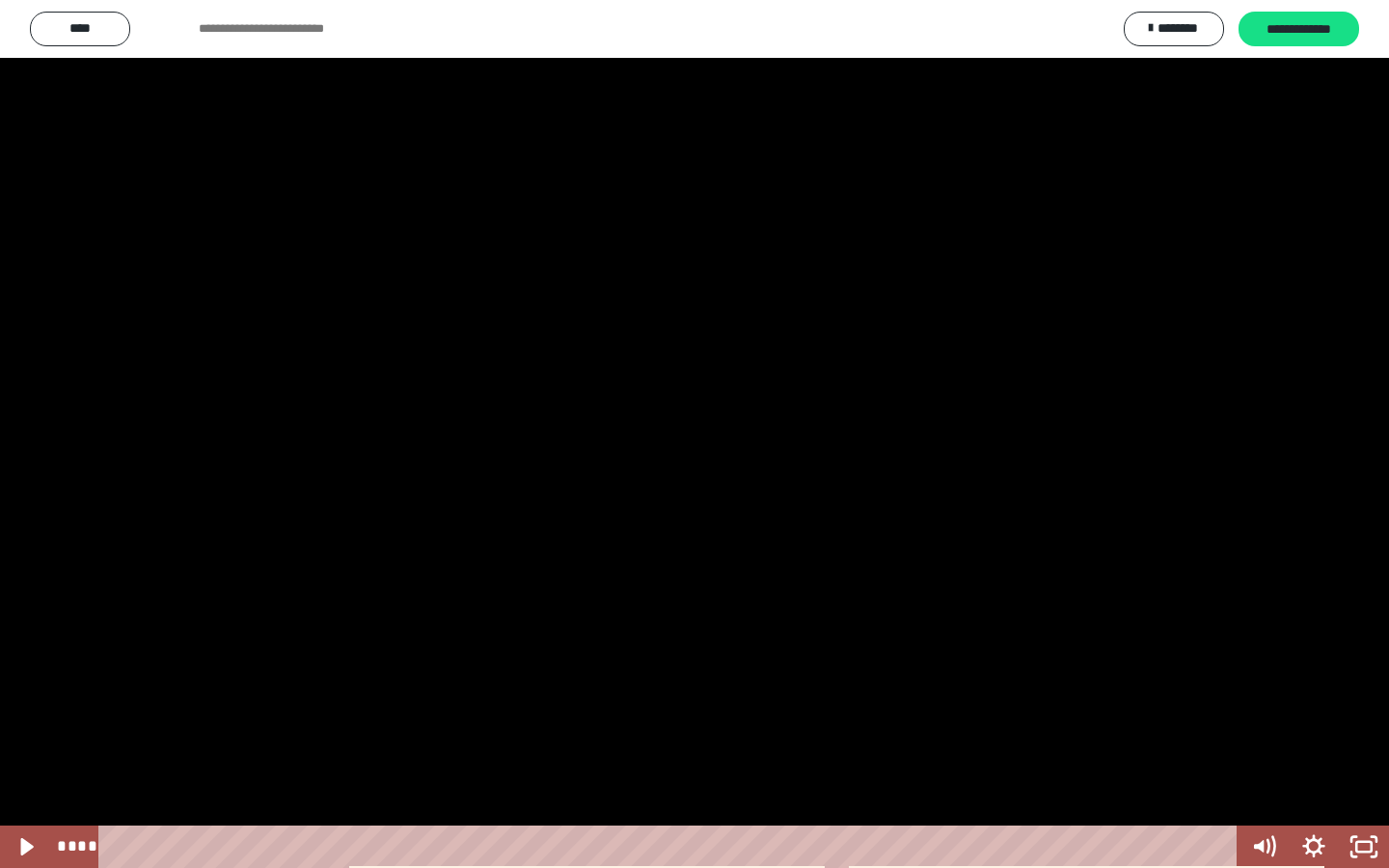click at bounding box center (694, 434) 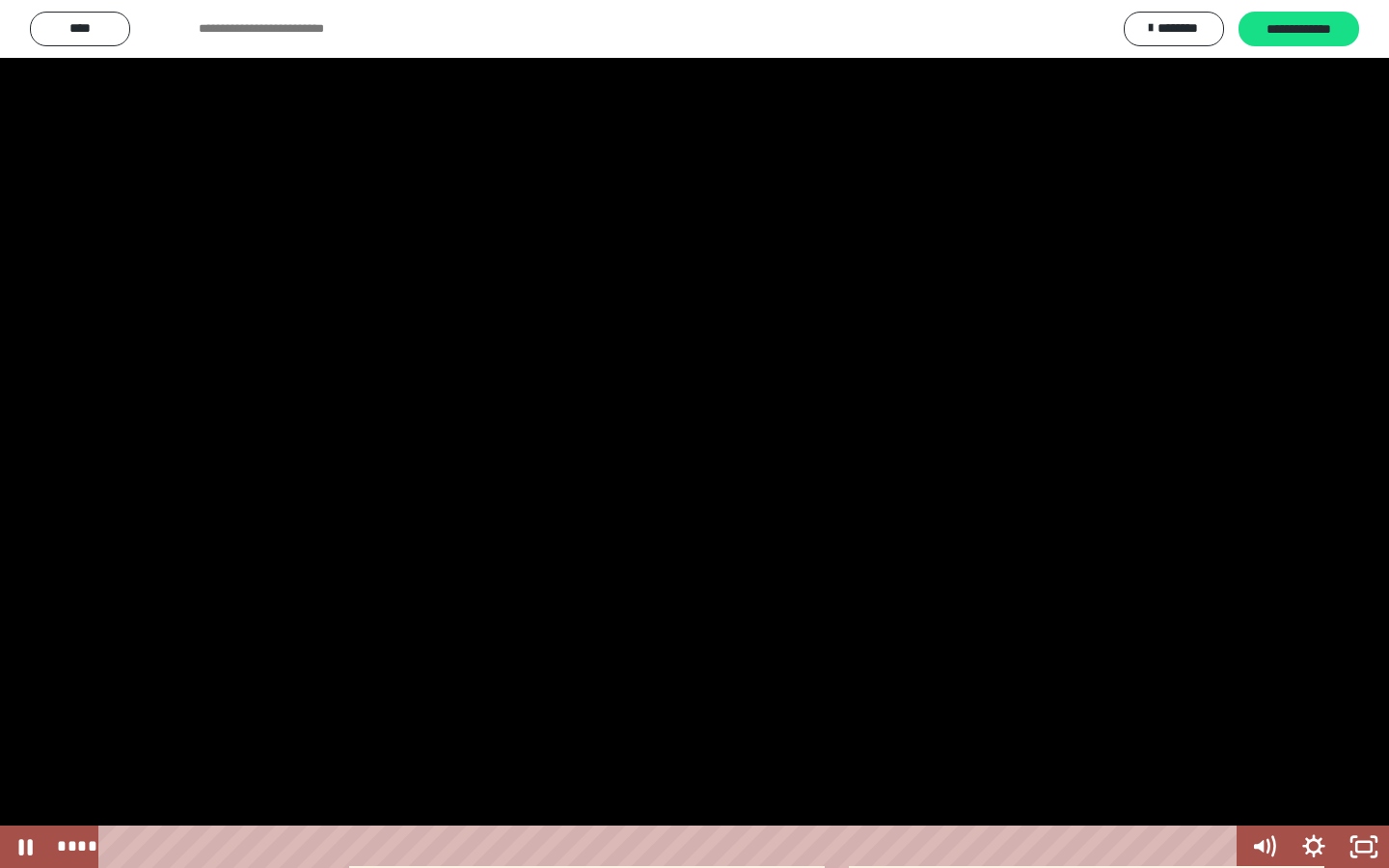 click at bounding box center (694, 434) 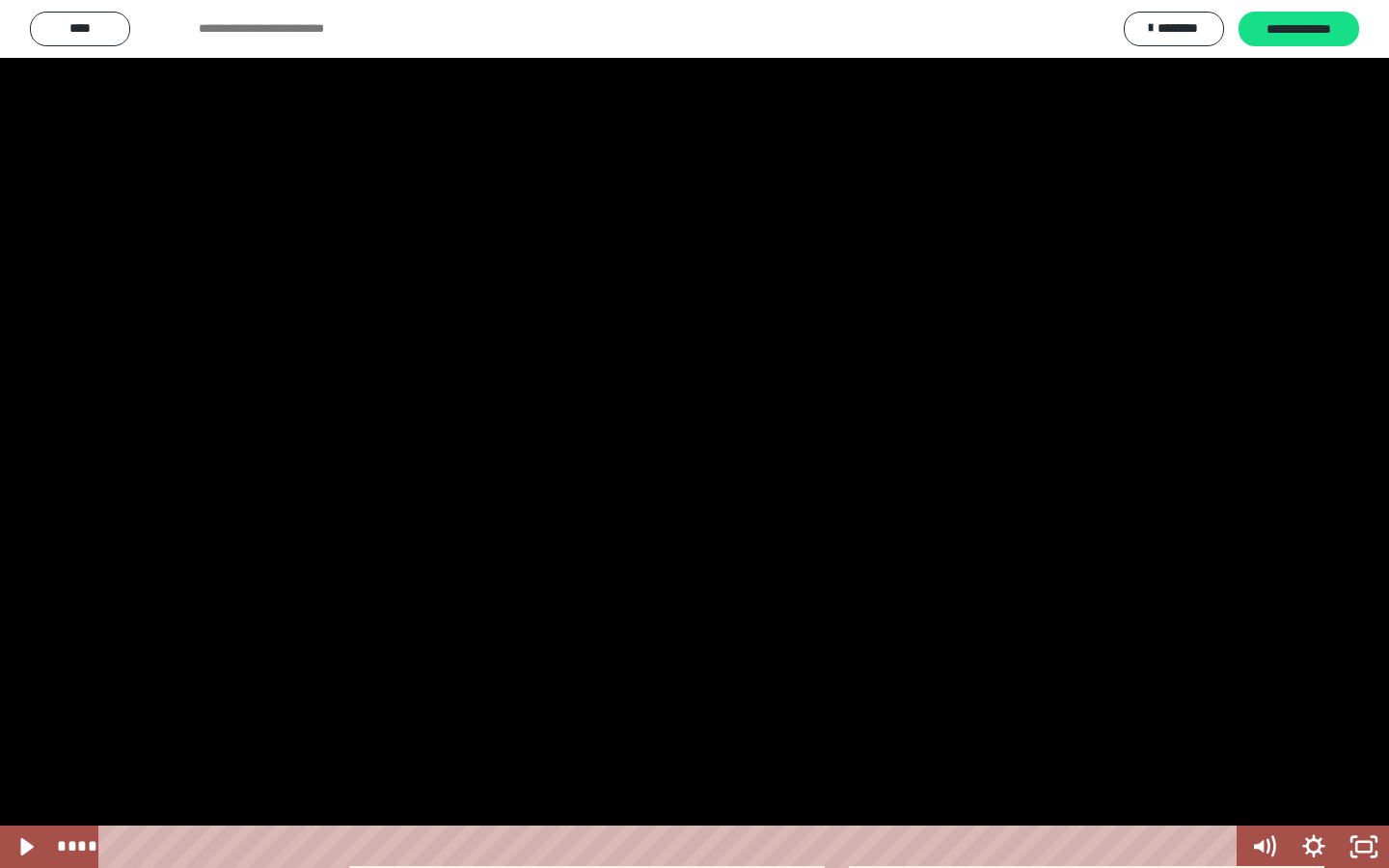 click at bounding box center (694, 434) 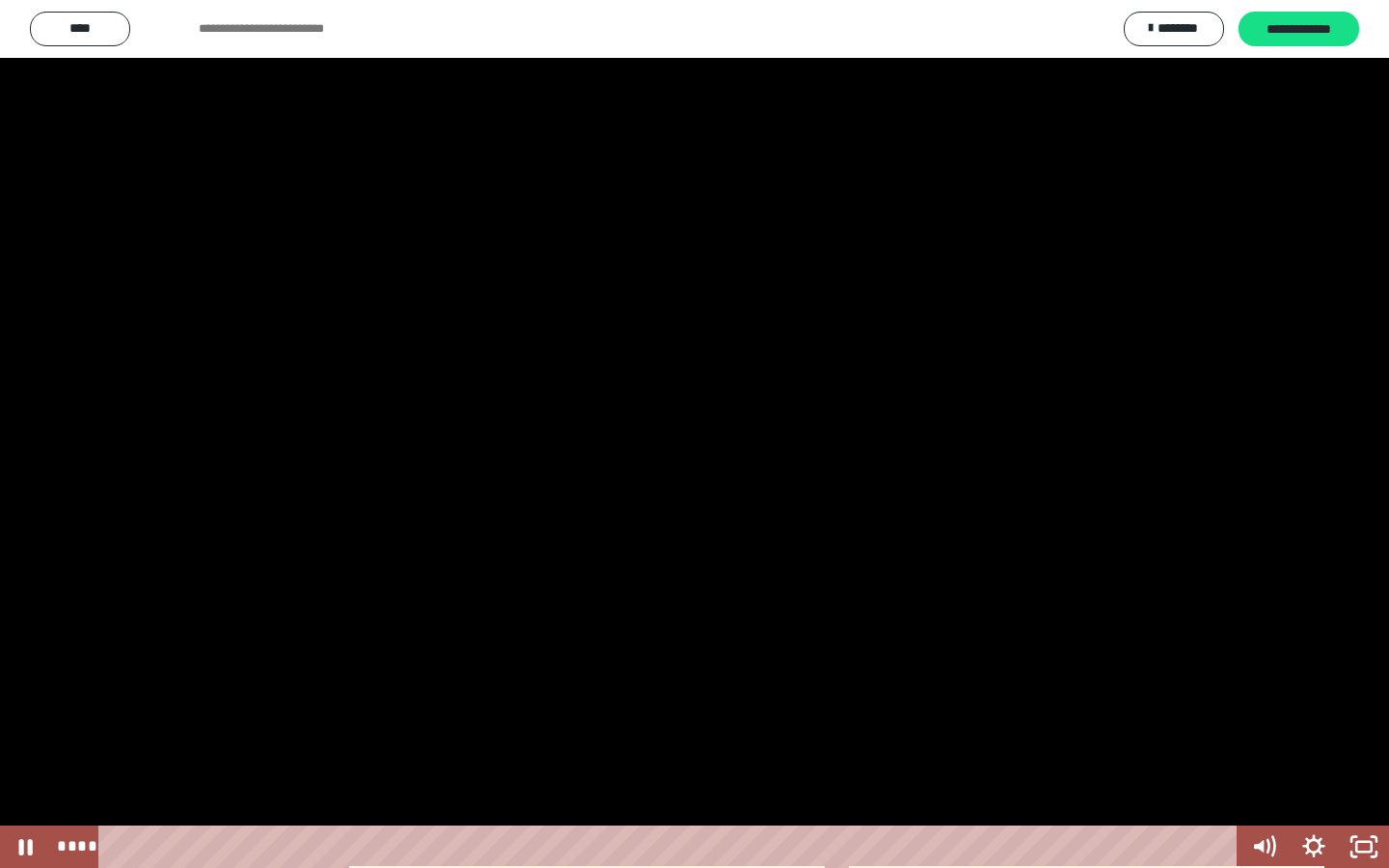 click at bounding box center (694, 434) 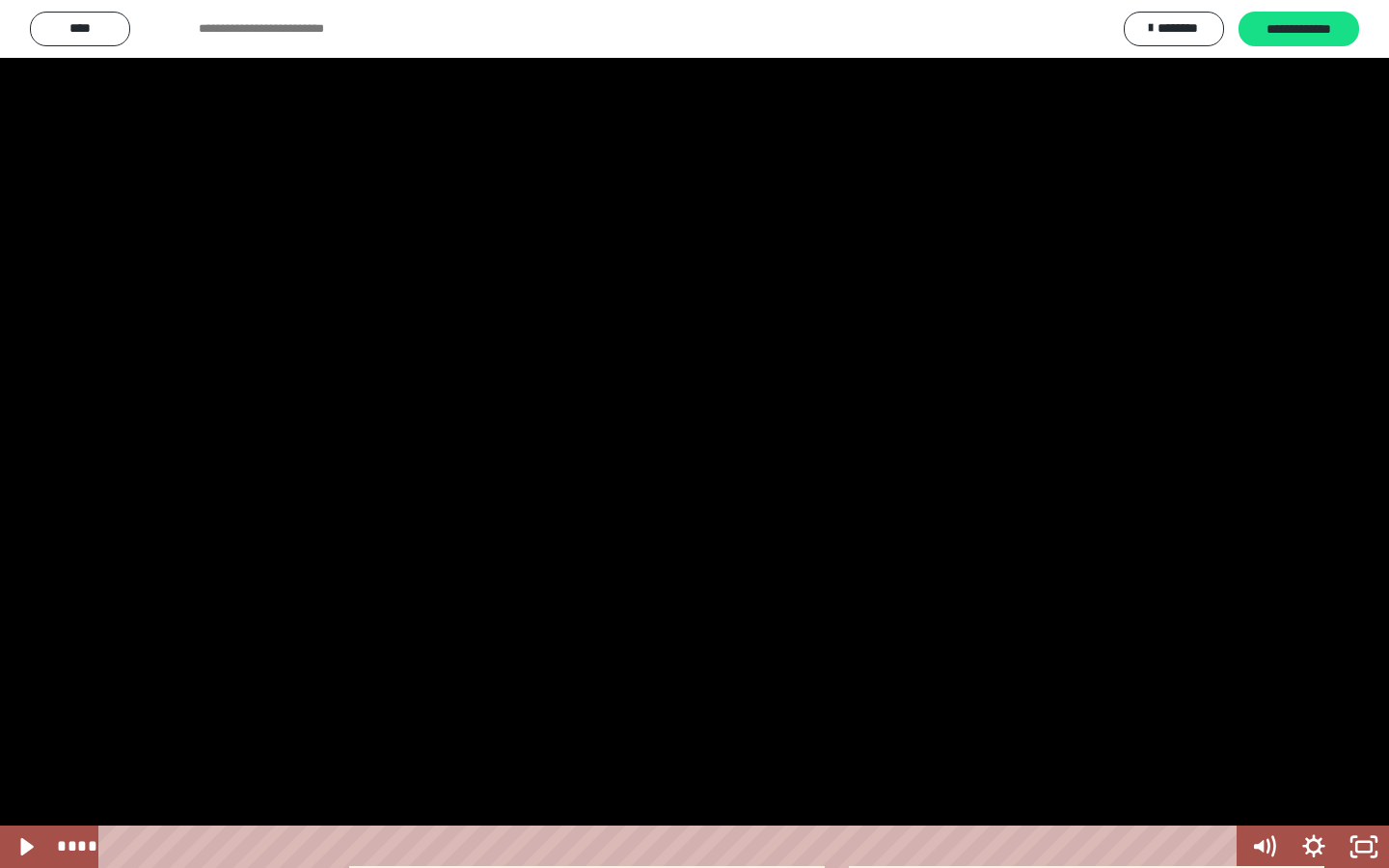 click at bounding box center [694, 434] 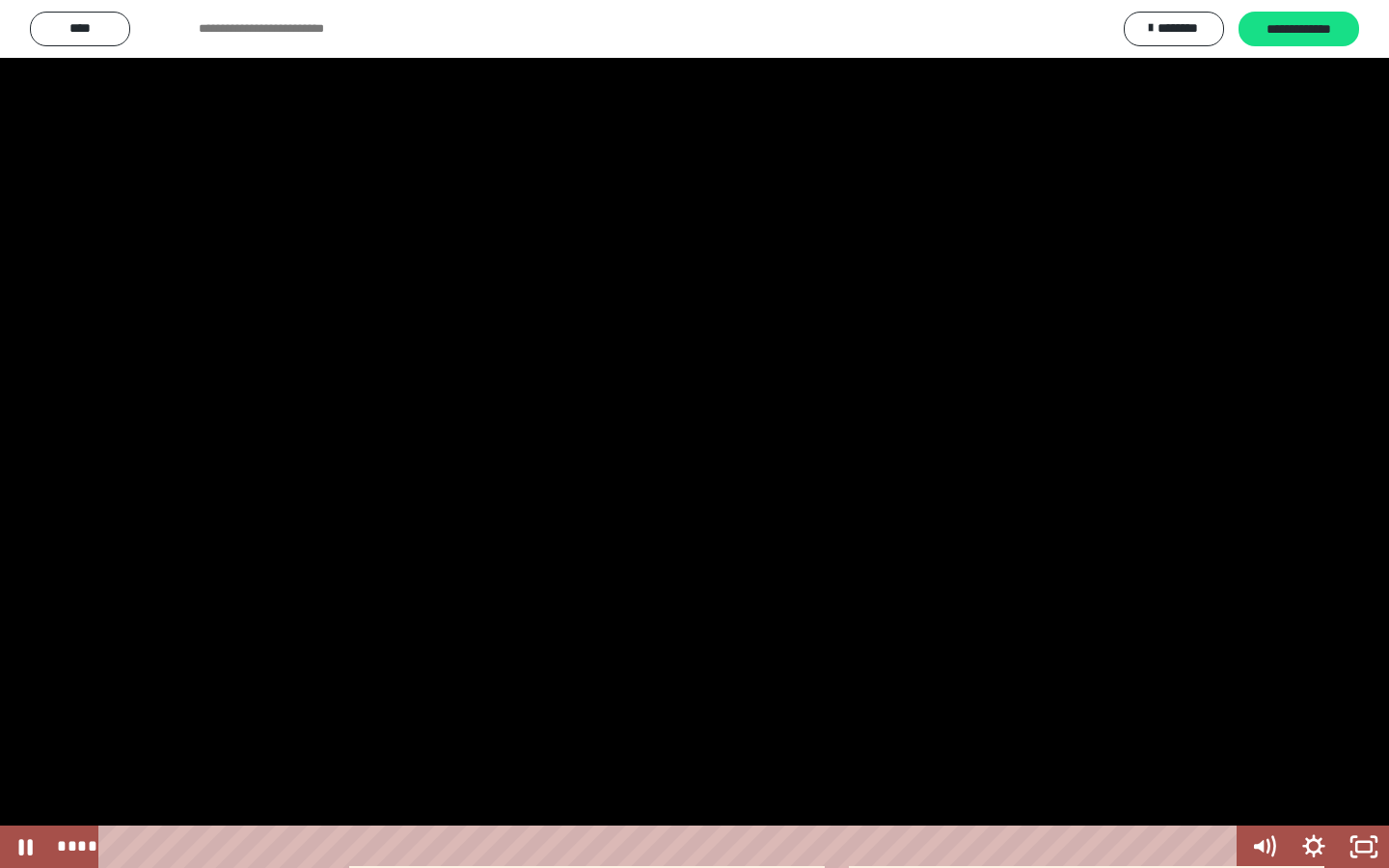 click at bounding box center (694, 434) 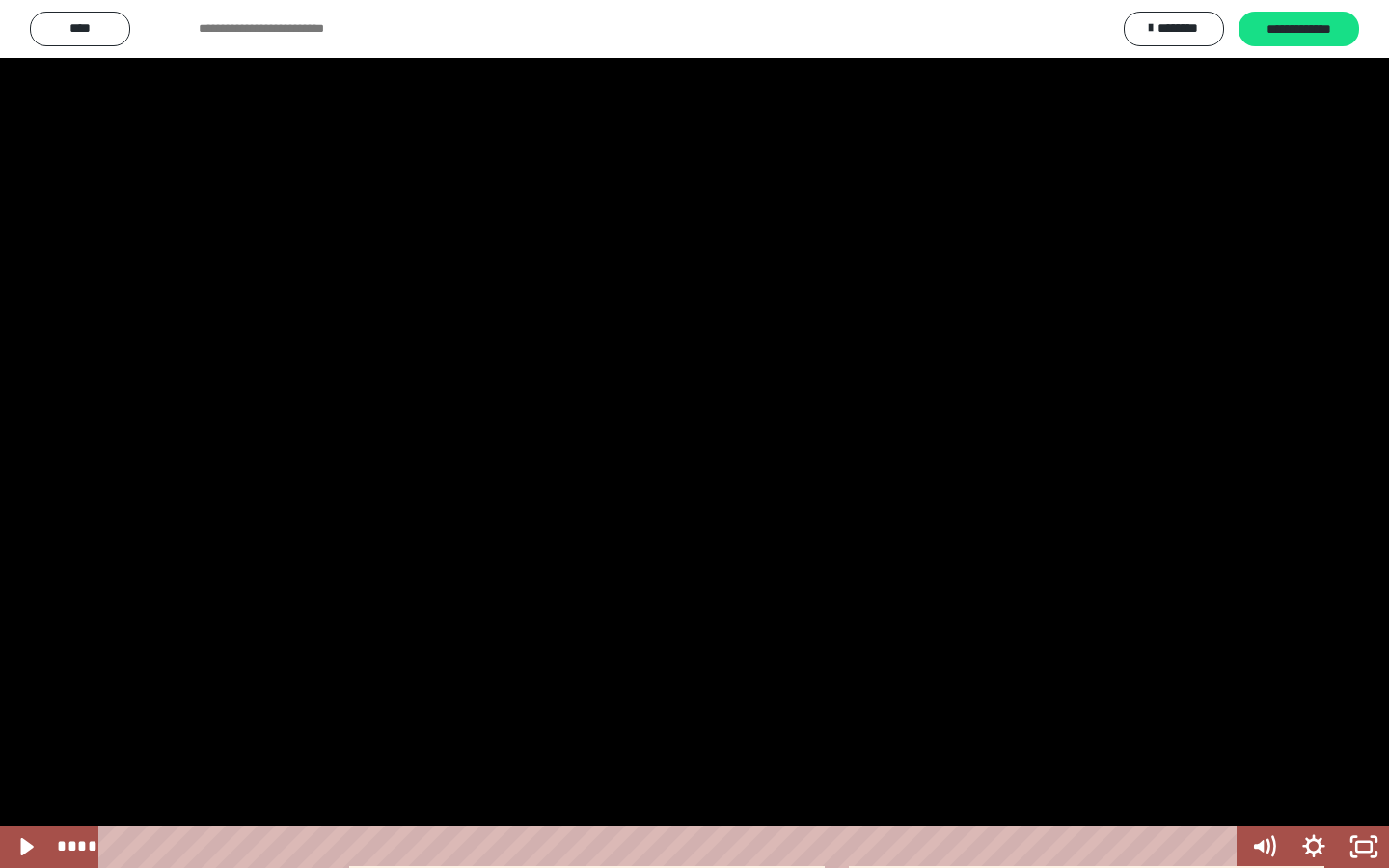 click at bounding box center [694, 434] 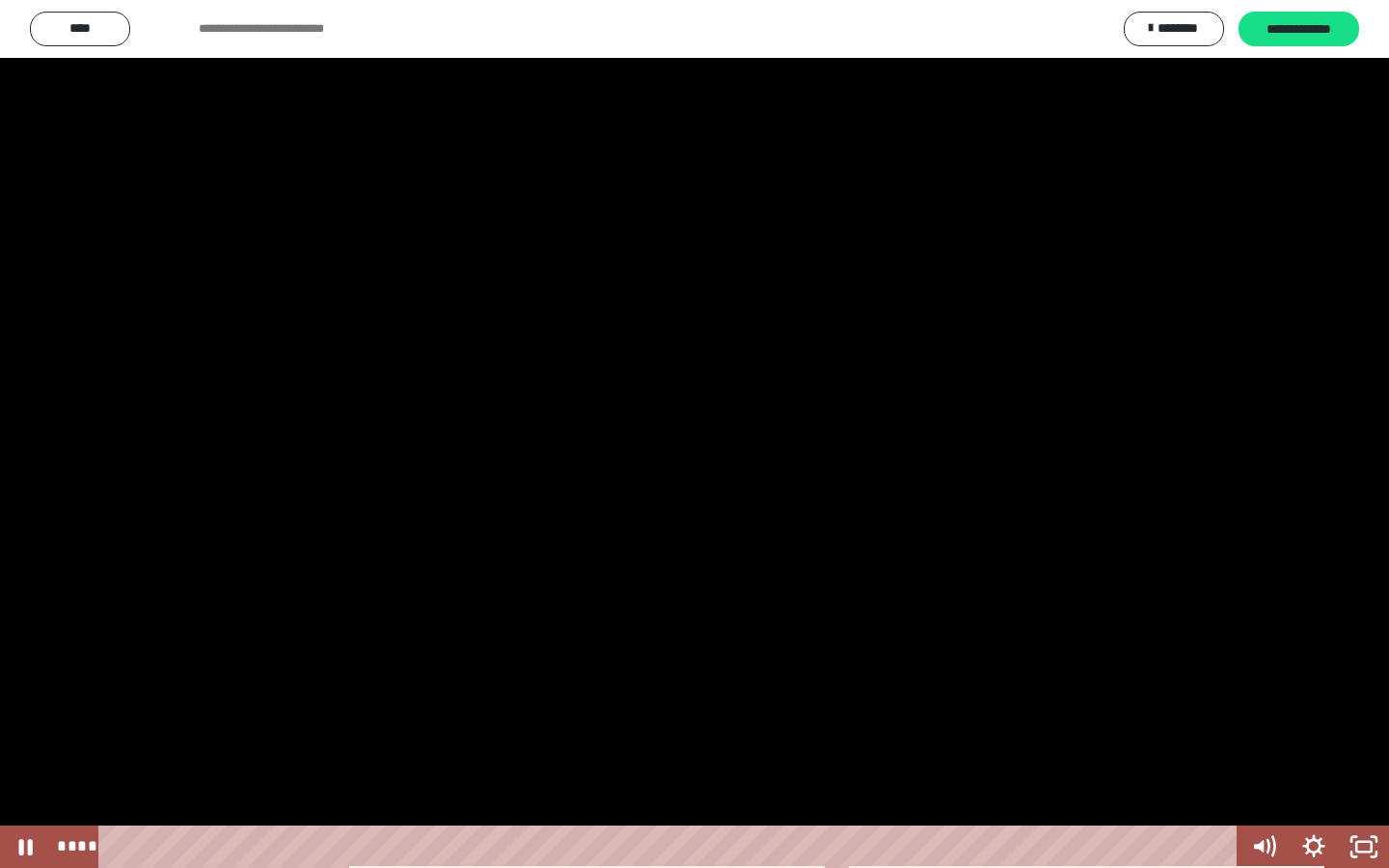 click at bounding box center (694, 434) 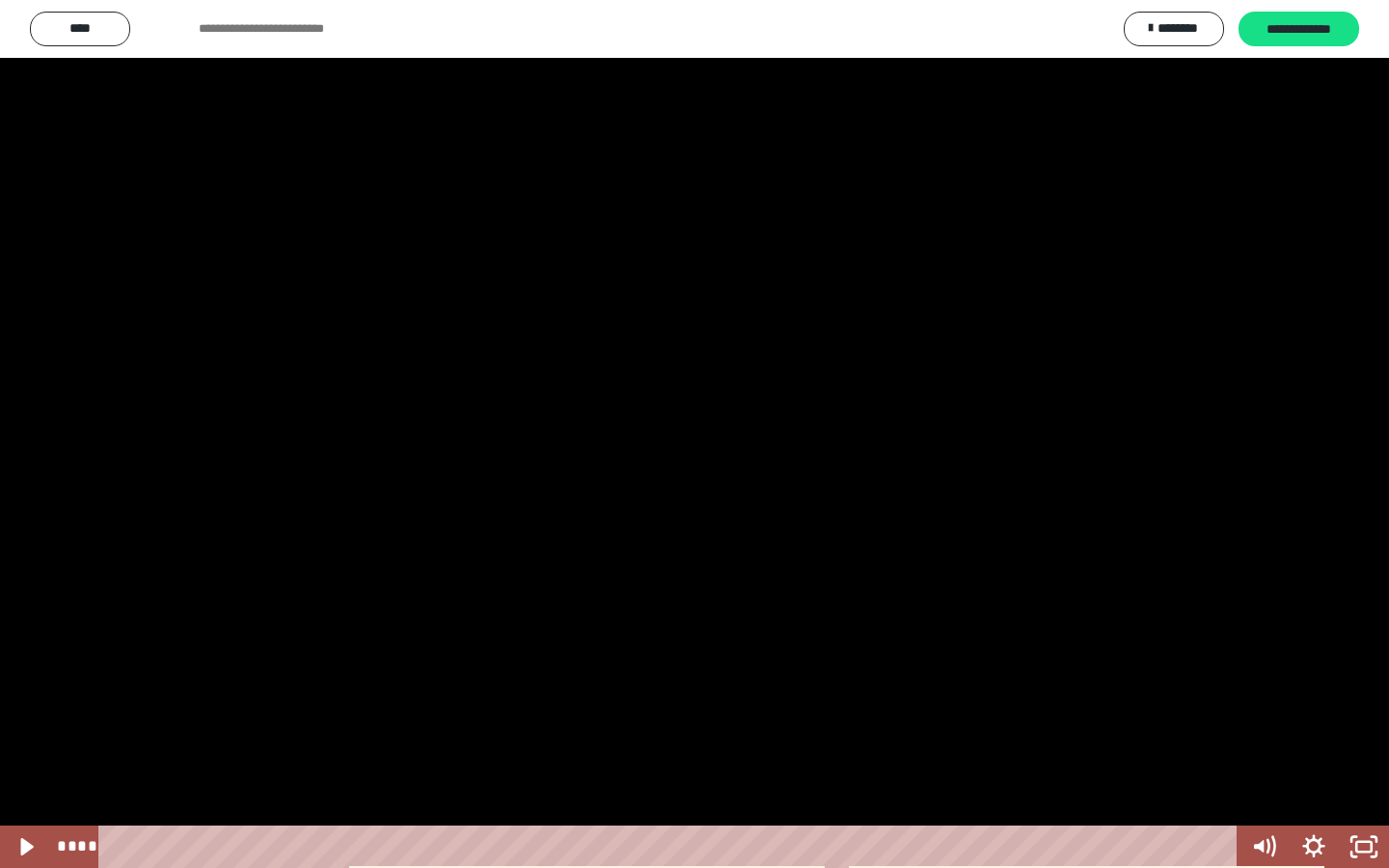 click at bounding box center [694, 434] 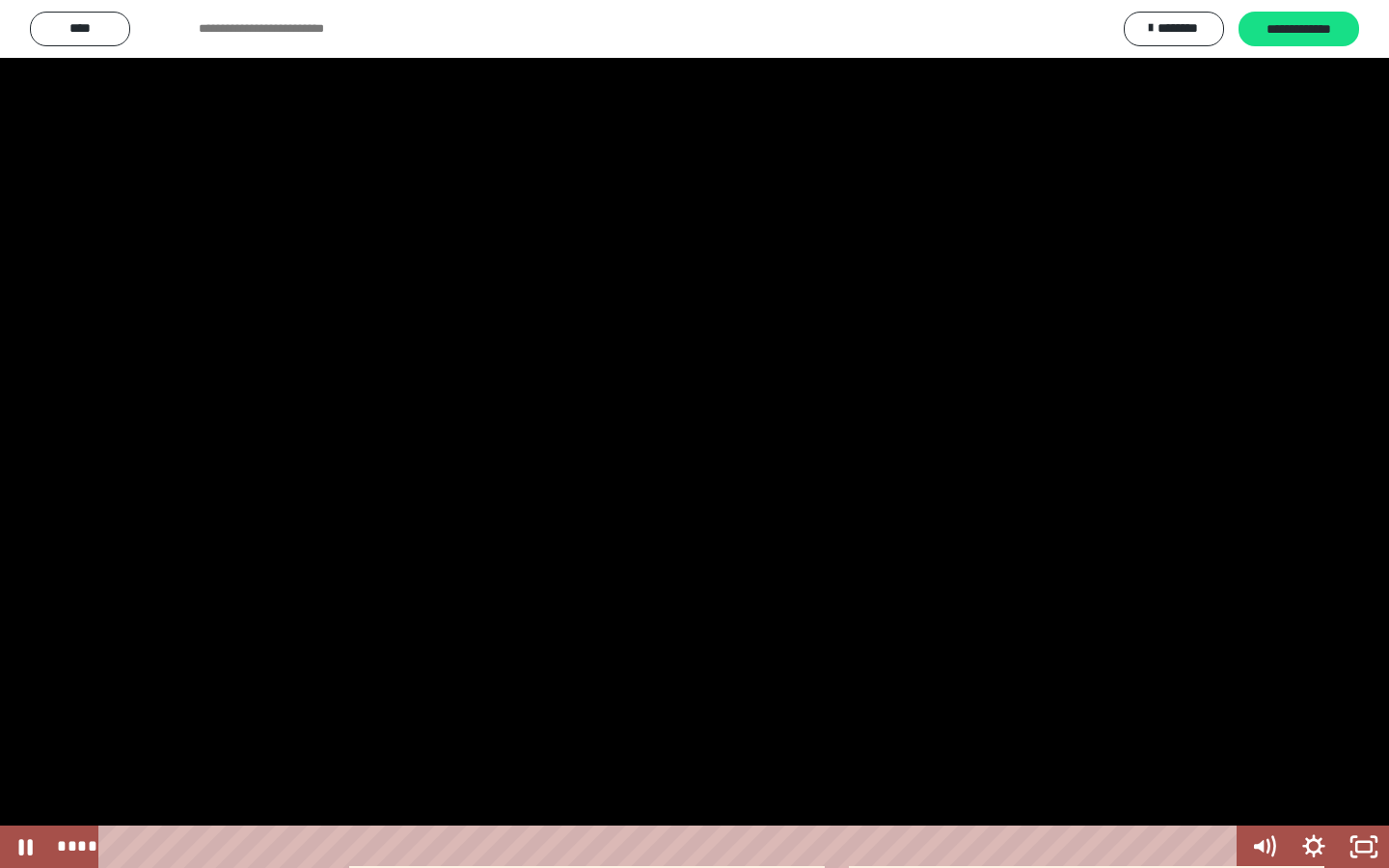 click at bounding box center [694, 434] 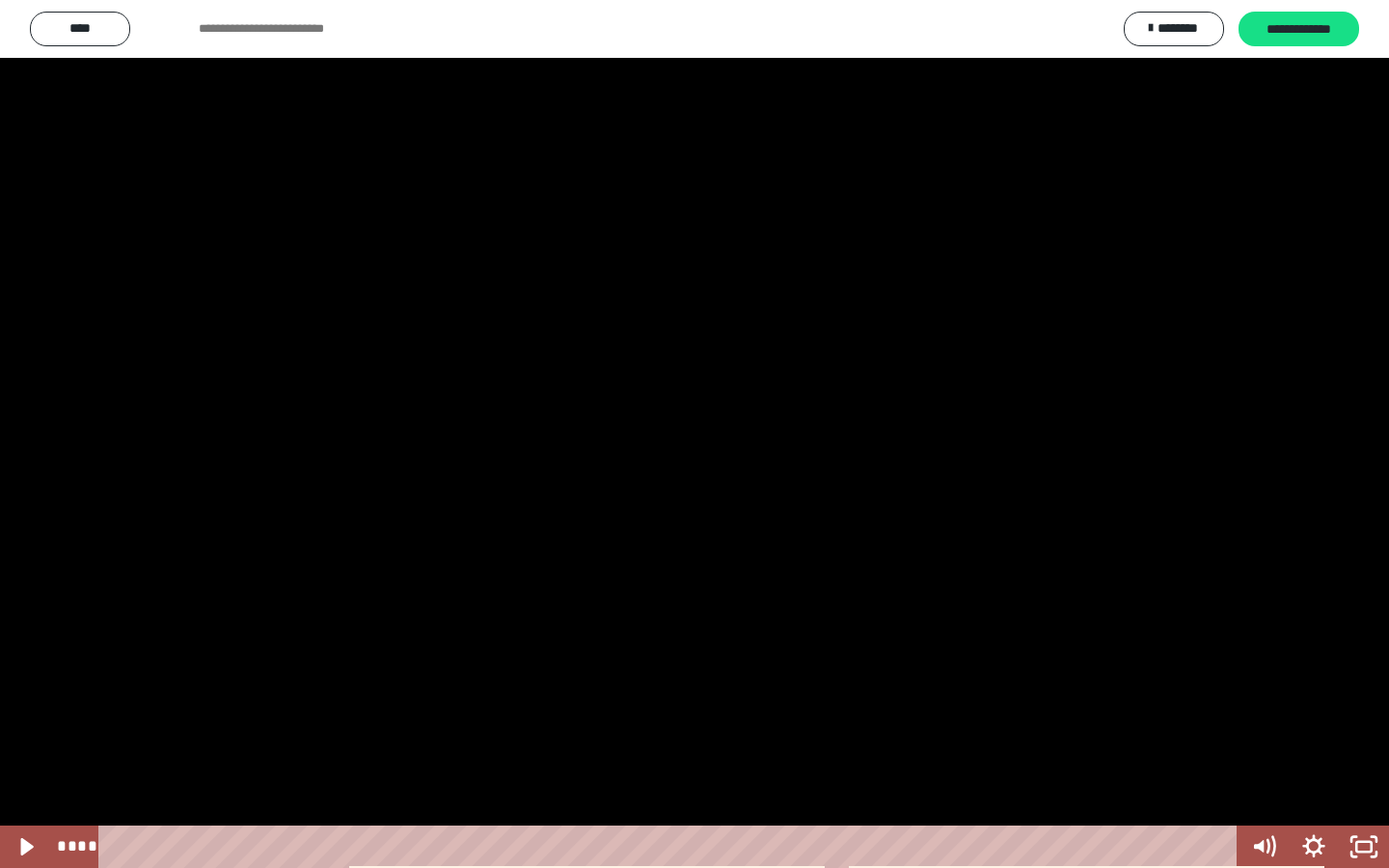 click at bounding box center [694, 434] 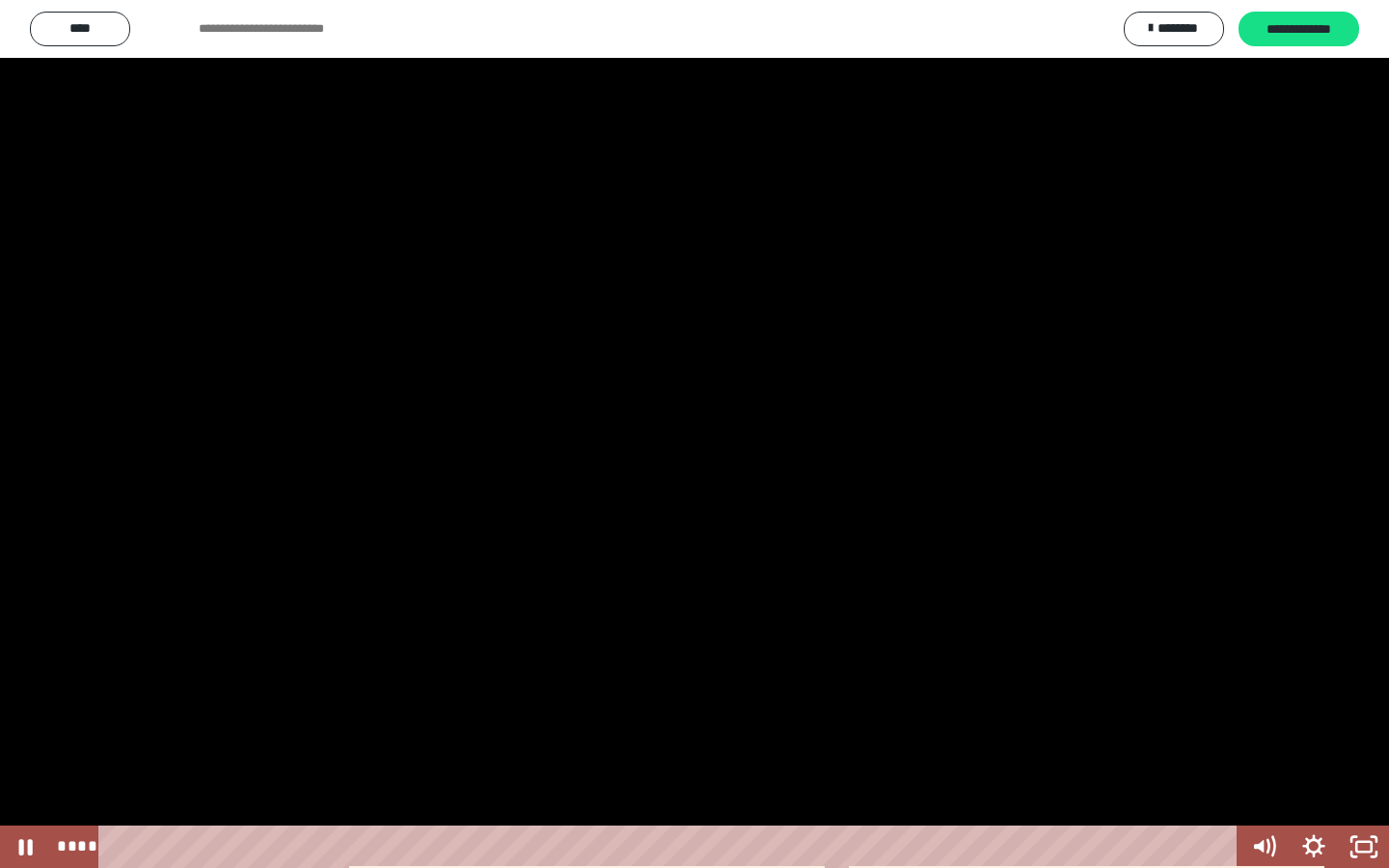 click at bounding box center [694, 434] 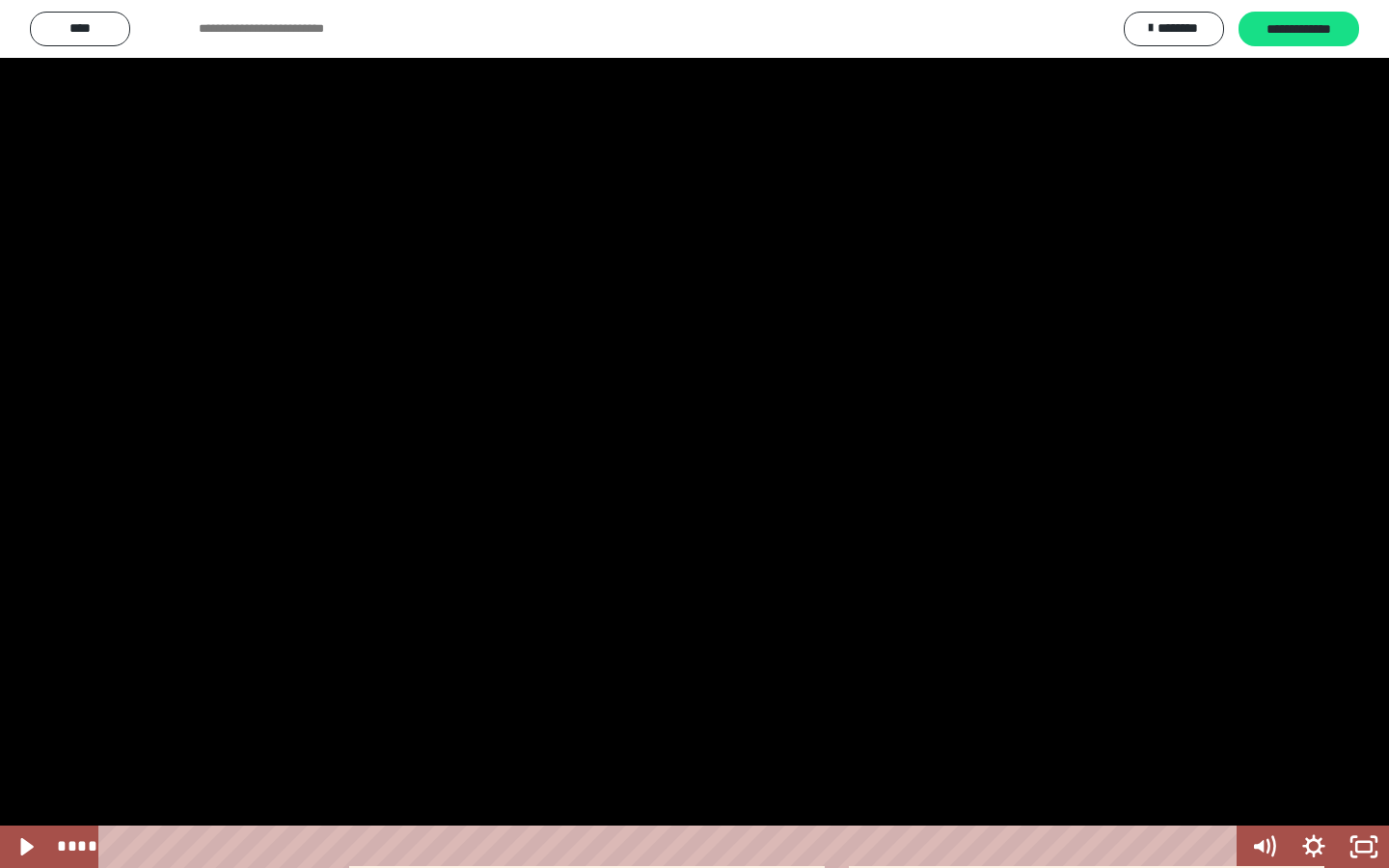 click at bounding box center [694, 434] 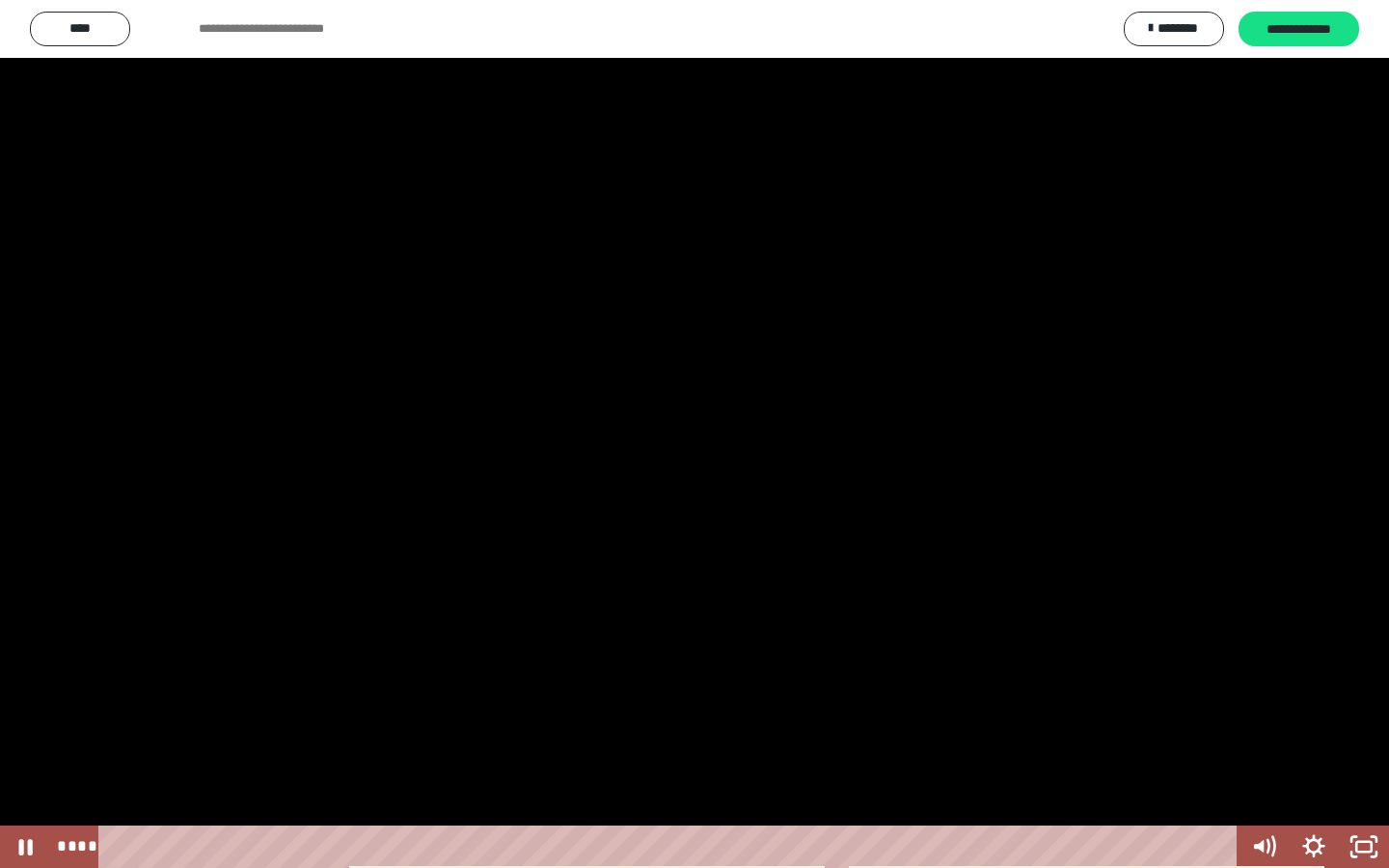 click at bounding box center [694, 434] 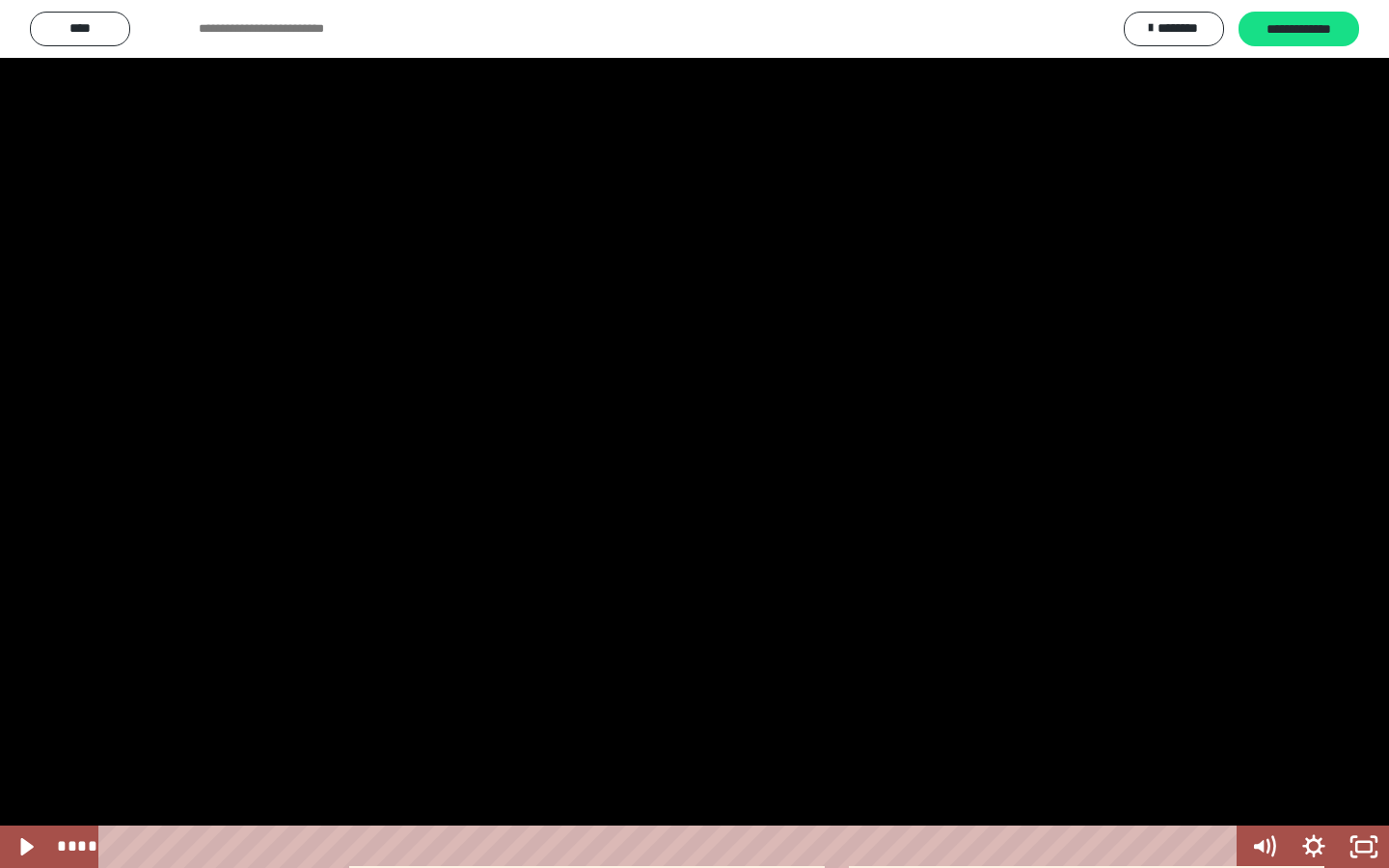 click at bounding box center [694, 434] 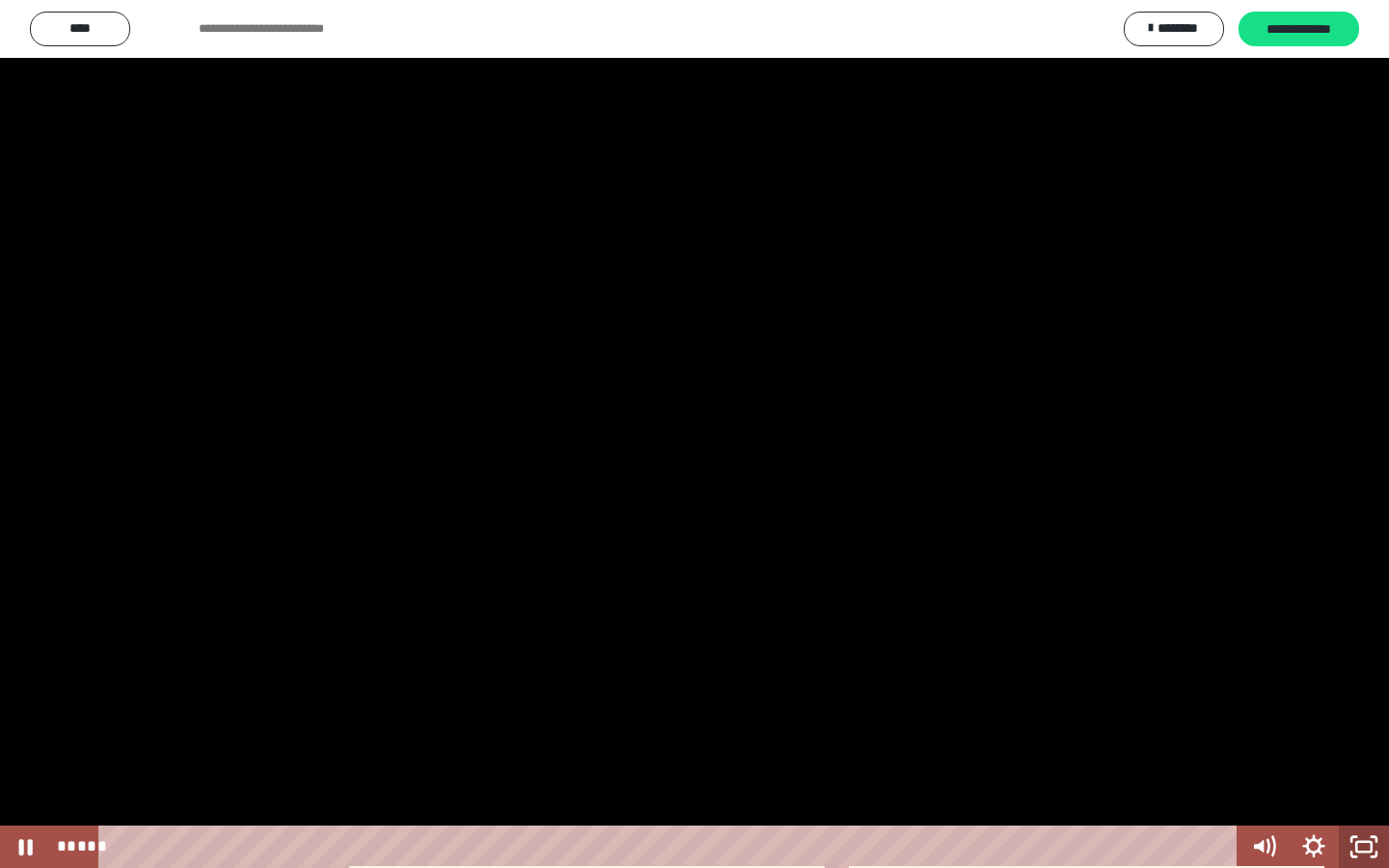 click 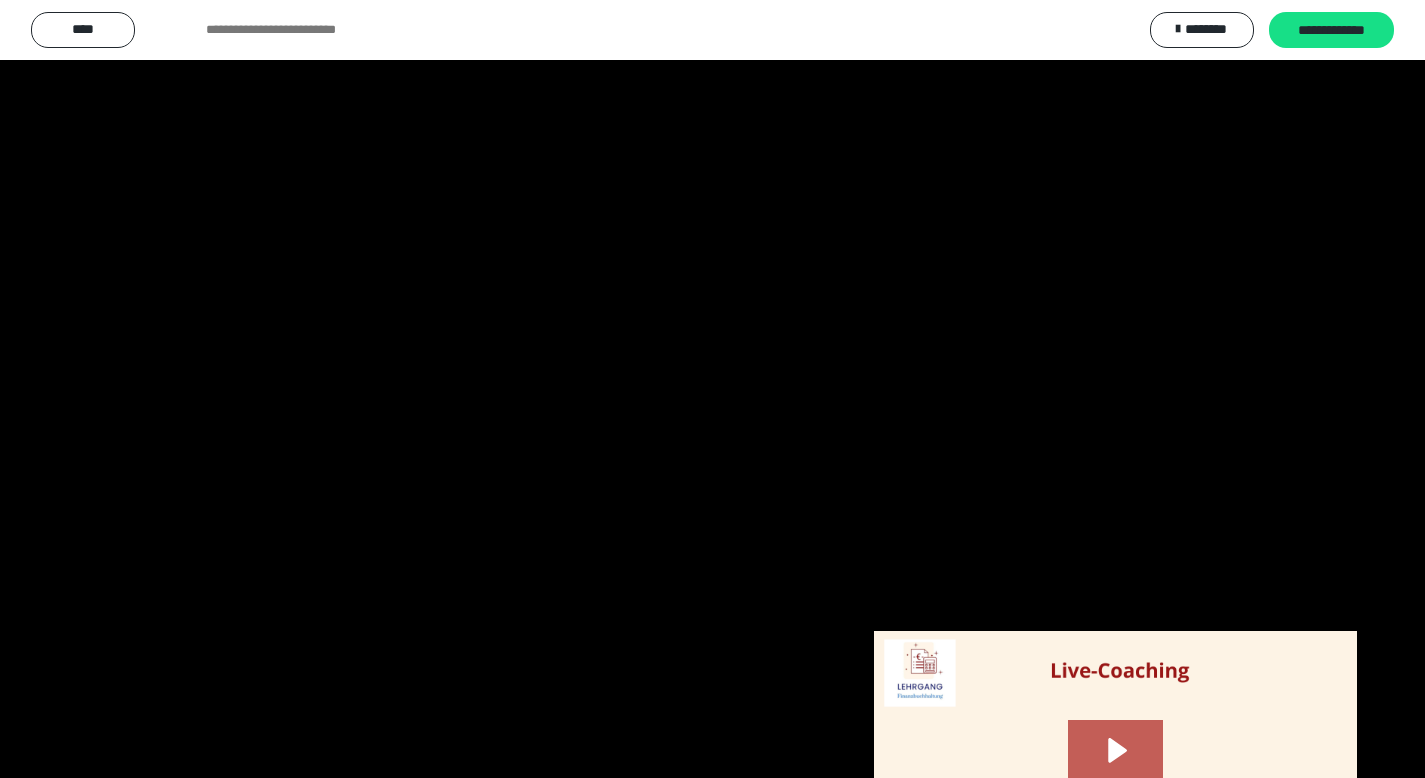 scroll, scrollTop: 2469, scrollLeft: 0, axis: vertical 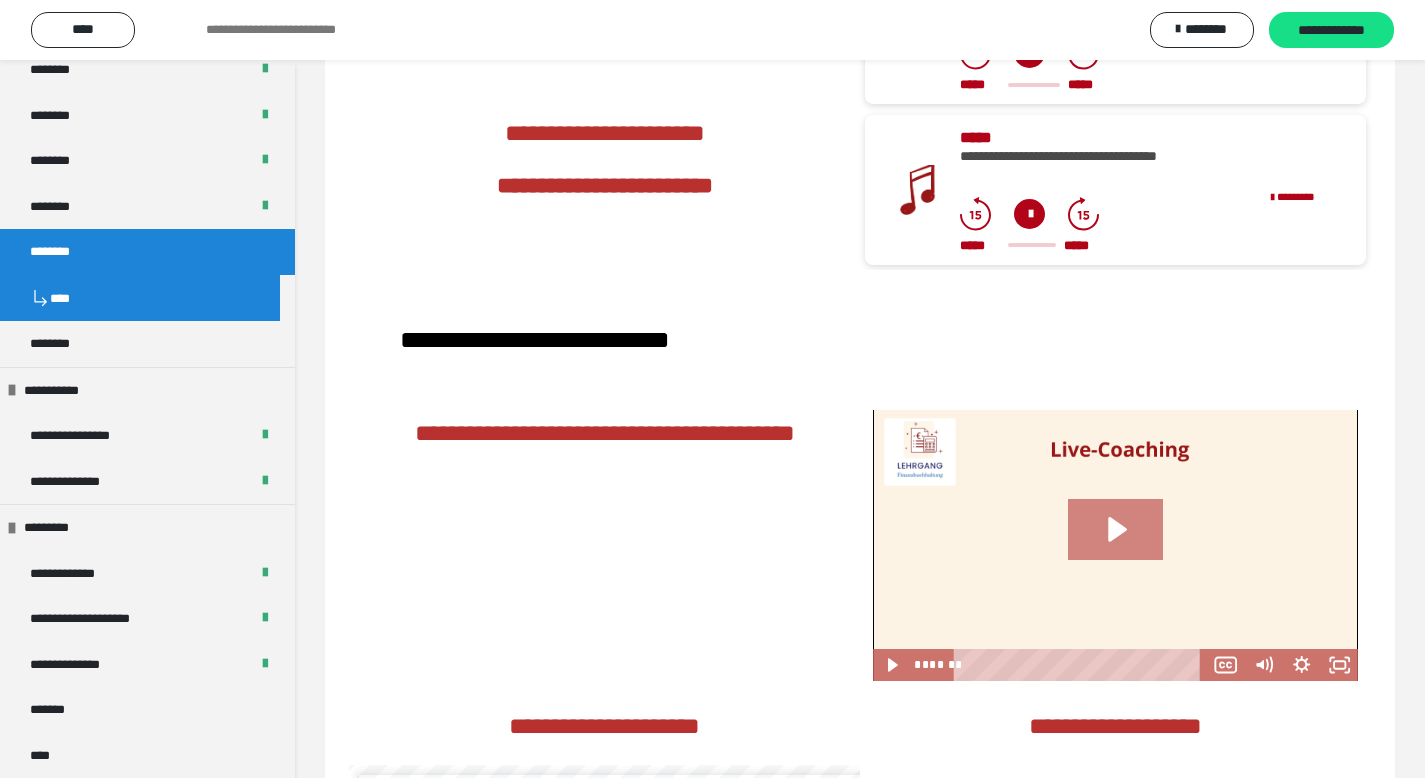 click 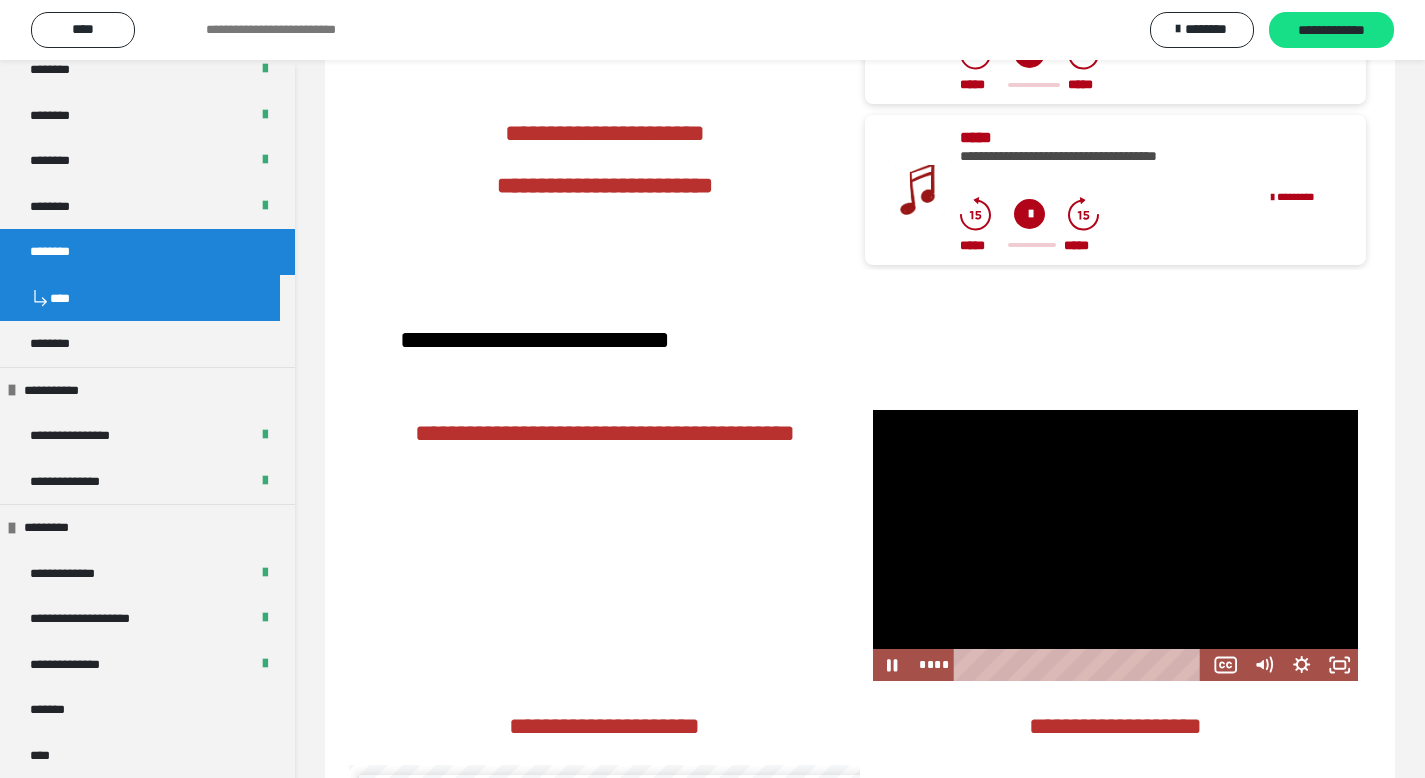 click at bounding box center (1115, 546) 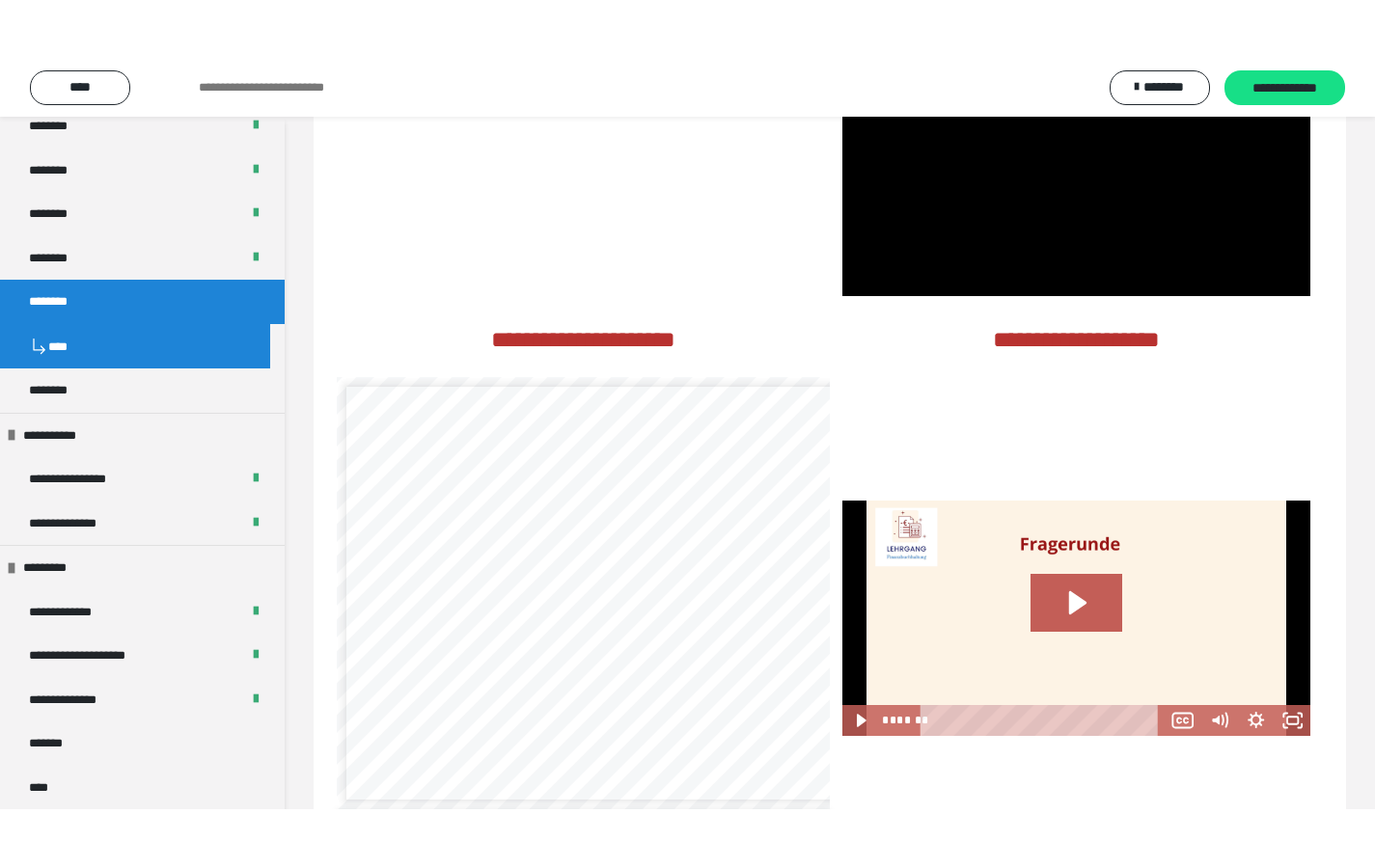scroll, scrollTop: 2810, scrollLeft: 0, axis: vertical 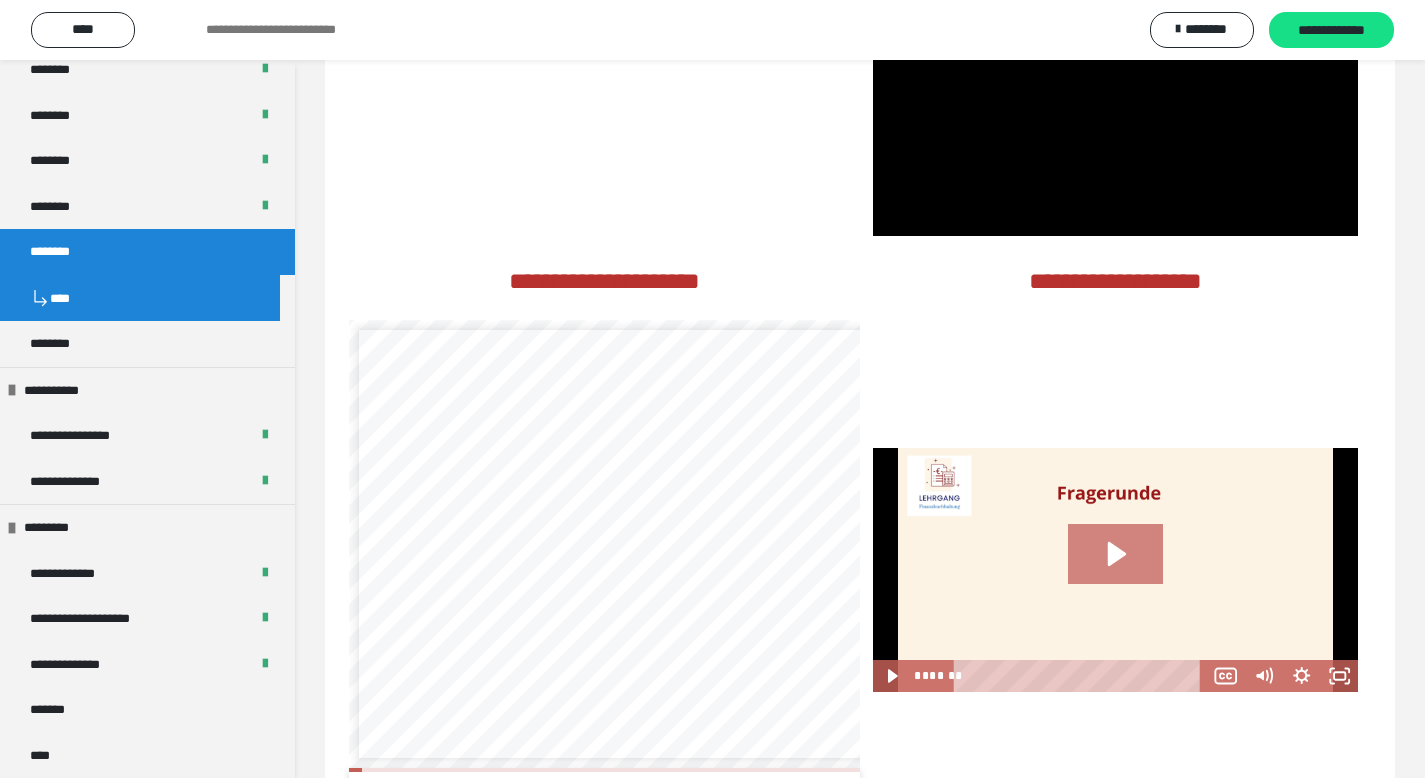 click 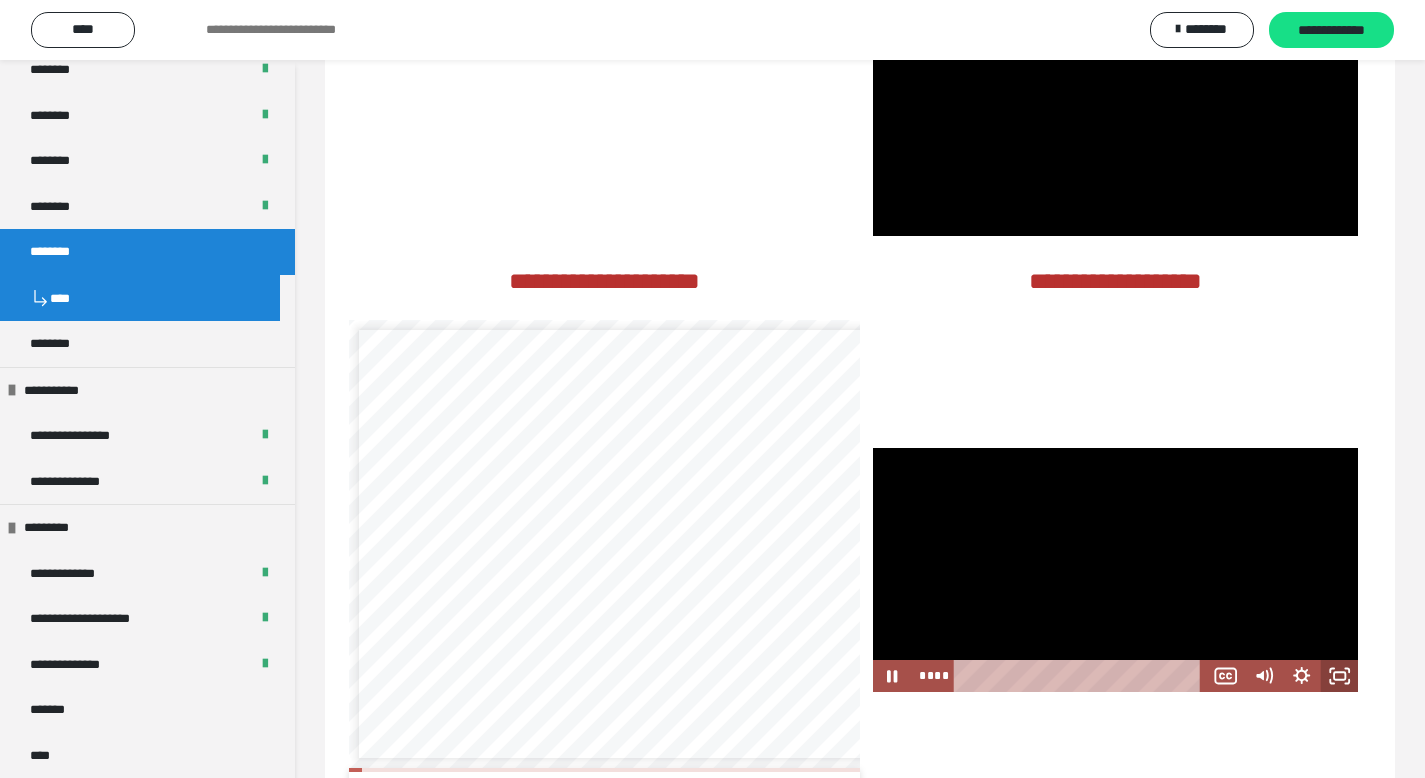 click 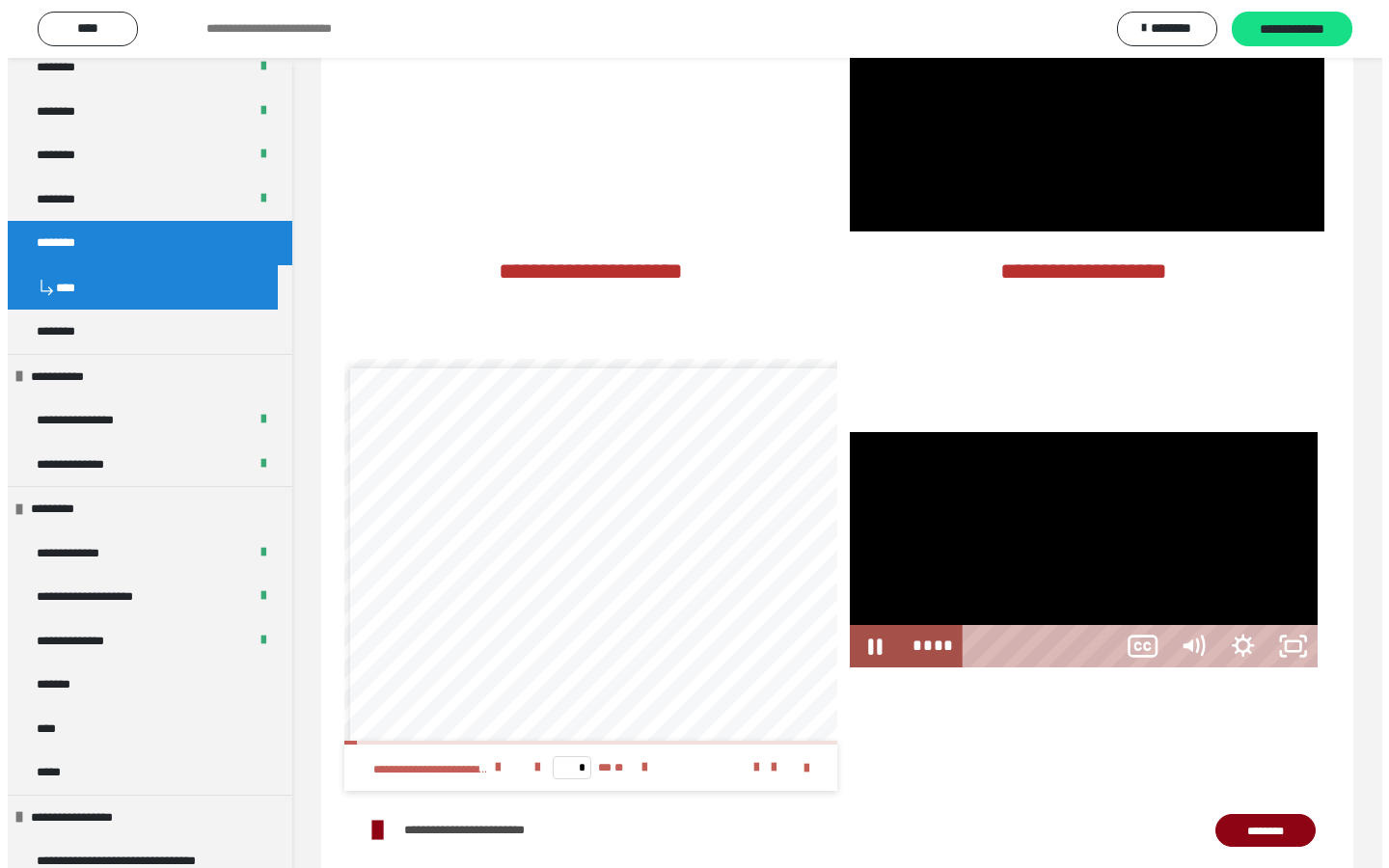 scroll, scrollTop: 2821, scrollLeft: 0, axis: vertical 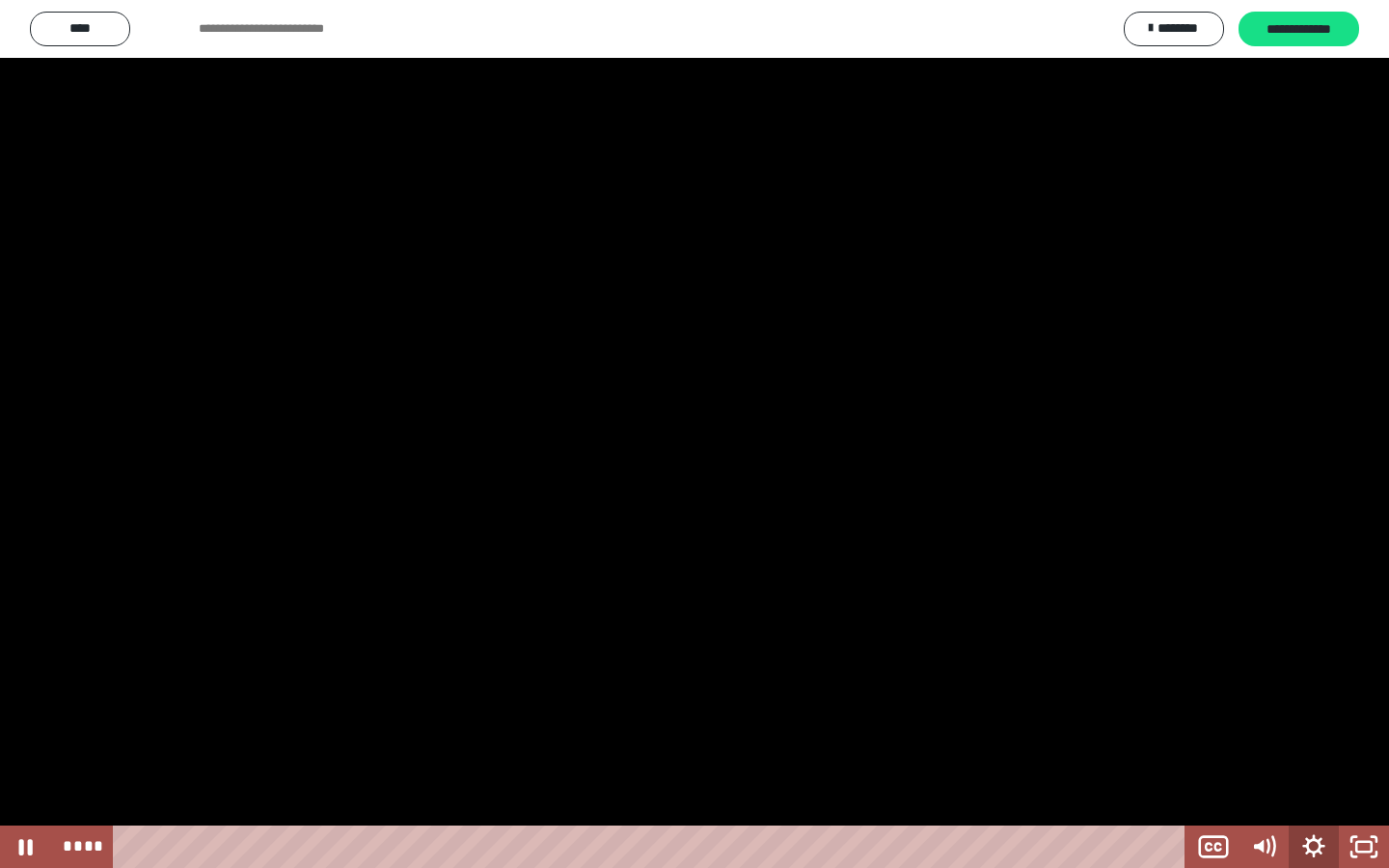 click 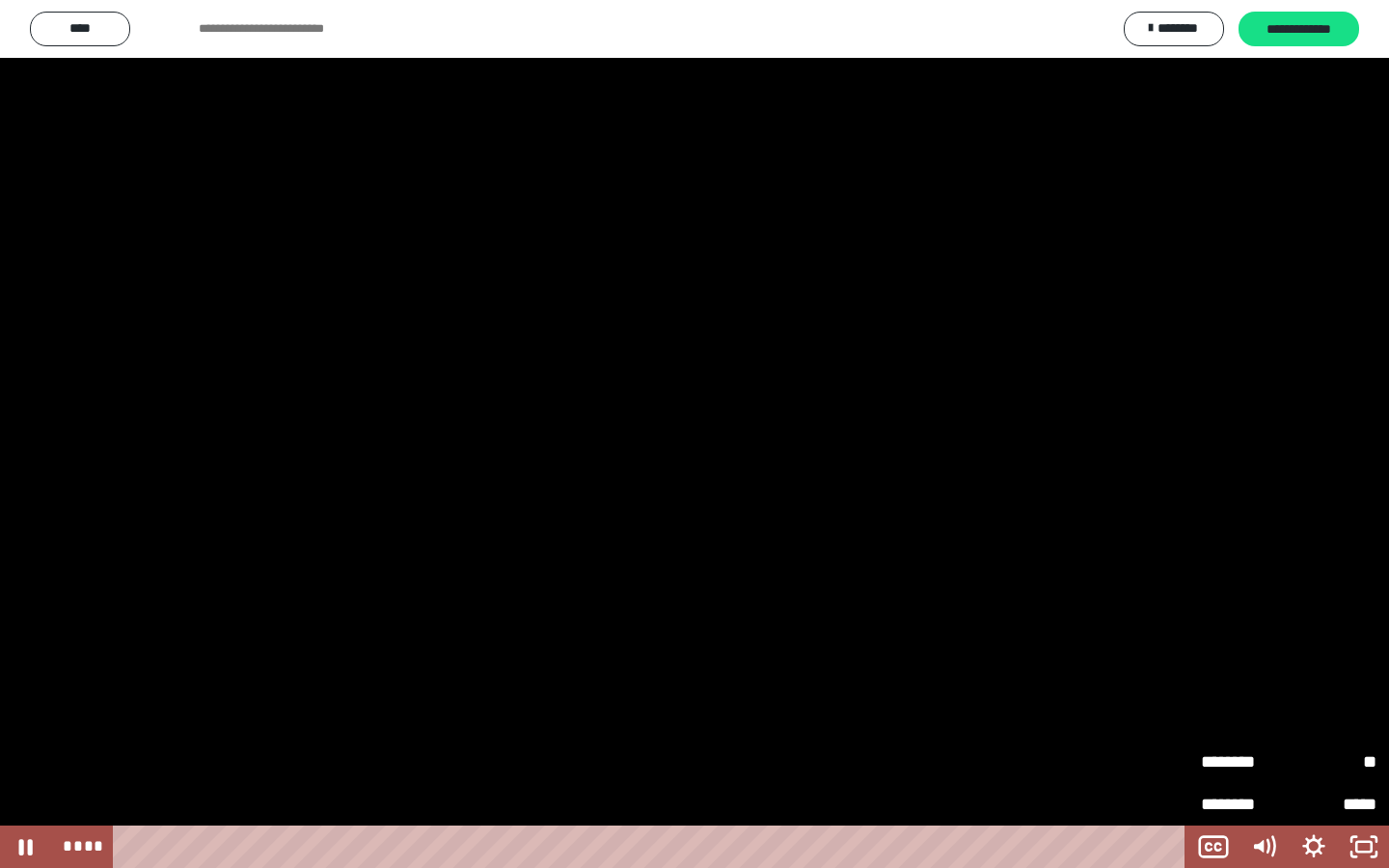 click on "**" at bounding box center [1332, 762] 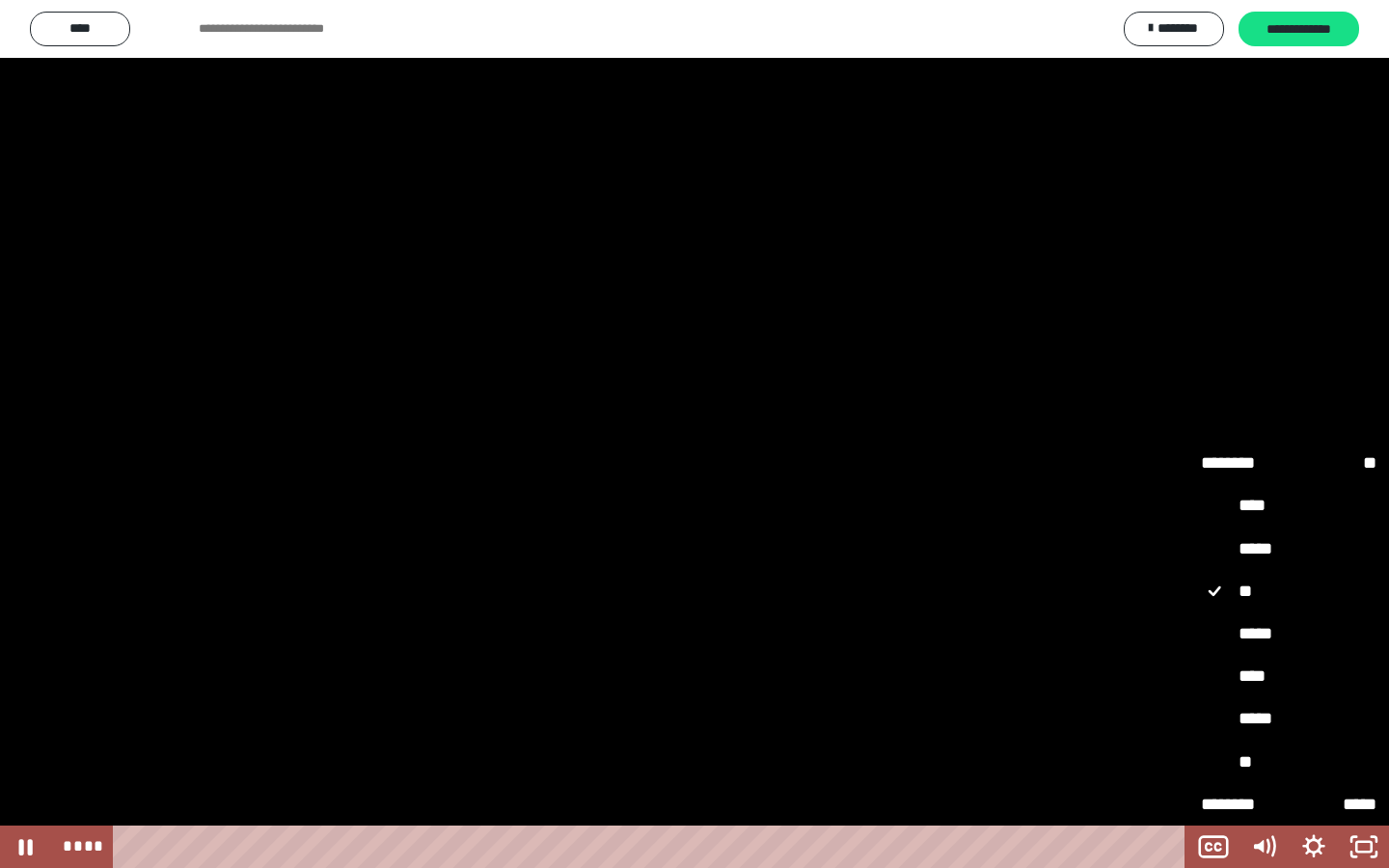 click on "**" at bounding box center [1289, 763] 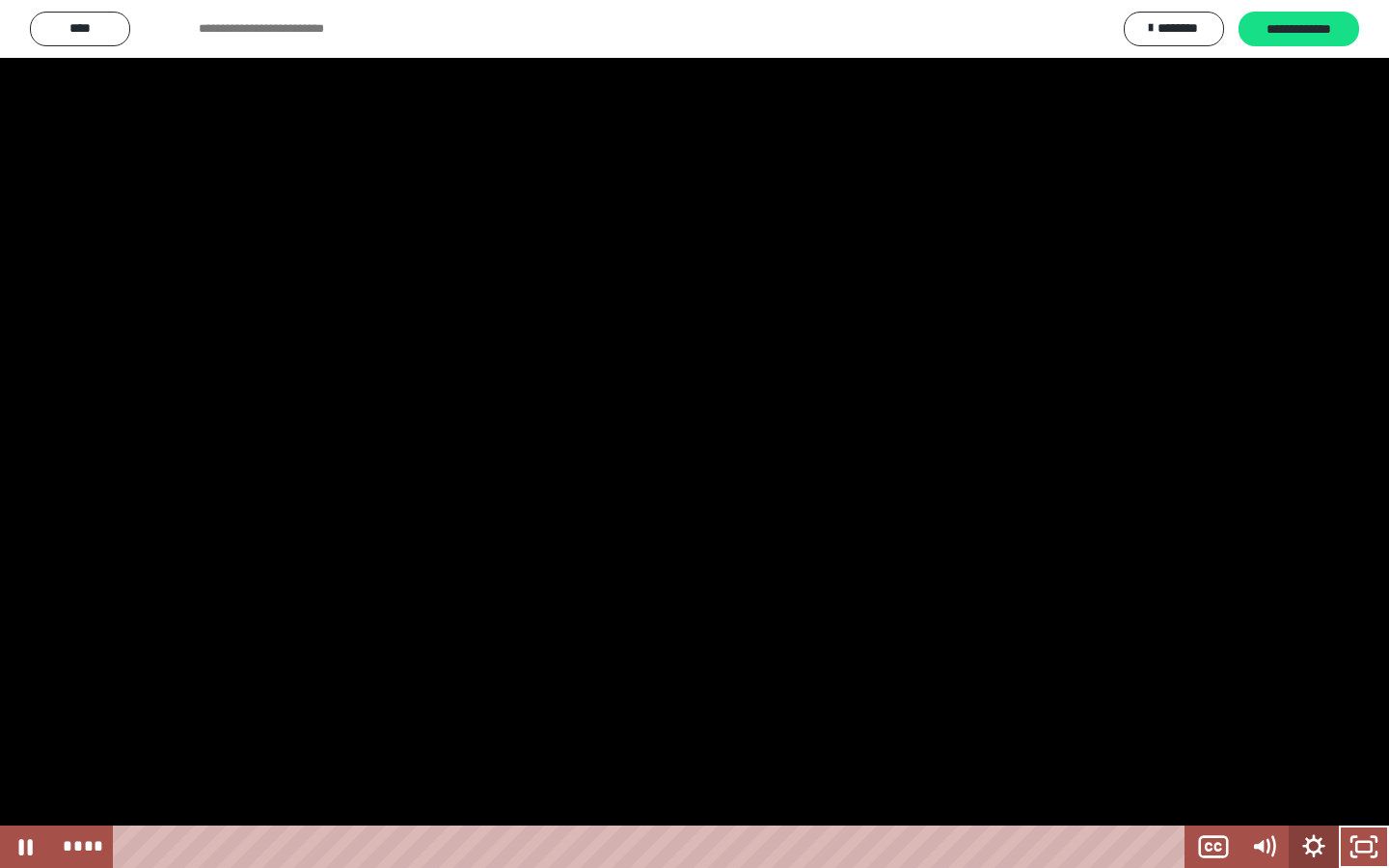 click 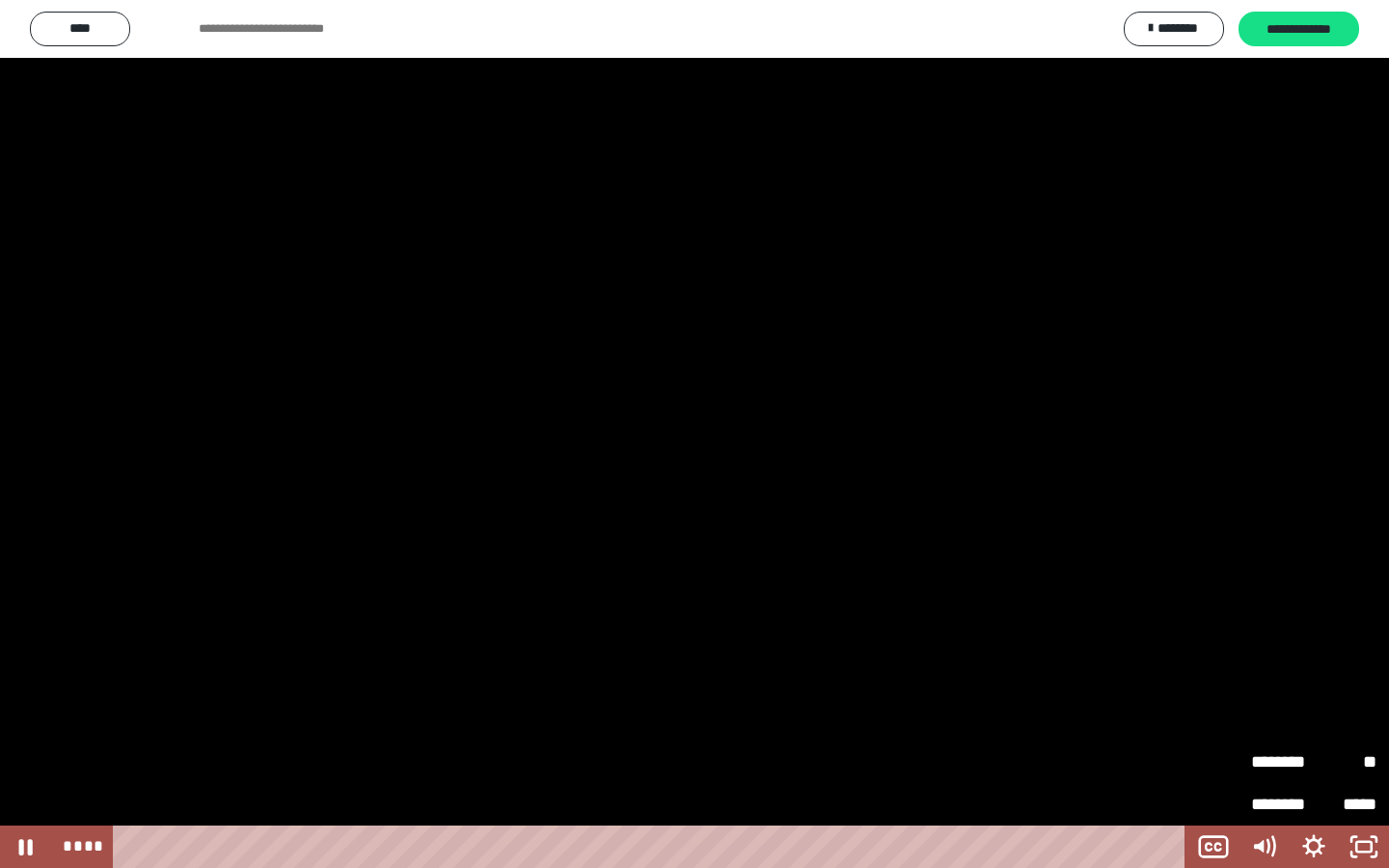 click on "**" at bounding box center [1345, 753] 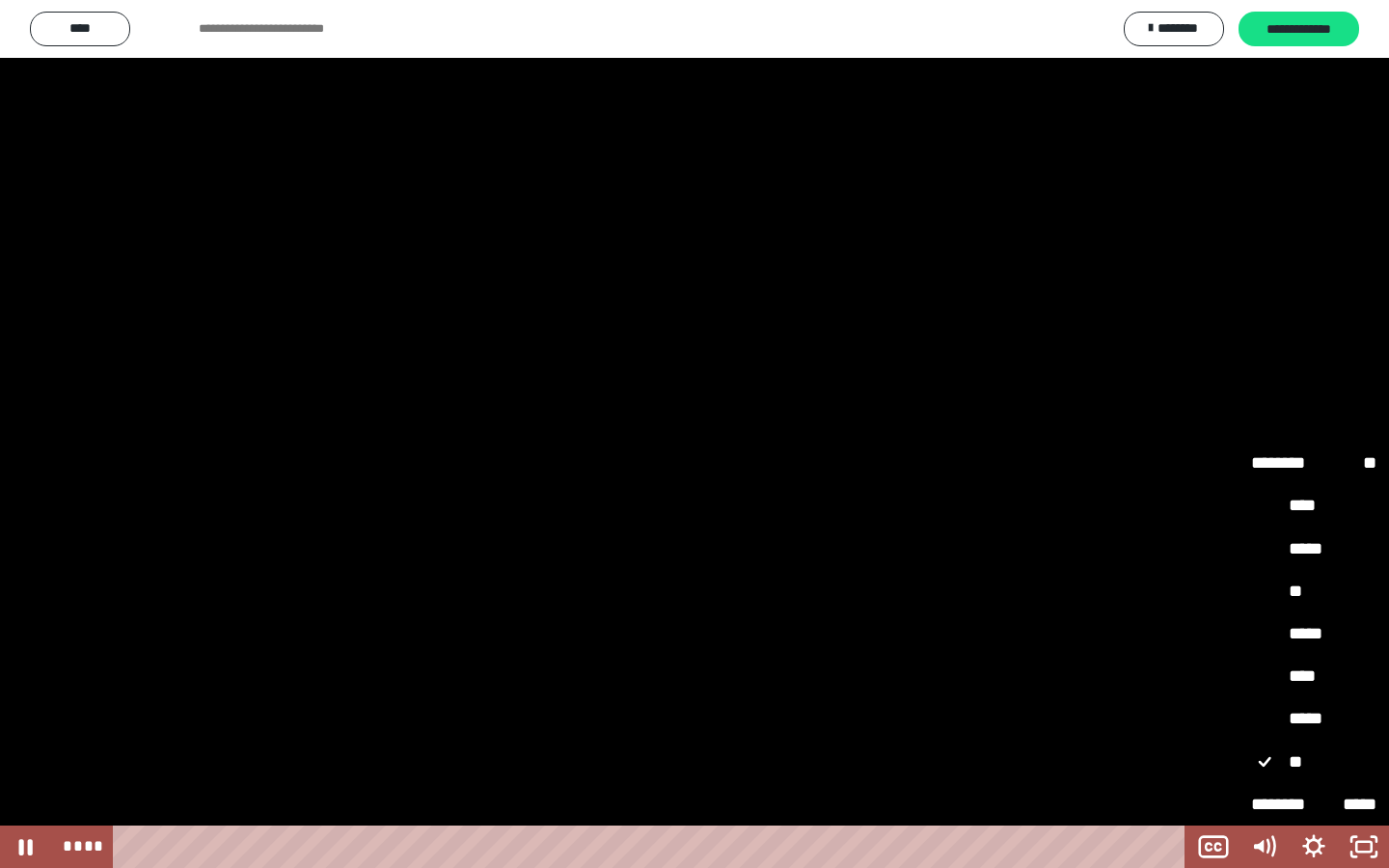 click on "*****" at bounding box center (1314, 635) 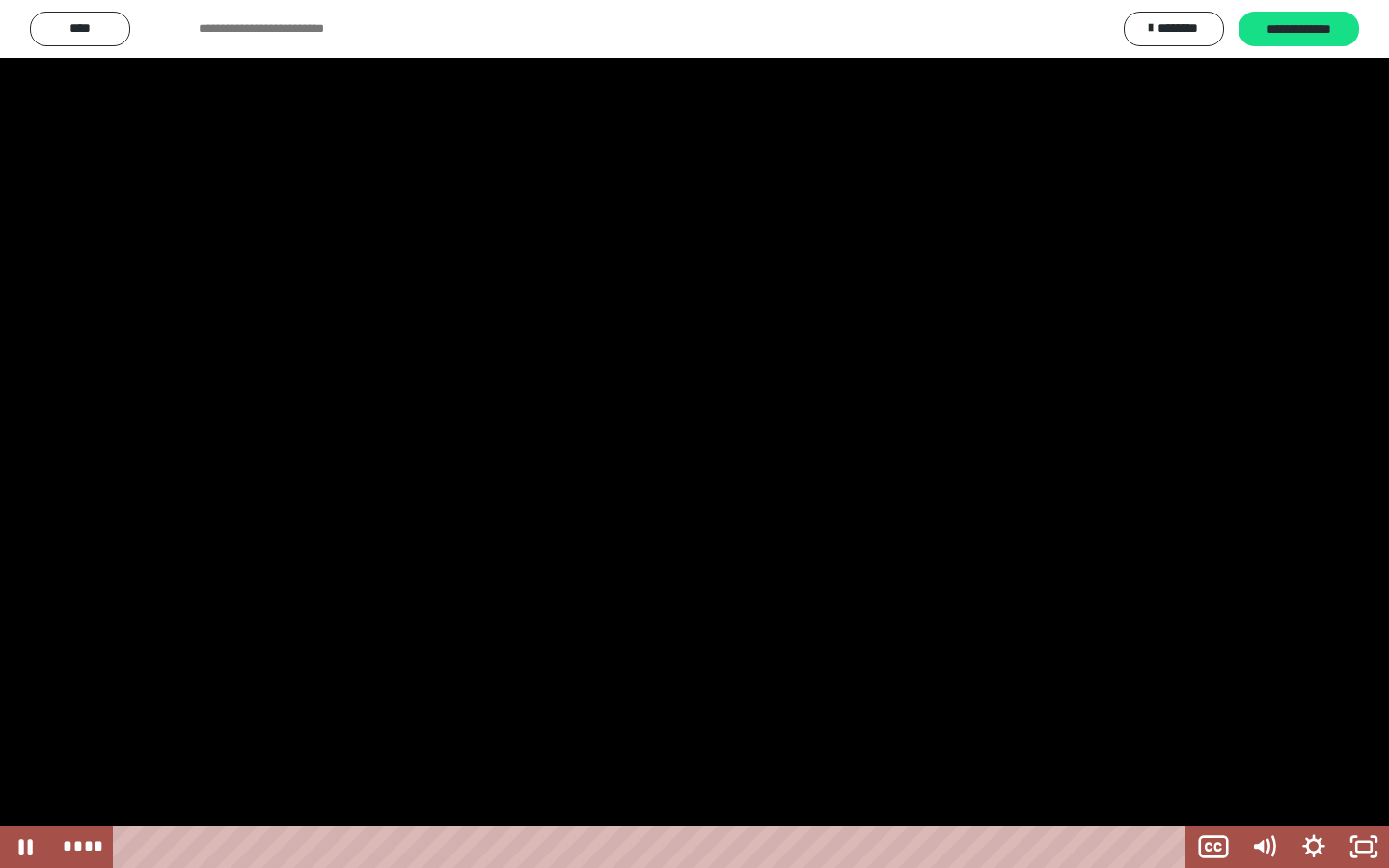 click at bounding box center [694, 434] 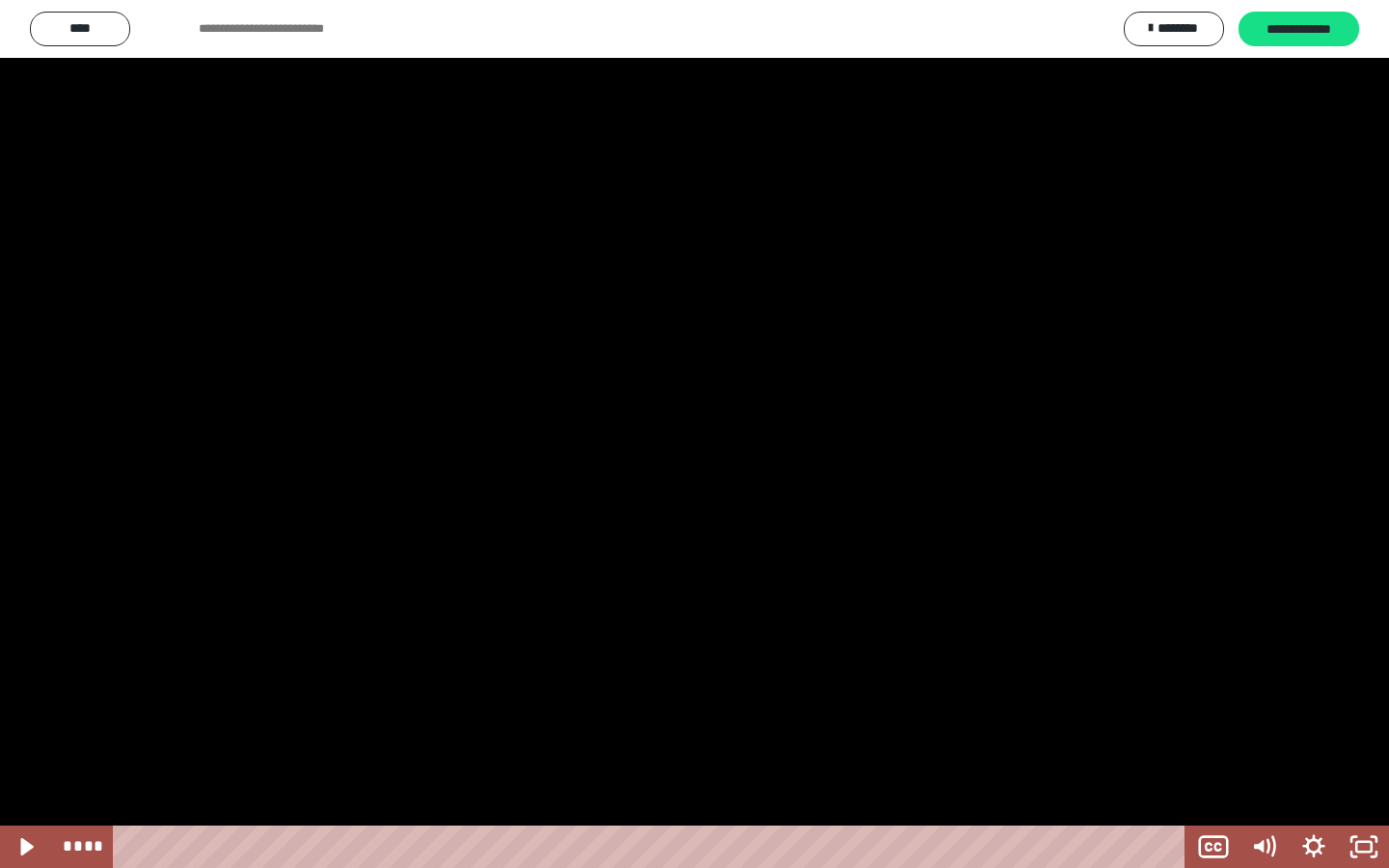 click at bounding box center (694, 434) 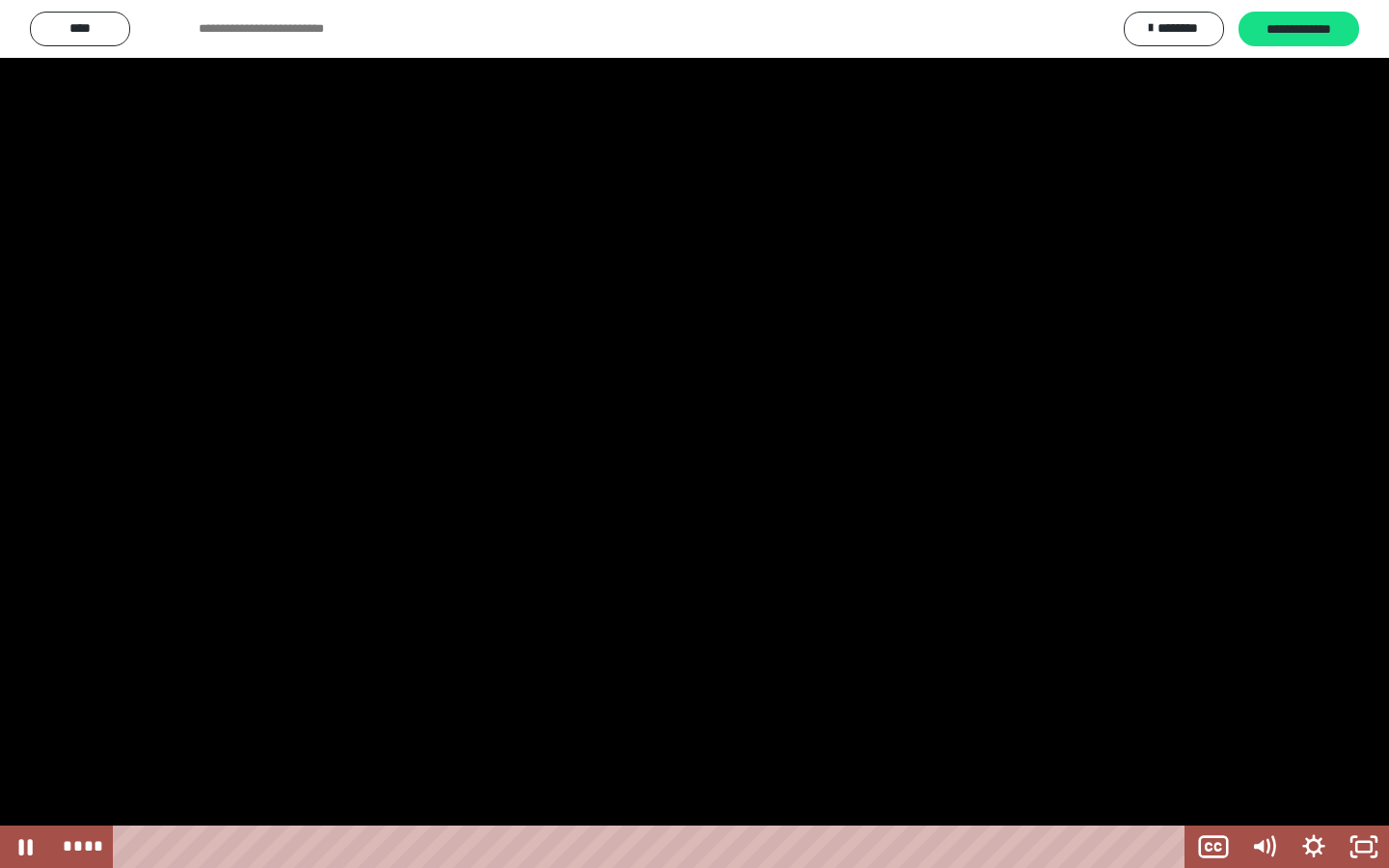 click at bounding box center [694, 434] 